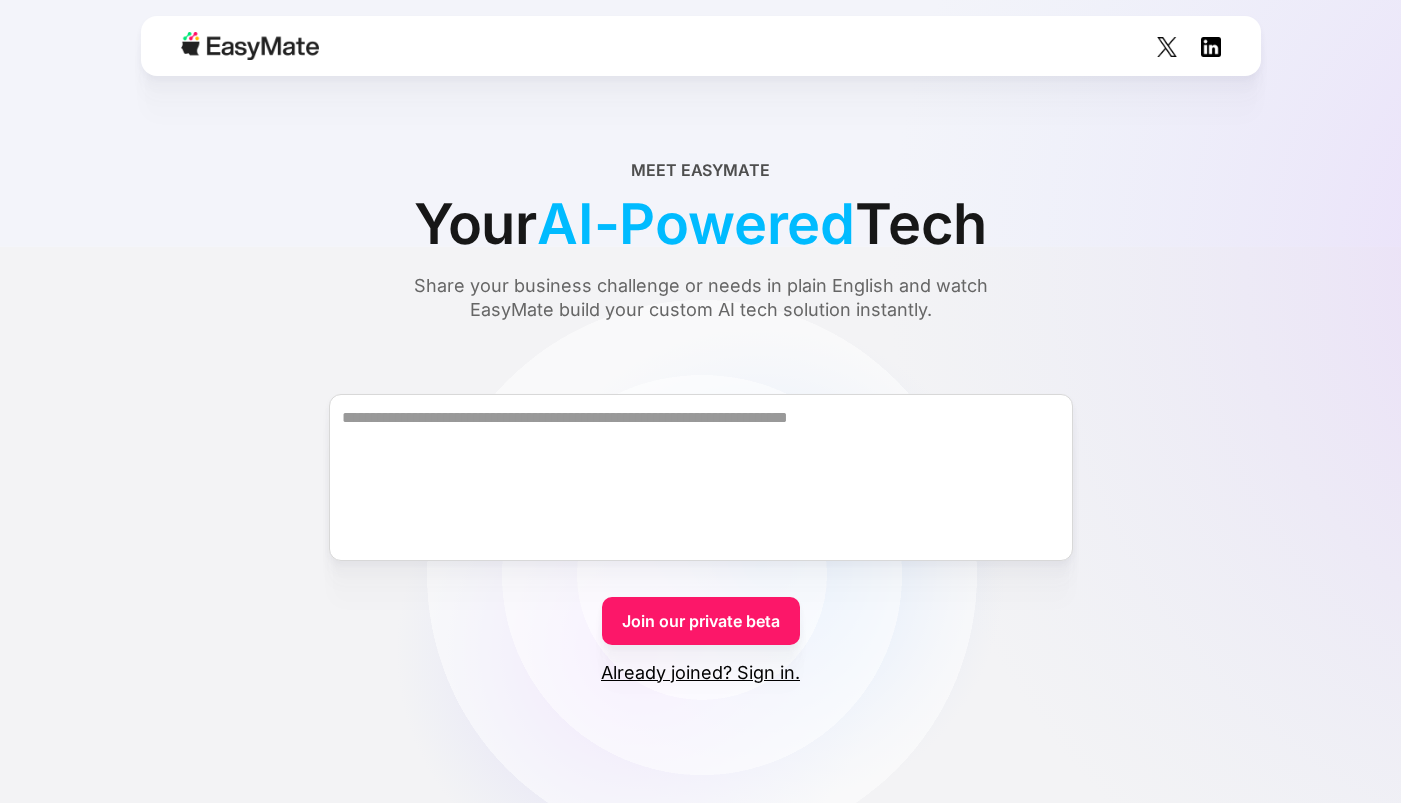 scroll, scrollTop: 0, scrollLeft: 0, axis: both 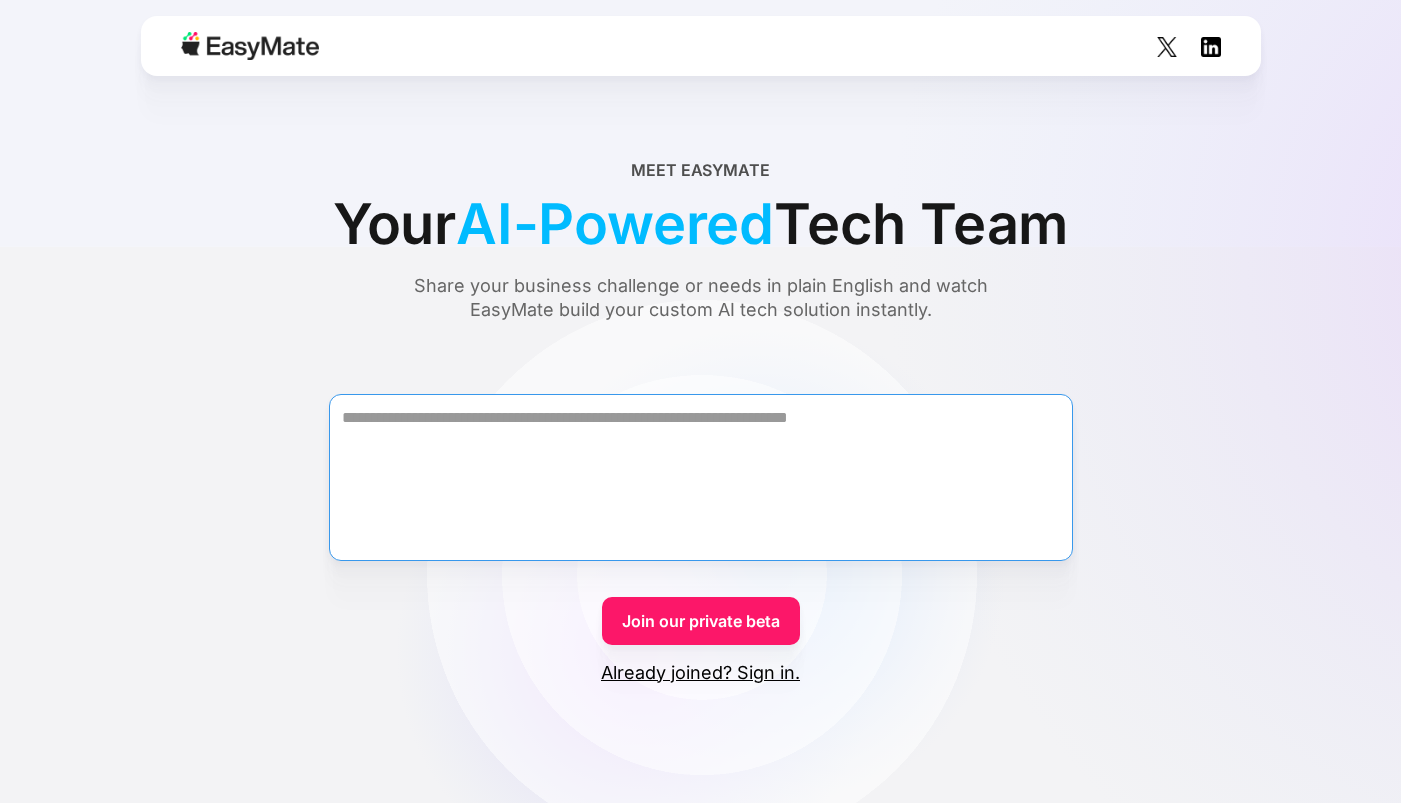 click at bounding box center [701, 477] 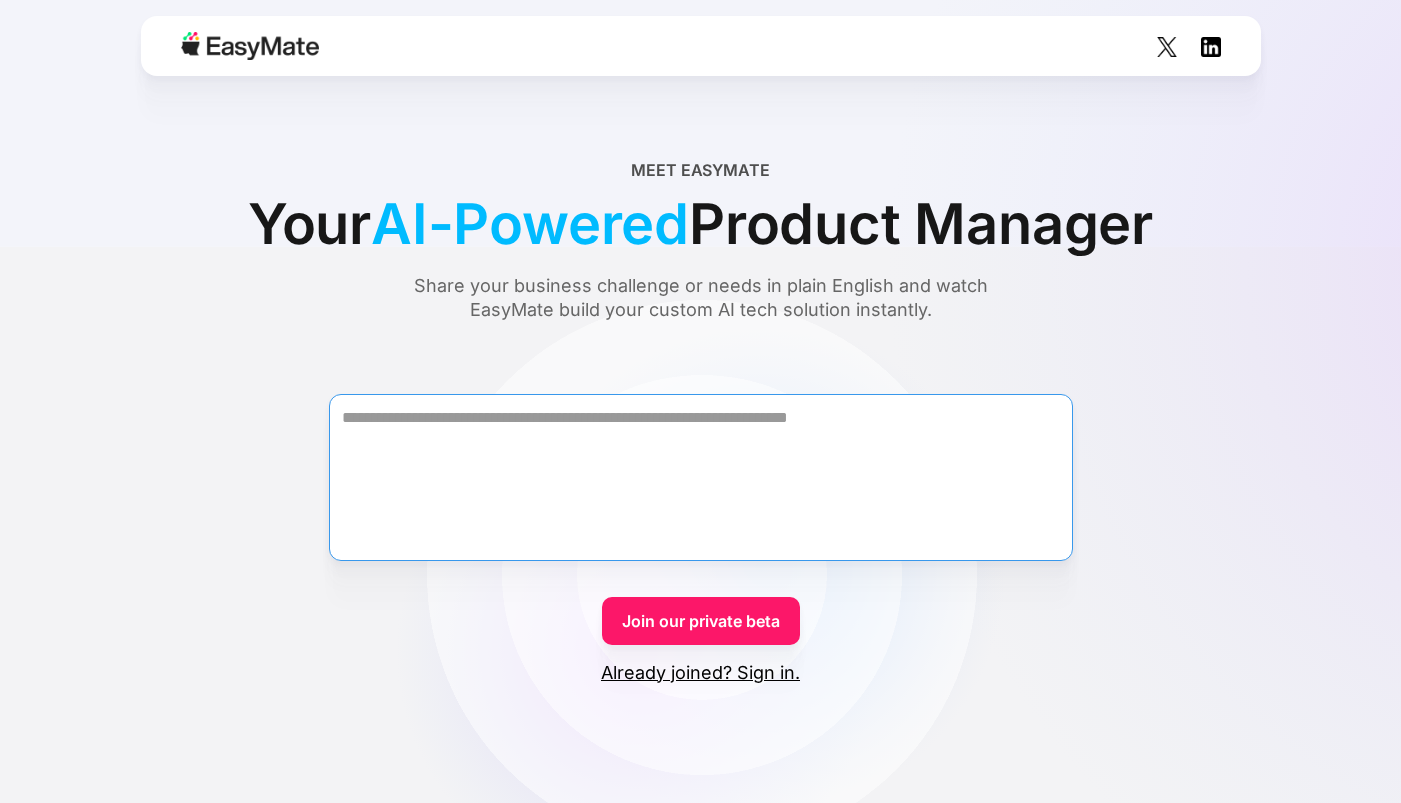 click at bounding box center [701, 477] 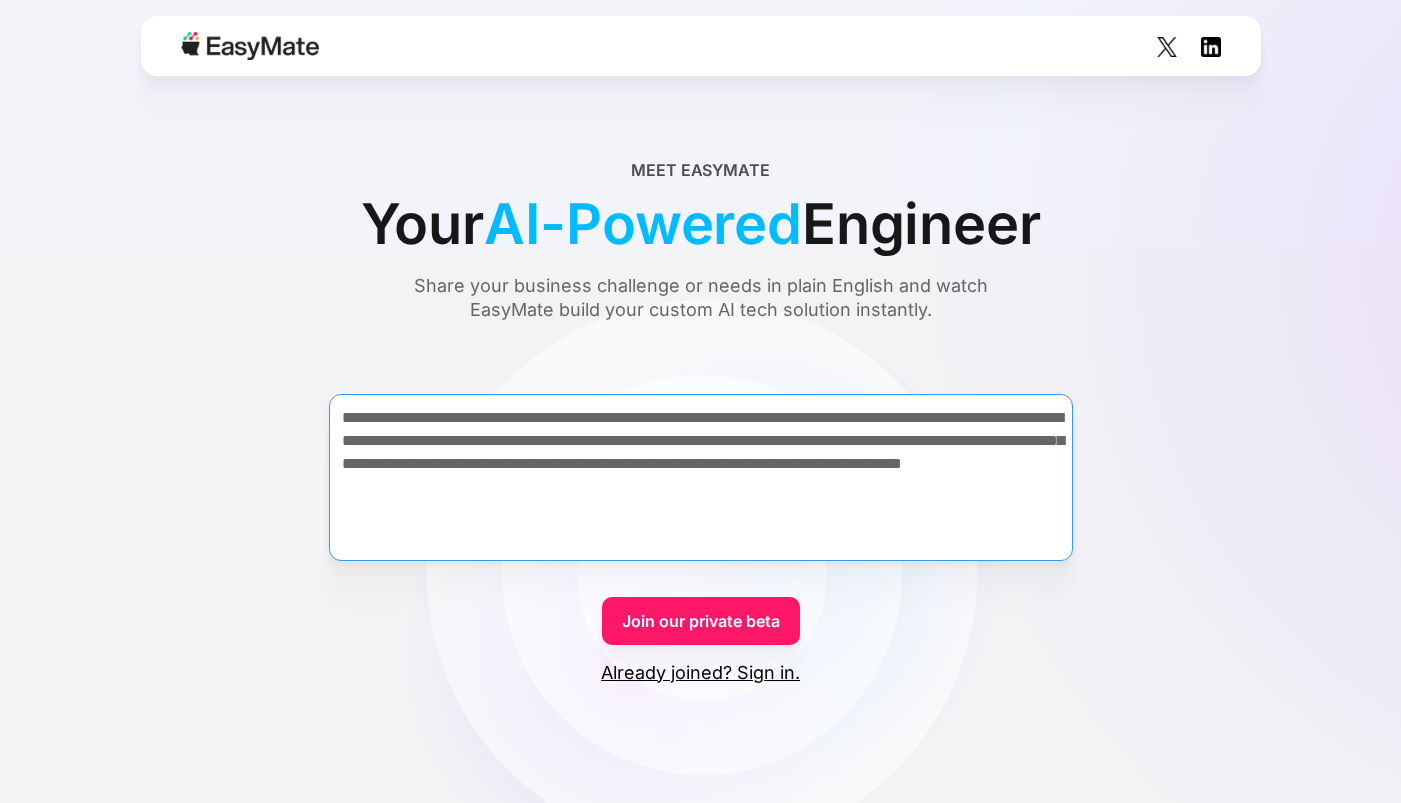 type on "**********" 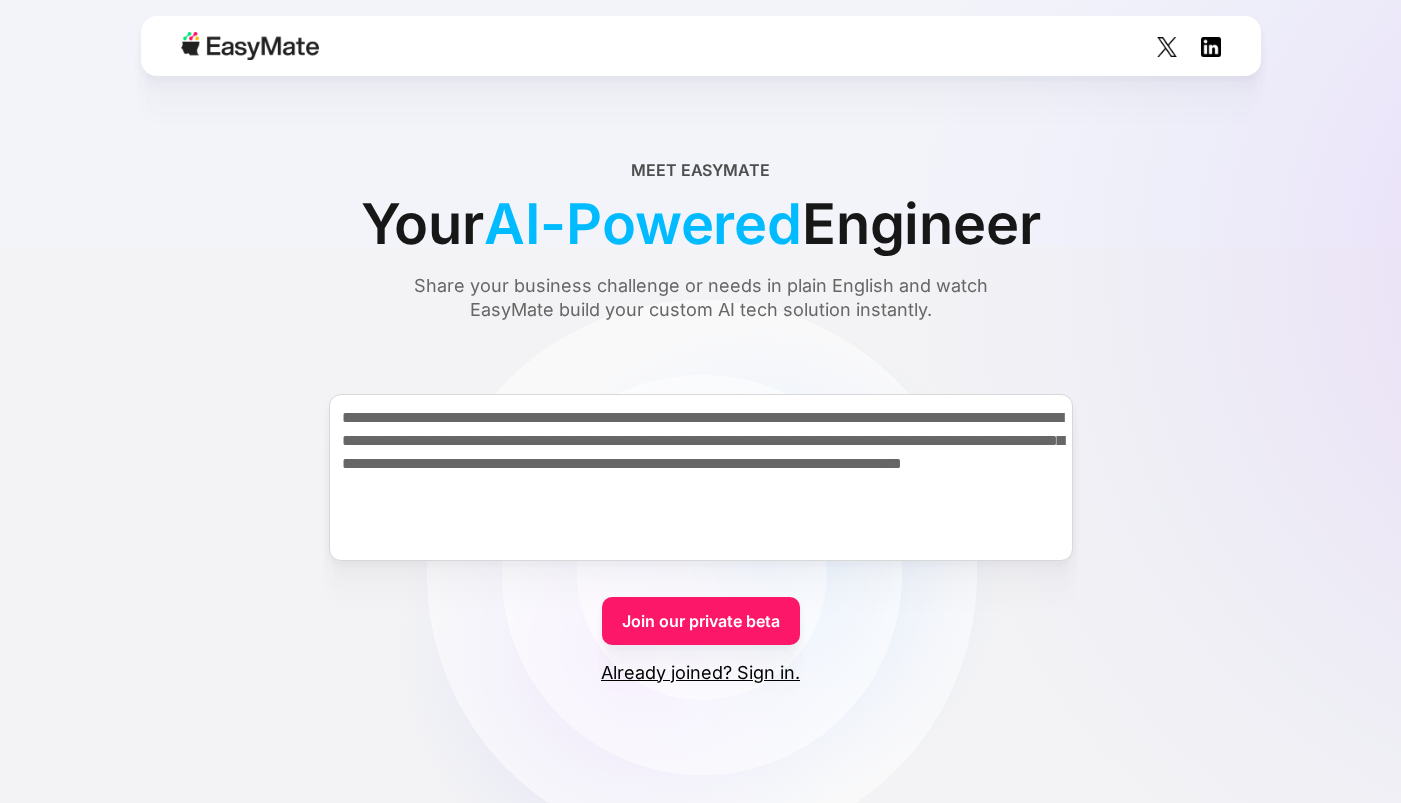 click on "Join our private beta" at bounding box center [701, 621] 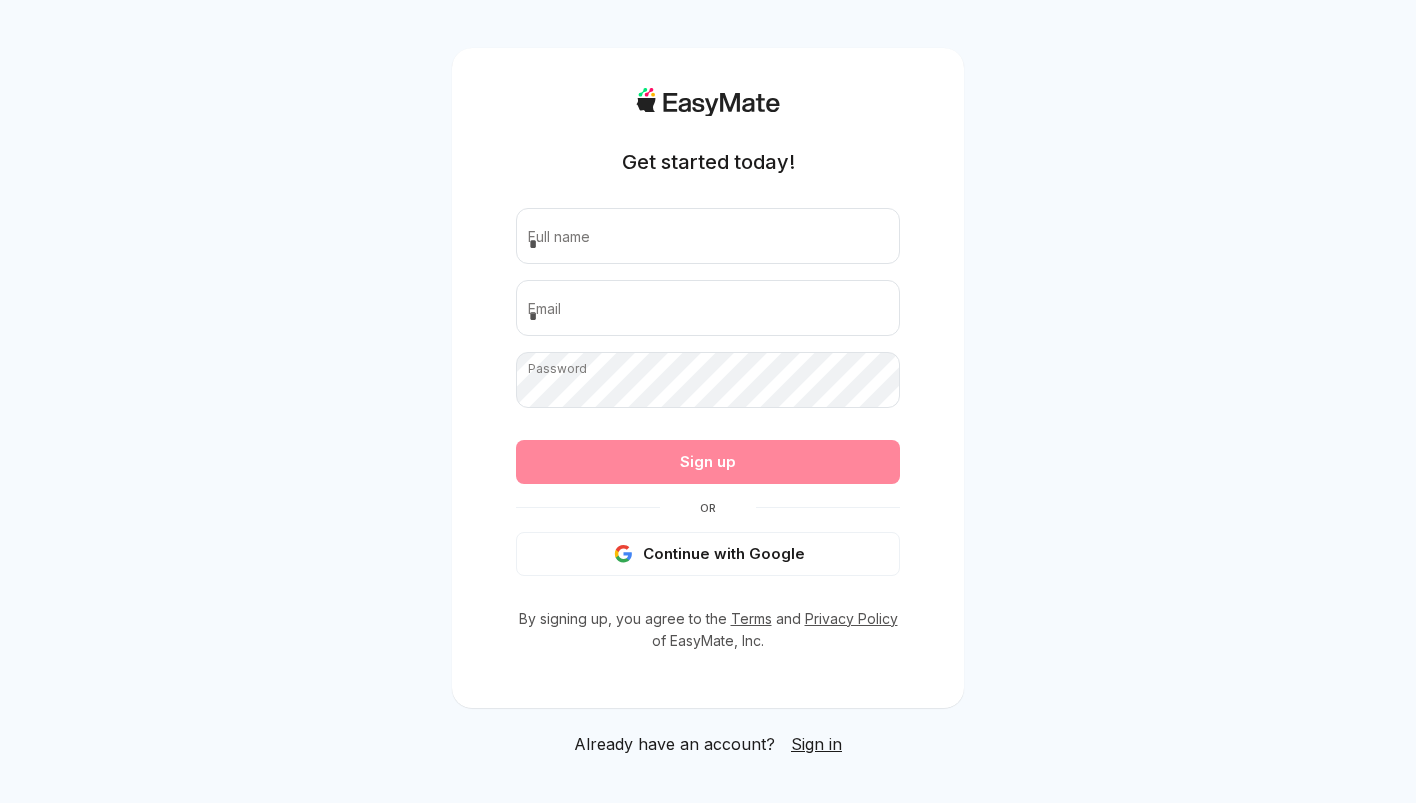 scroll, scrollTop: 0, scrollLeft: 0, axis: both 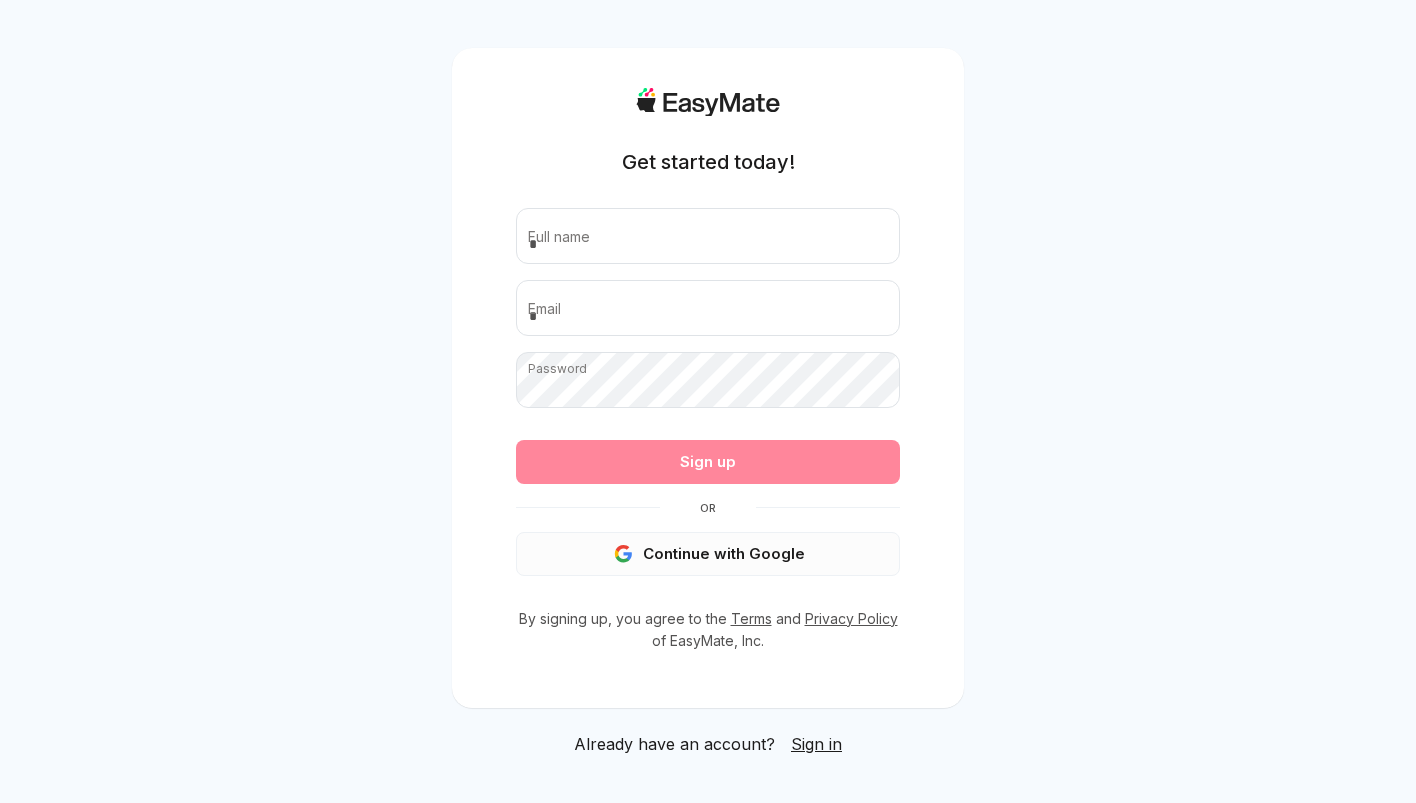 click on "Continue with Google" at bounding box center (708, 554) 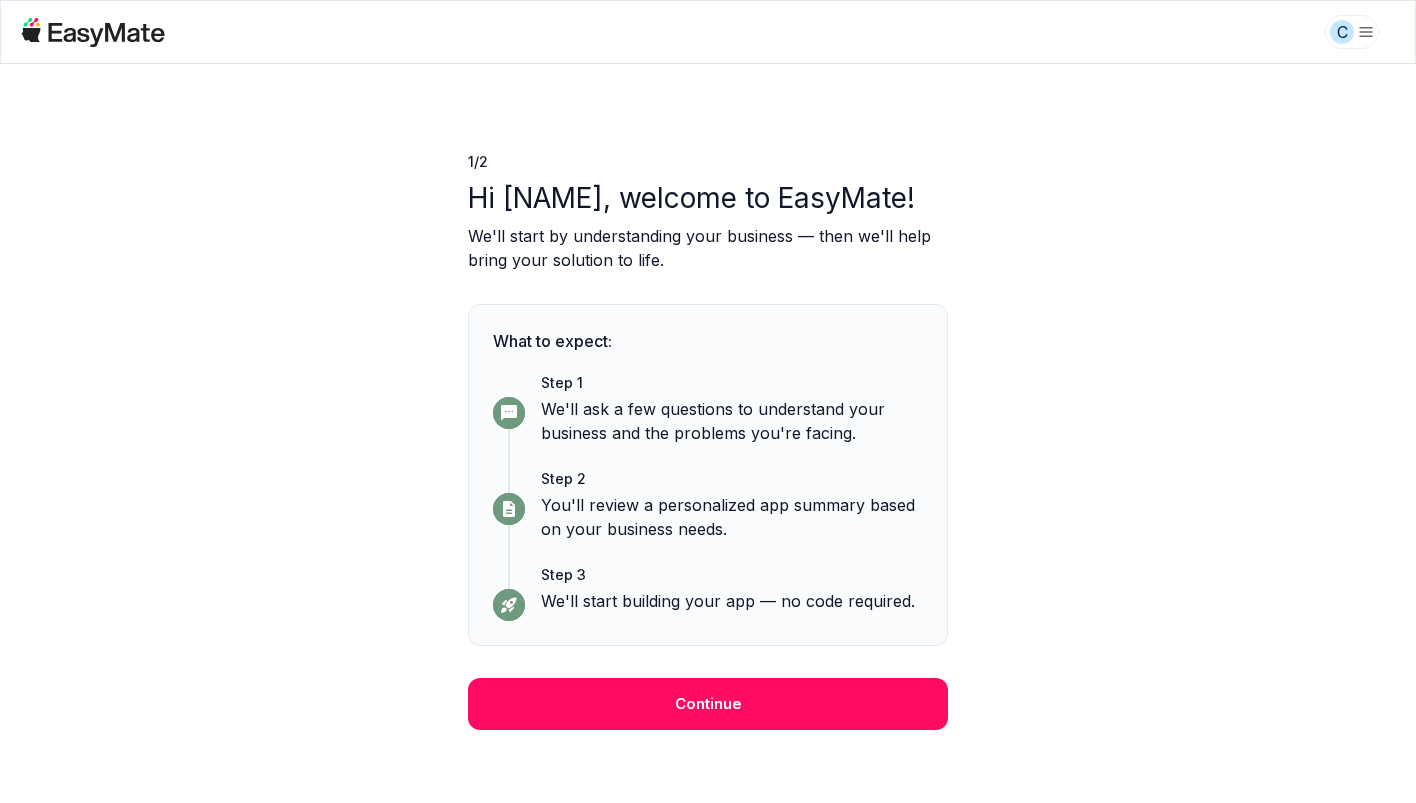 scroll, scrollTop: 0, scrollLeft: 0, axis: both 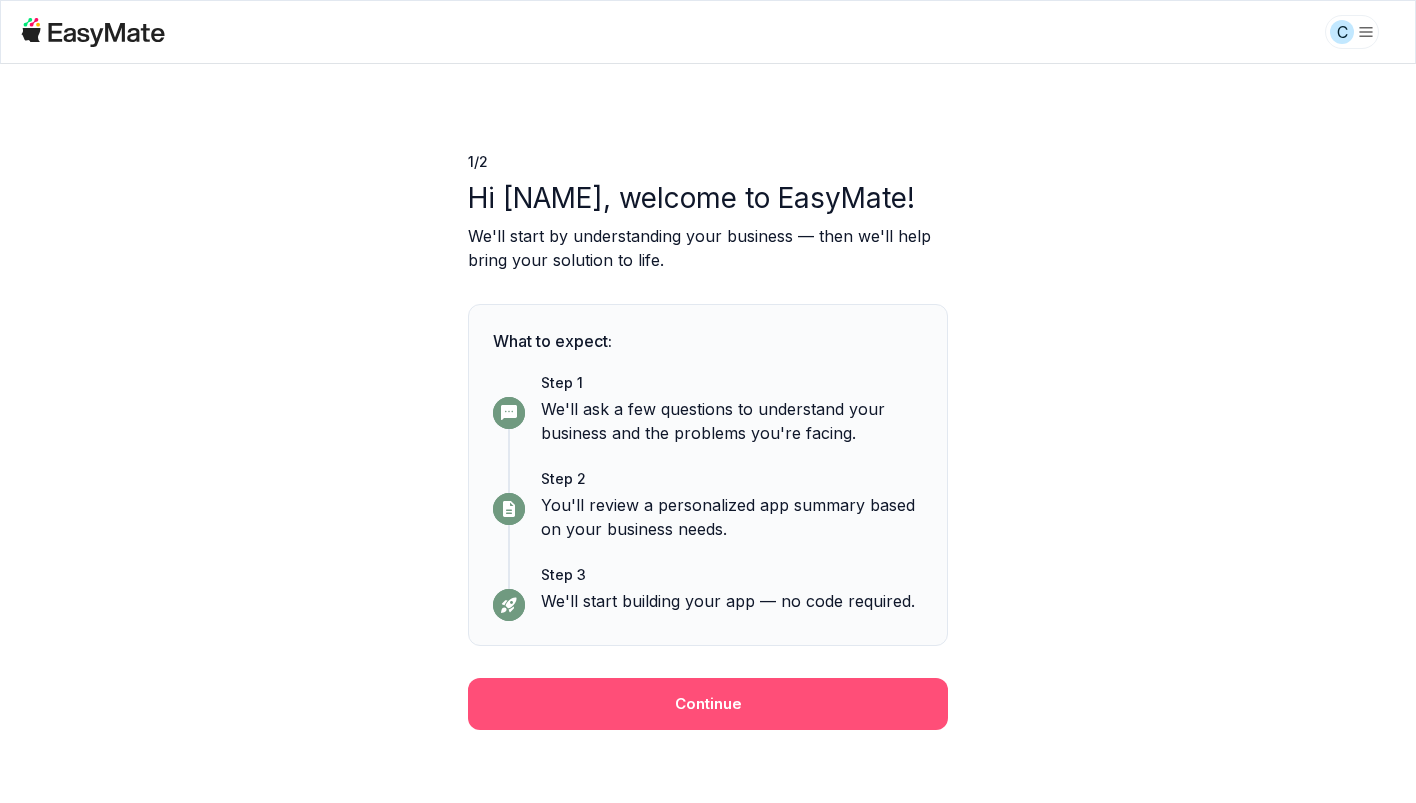 click on "Continue" at bounding box center [708, 704] 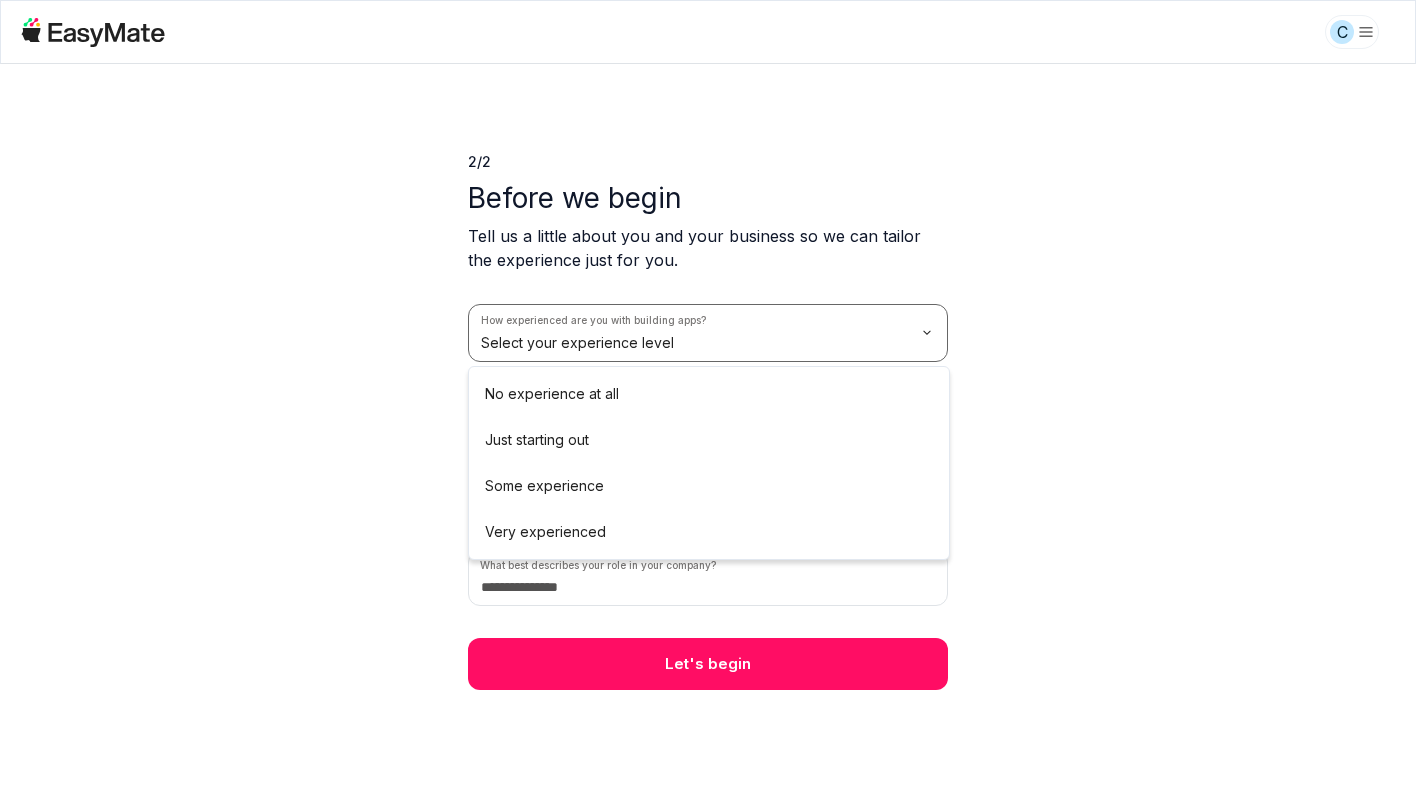 click on "C 2 / 2 Before we begin Tell us a little about you and your business so we can tailor the experience just for you. How experienced are you with building apps? Select your experience level How many employees does your company have? Select company size How did you hear about EasyMate? Select source What best describes your role in your company? Let's begin
No experience at all Just starting out Some experience Very experienced" at bounding box center [708, 401] 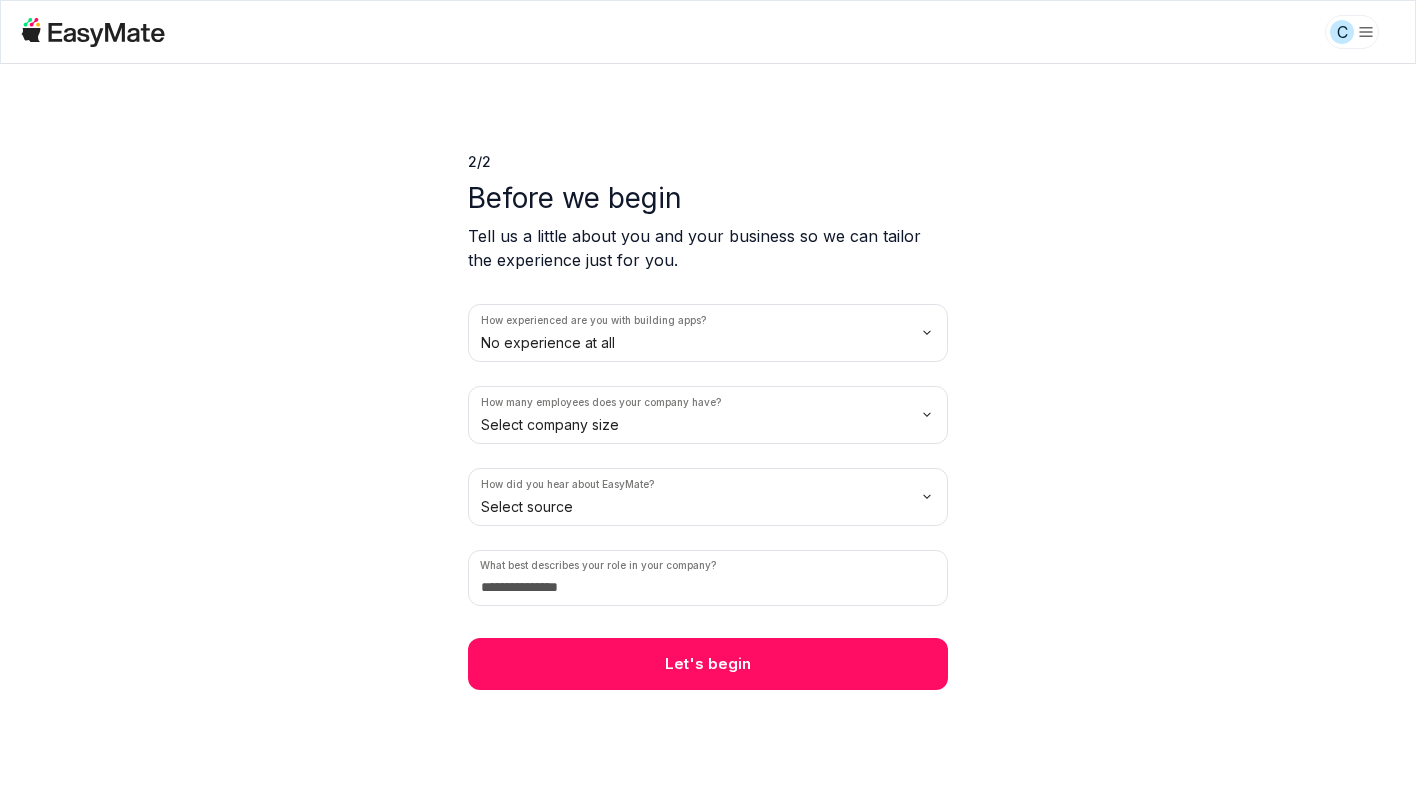 click on "C 2 / 2 Before we begin Tell us a little about you and your business so we can tailor the experience just for you. How experienced are you with building apps? No experience at all How many employees does your company have? Select company size How did you hear about EasyMate? Select source What best describes your role in your company? Let's begin" at bounding box center [708, 401] 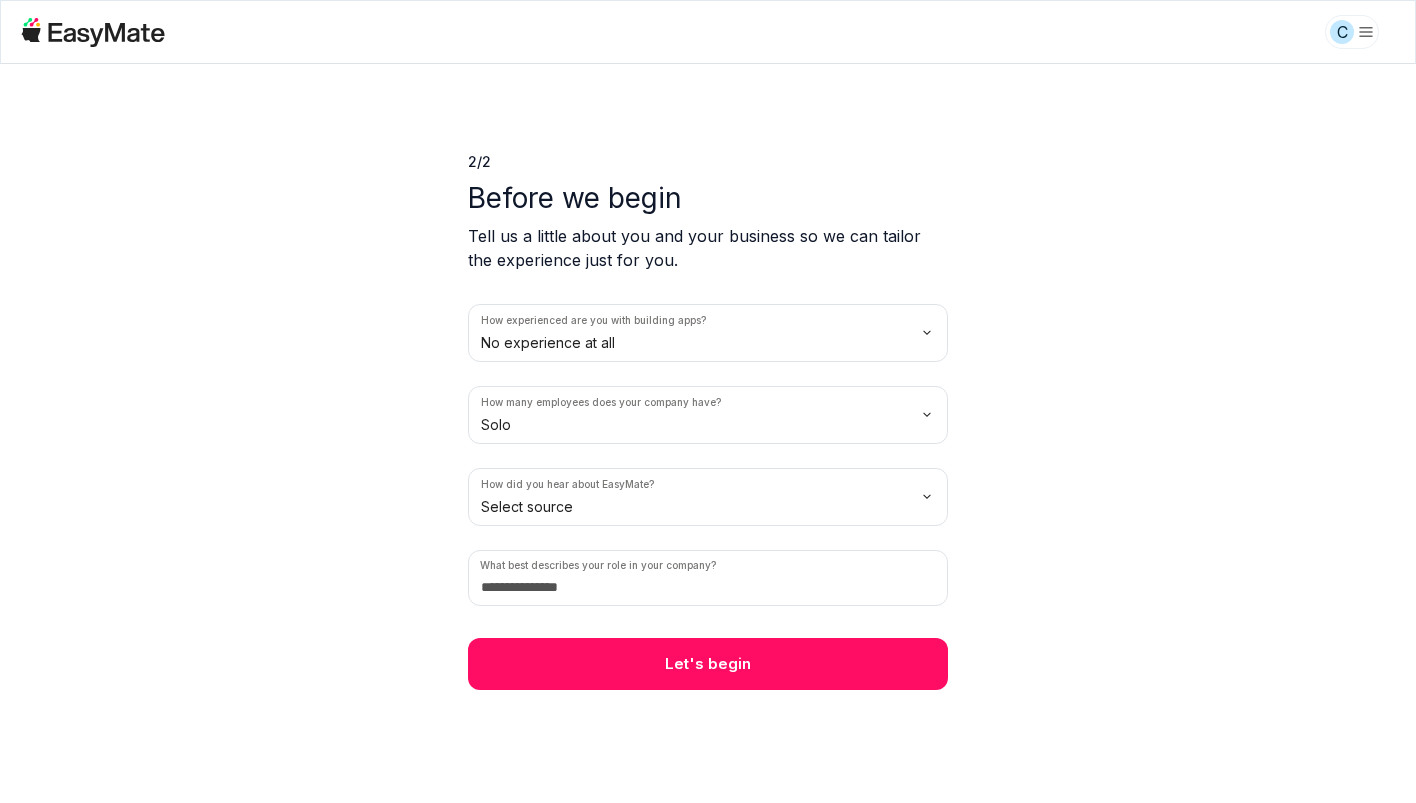 click on "C 2 / 2 Before we begin Tell us a little about you and your business so we can tailor the experience just for you. How experienced are you with building apps? No experience at all How many employees does your company have? Solo How did you hear about EasyMate? Select source What best describes your role in your company? Let's begin" at bounding box center (708, 401) 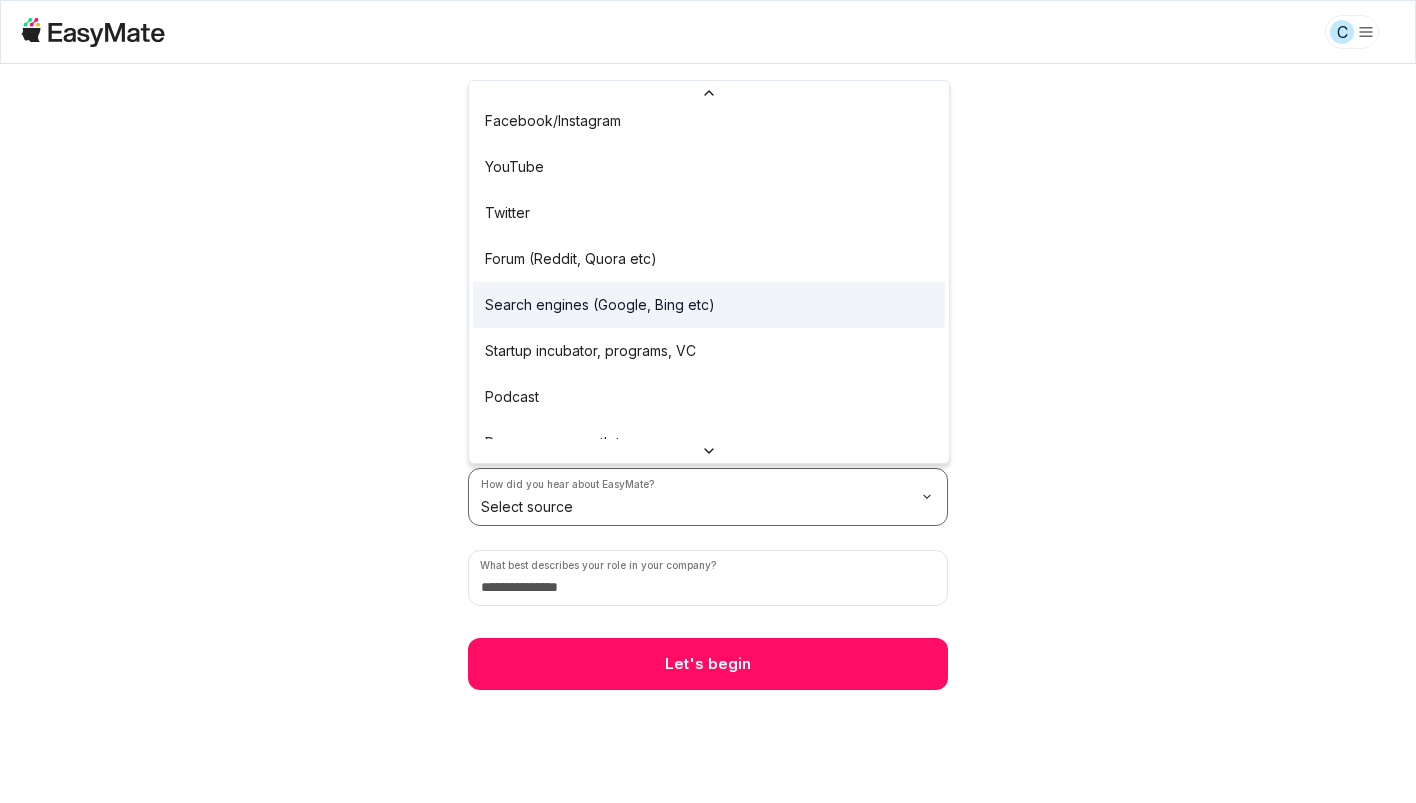 scroll, scrollTop: 156, scrollLeft: 0, axis: vertical 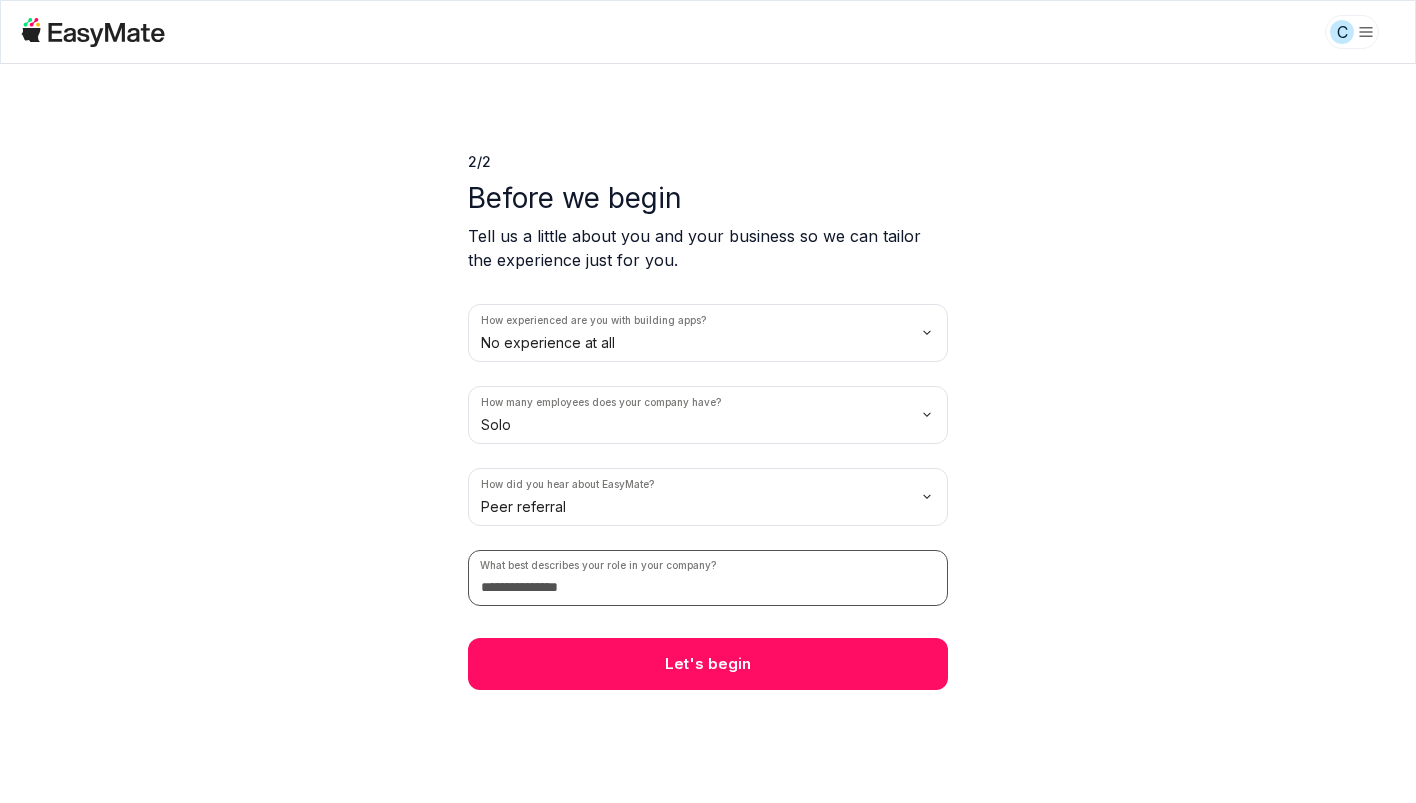 click at bounding box center (708, 578) 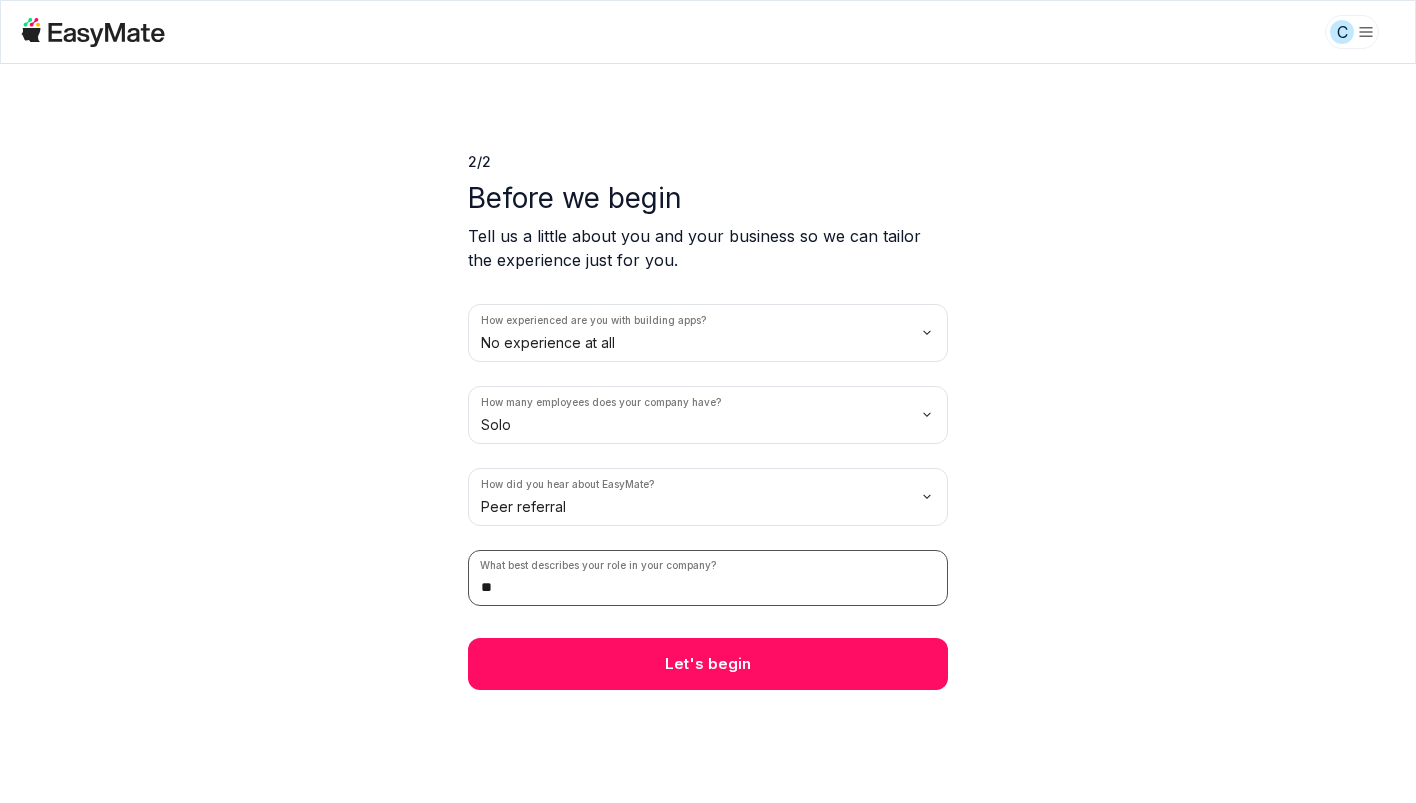type on "*" 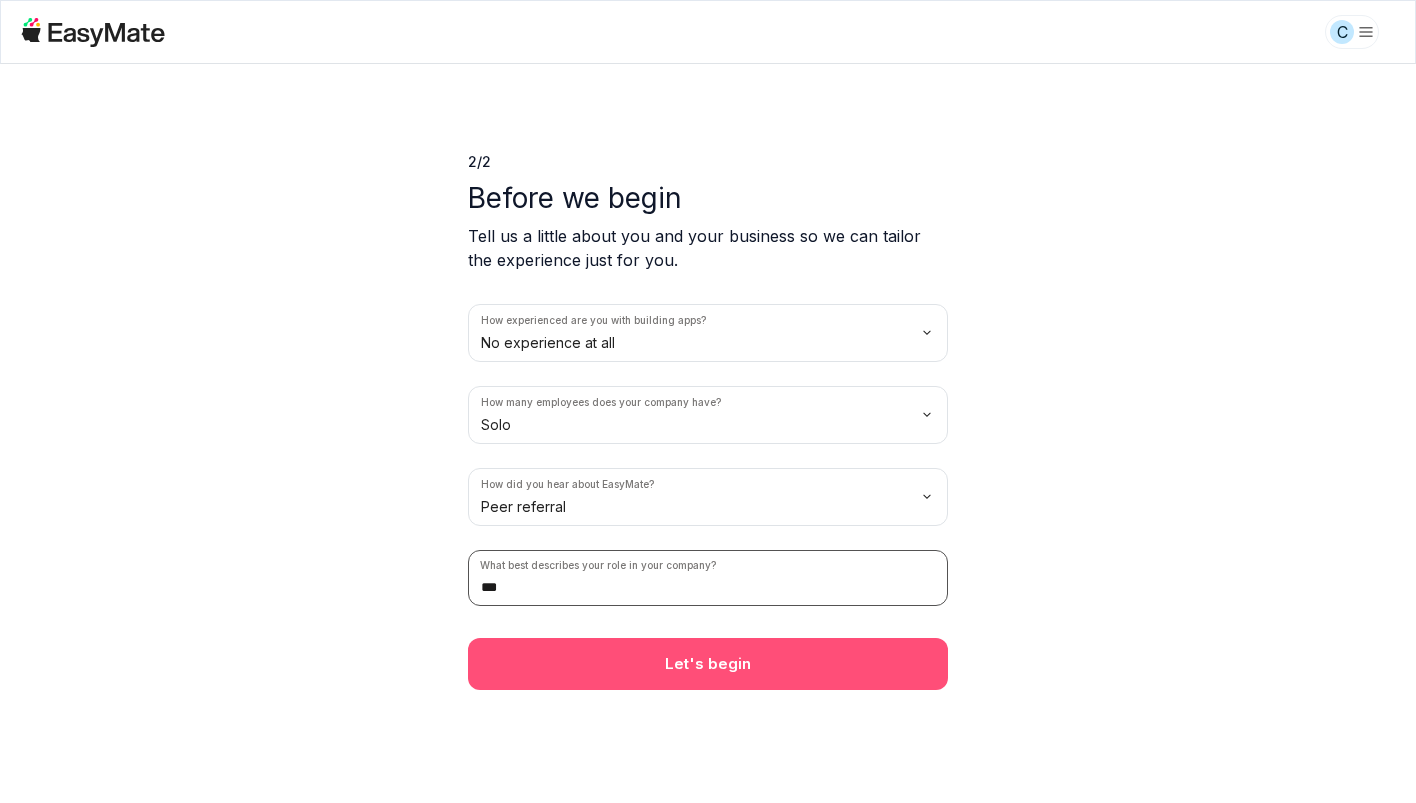 type on "***" 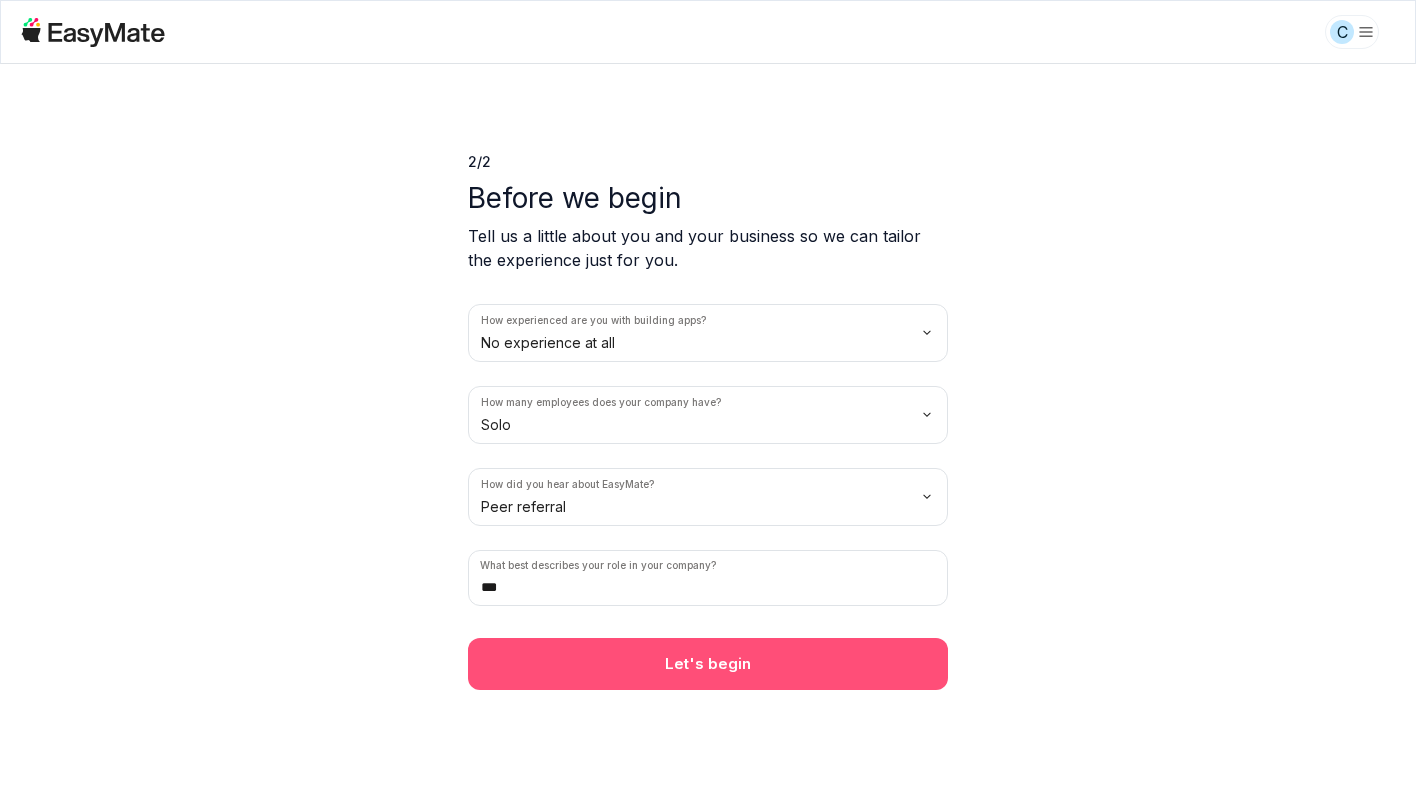 click on "Let's begin" at bounding box center (708, 664) 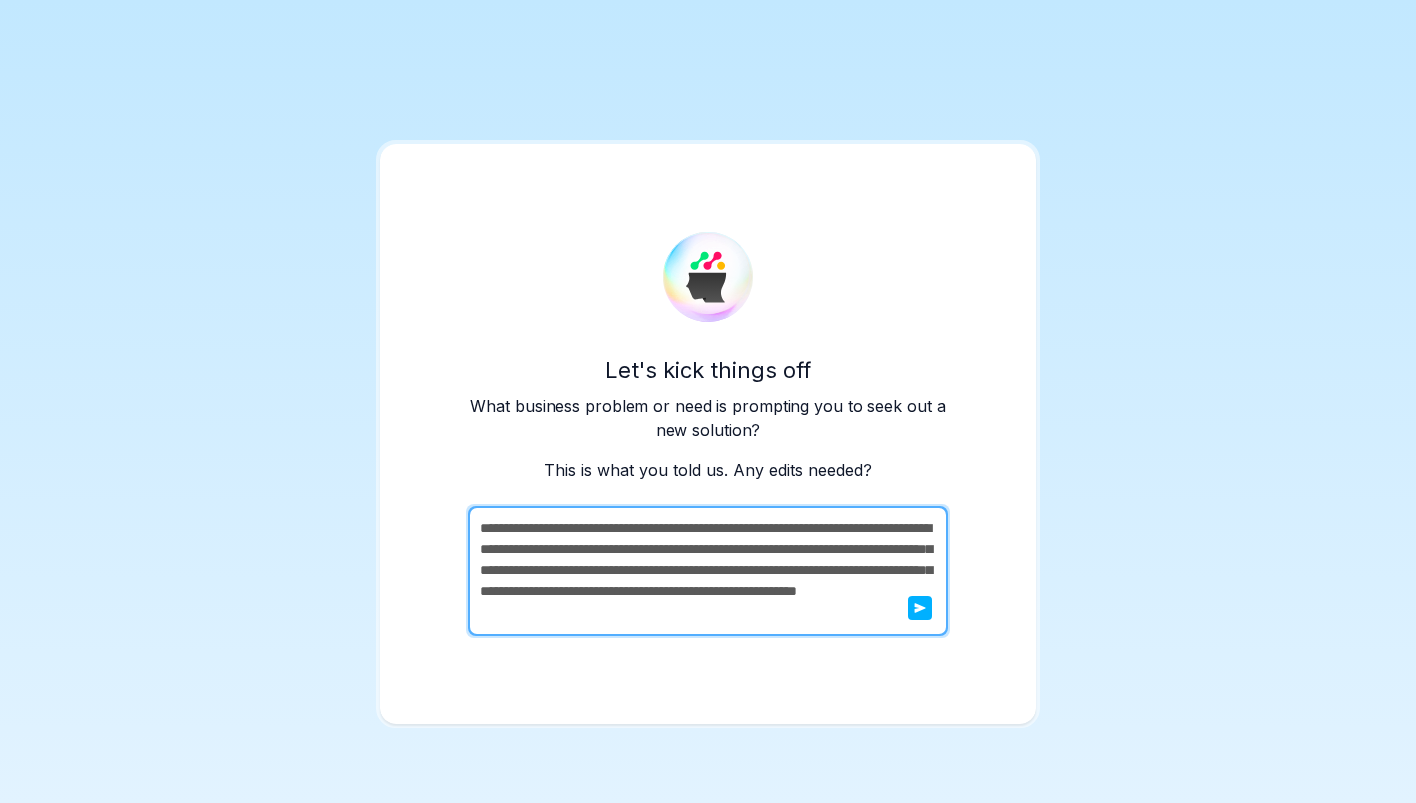 click 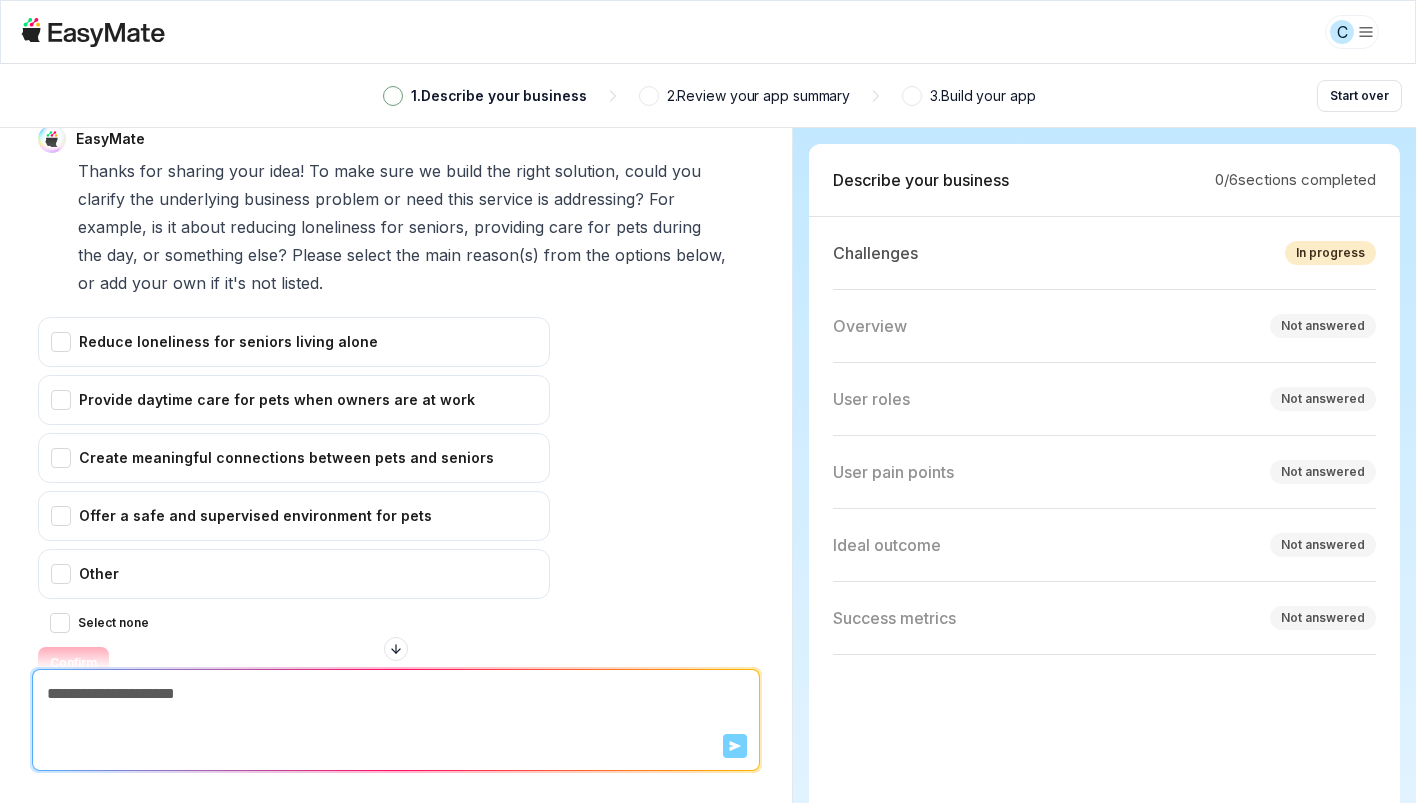 scroll, scrollTop: 309, scrollLeft: 0, axis: vertical 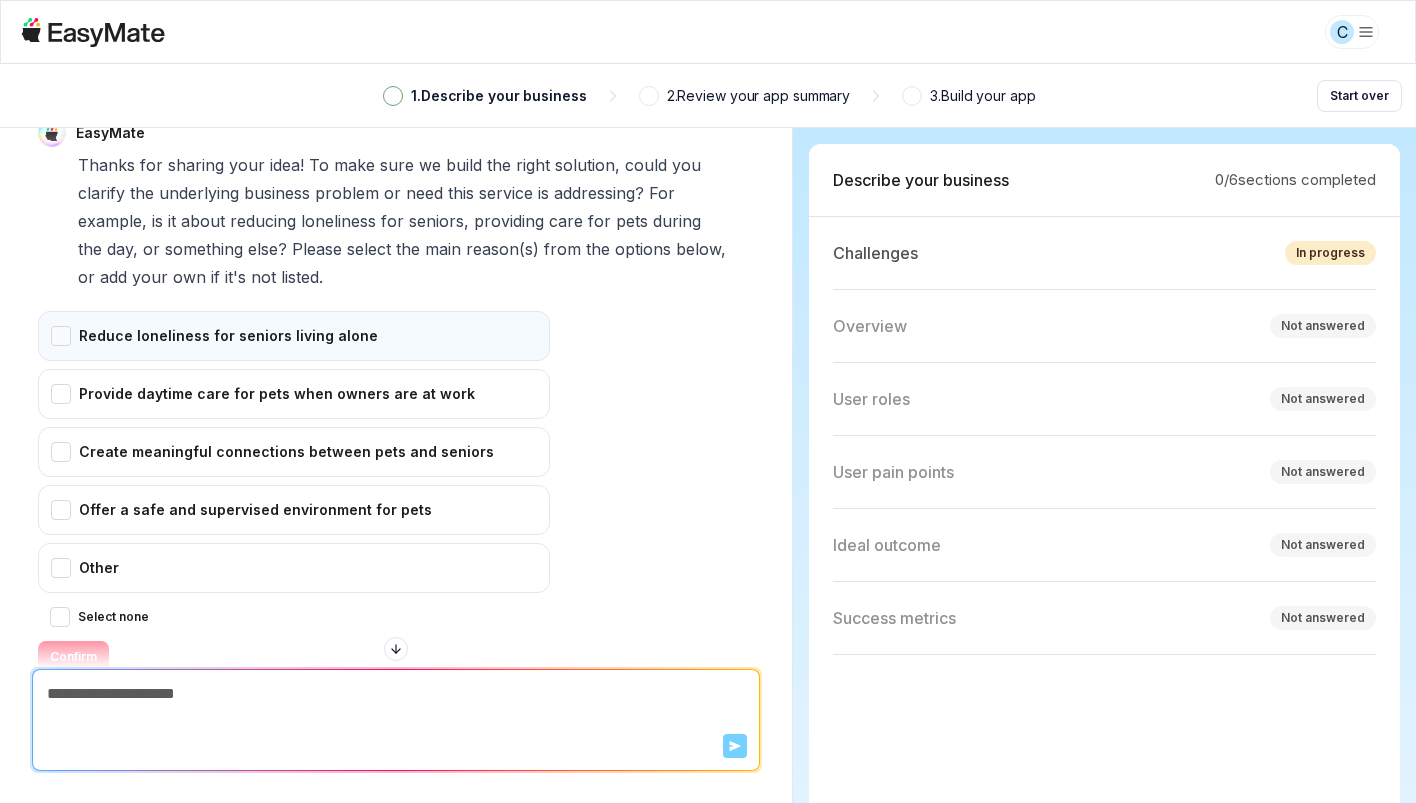 click on "Reduce loneliness for seniors living alone" at bounding box center (294, 336) 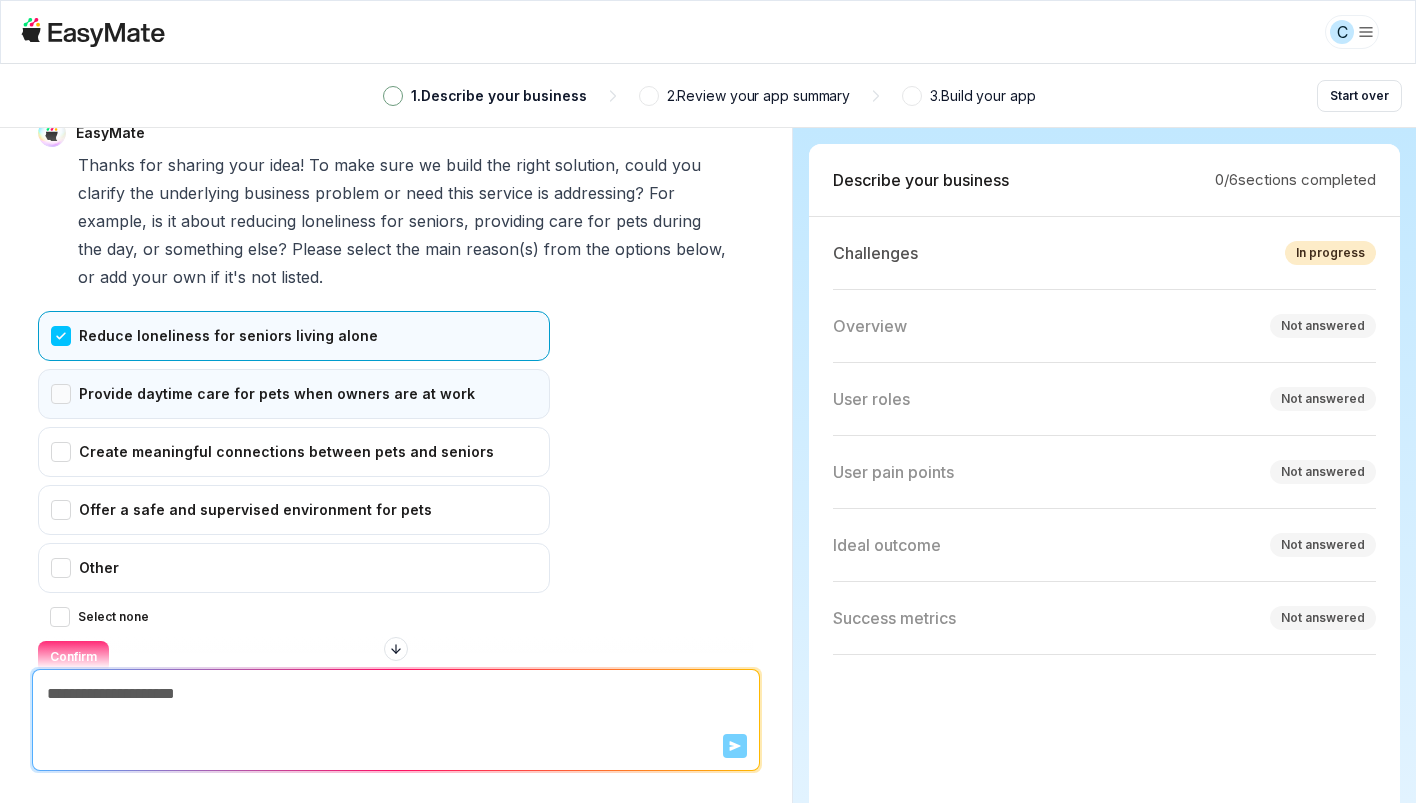 click on "Provide daytime care for pets when owners are at work" at bounding box center [294, 394] 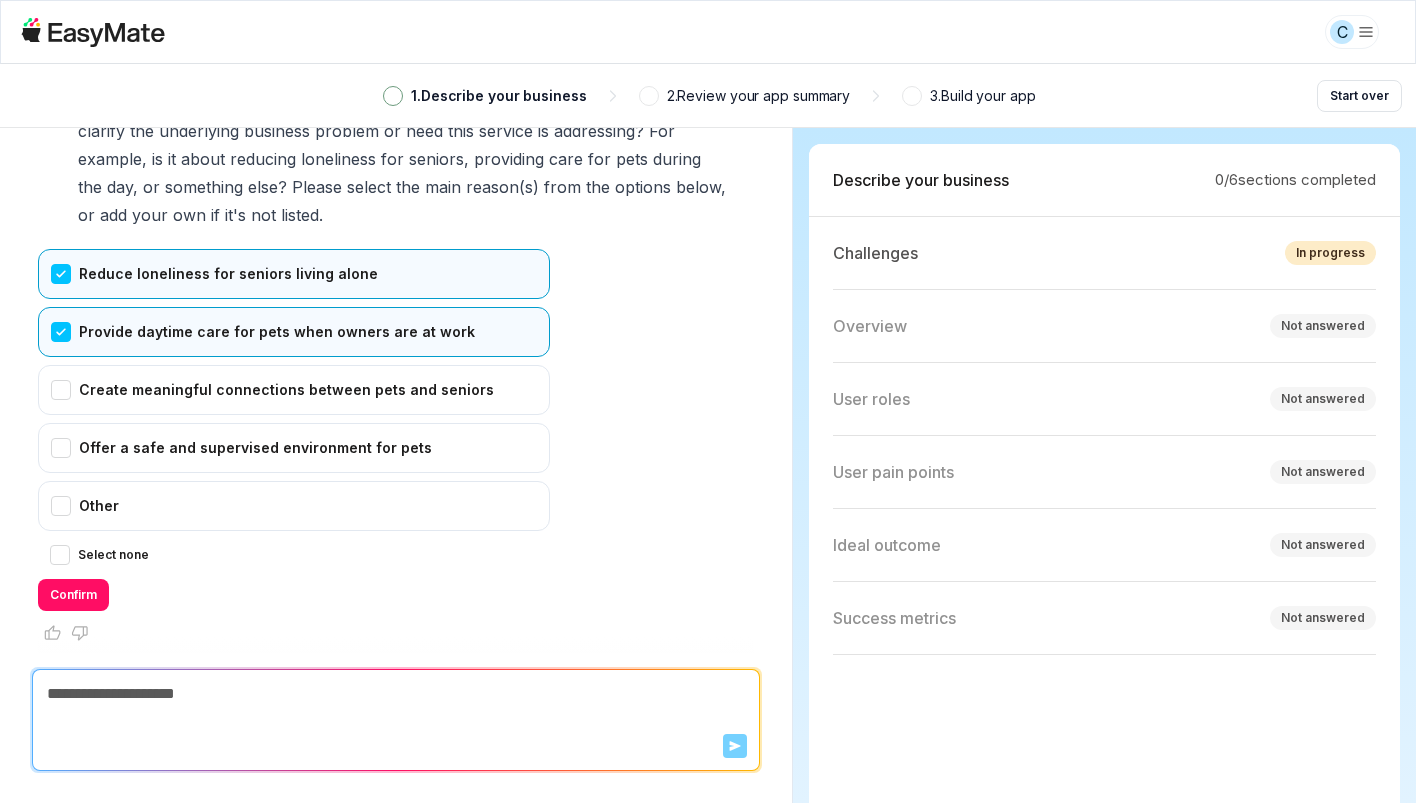 scroll, scrollTop: 381, scrollLeft: 0, axis: vertical 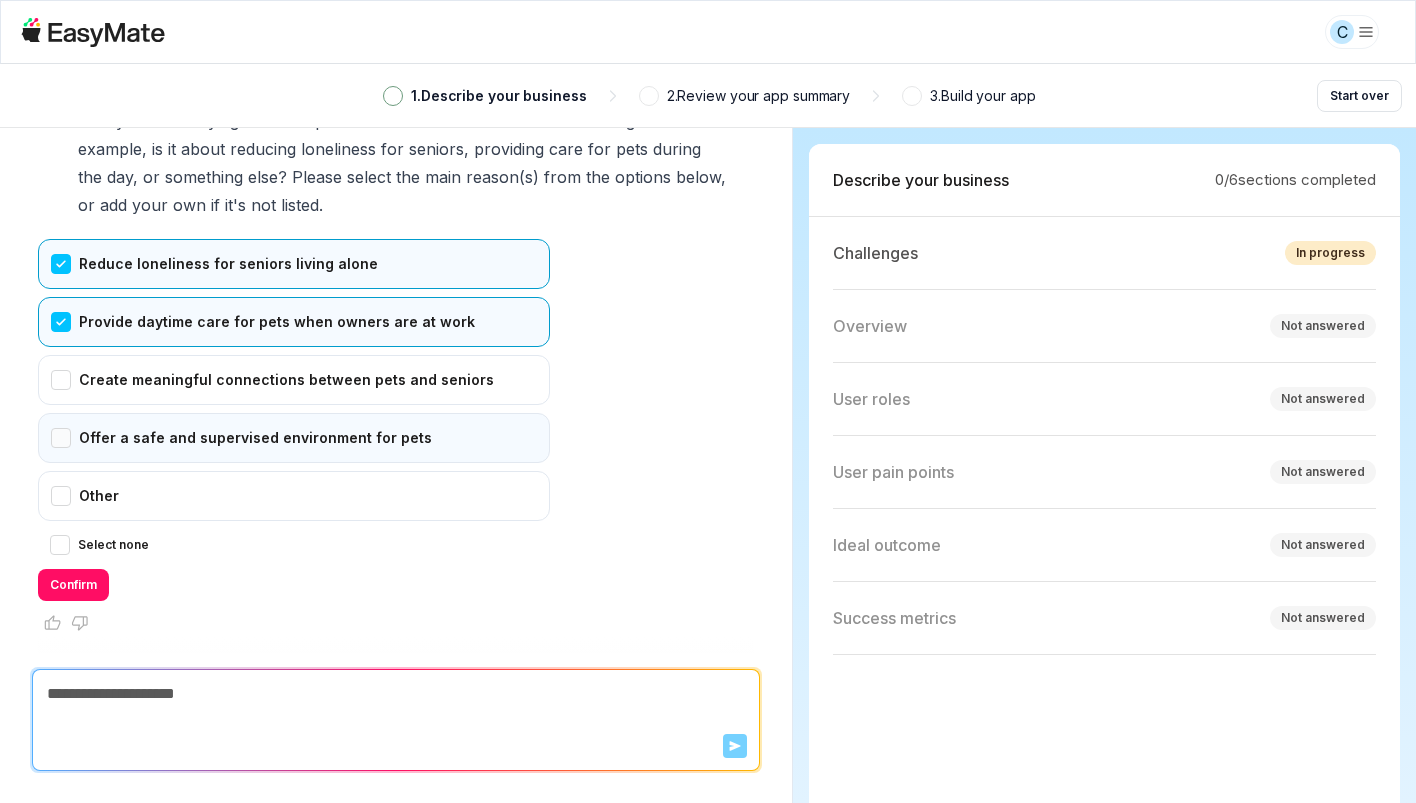 click on "Offer a safe and supervised environment for pets" at bounding box center [294, 438] 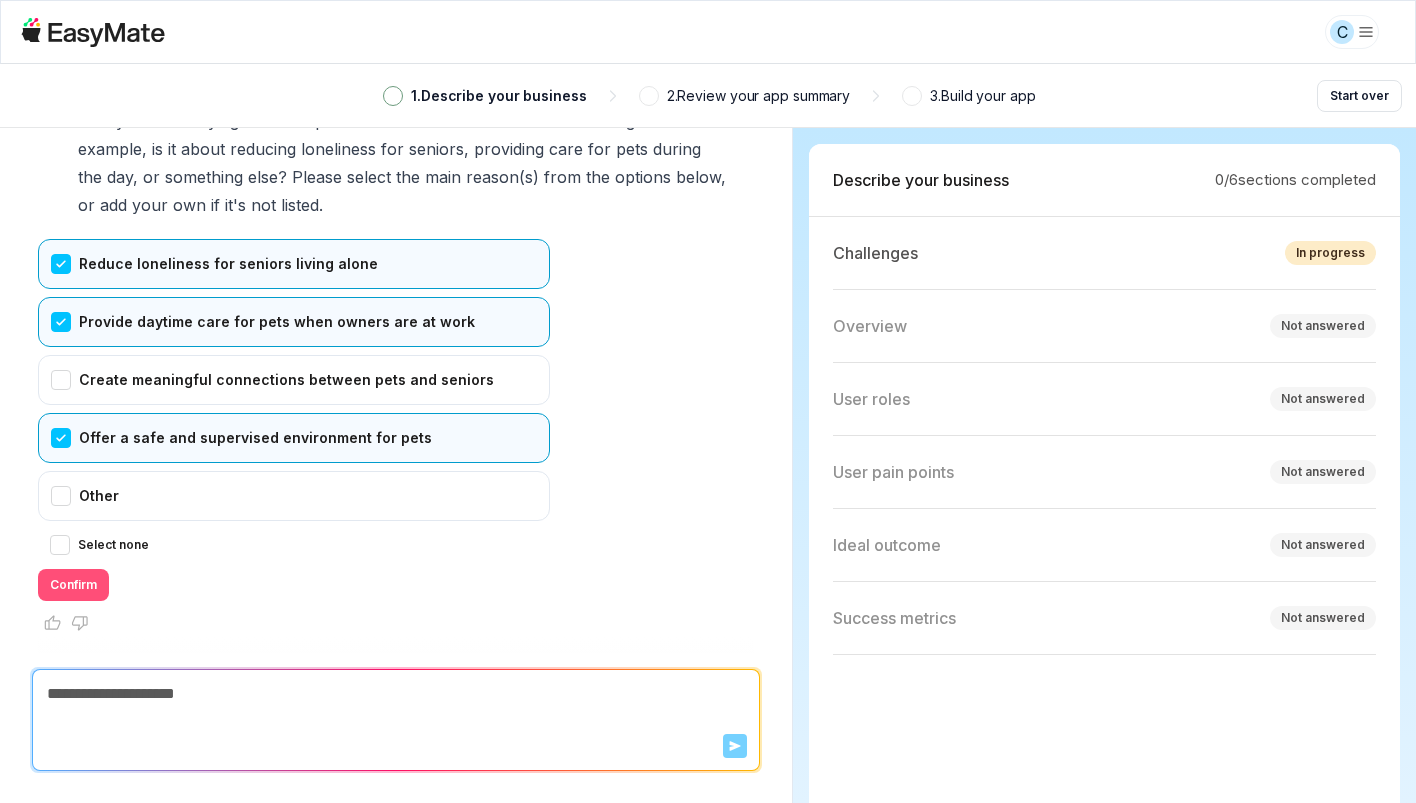 click on "Confirm" at bounding box center (73, 585) 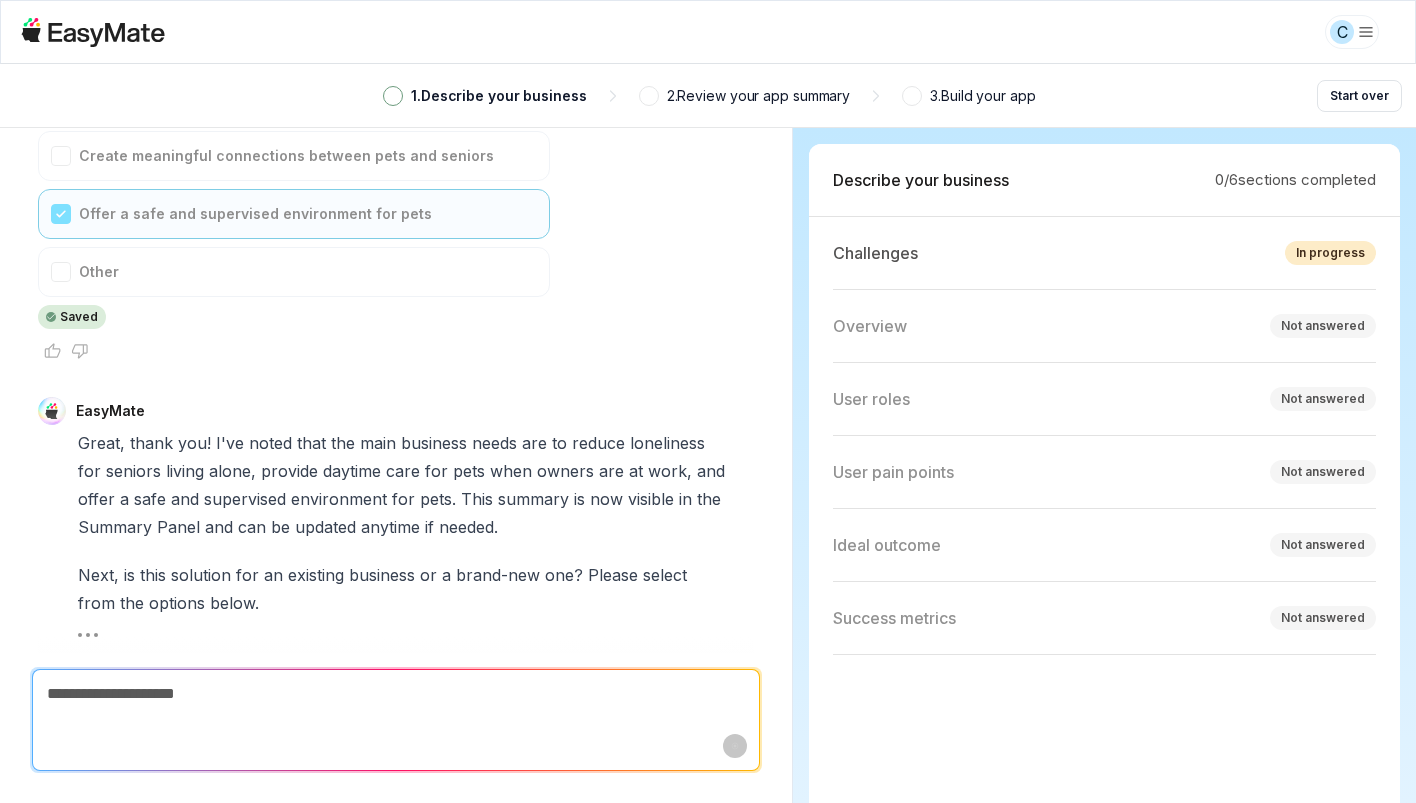 scroll, scrollTop: 749, scrollLeft: 0, axis: vertical 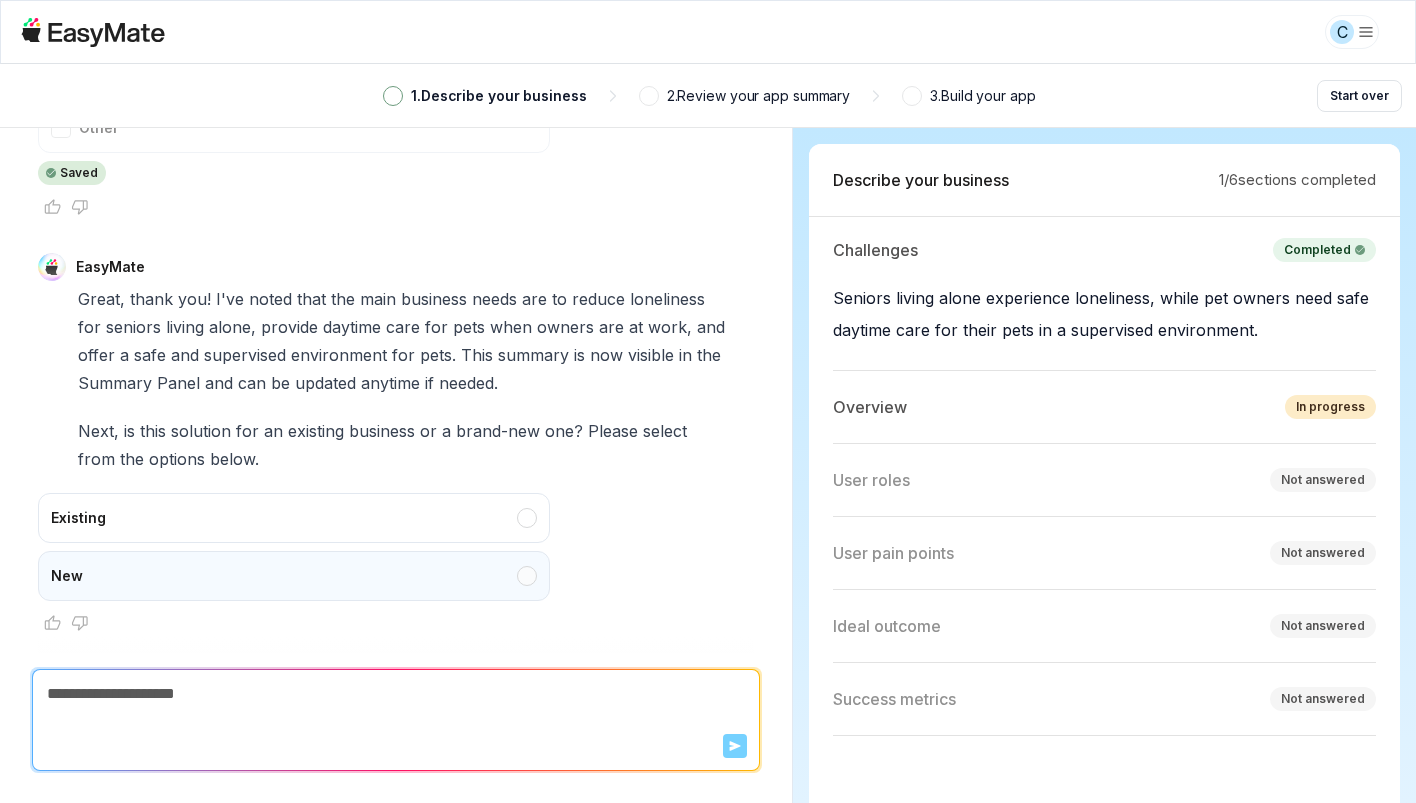 click on "New" at bounding box center (294, 576) 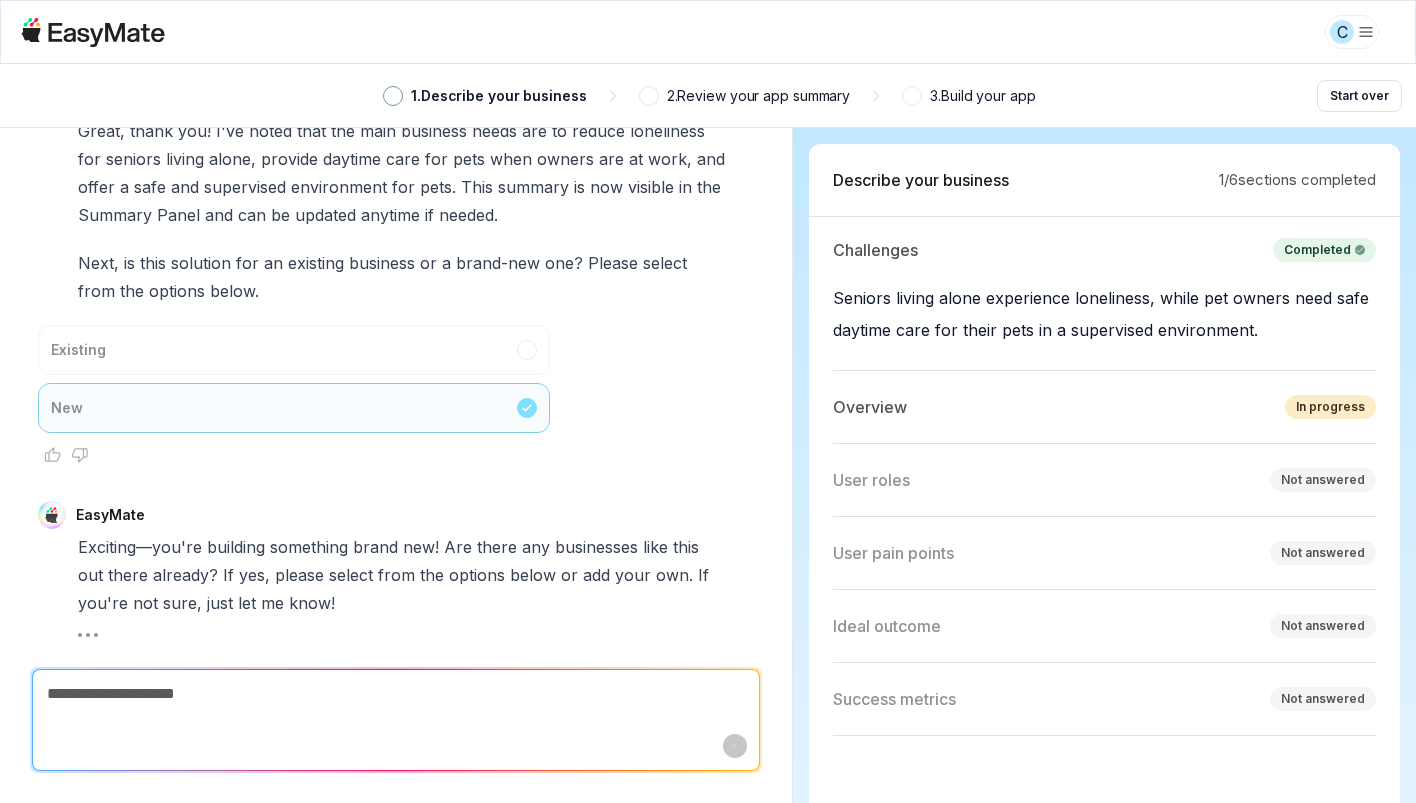 scroll, scrollTop: 1257, scrollLeft: 0, axis: vertical 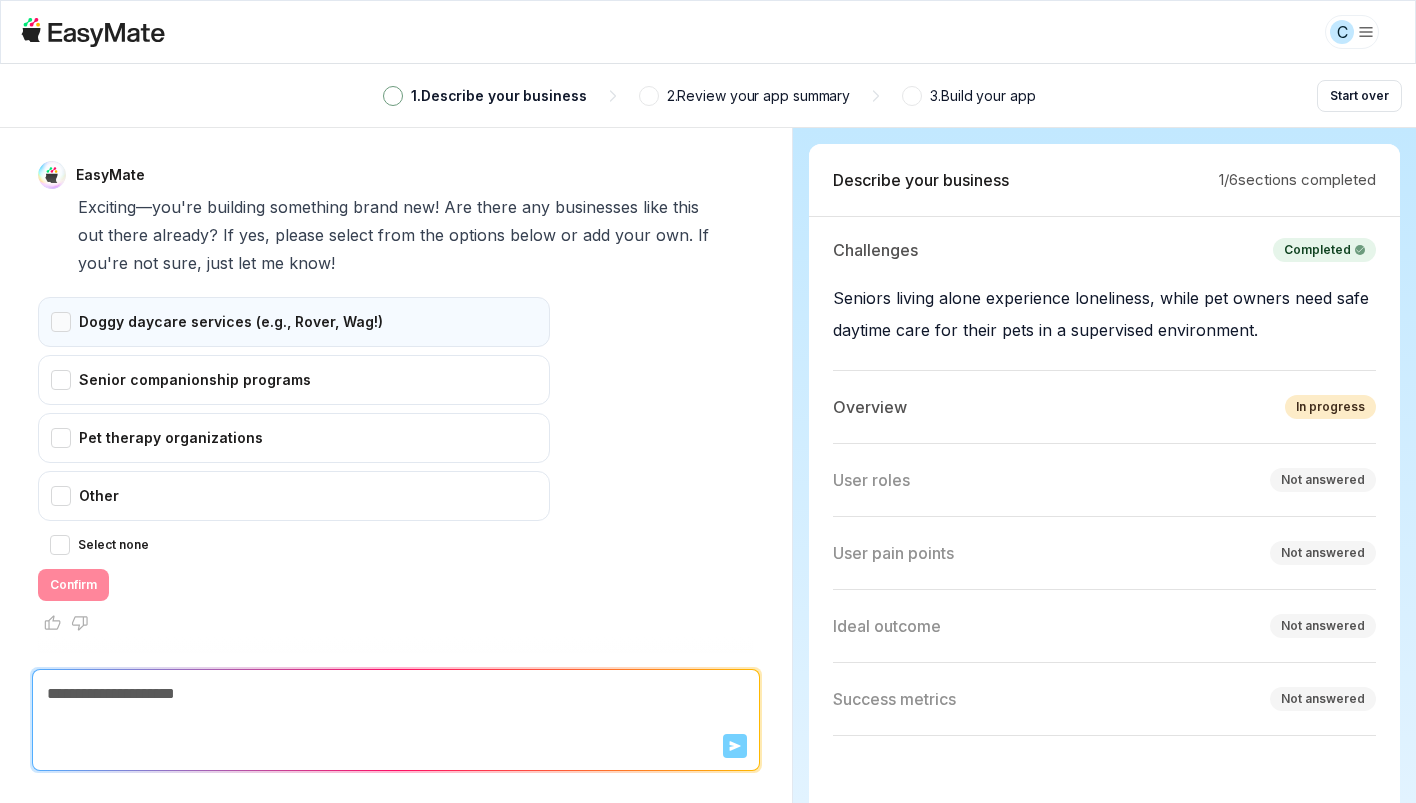 click on "Doggy daycare services (e.g., Rover, Wag!)" at bounding box center [294, 322] 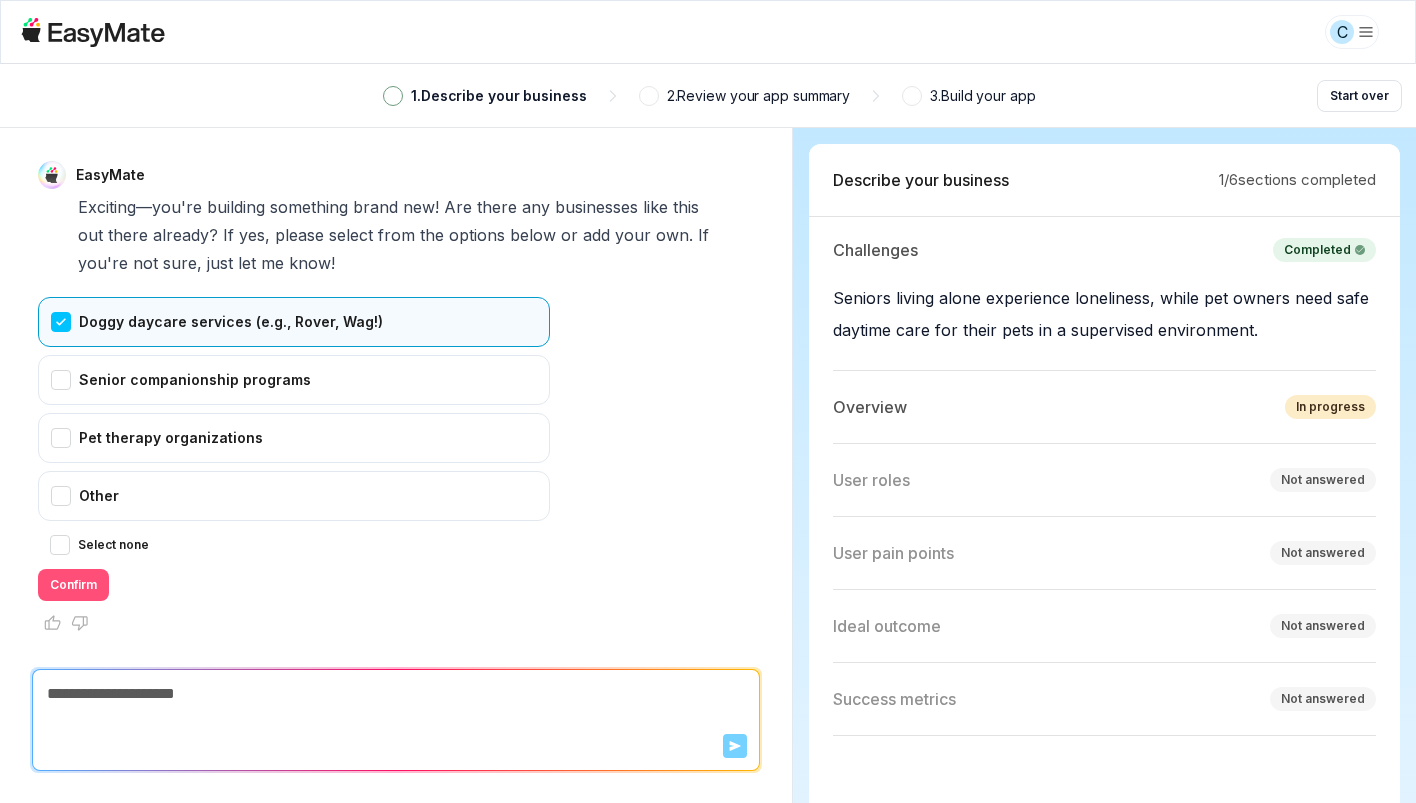 click on "Confirm" at bounding box center (73, 585) 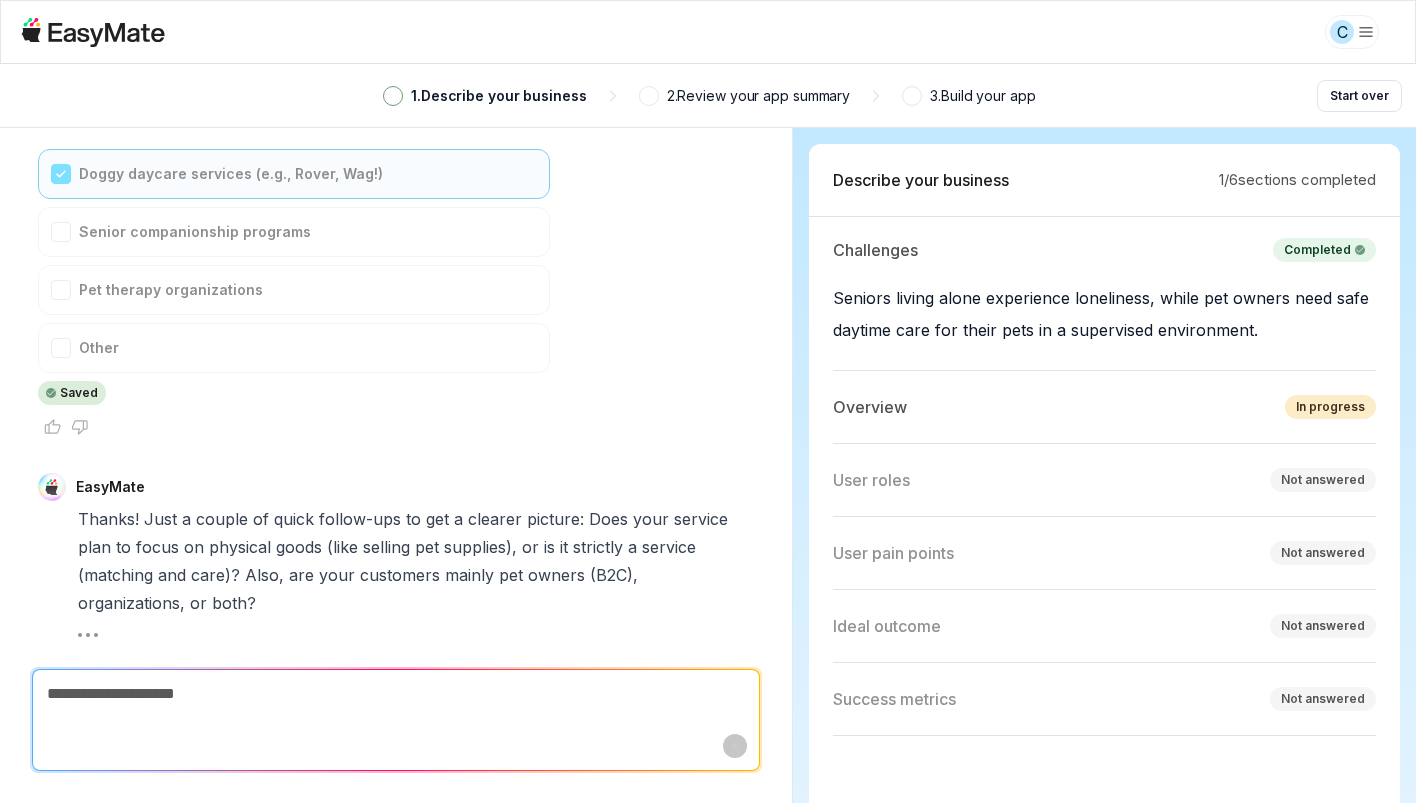 scroll, scrollTop: 1441, scrollLeft: 0, axis: vertical 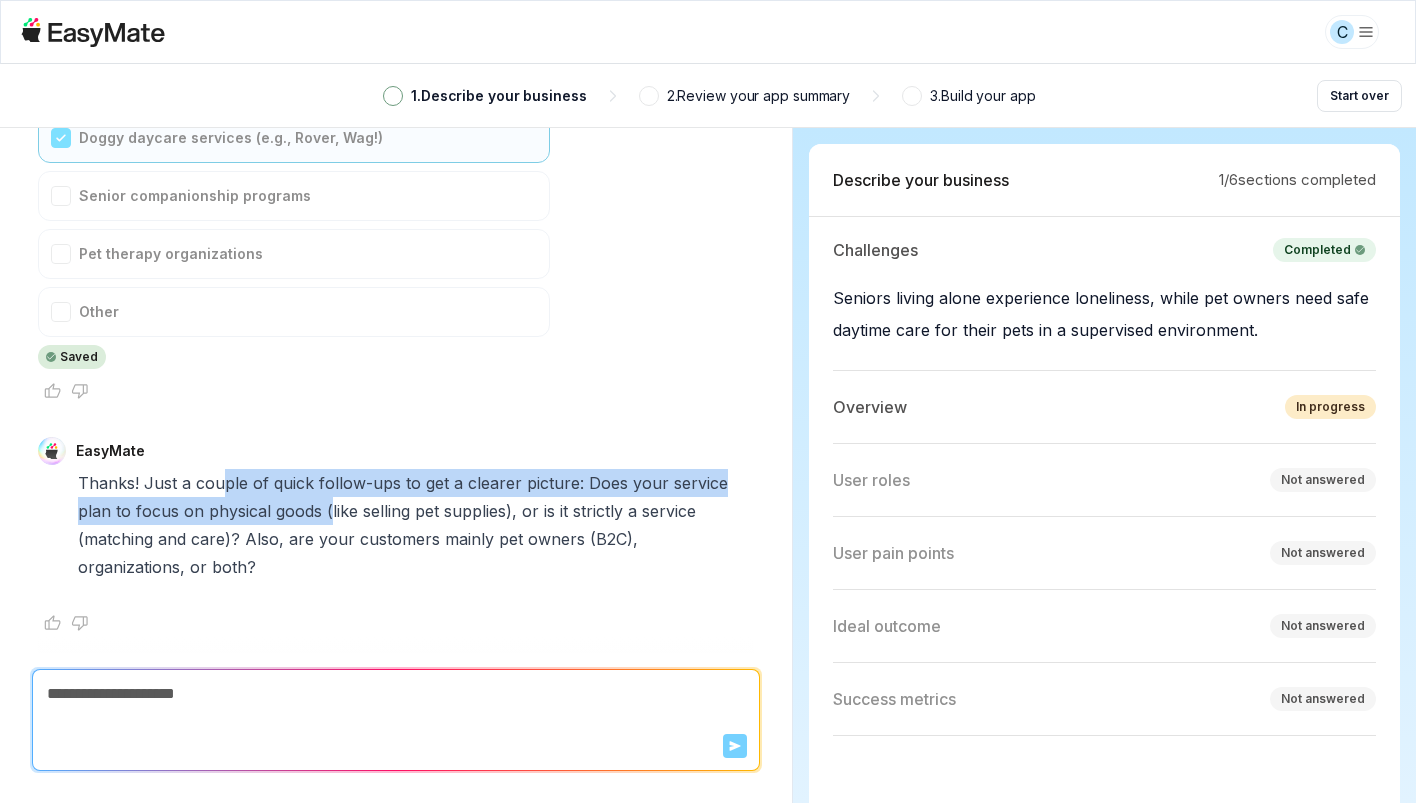 drag, startPoint x: 223, startPoint y: 480, endPoint x: 328, endPoint y: 517, distance: 111.32835 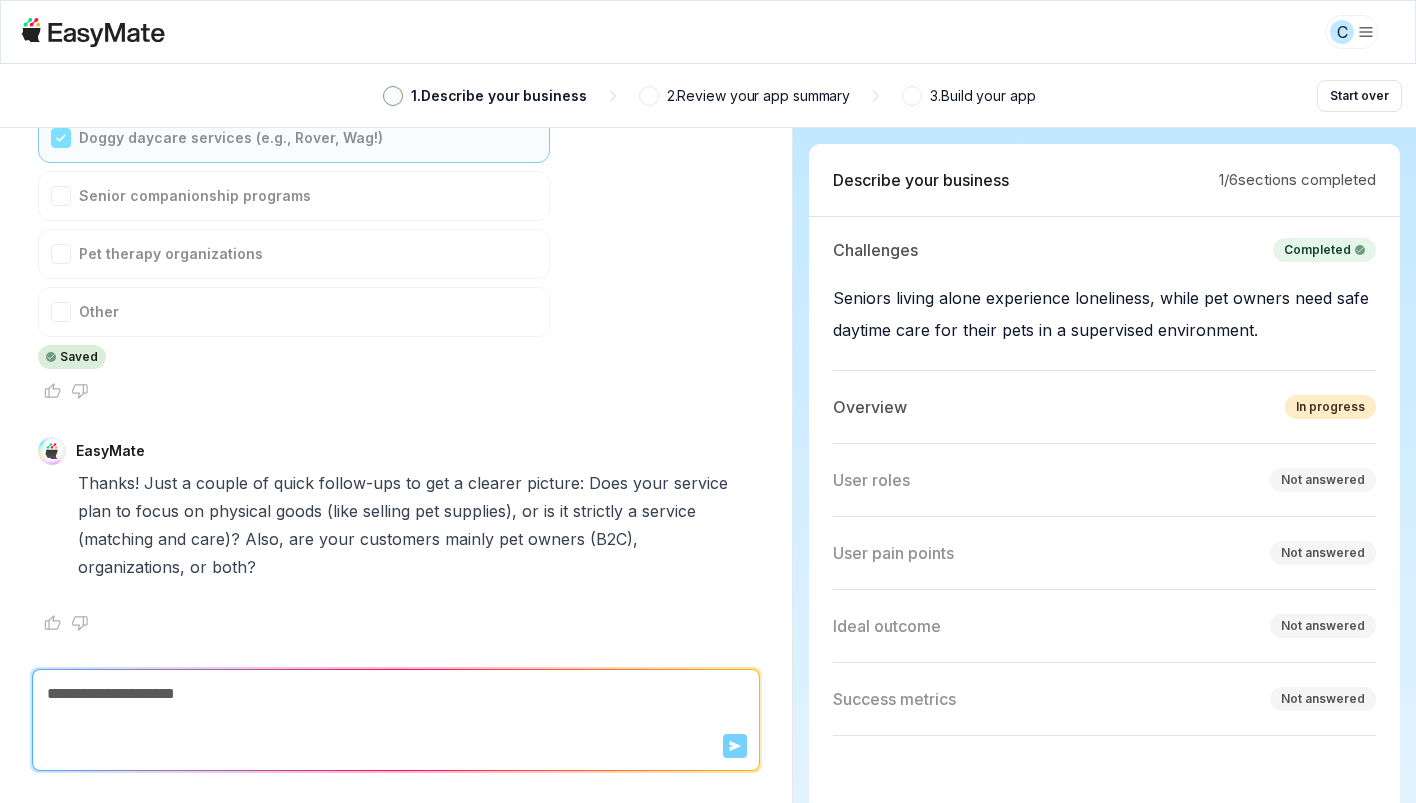 click on "your" at bounding box center [337, 539] 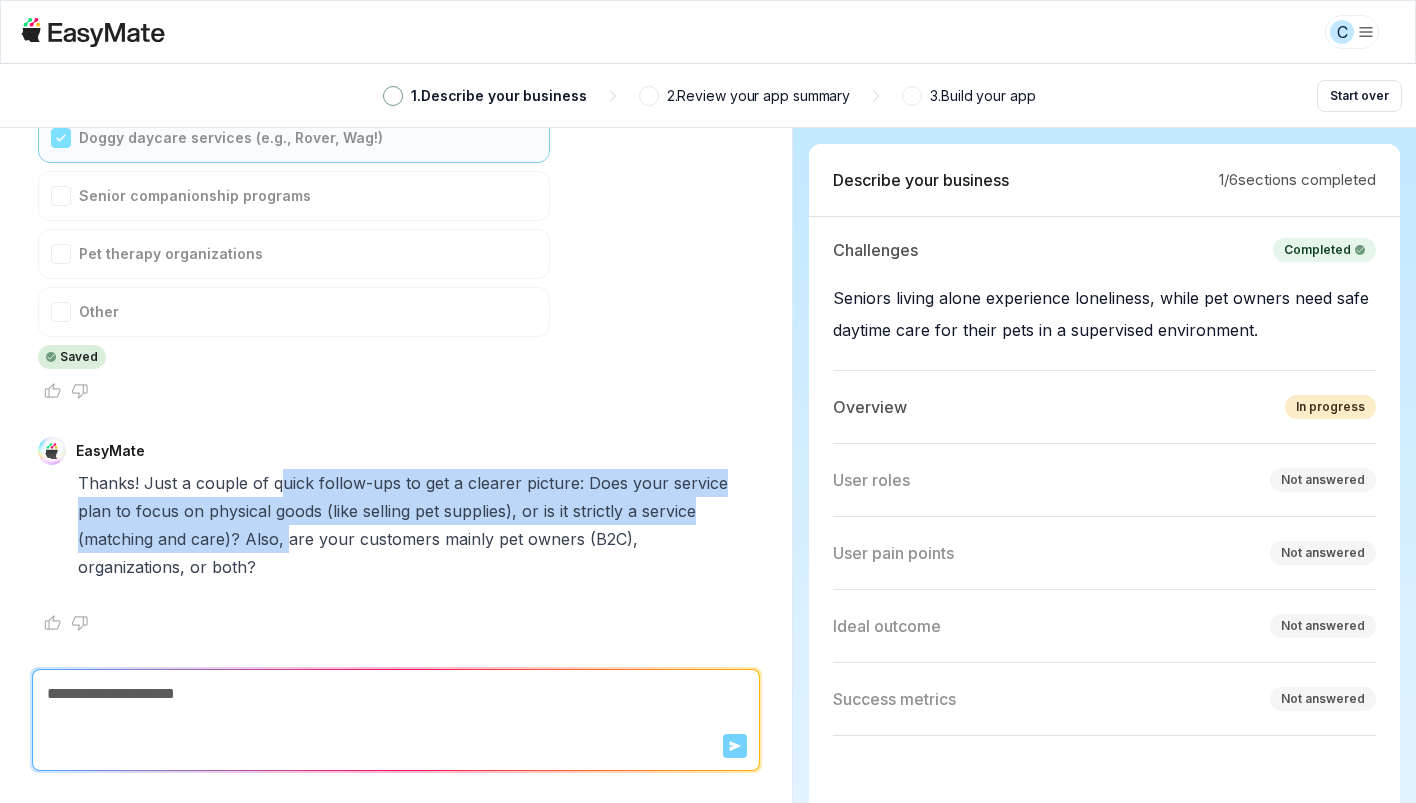 drag, startPoint x: 282, startPoint y: 481, endPoint x: 286, endPoint y: 551, distance: 70.11419 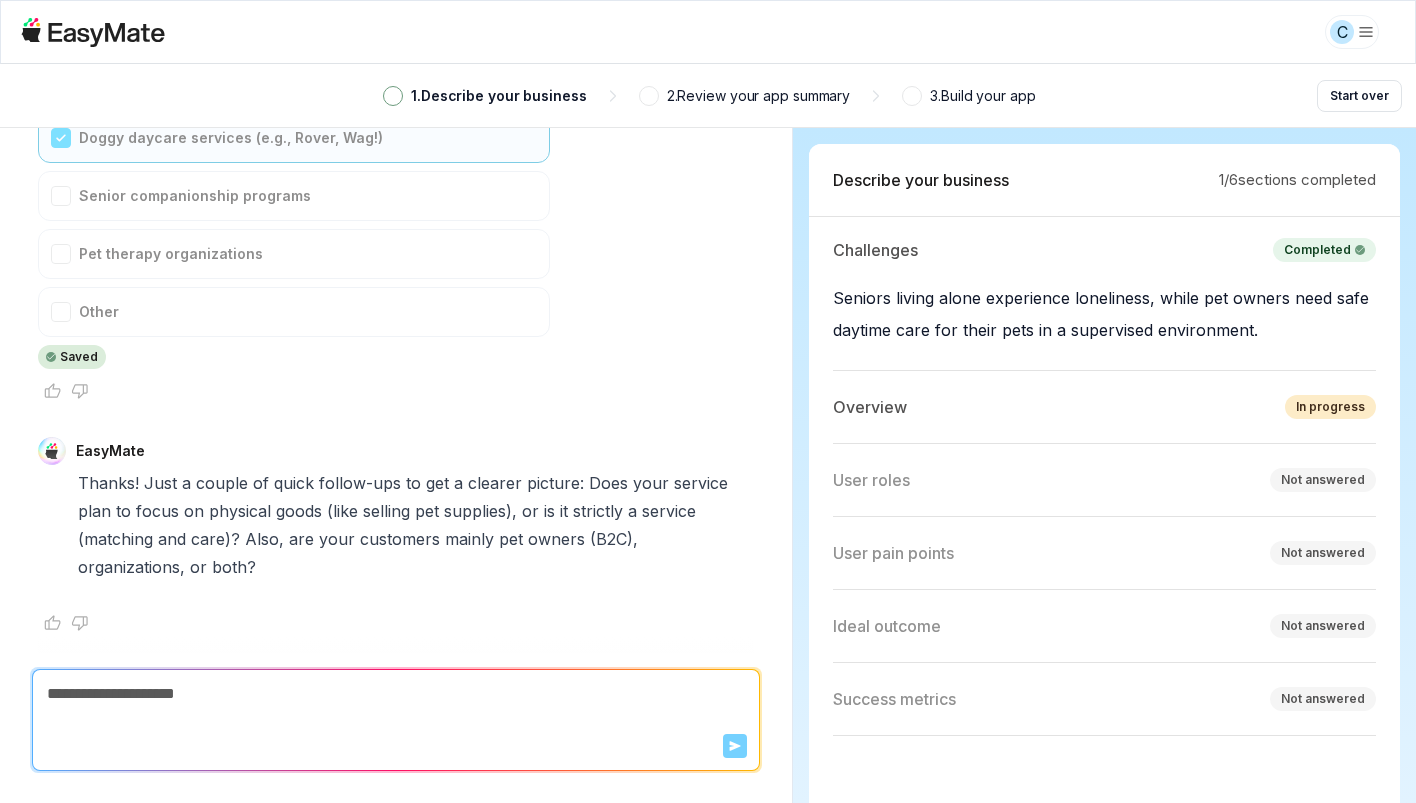 click on "are" at bounding box center [301, 539] 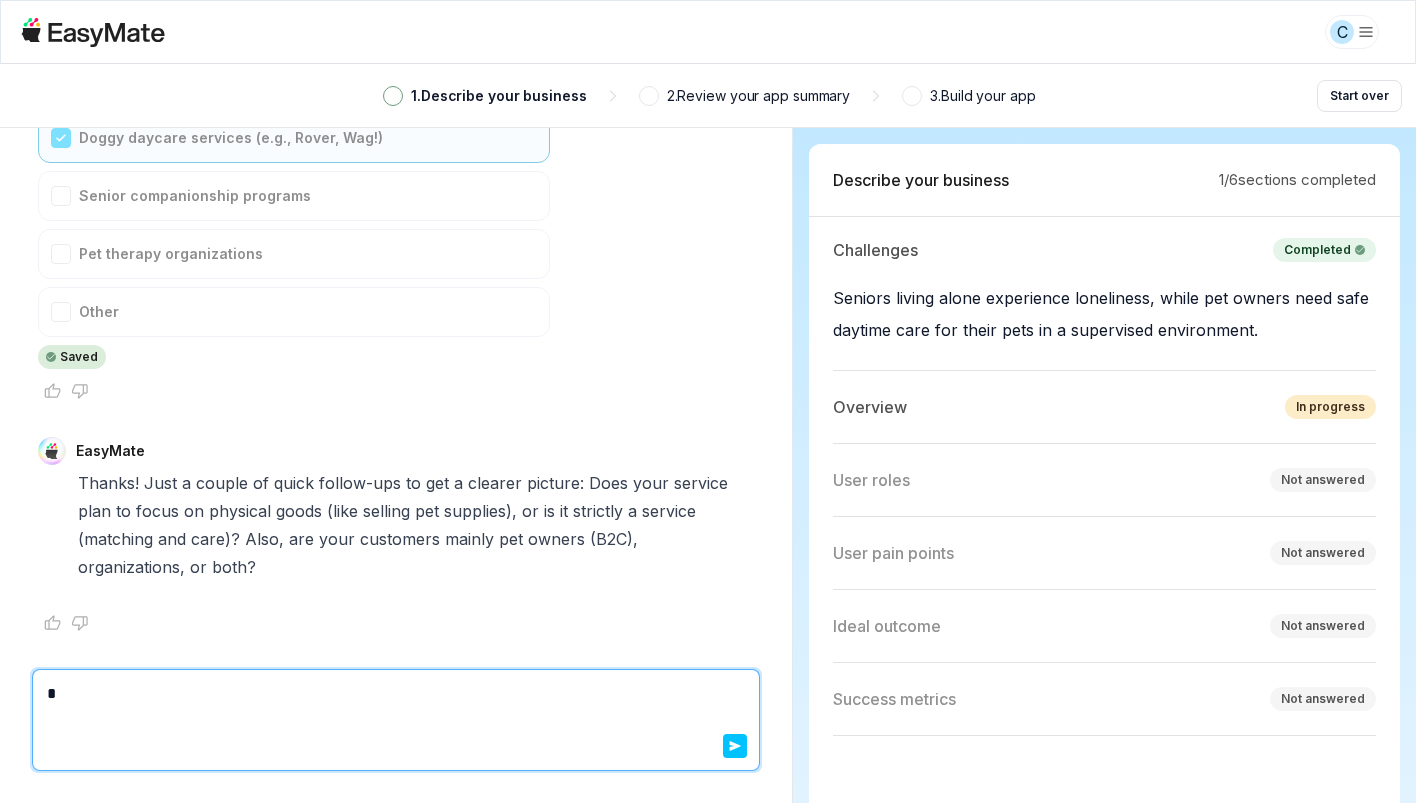 type on "*" 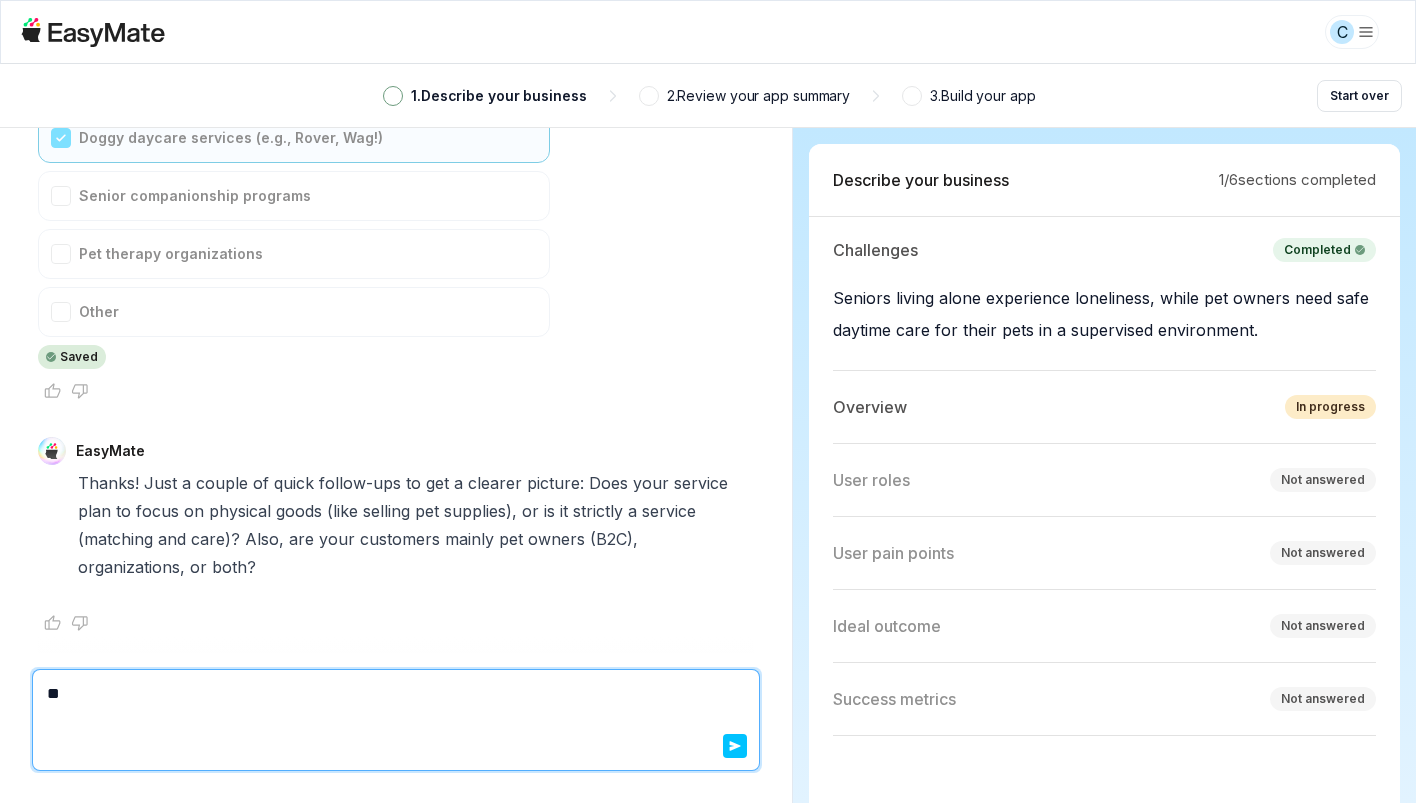 type on "*" 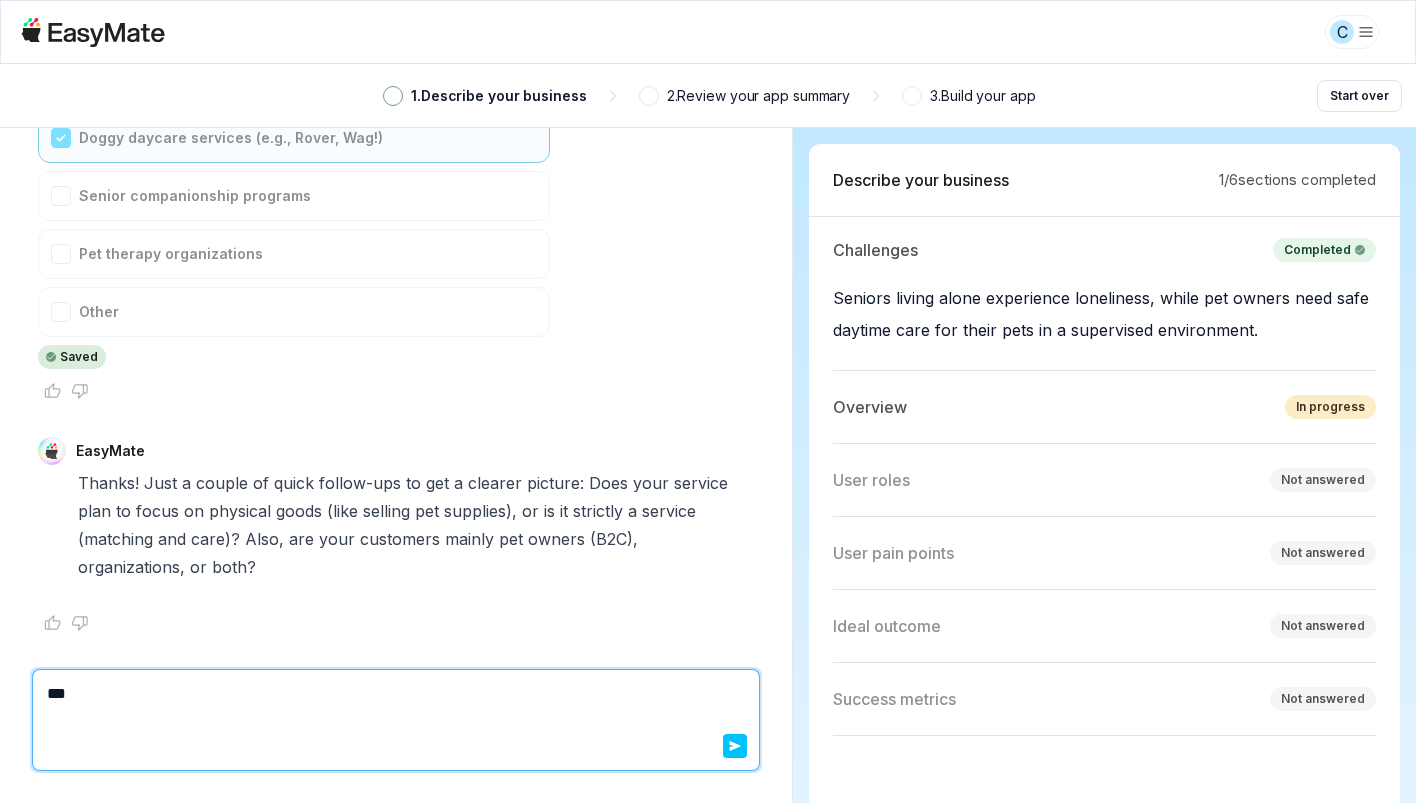 type on "*" 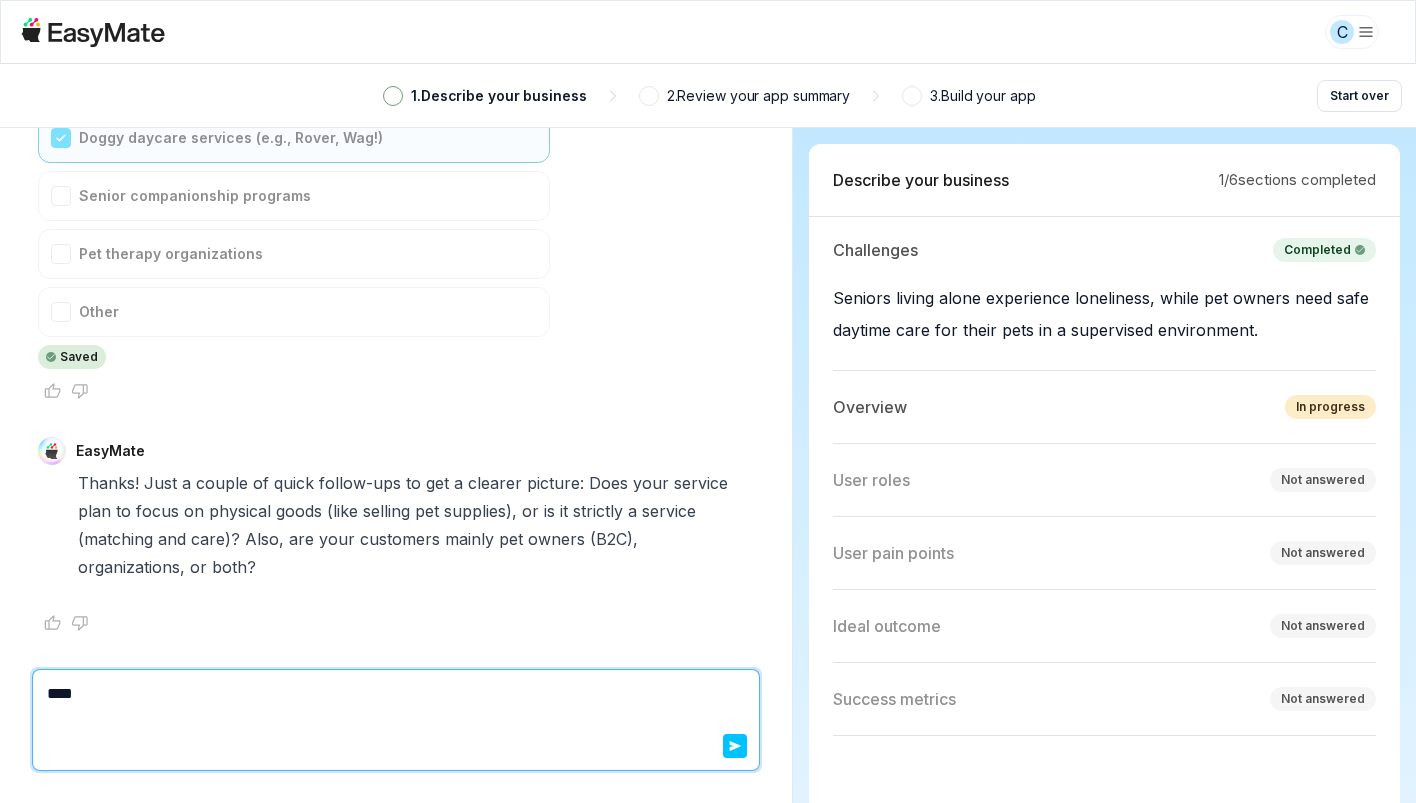 type on "*" 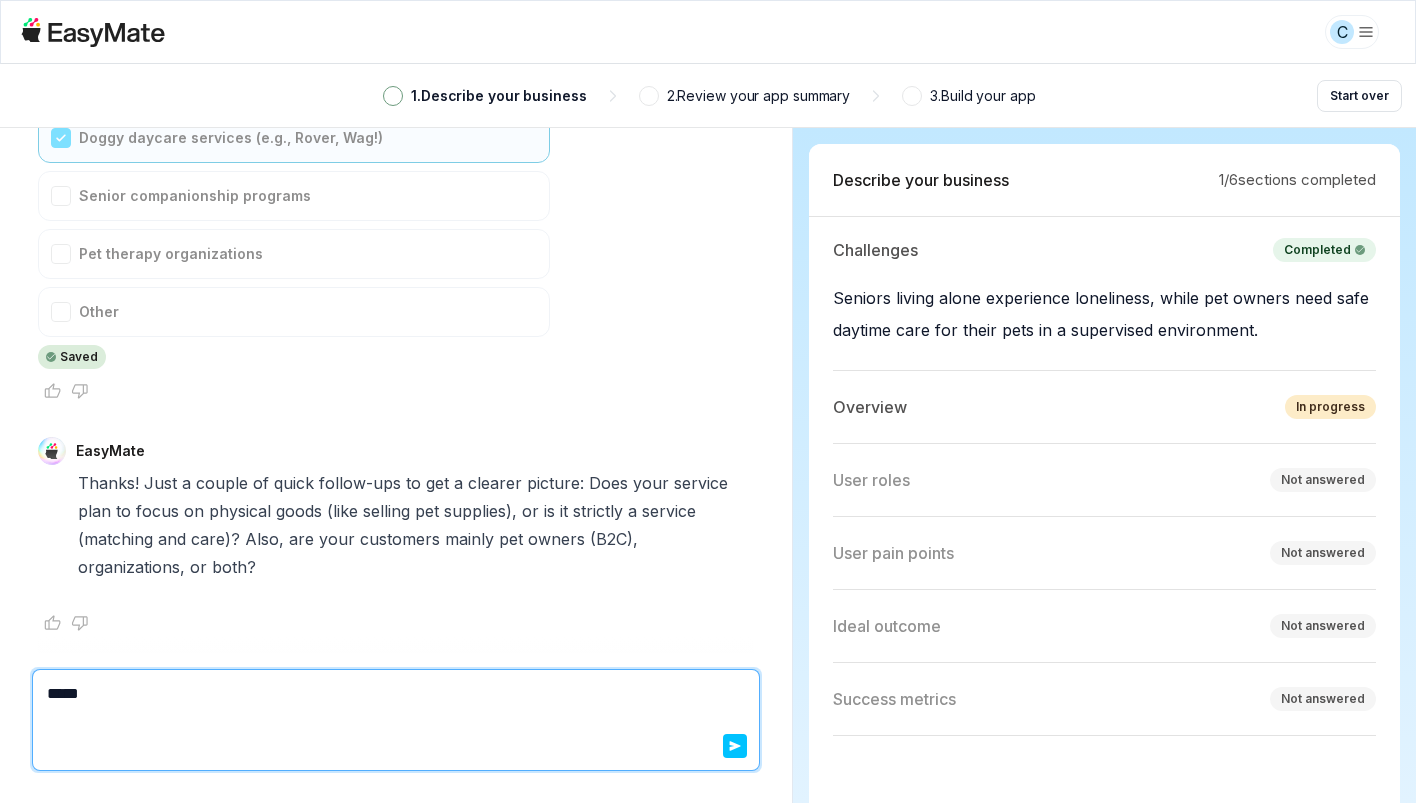 type on "*" 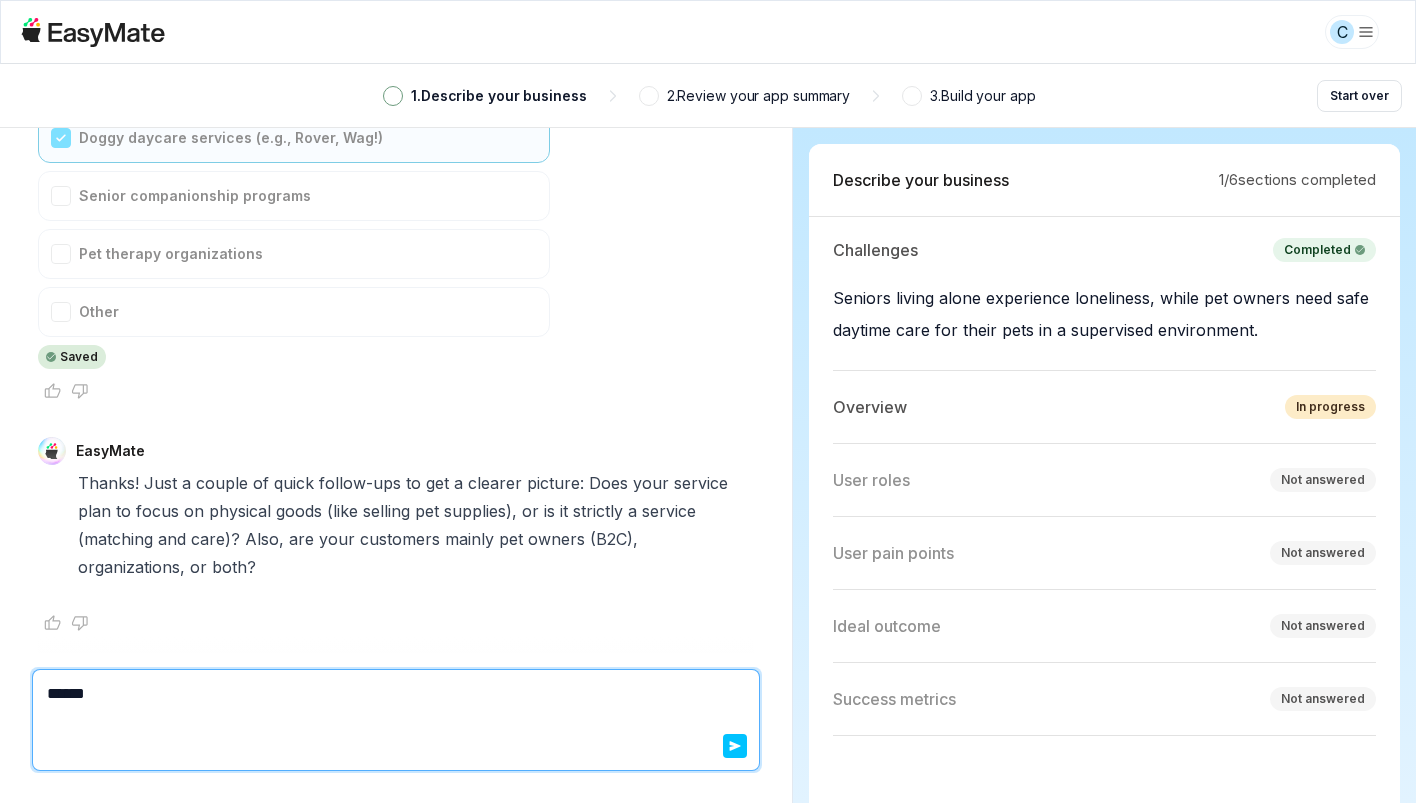 type on "*" 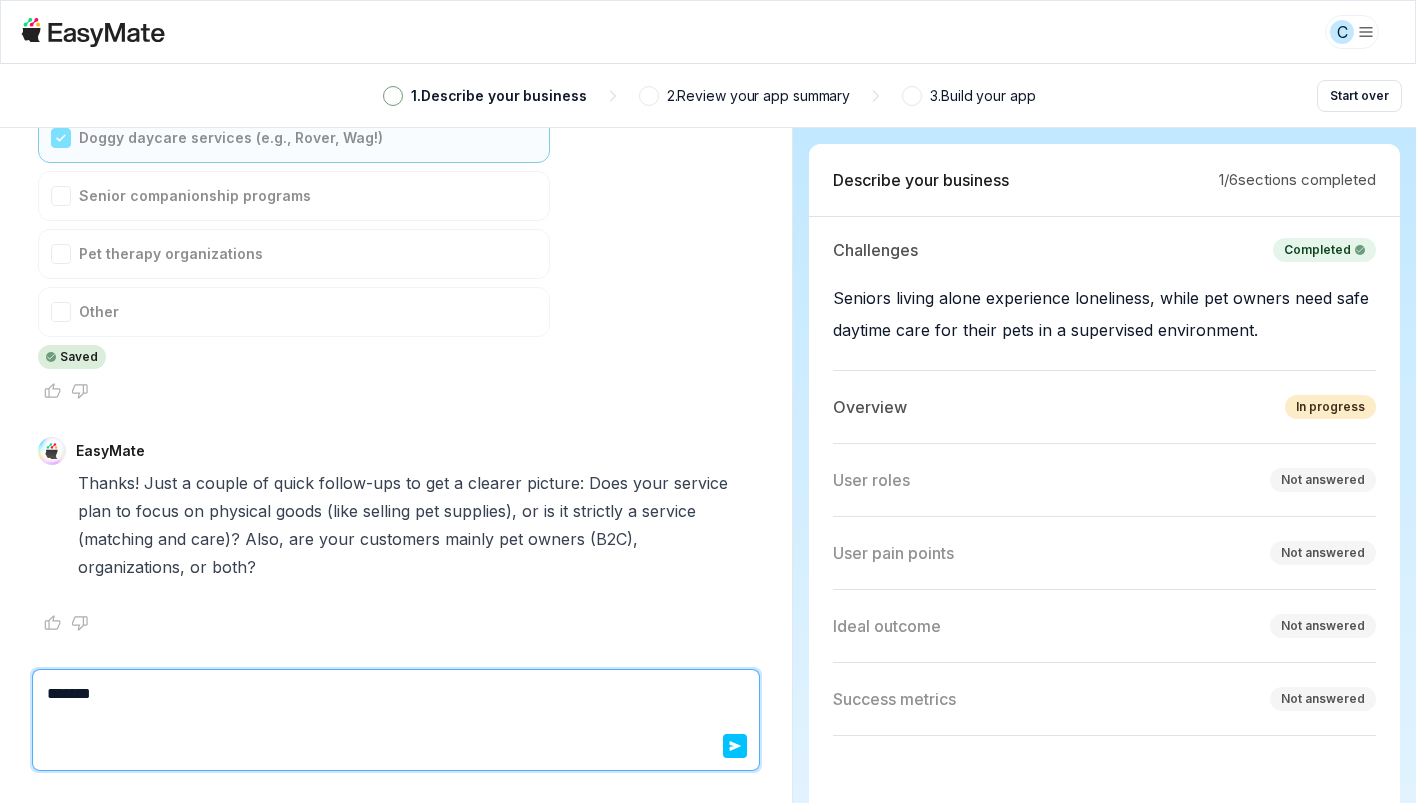 type on "*" 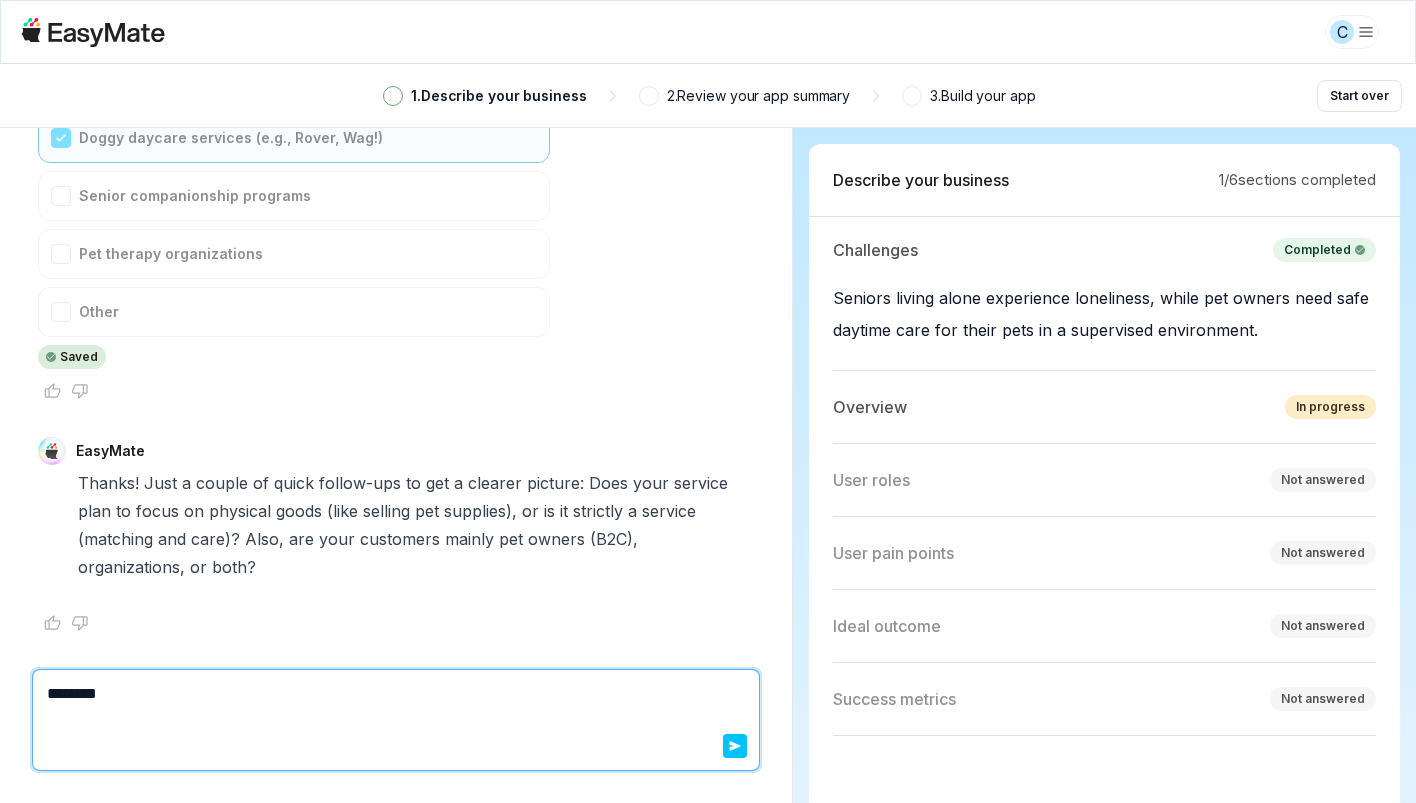 type on "*" 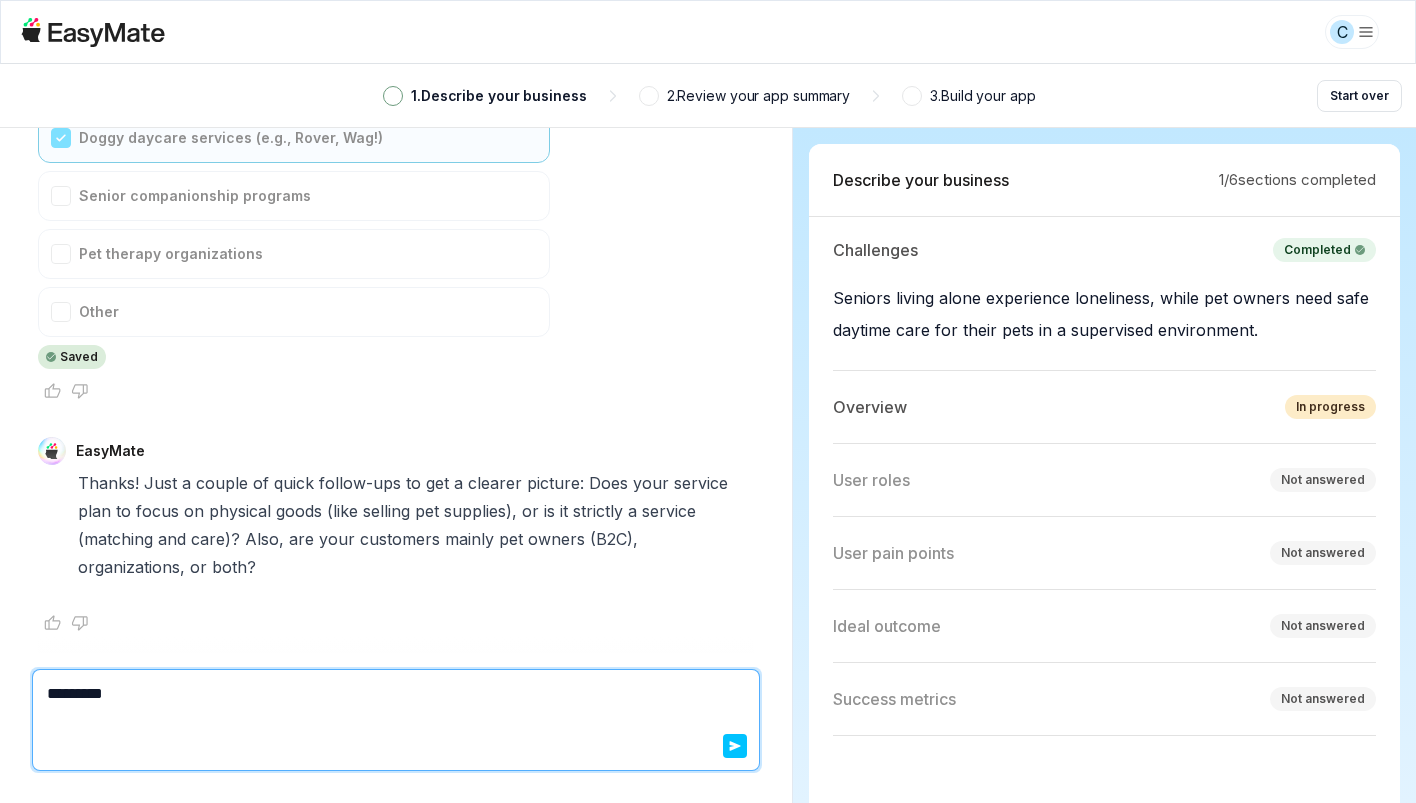 type on "*" 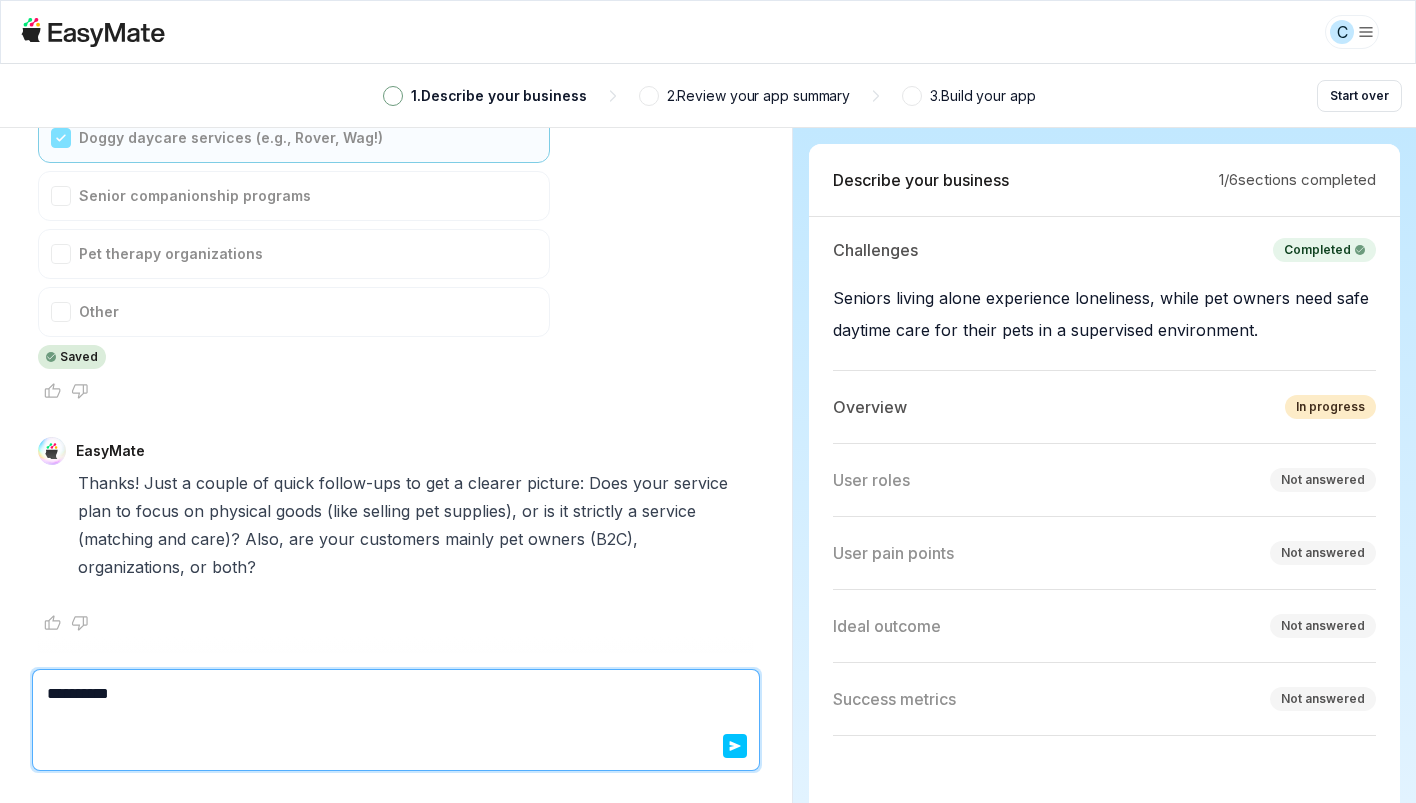 type on "**********" 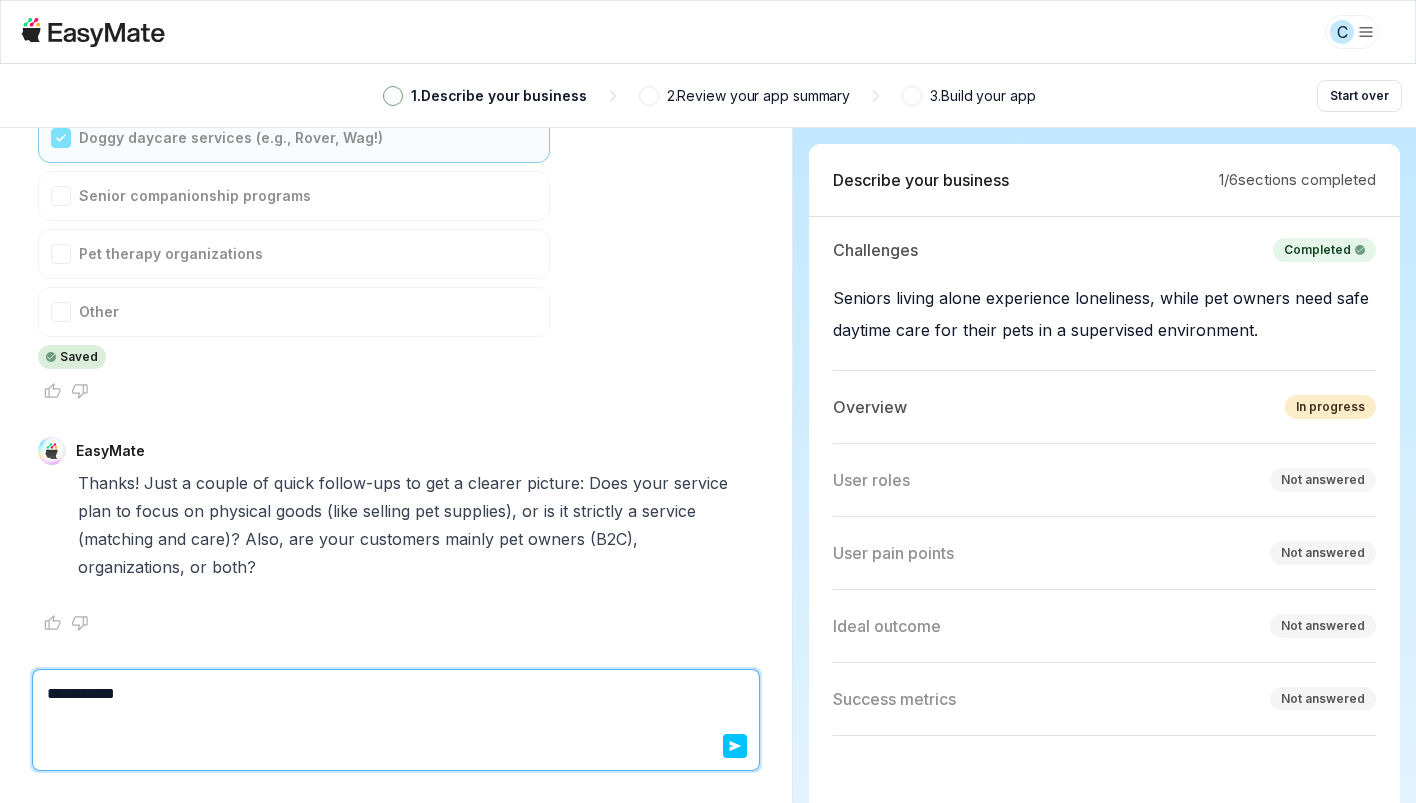 type on "*" 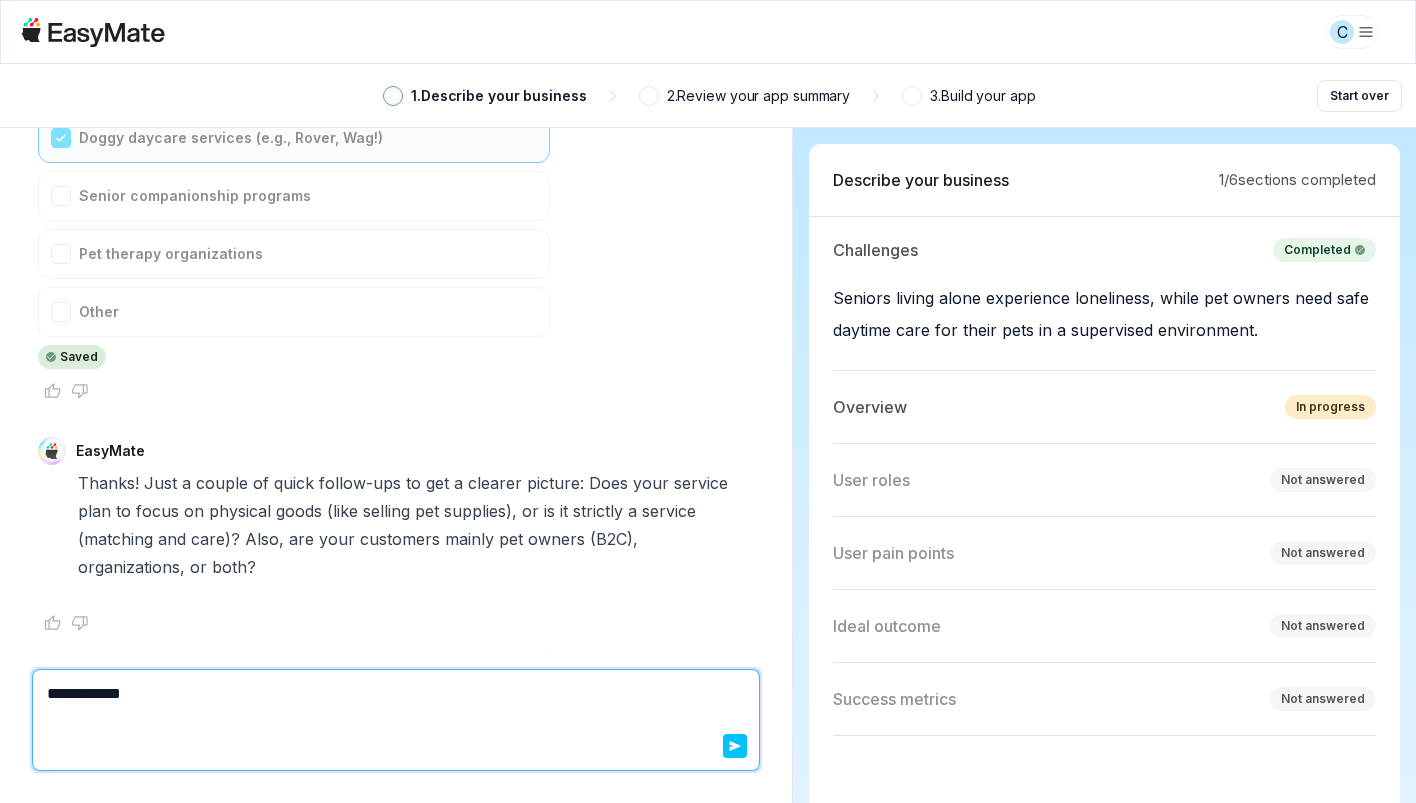 type on "*" 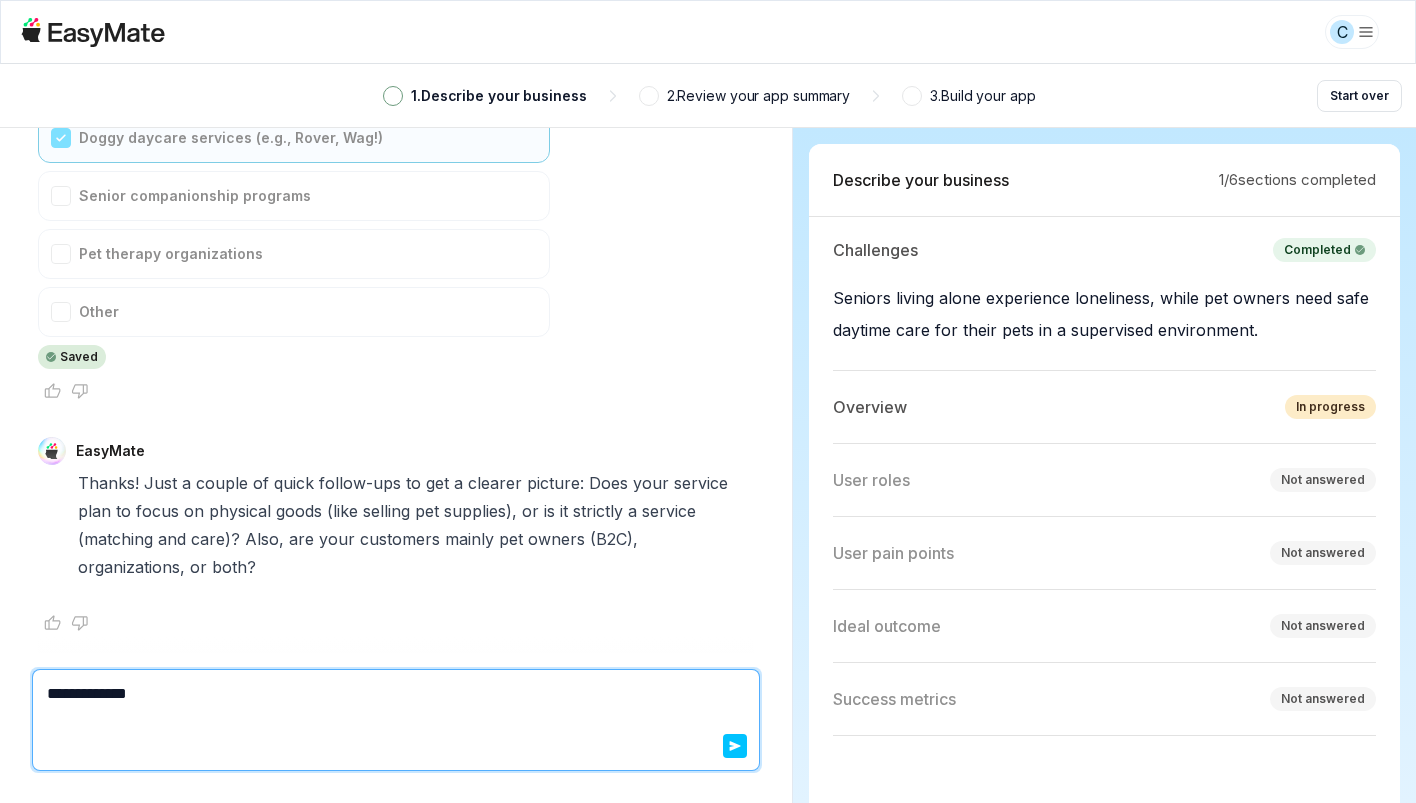 type on "*" 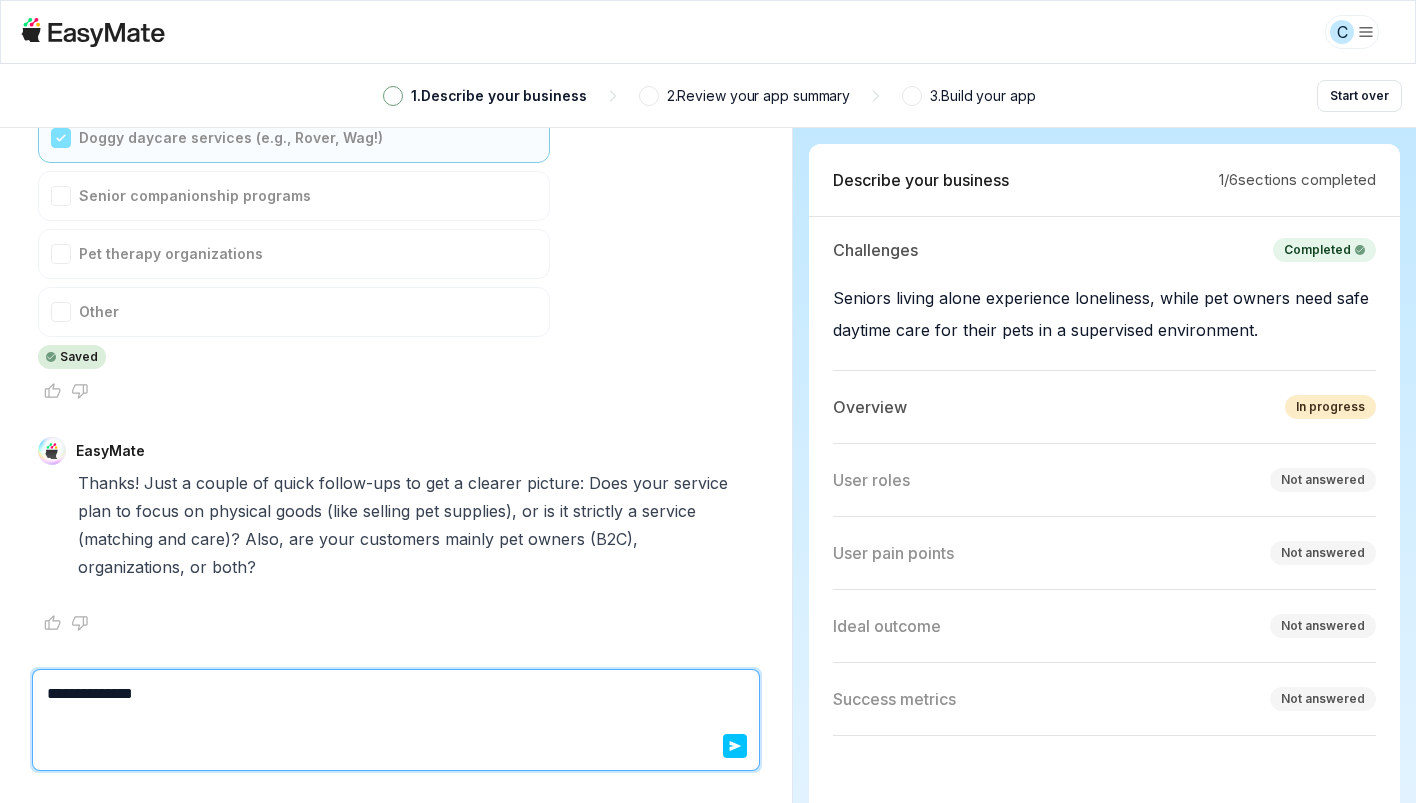 type on "*" 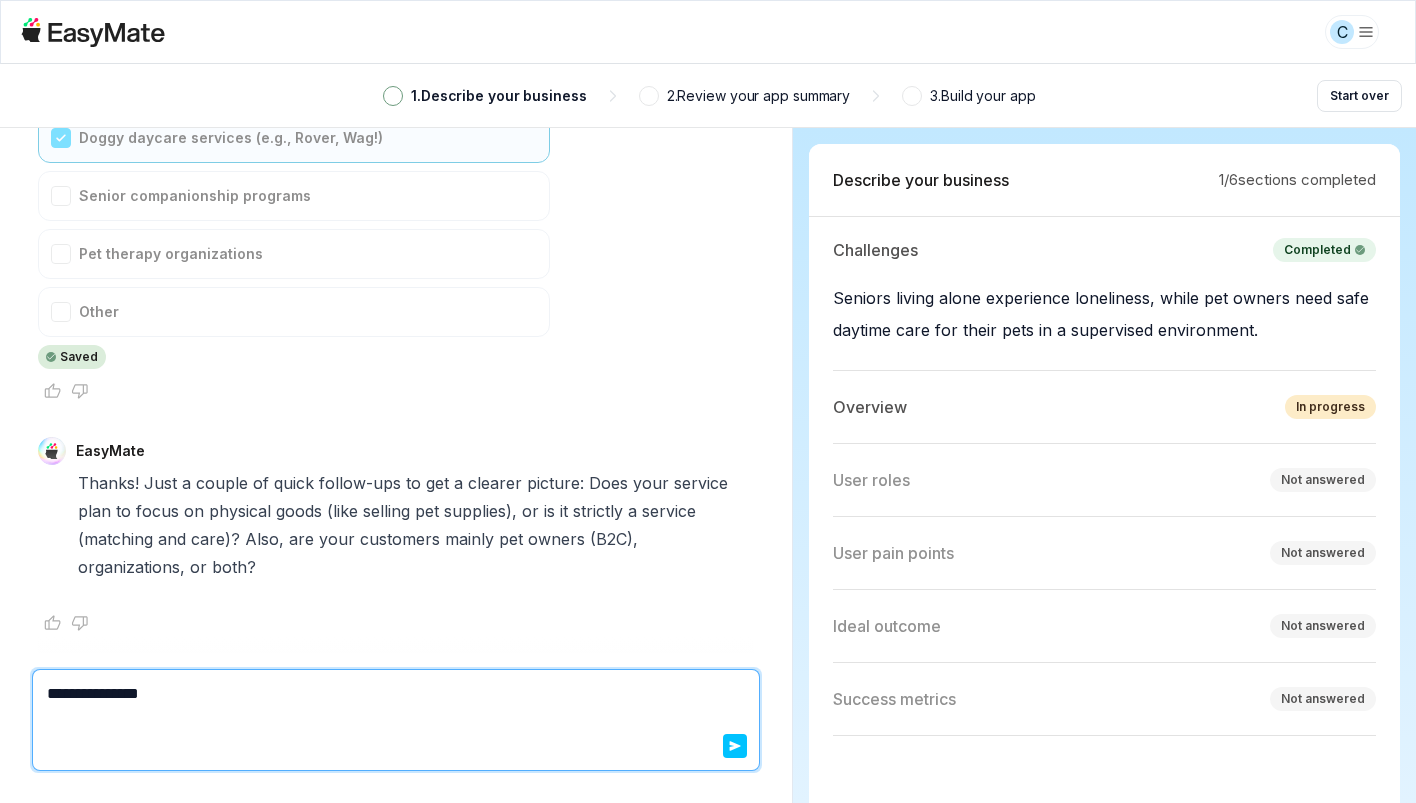 type on "*" 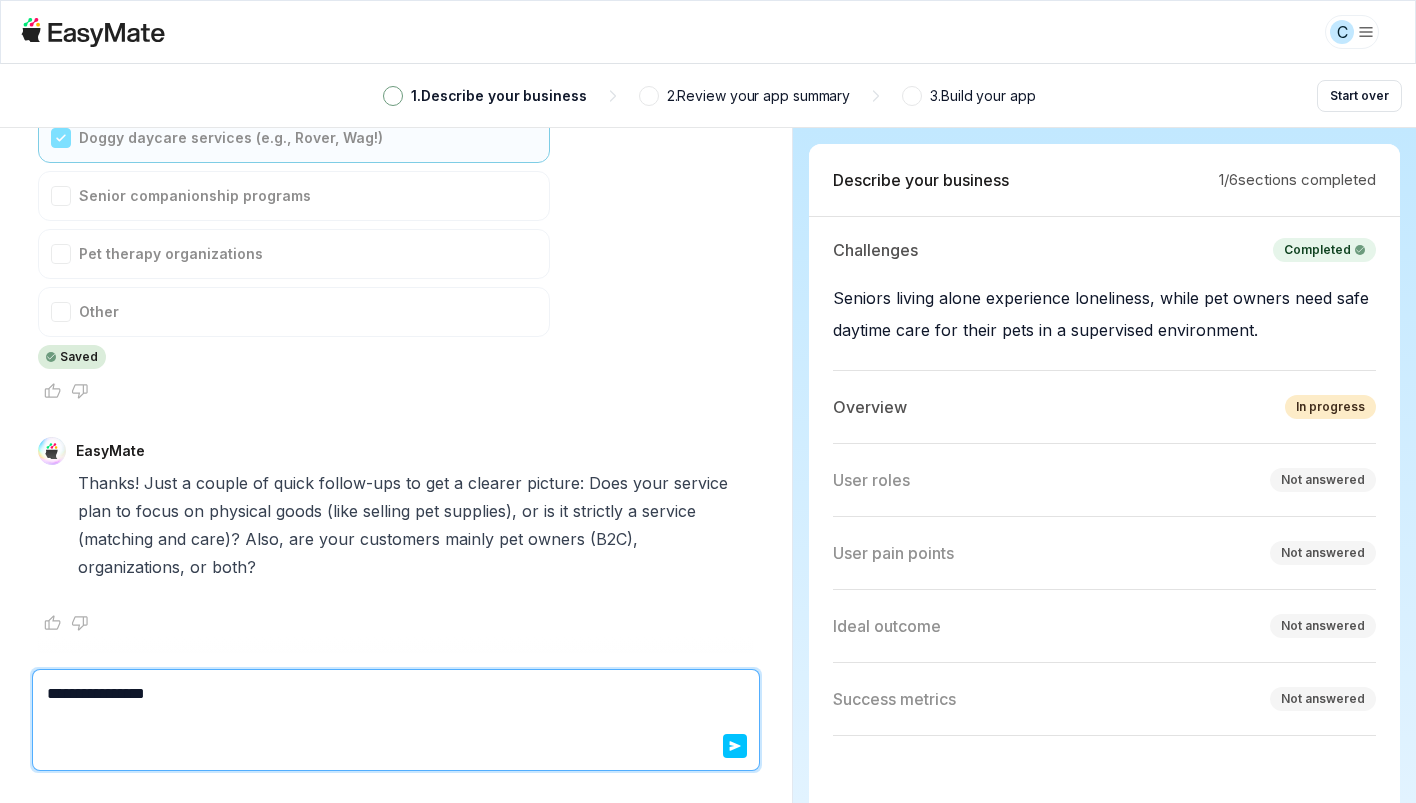 type on "*" 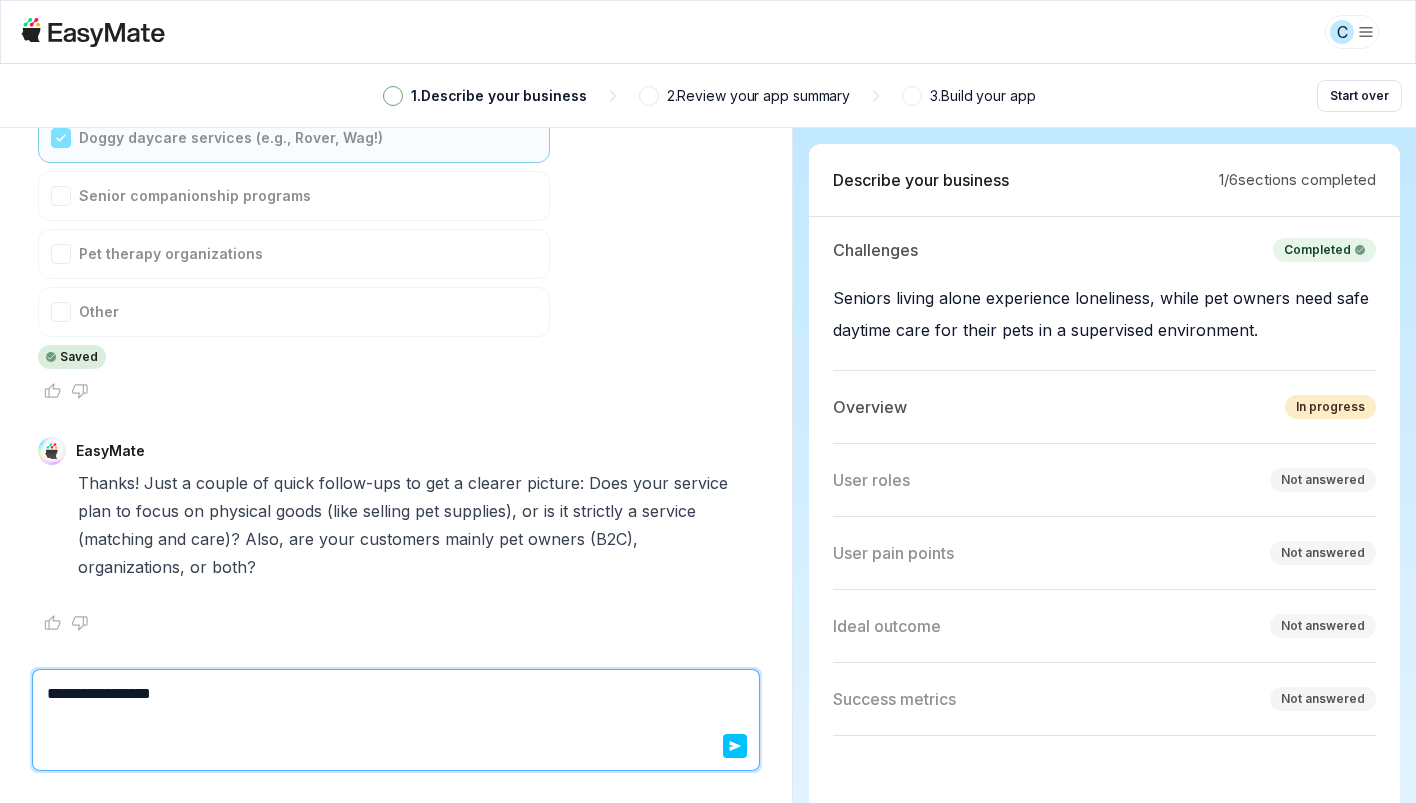 type on "*" 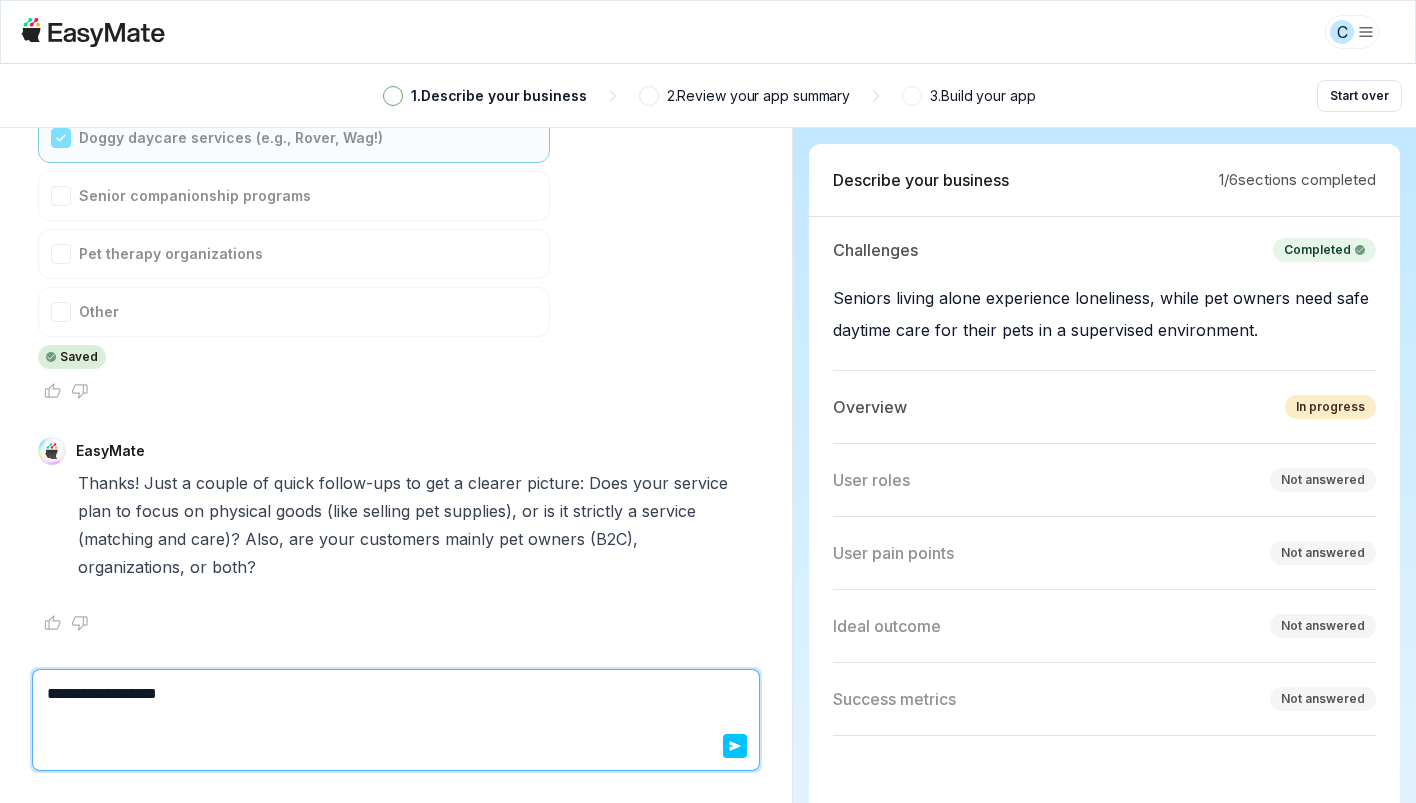 type on "*" 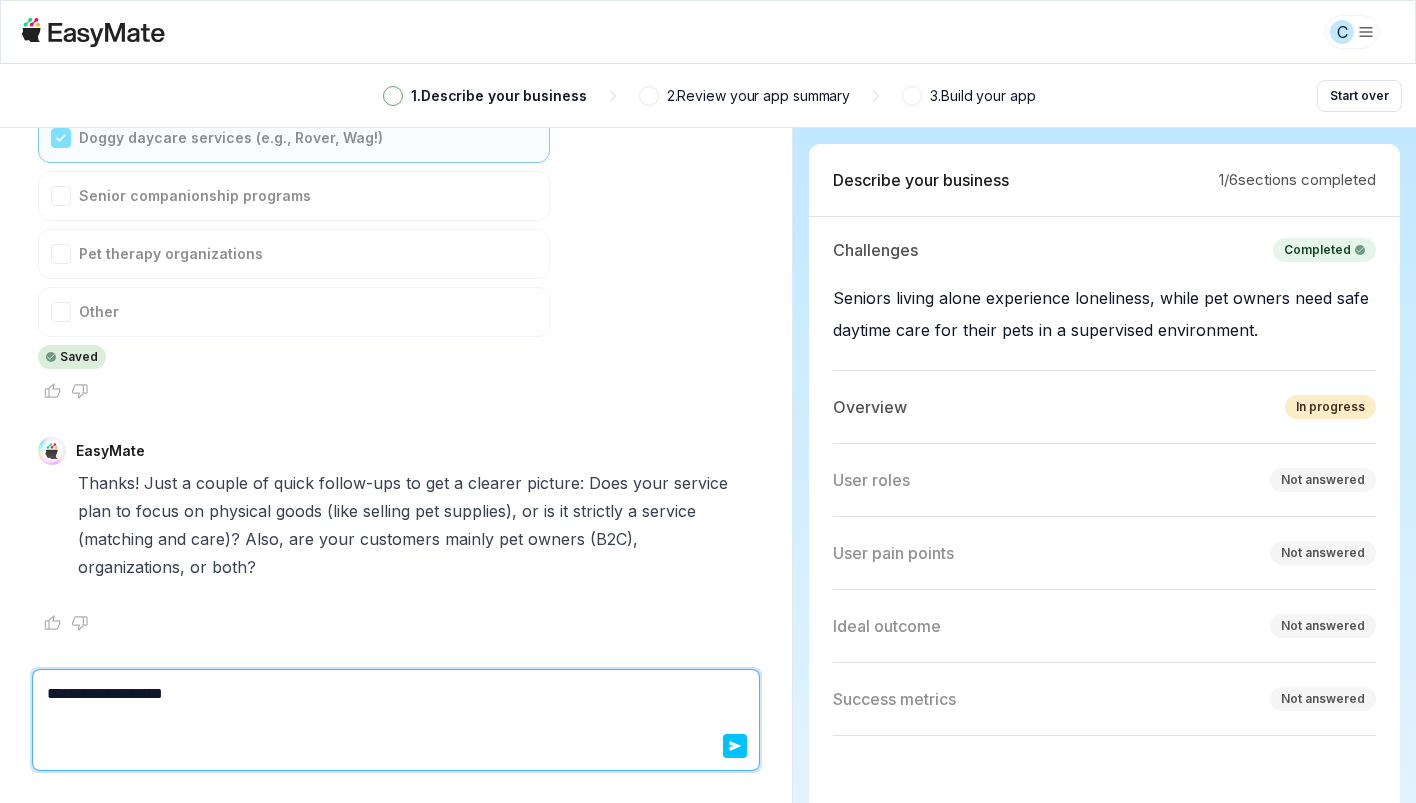 type on "*" 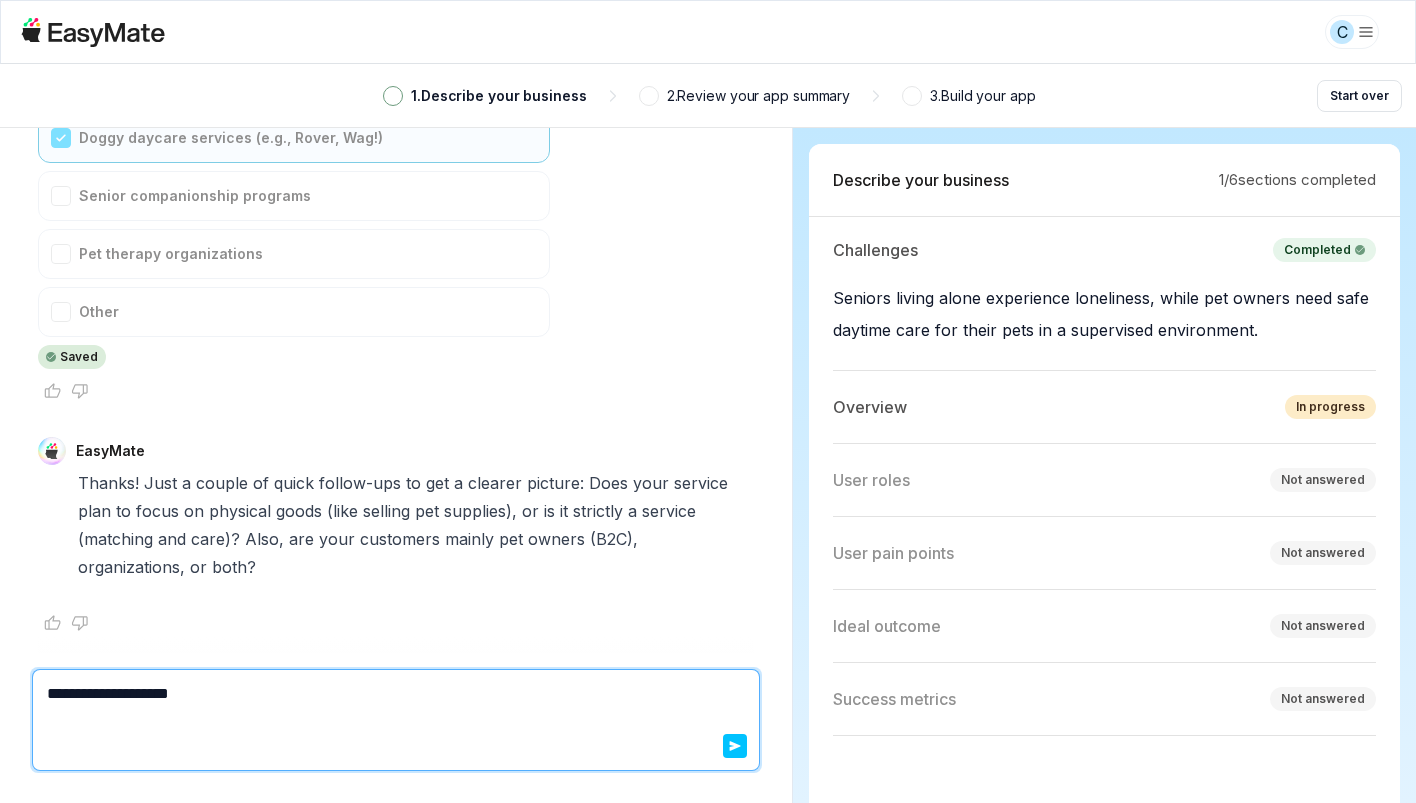 type on "*" 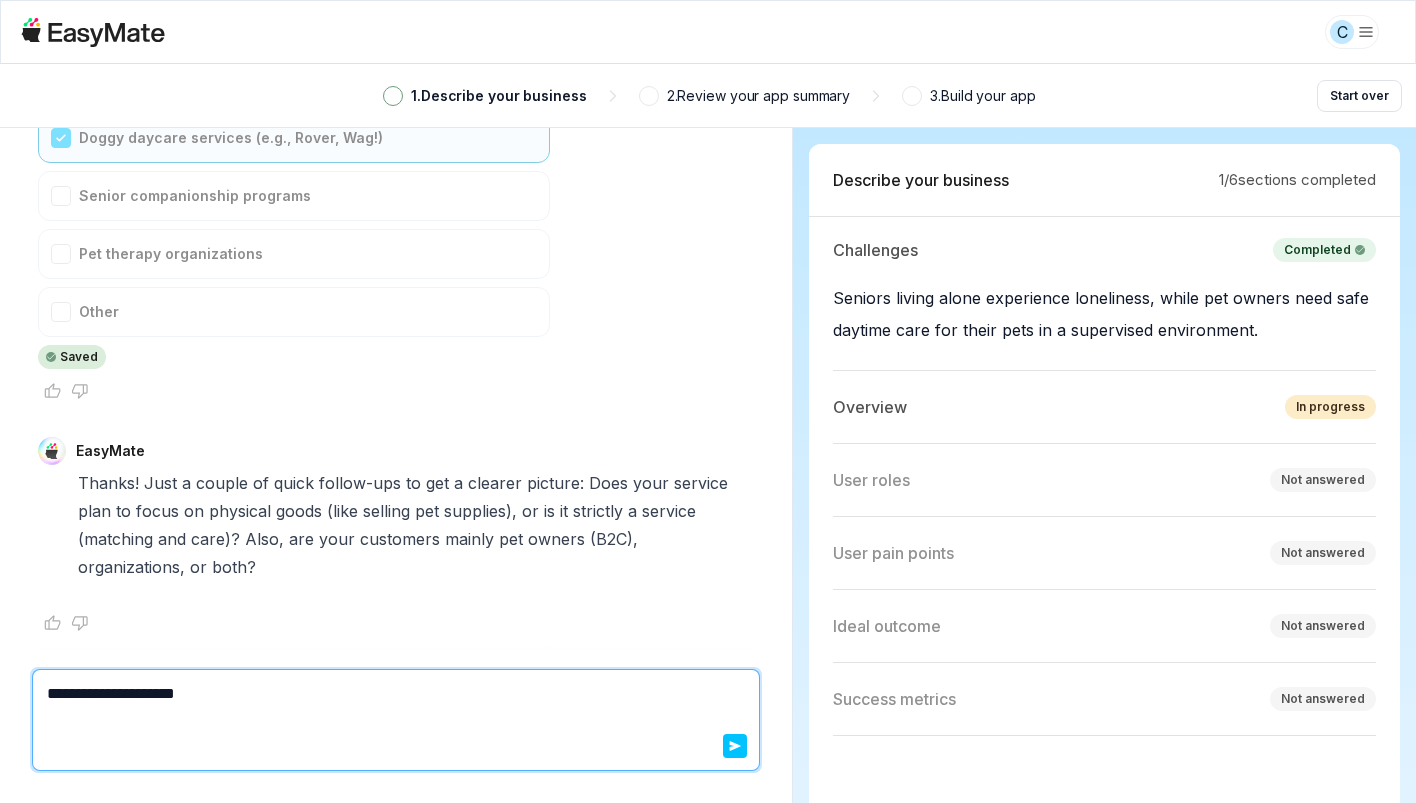type on "*" 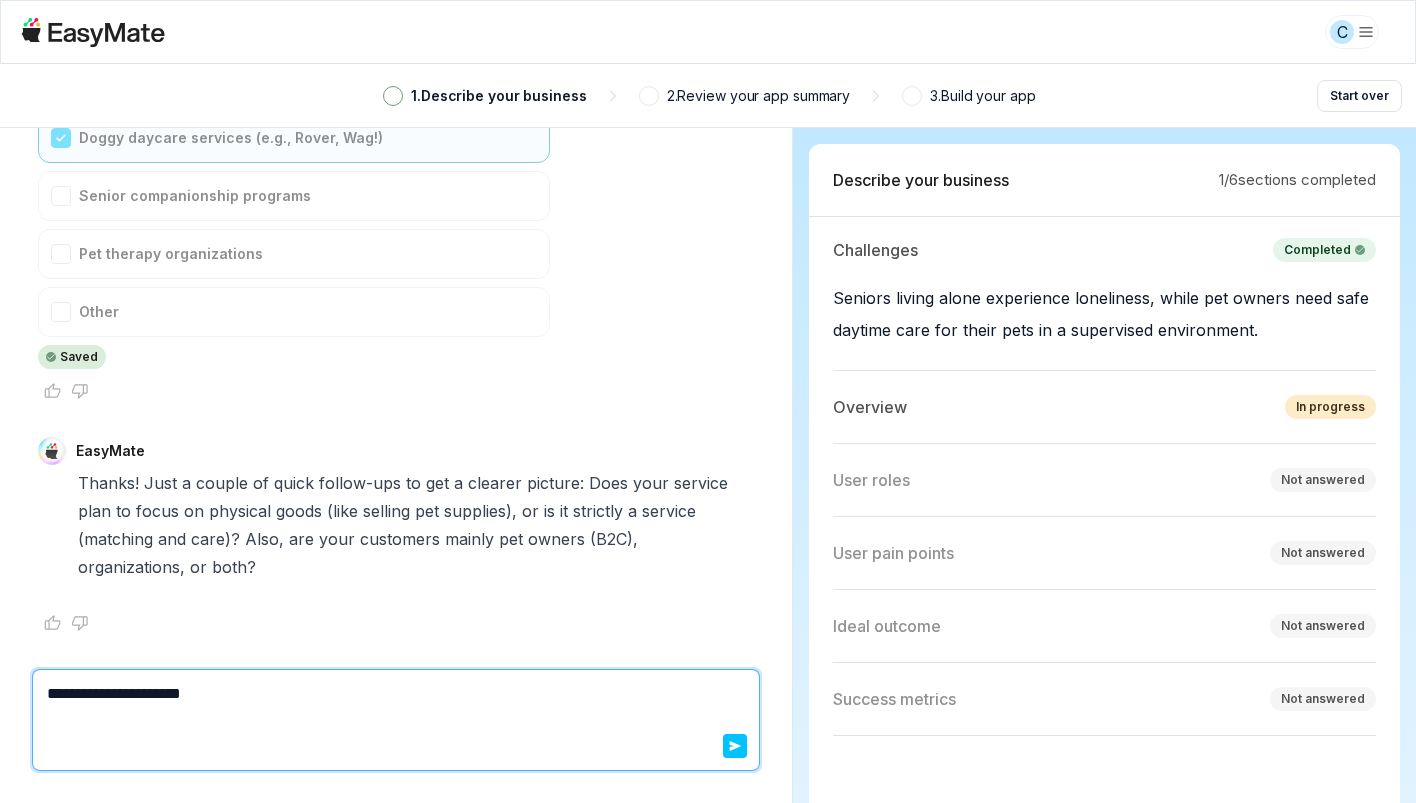 type on "*" 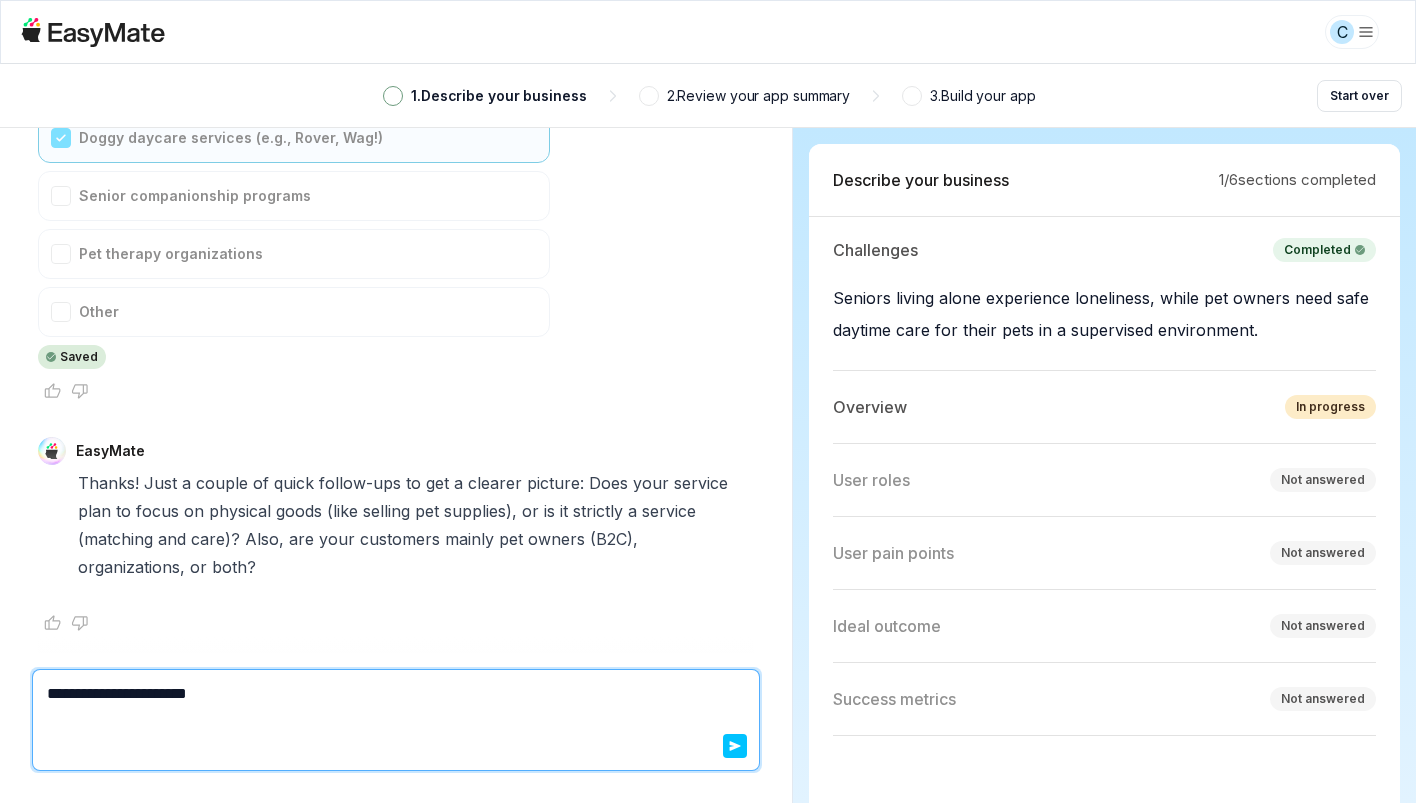 type on "*" 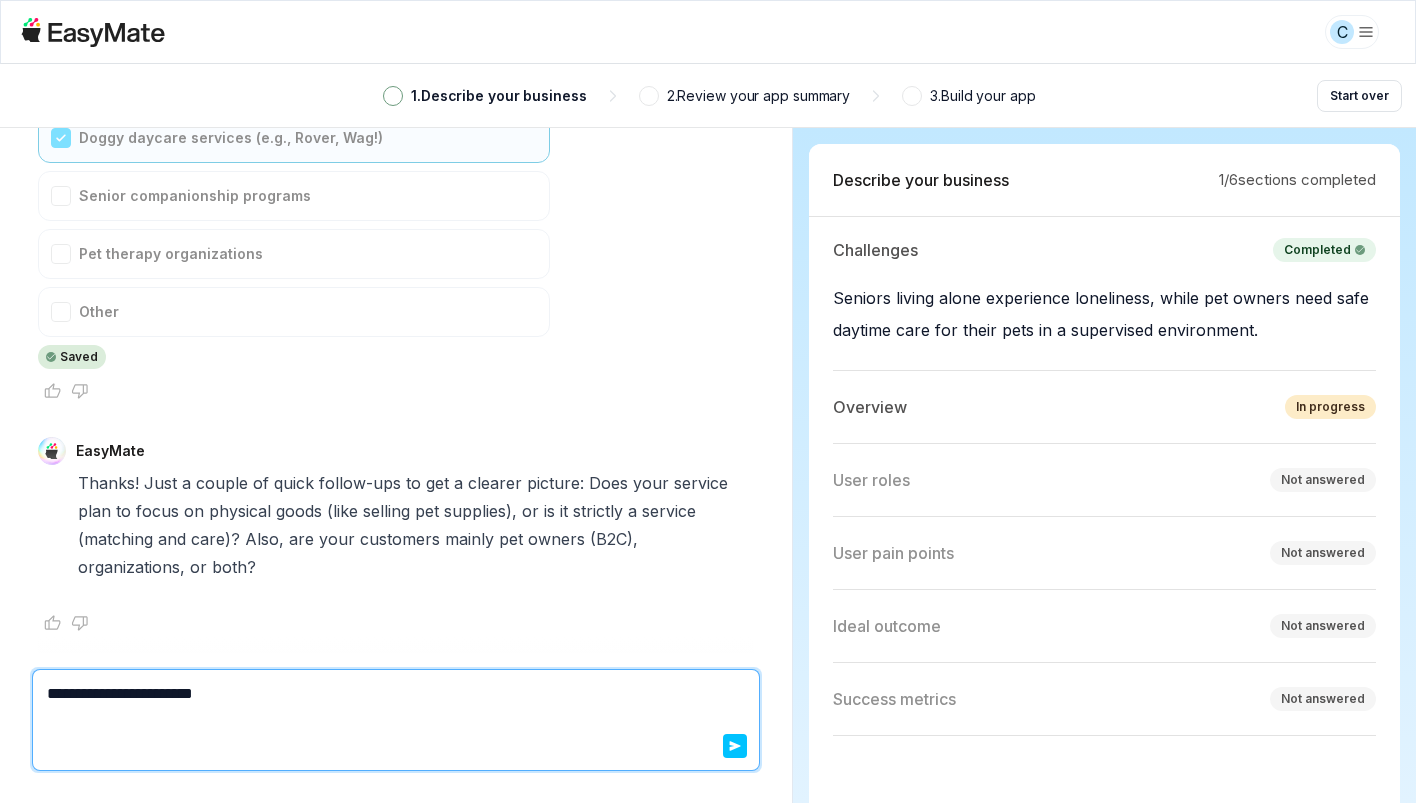 type on "*" 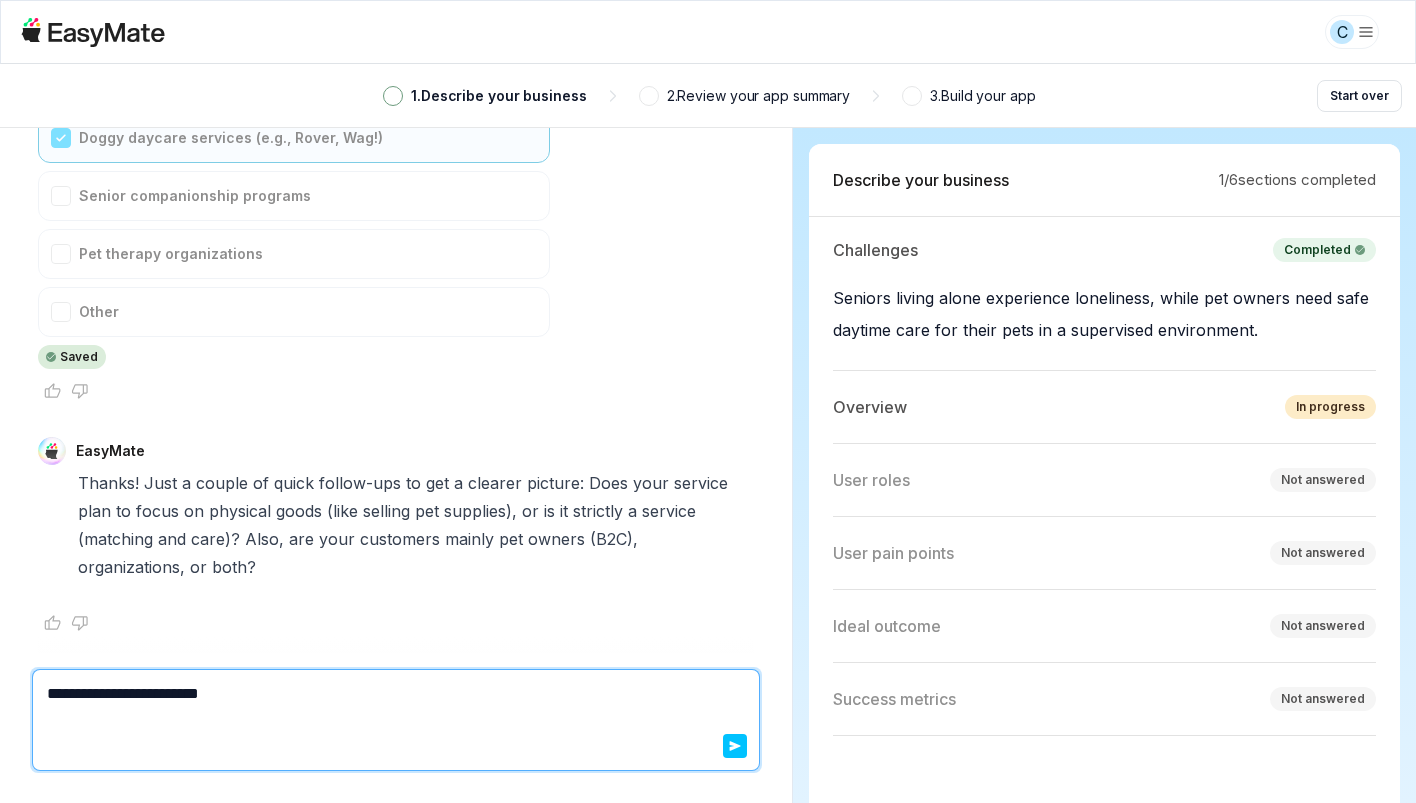 type on "*" 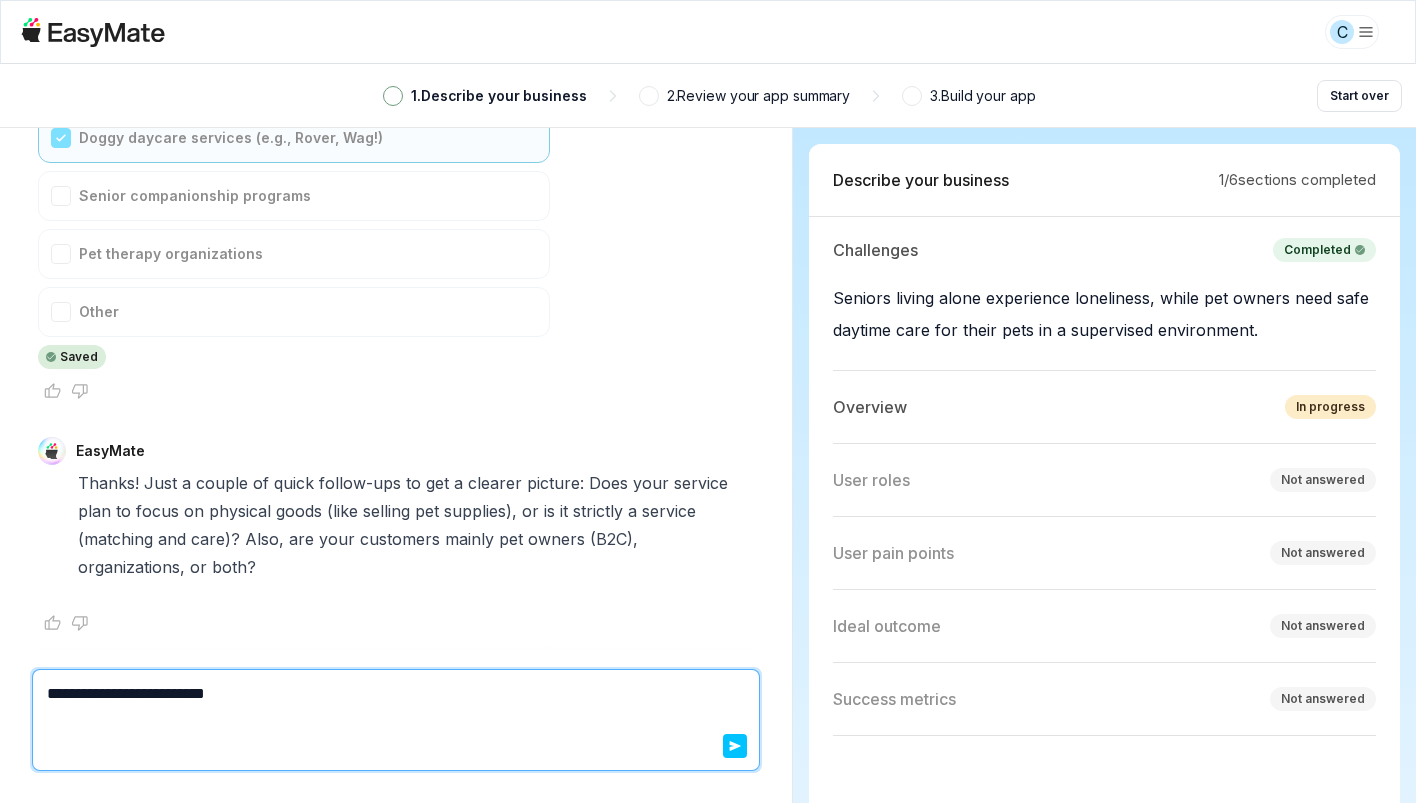 type on "*" 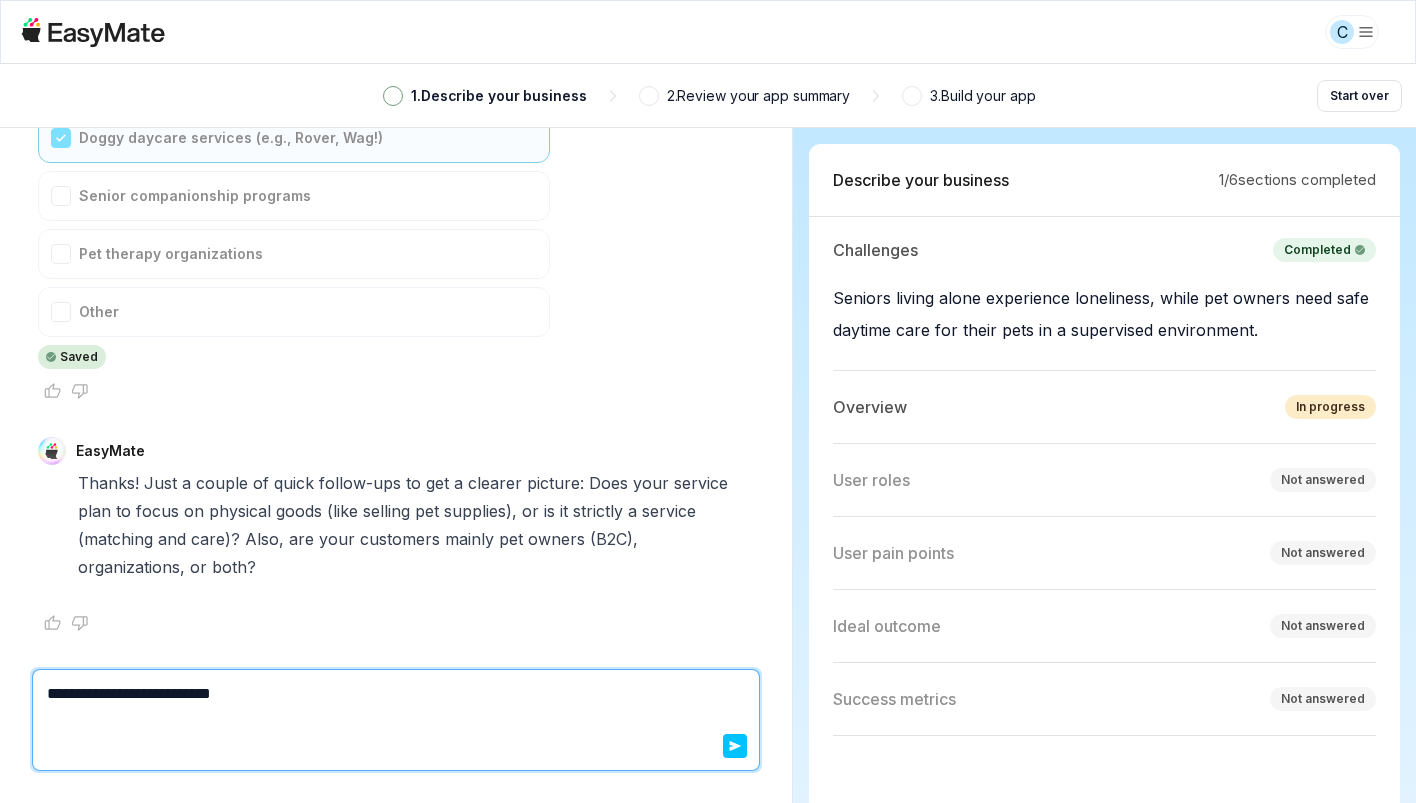 type on "*" 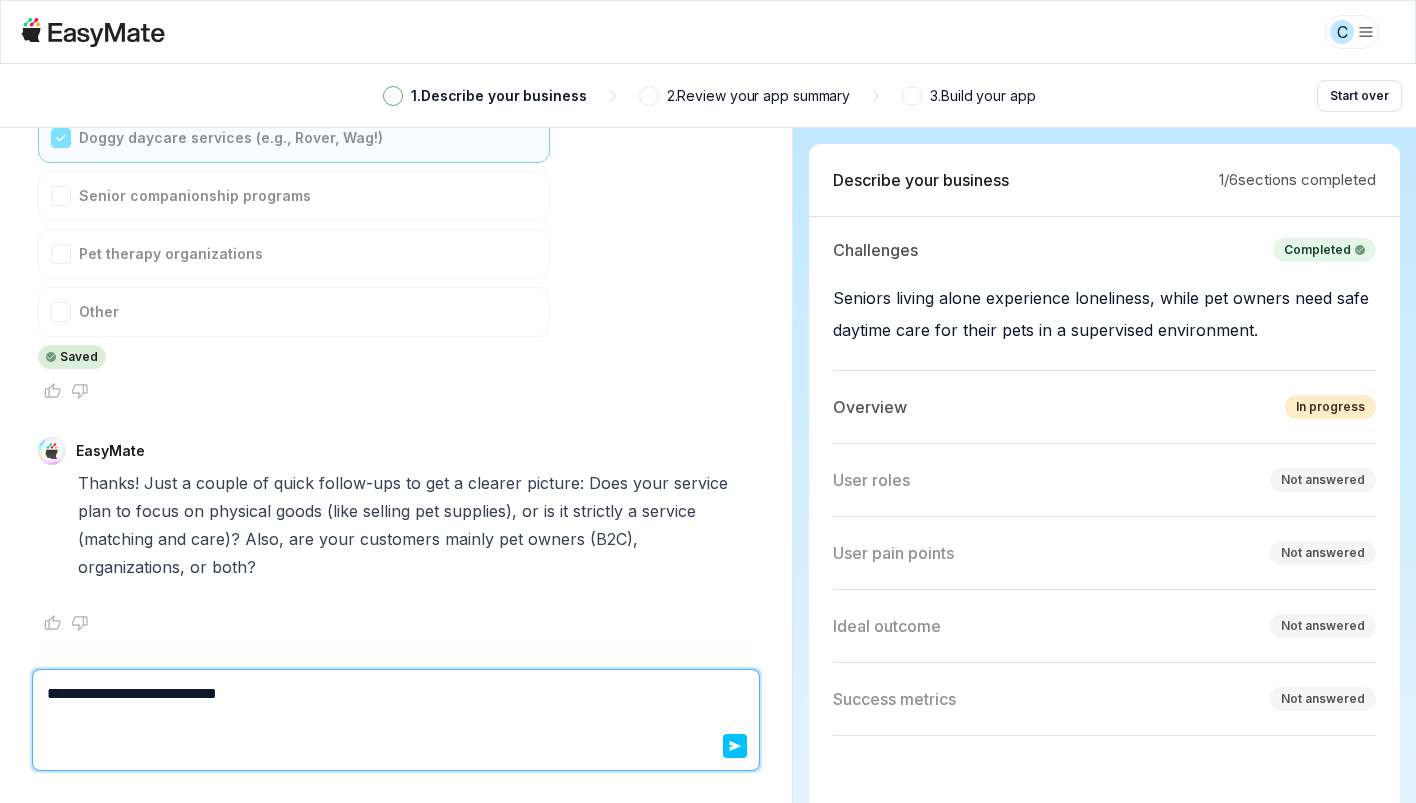 type on "*" 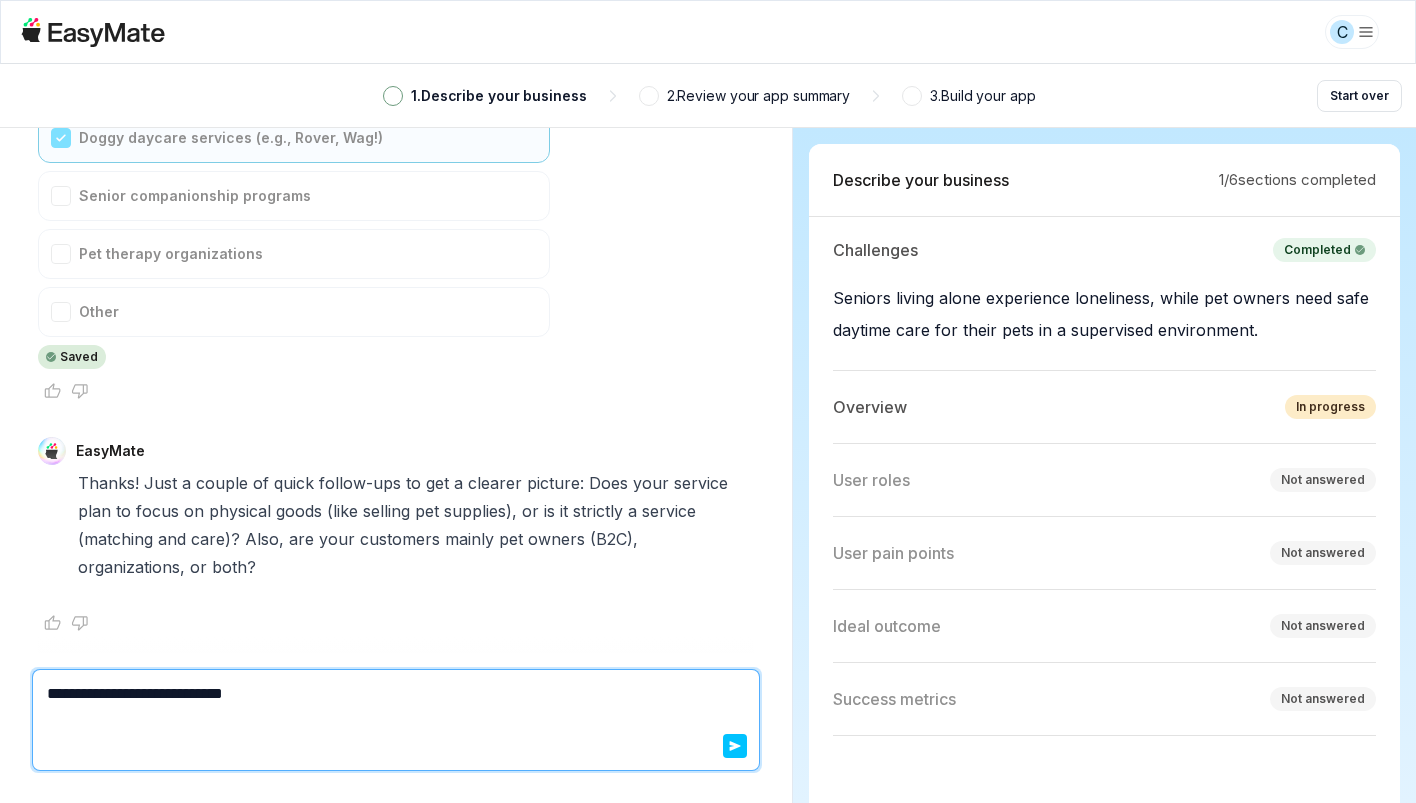 type on "*" 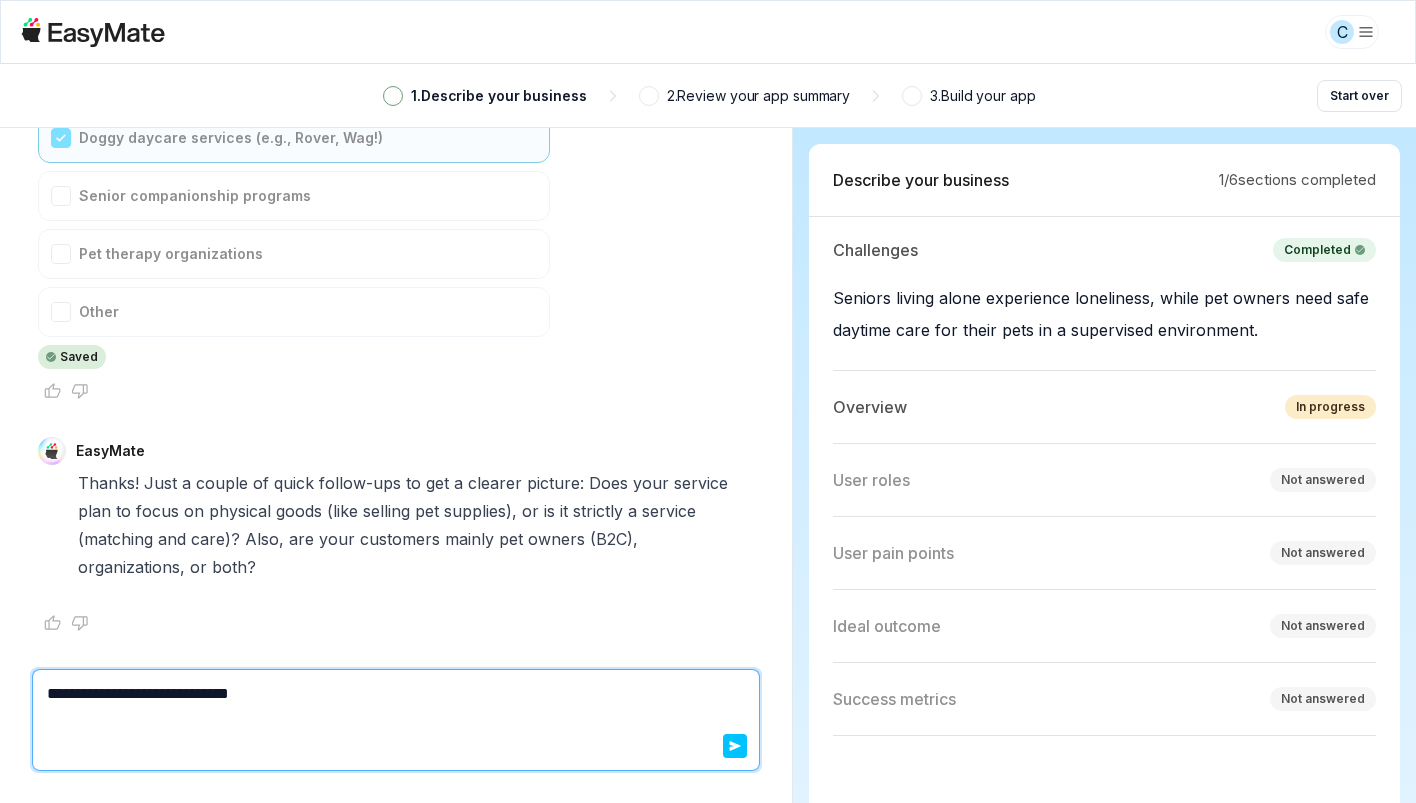 type on "*" 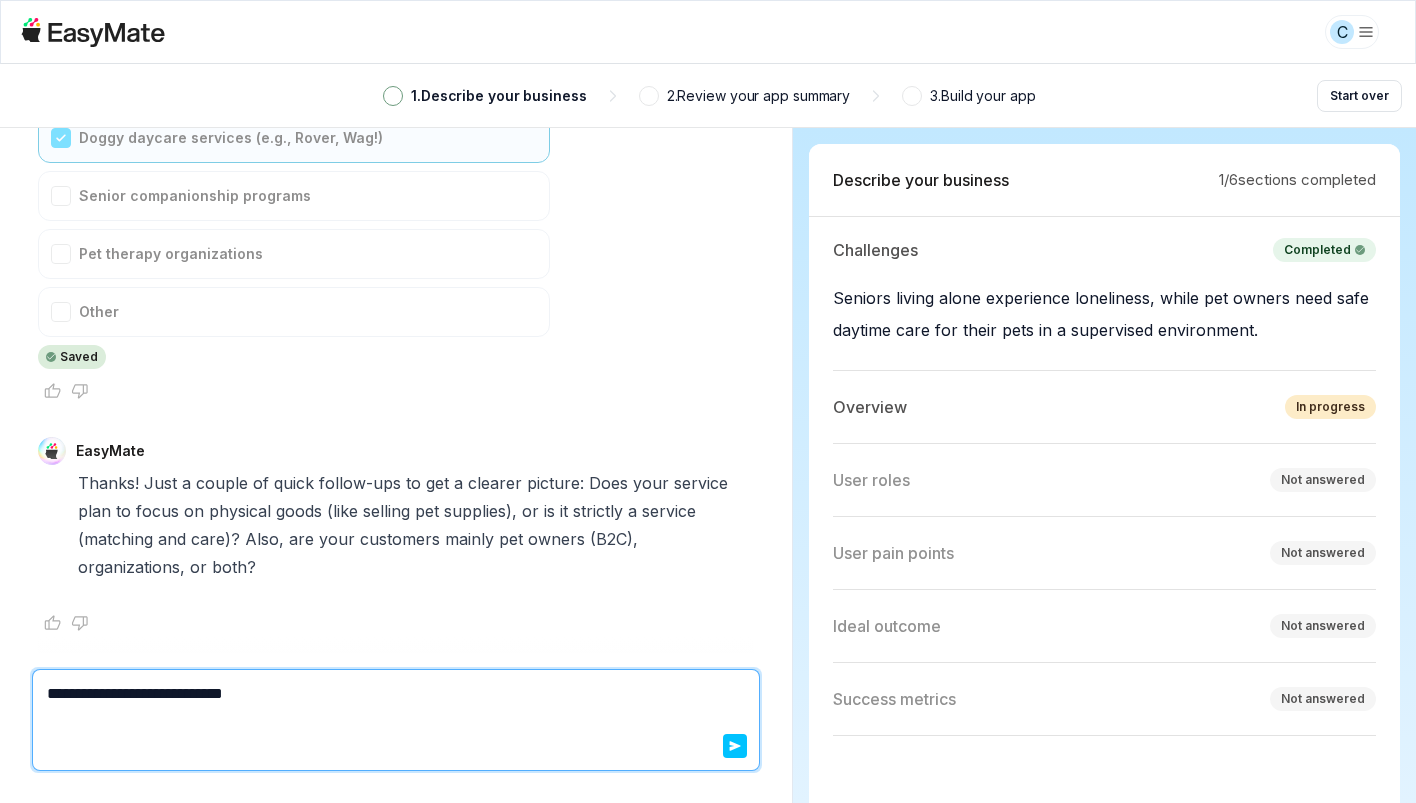 type on "*" 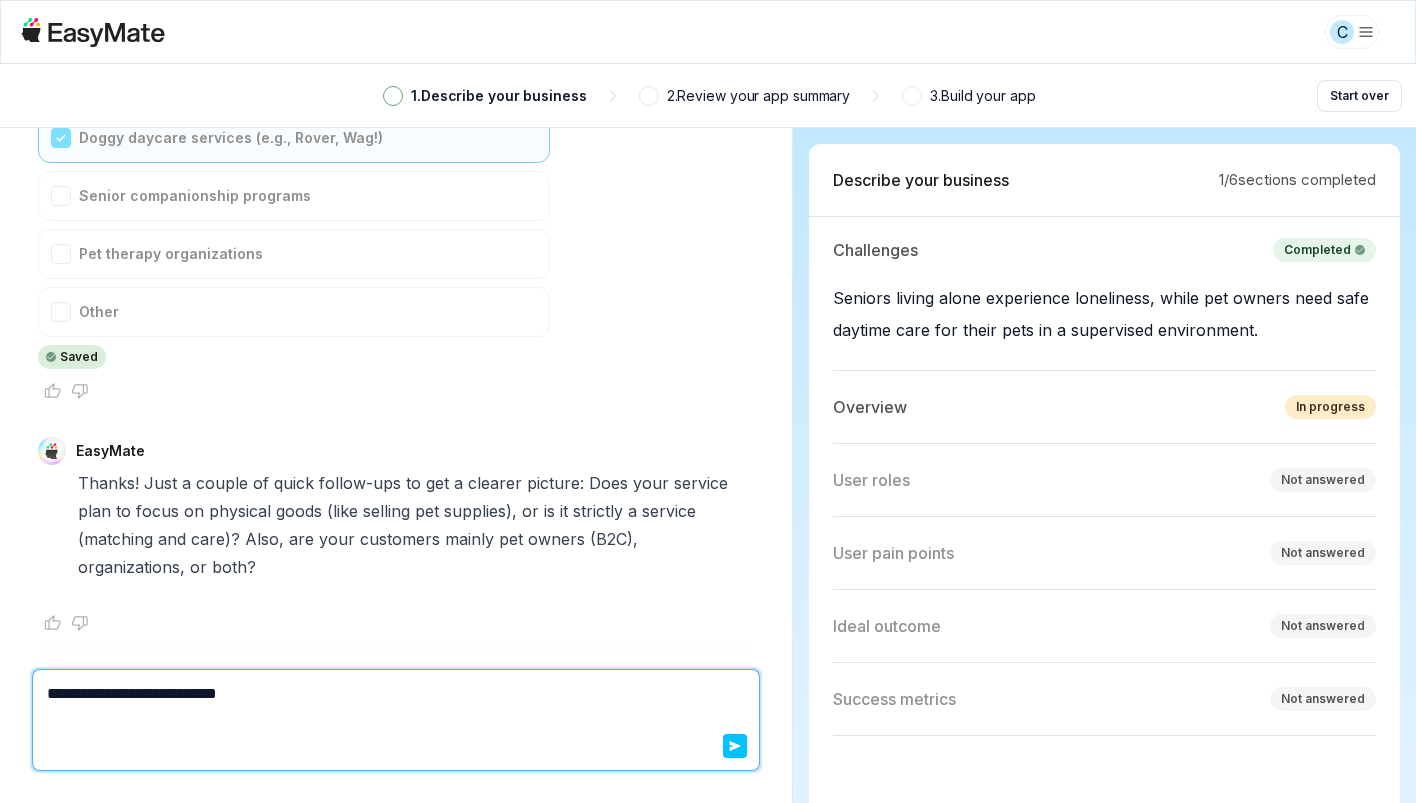 type on "*" 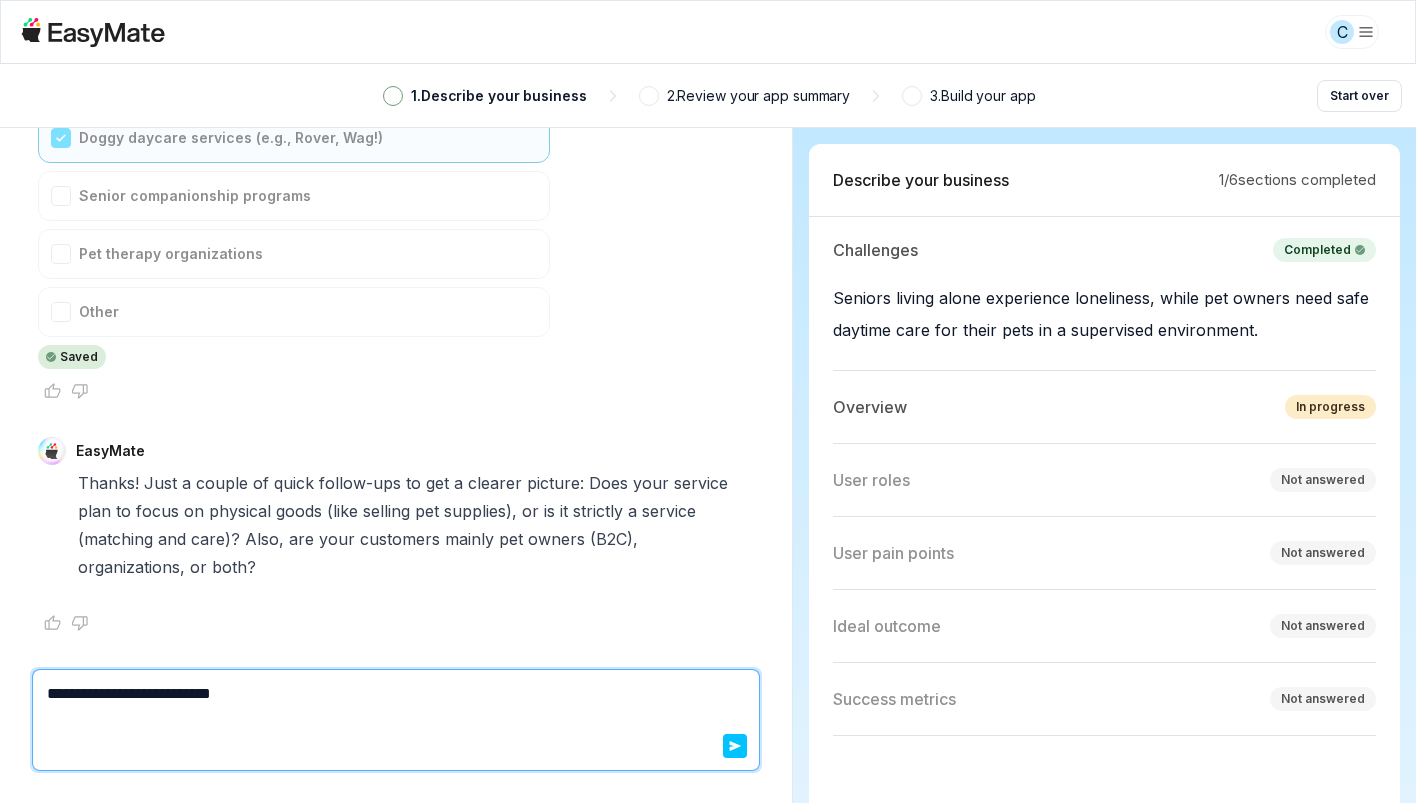 type on "*" 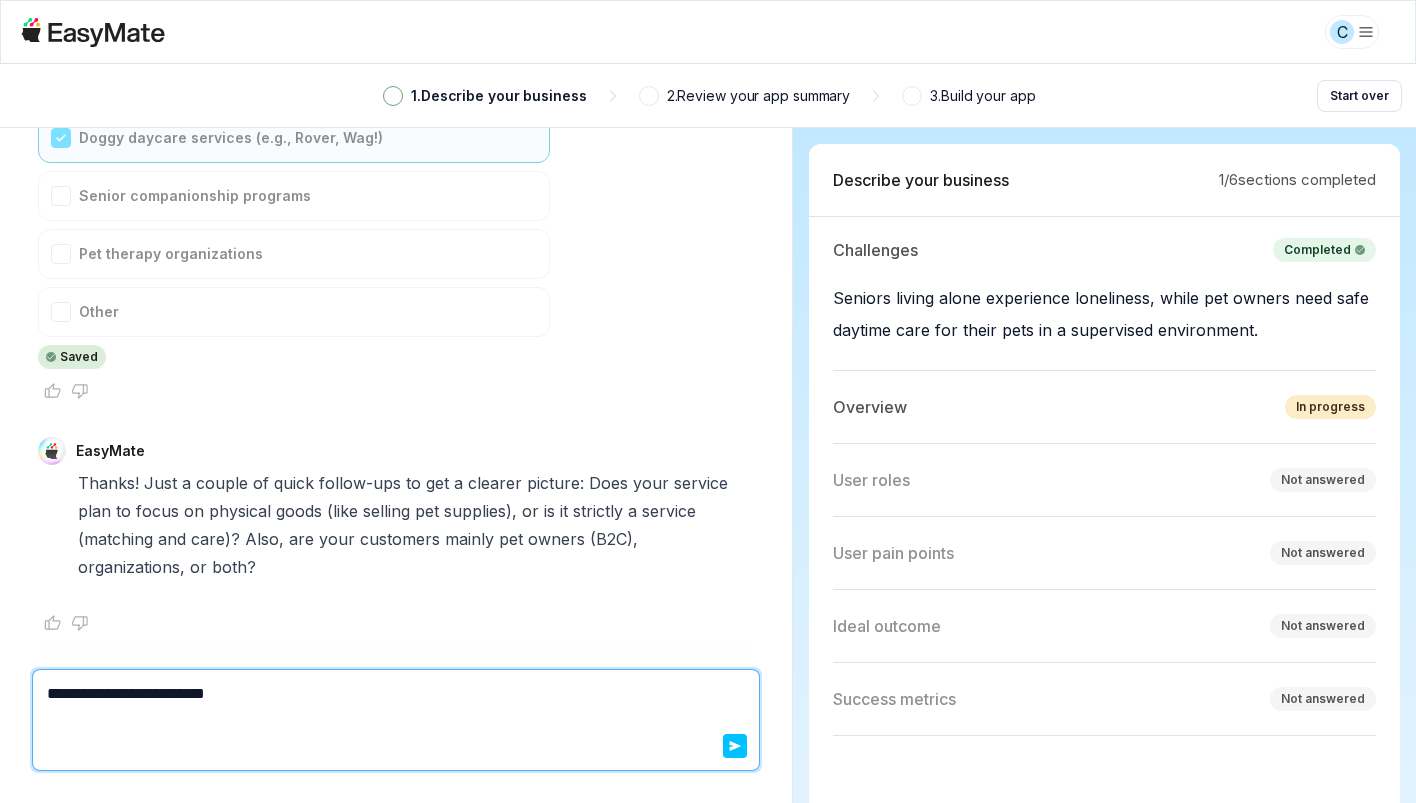 type on "*" 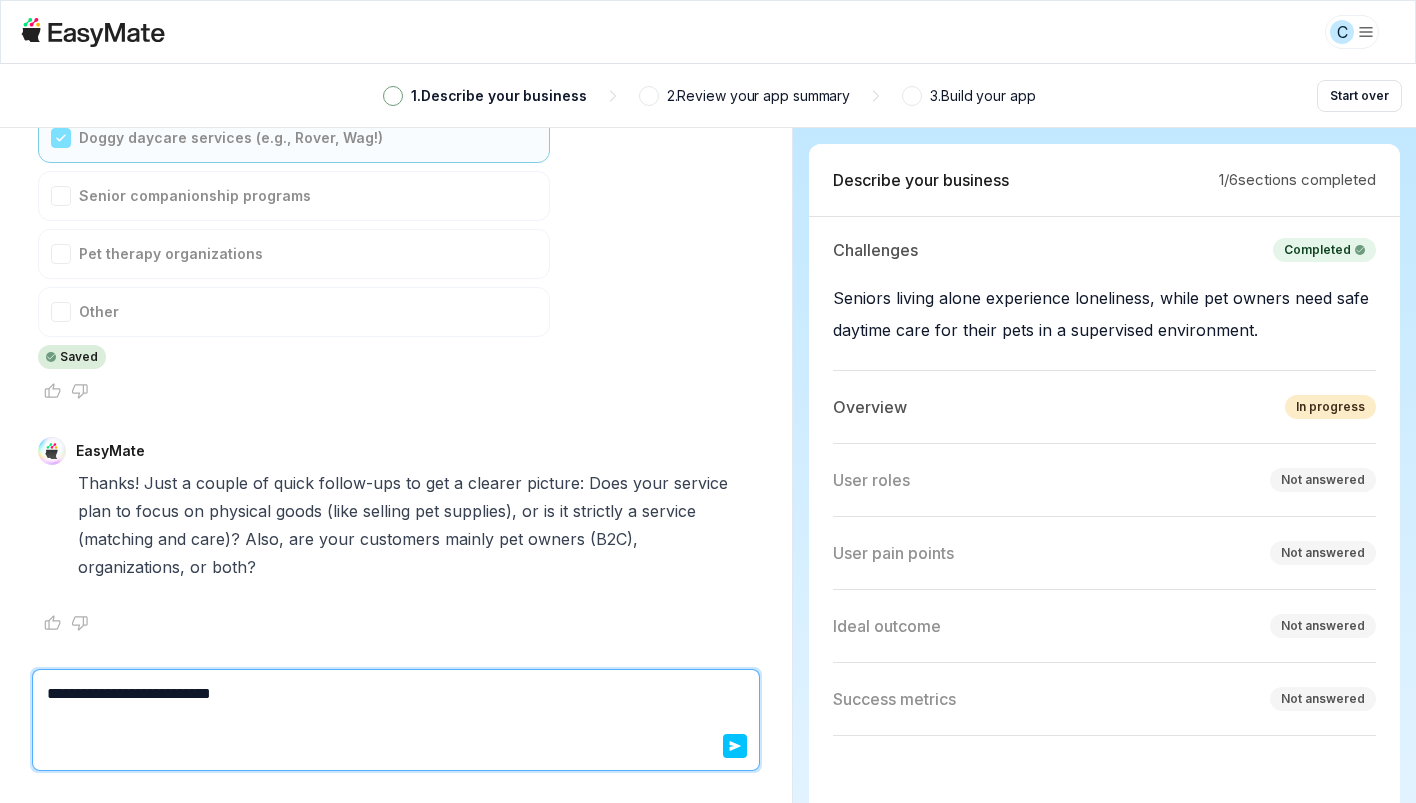 type on "*" 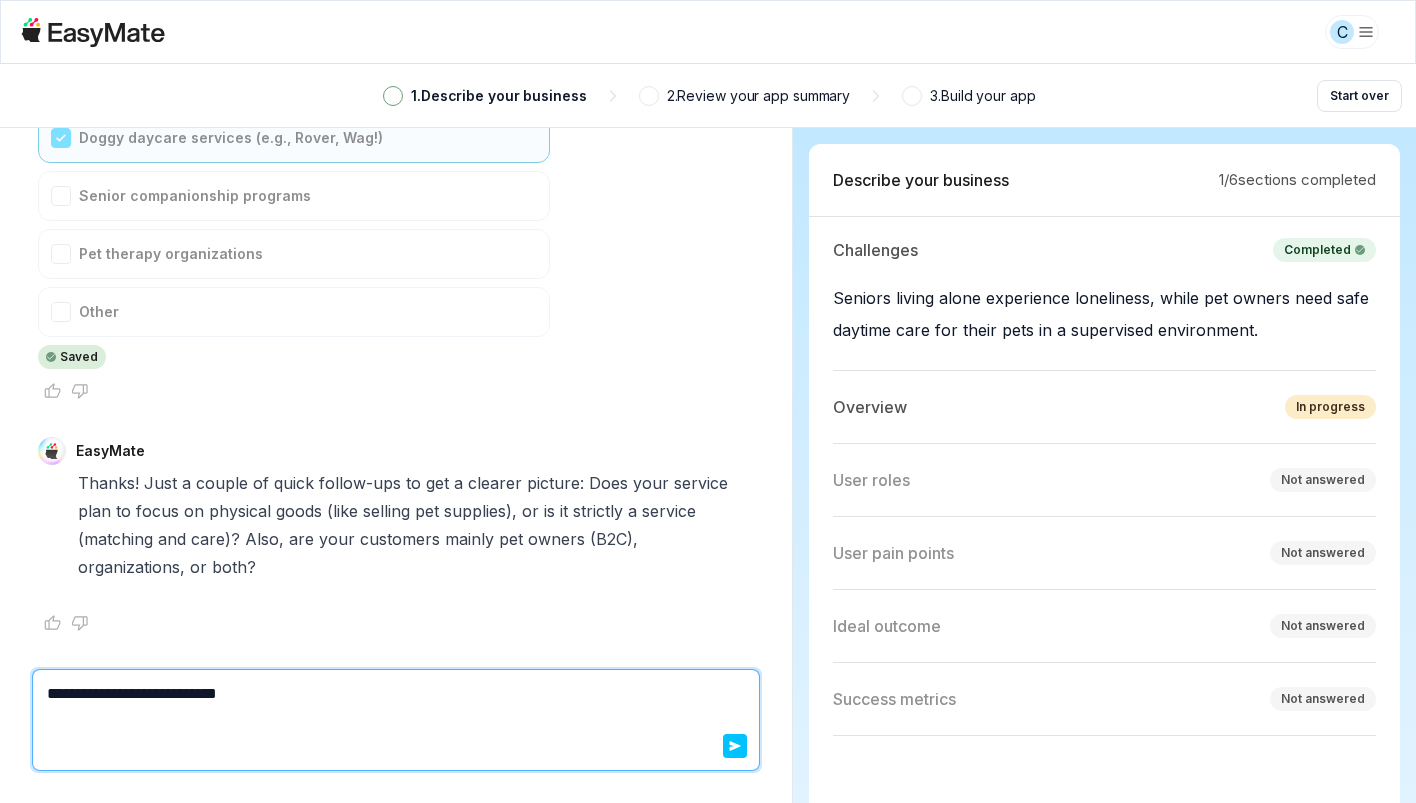 type on "*" 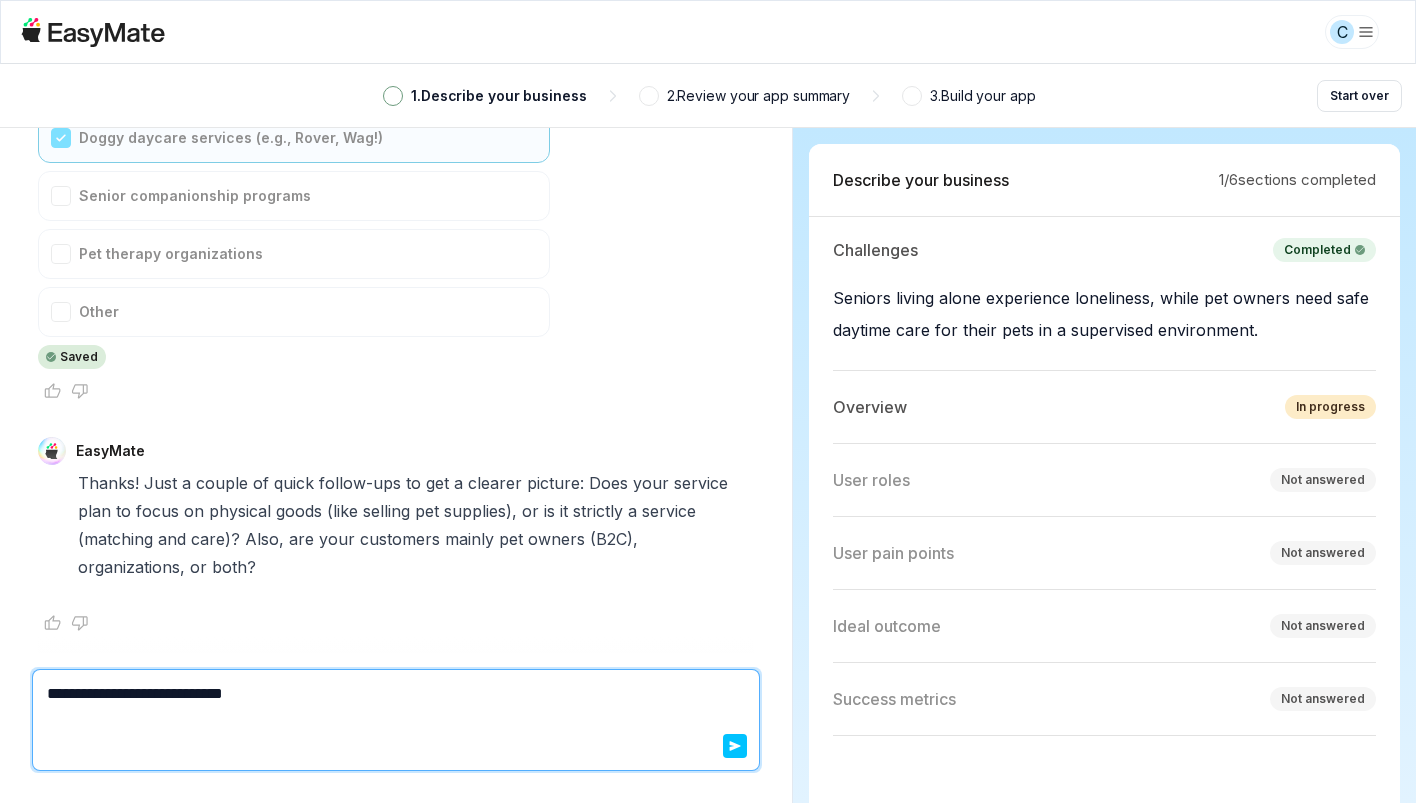 type on "*" 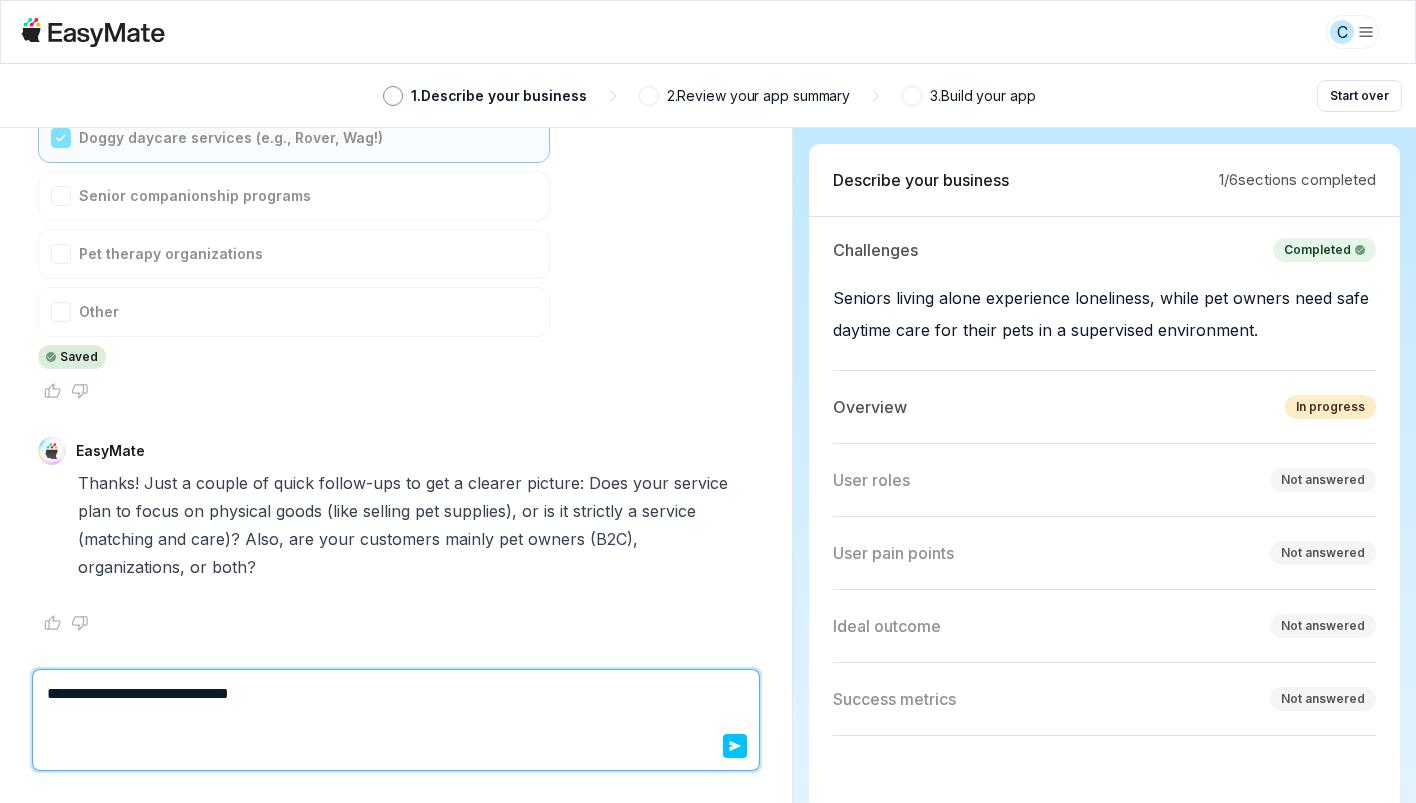 type on "*" 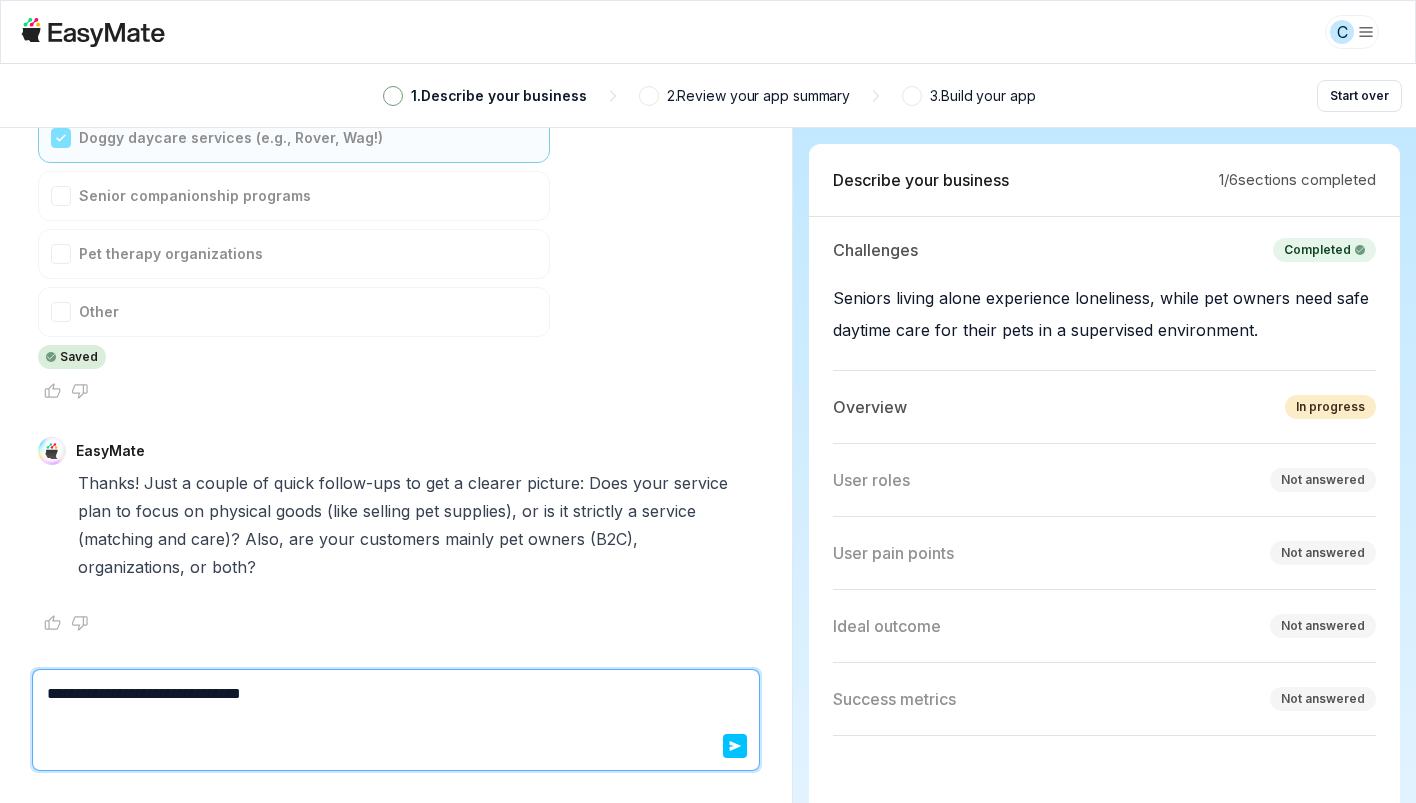 type on "**********" 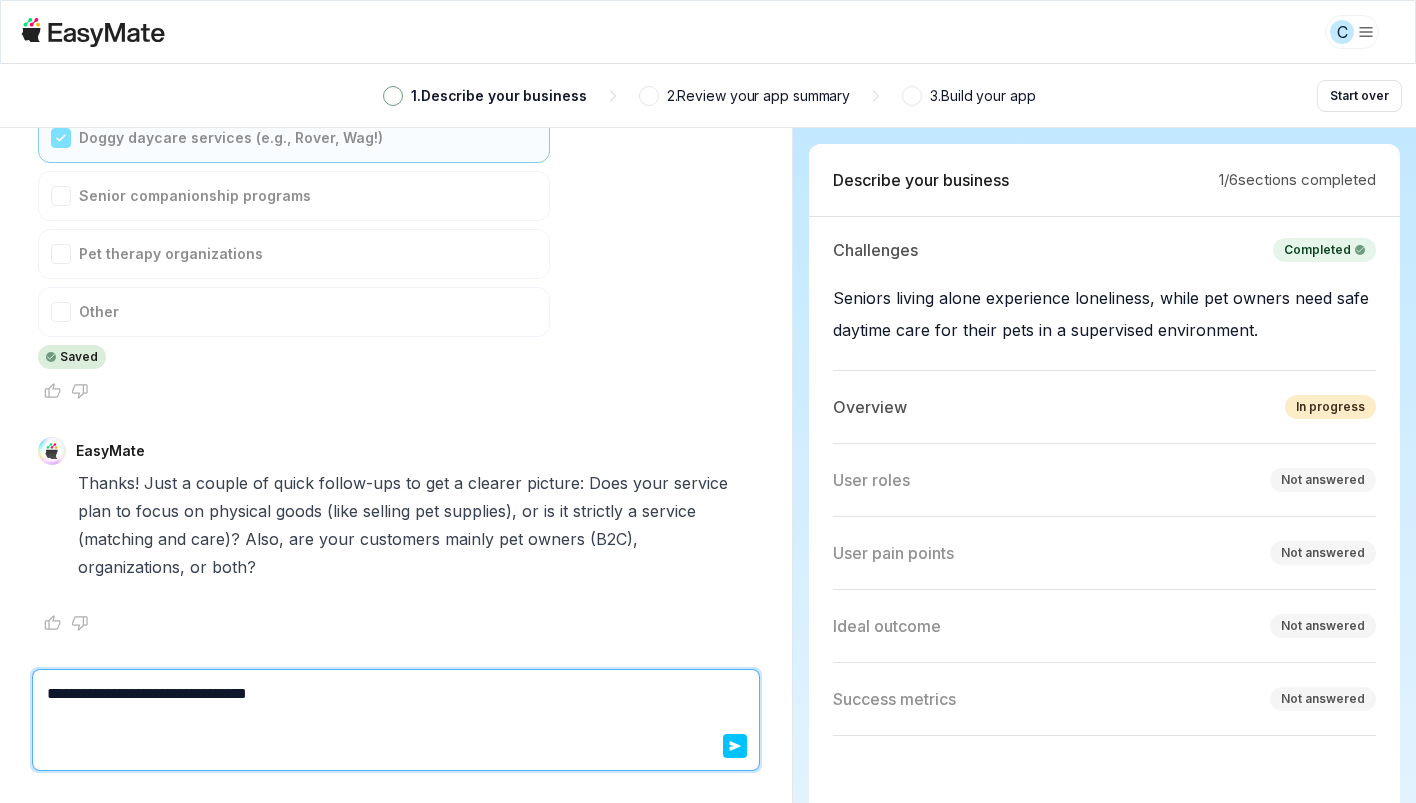 type on "*" 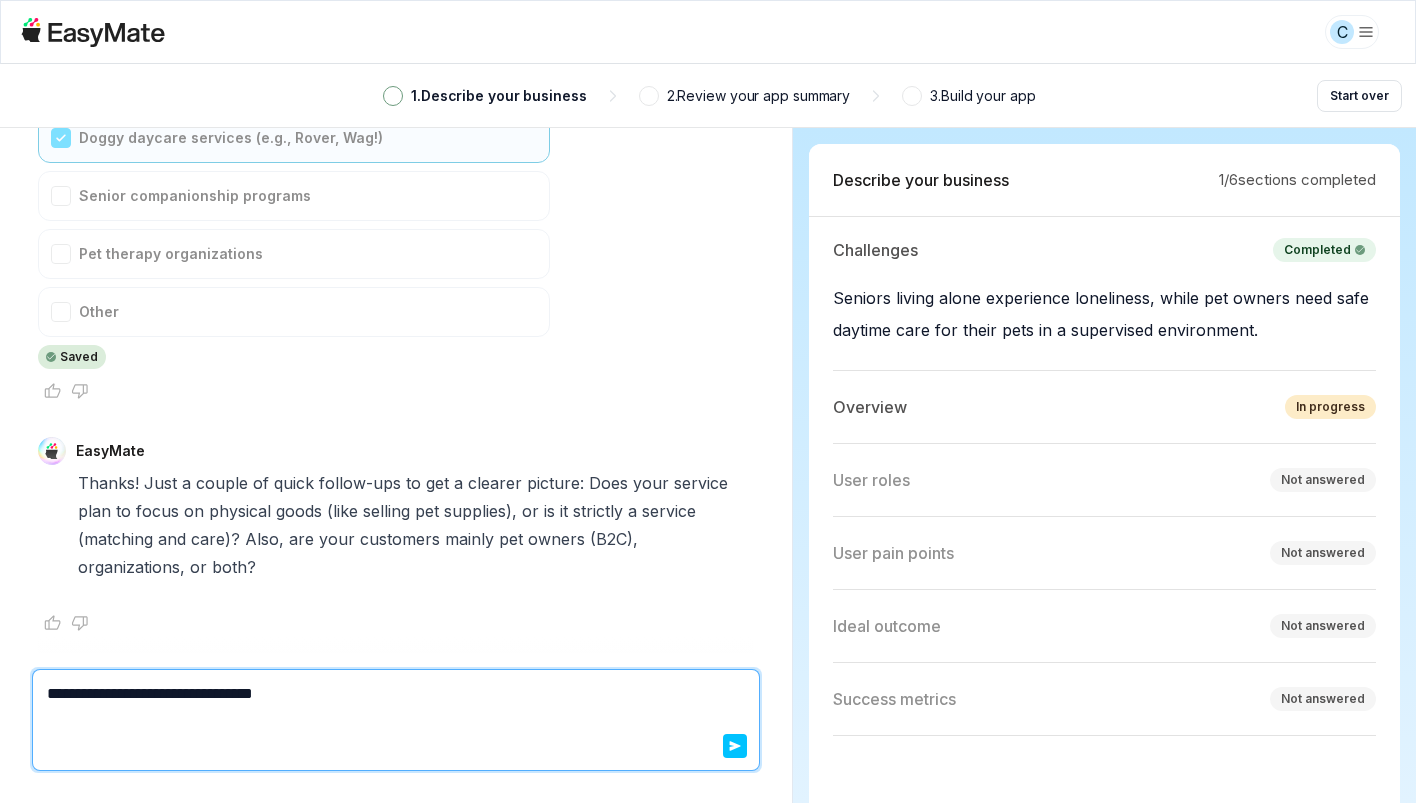 type on "*" 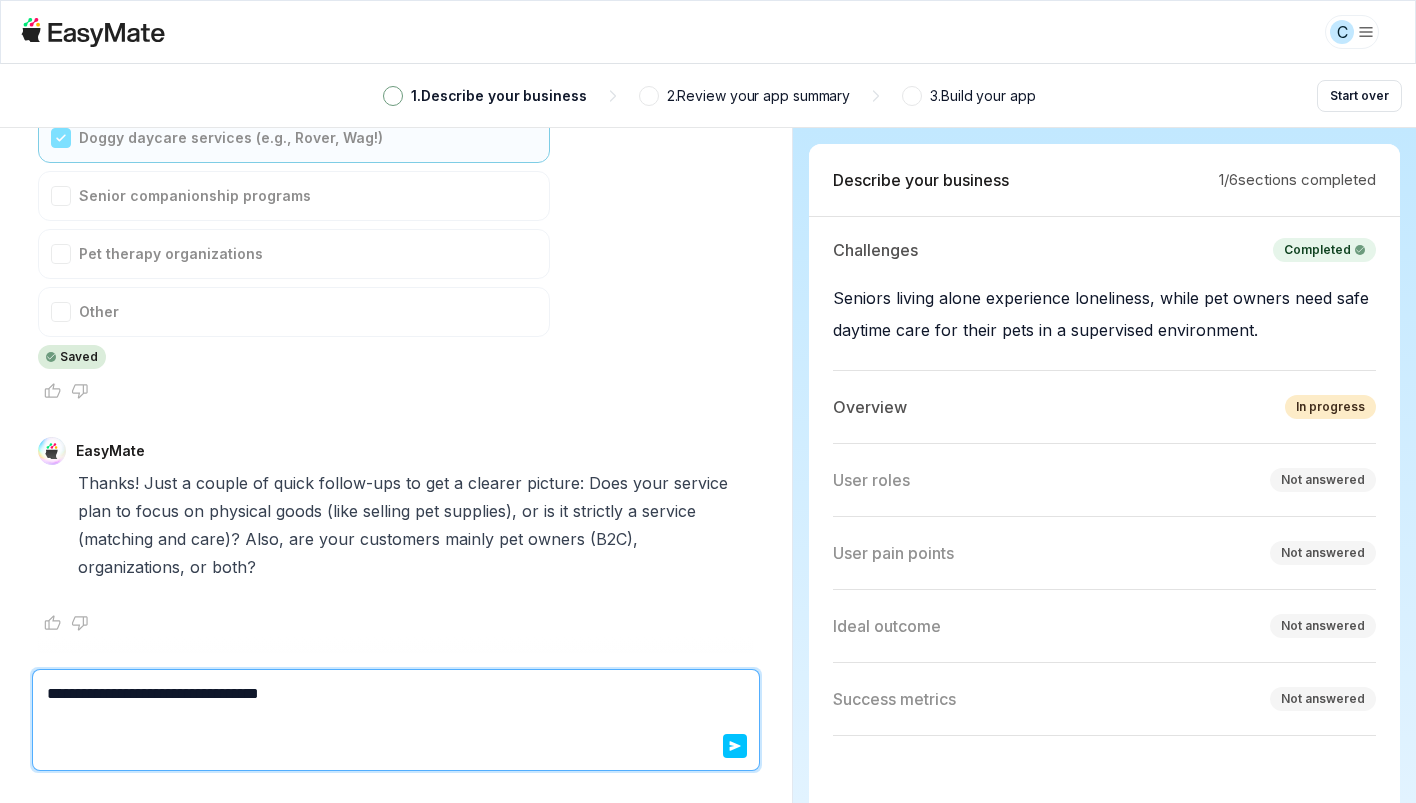 type on "*" 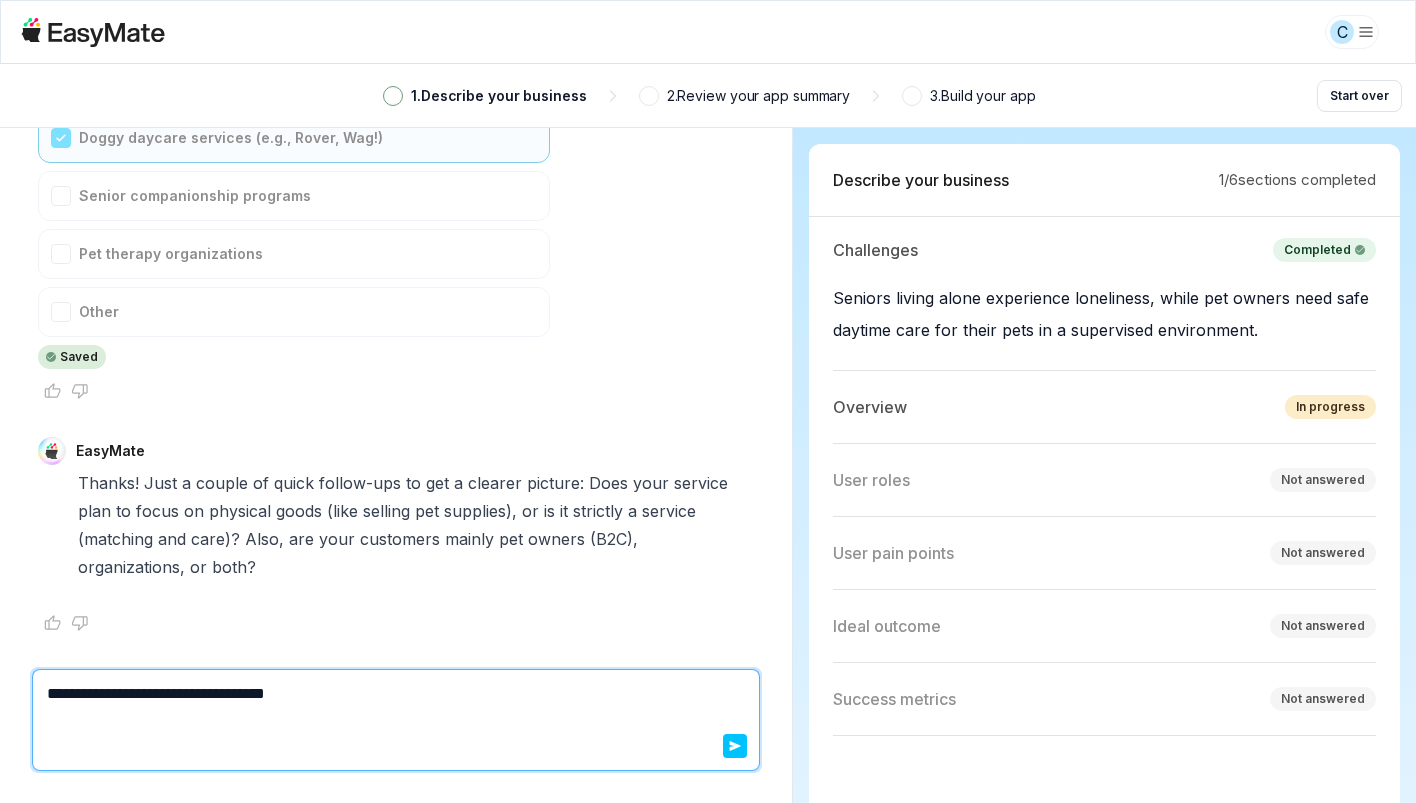 type on "*" 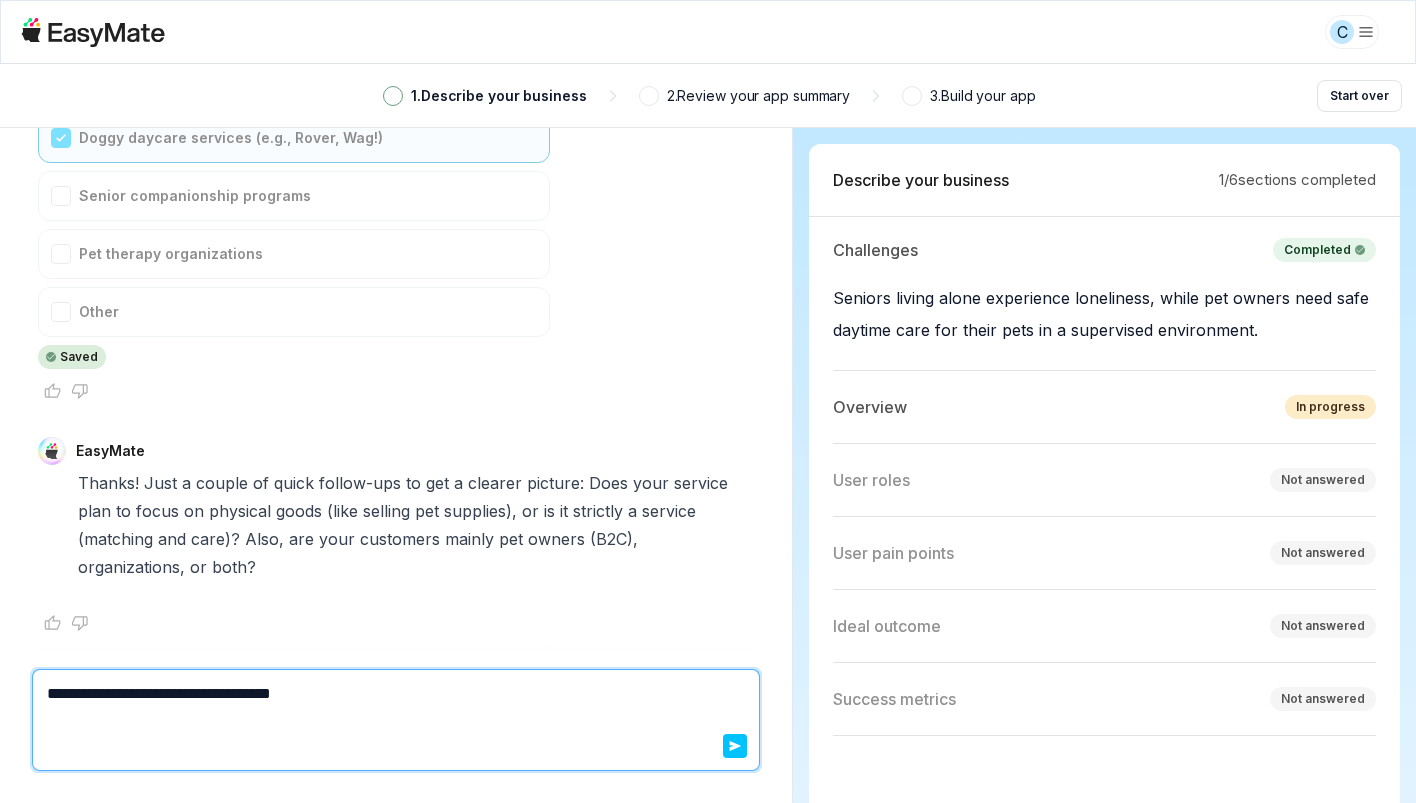 type on "*" 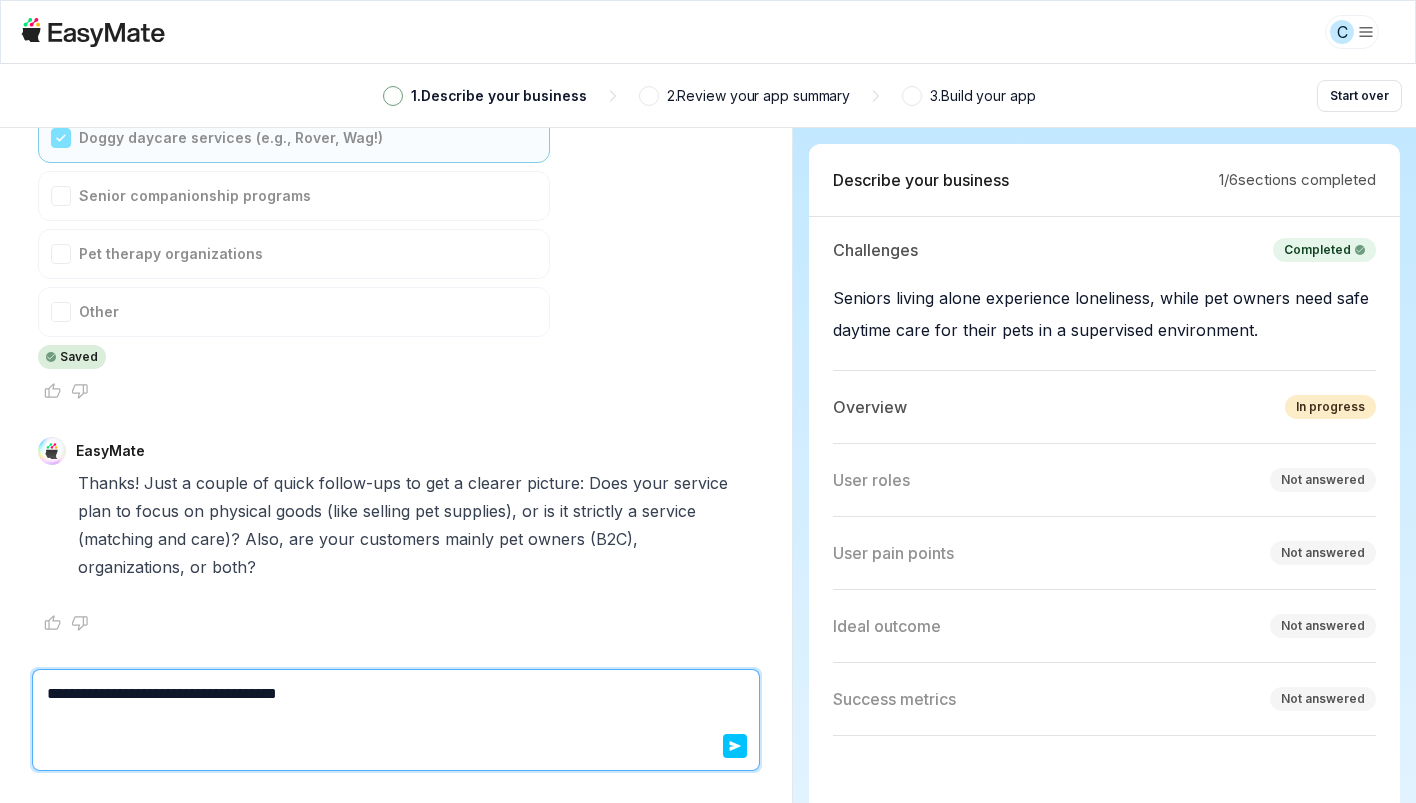 type on "*" 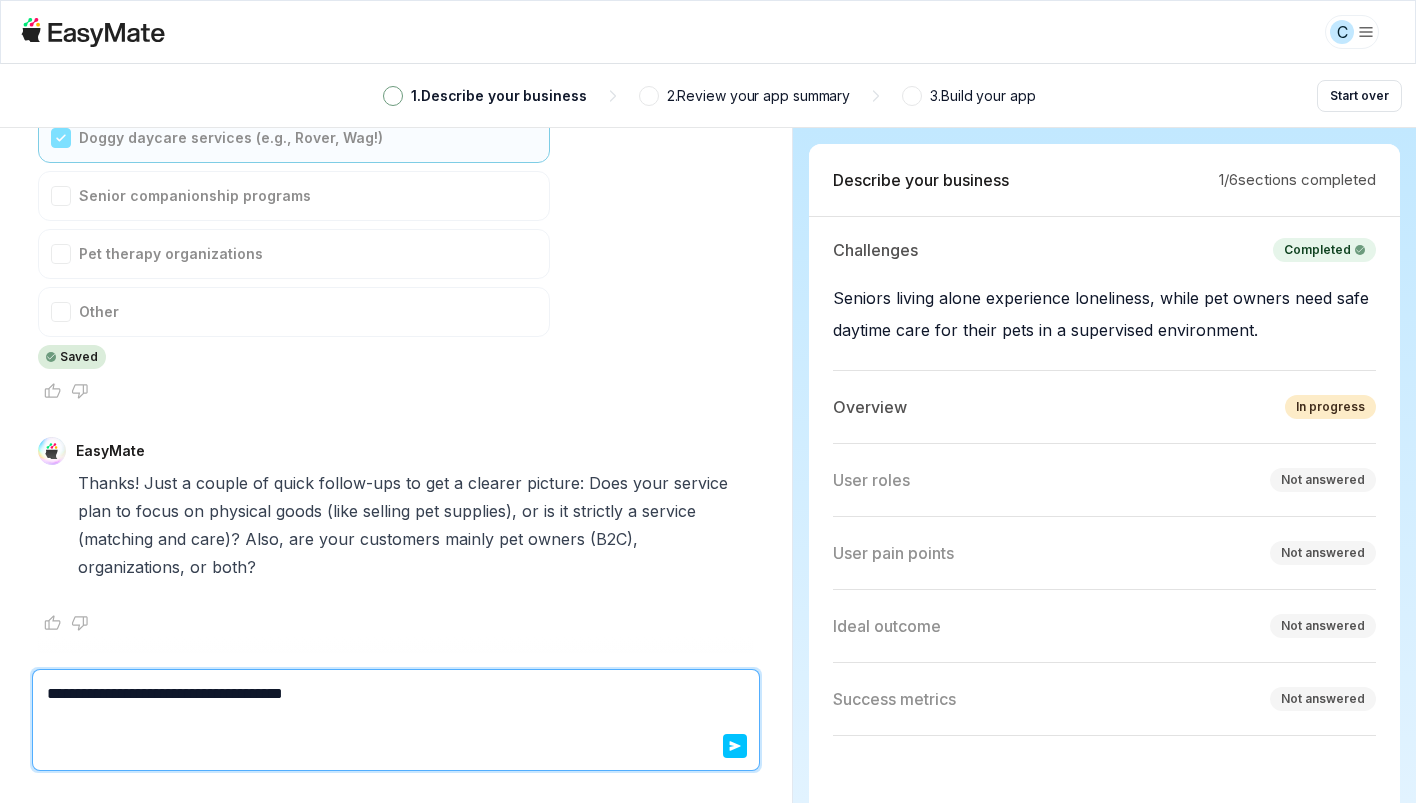 type on "*" 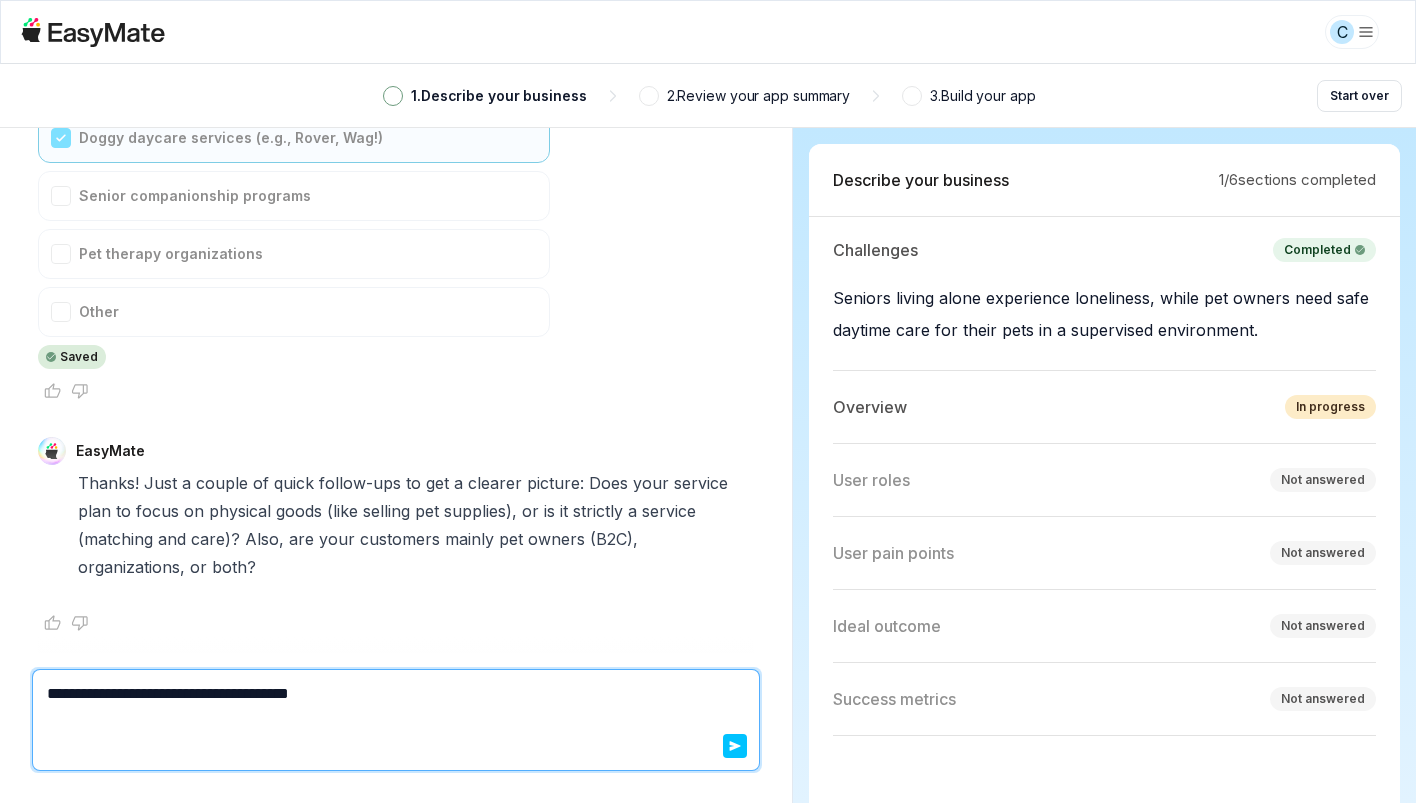 type on "*" 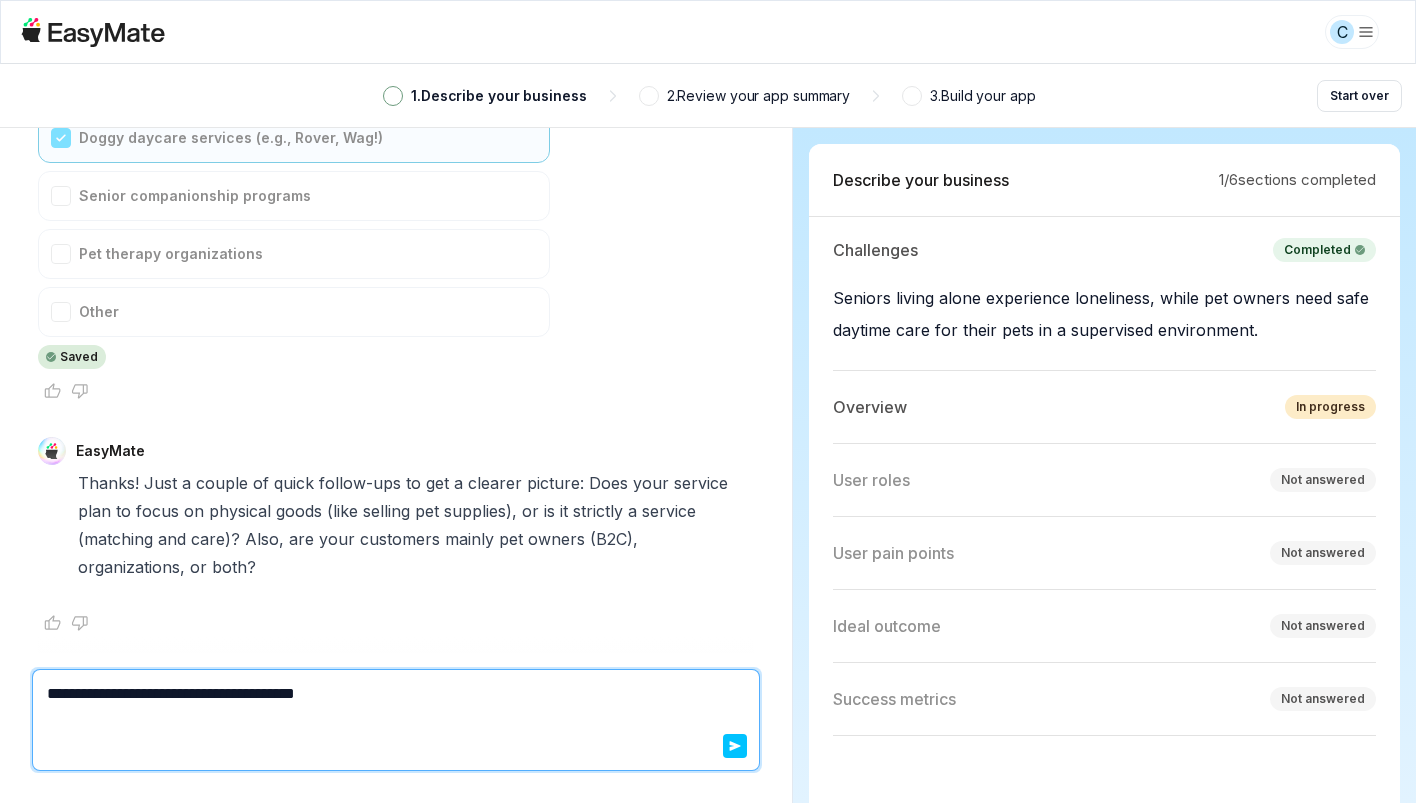 type on "*" 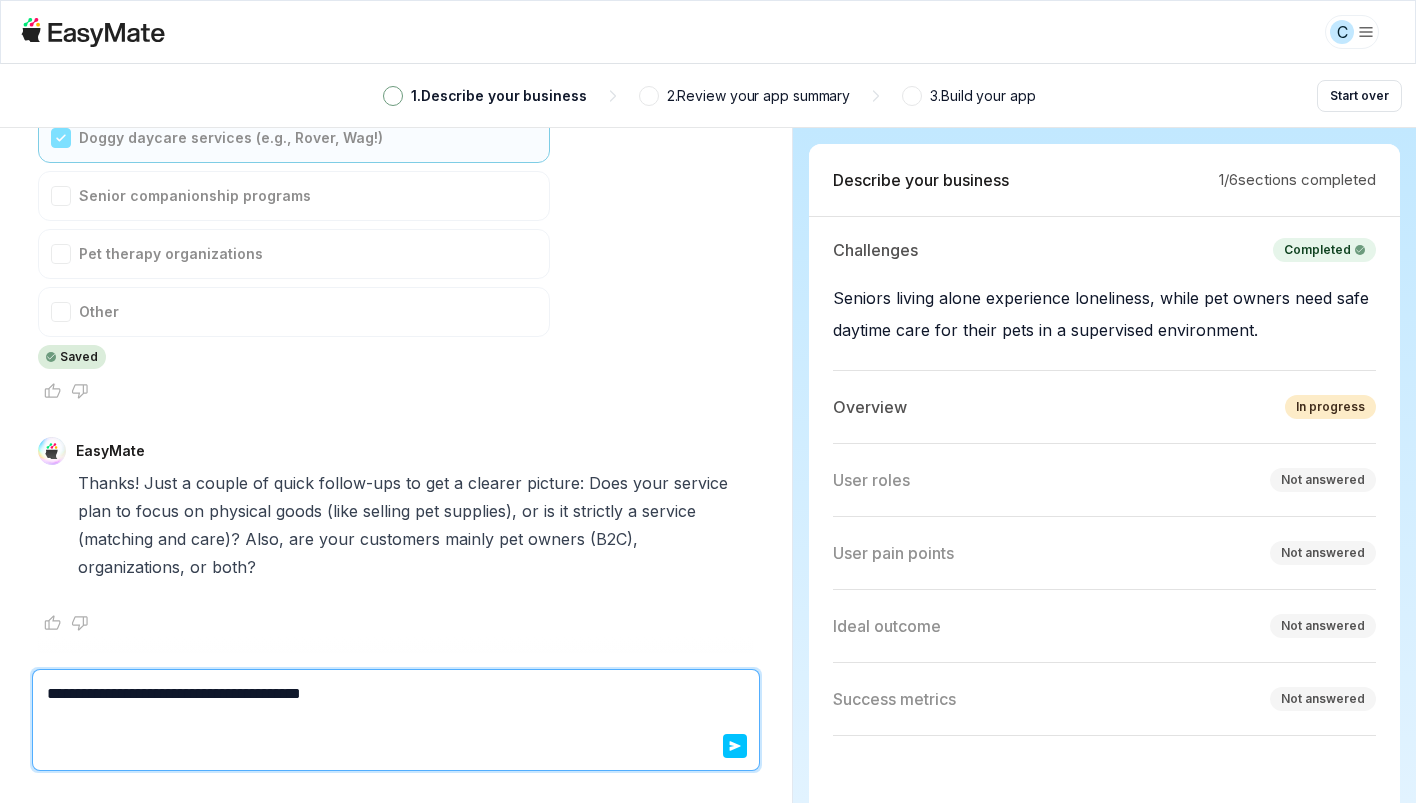 type on "*" 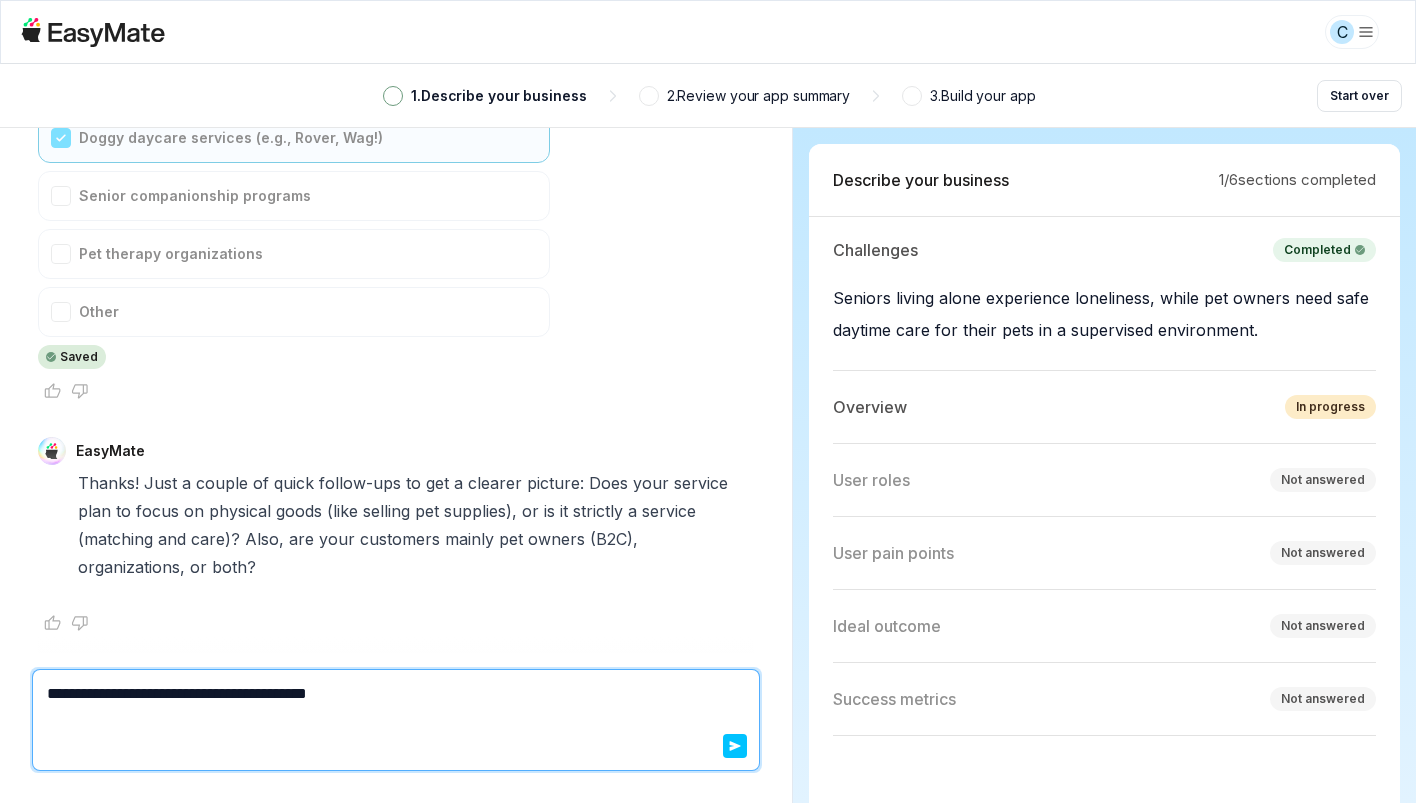 type on "*" 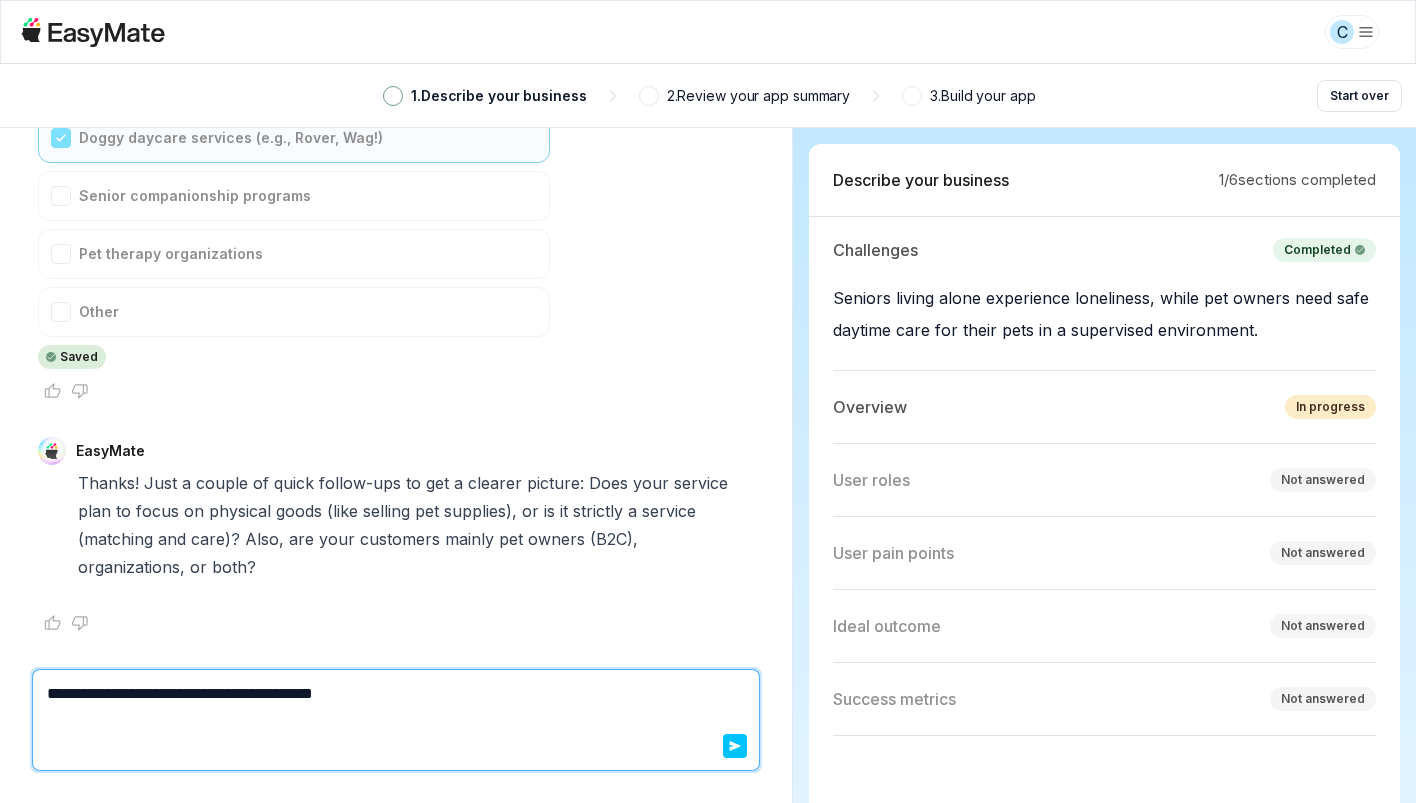 type on "**********" 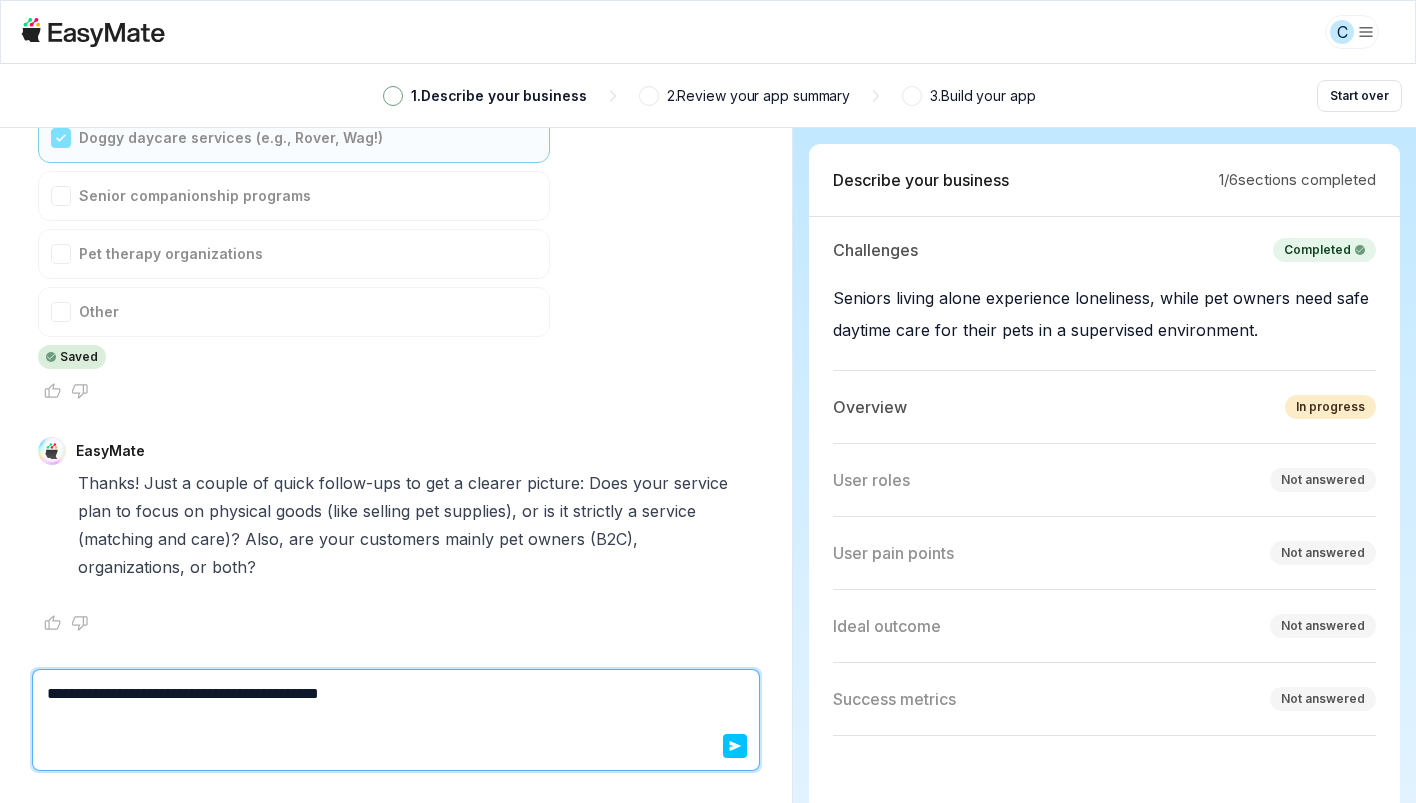 type on "*" 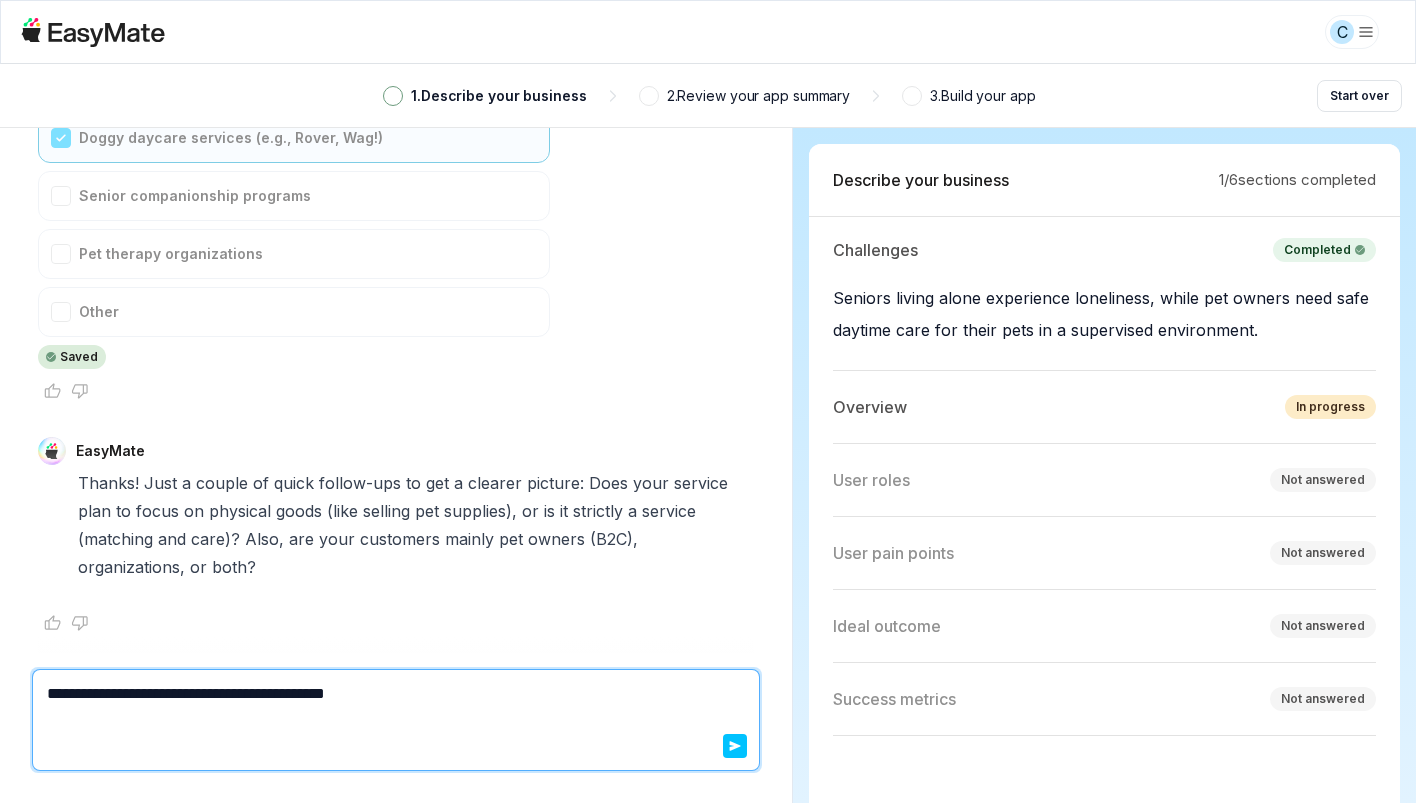 type on "*" 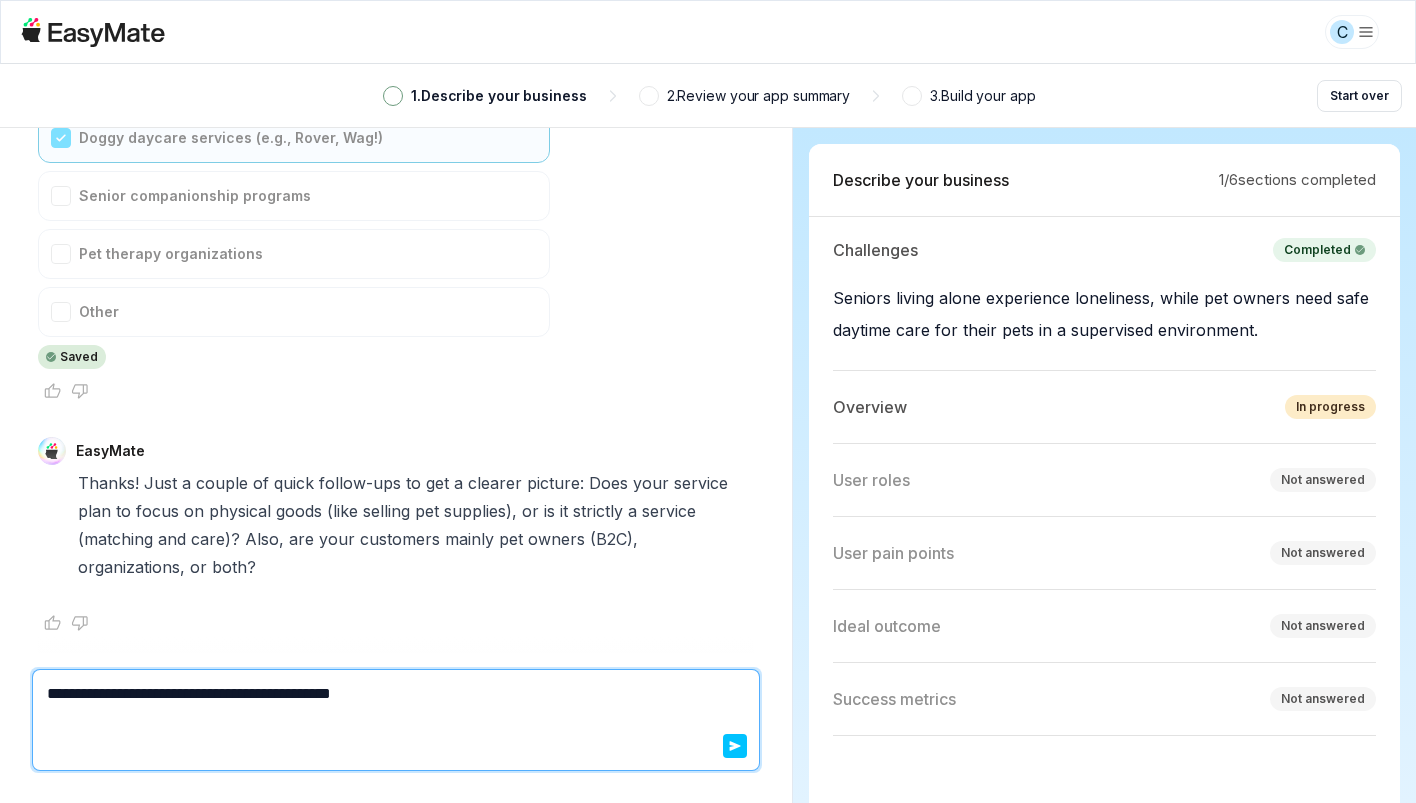 type on "*" 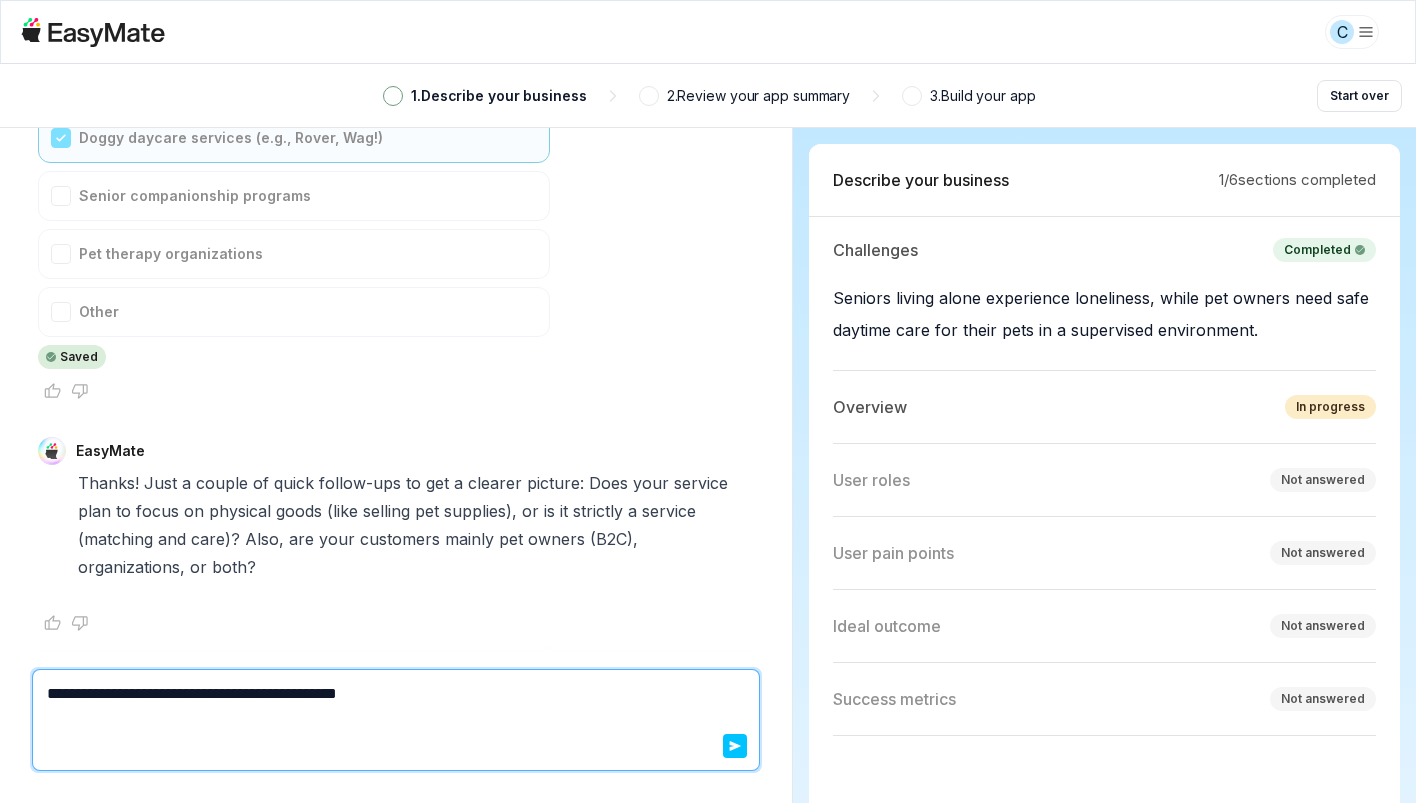 type on "*" 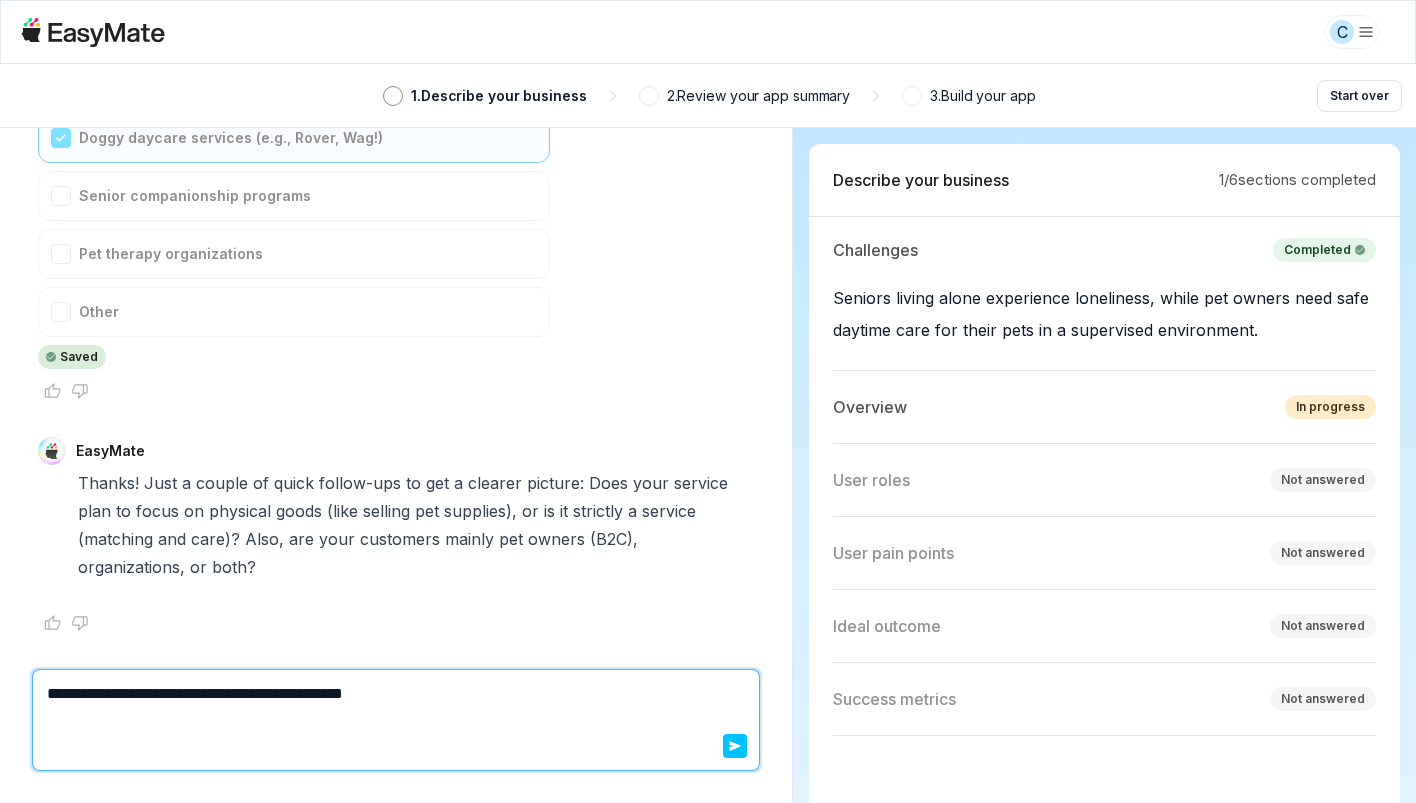 type on "*" 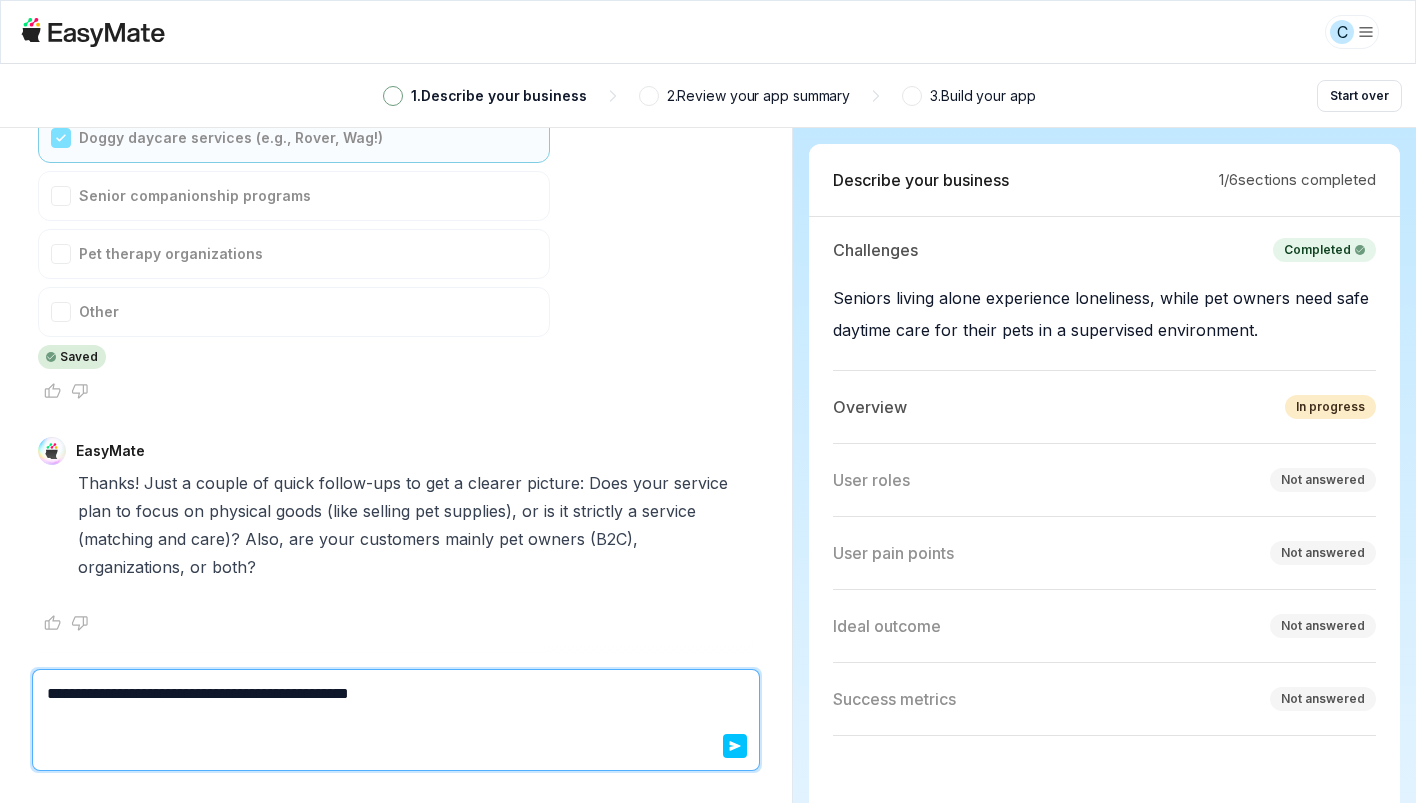 type on "*" 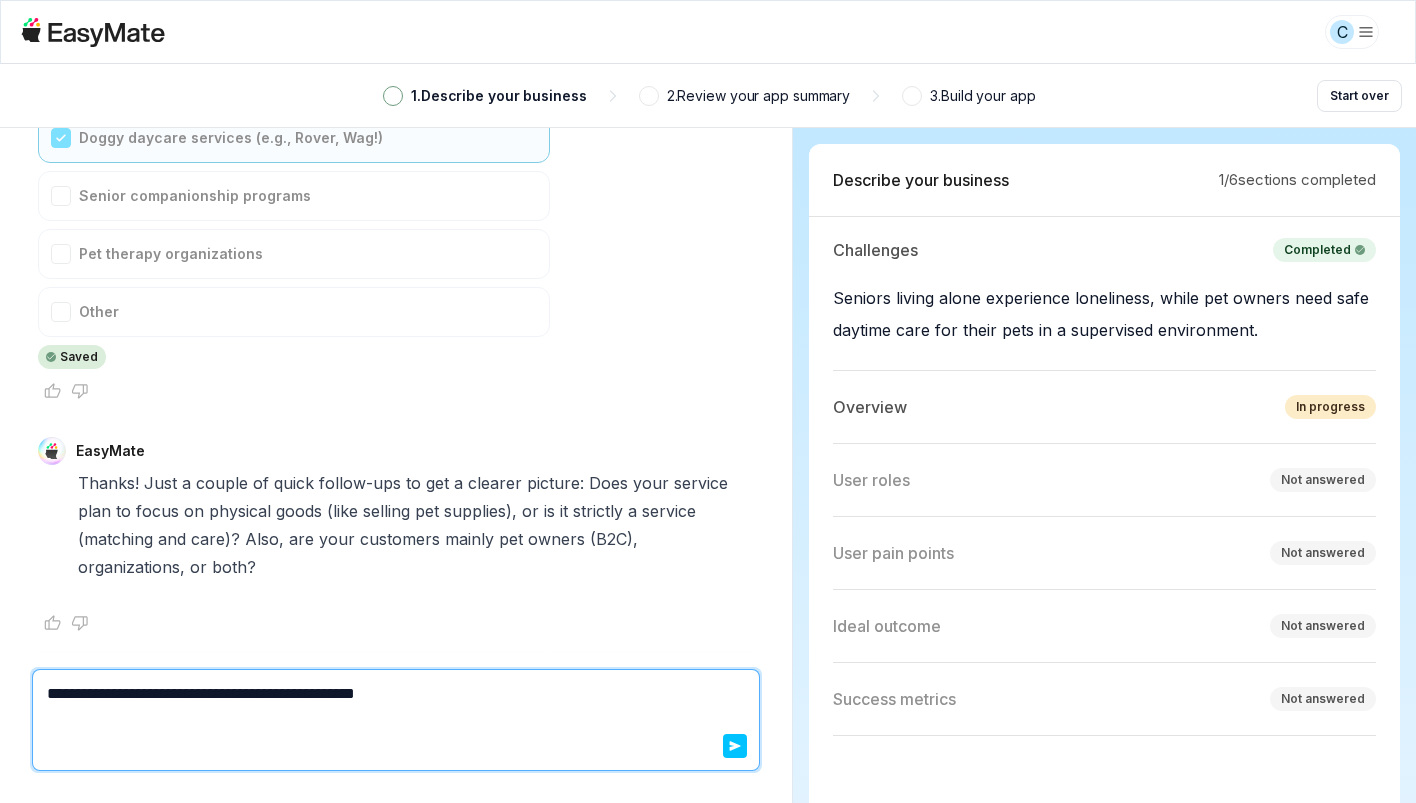 type on "*" 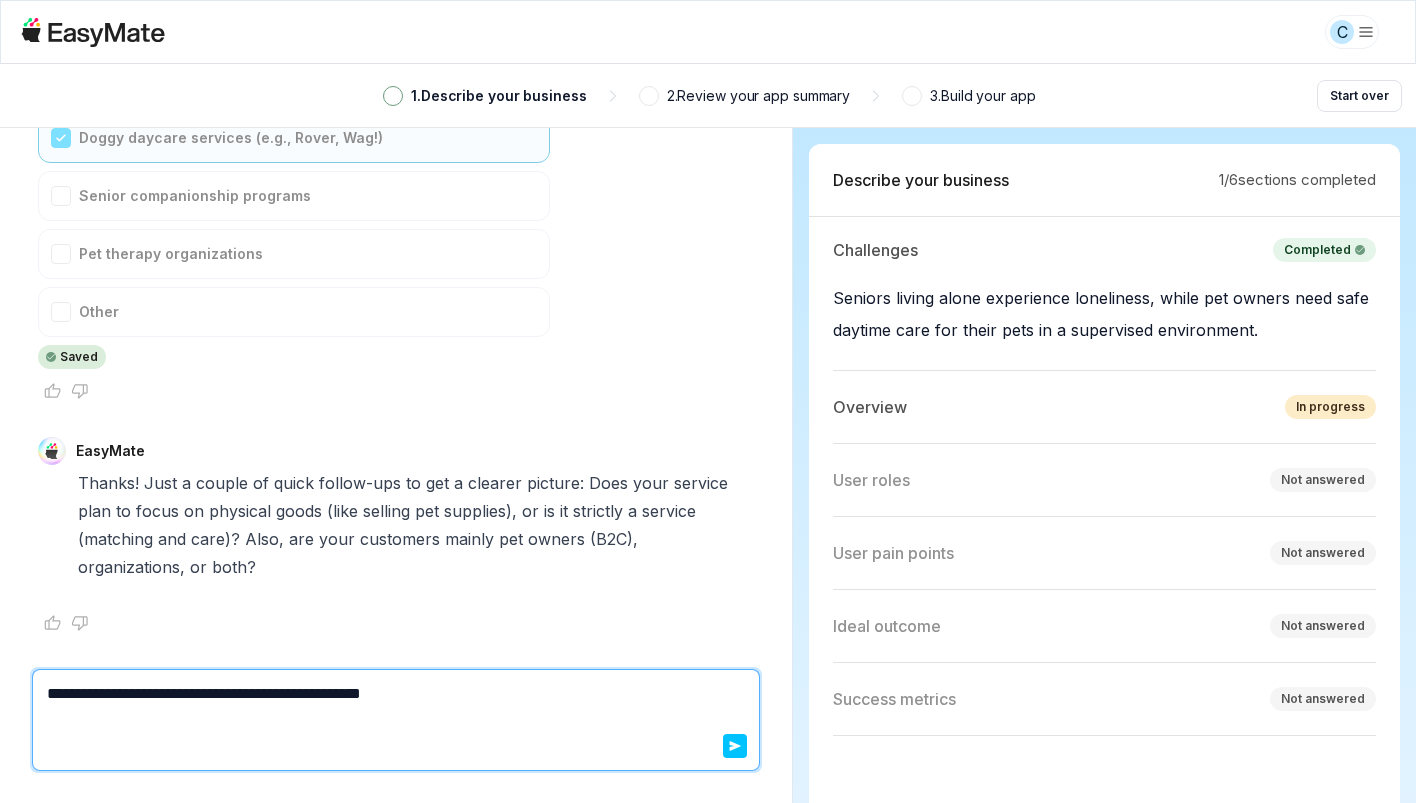 type on "*" 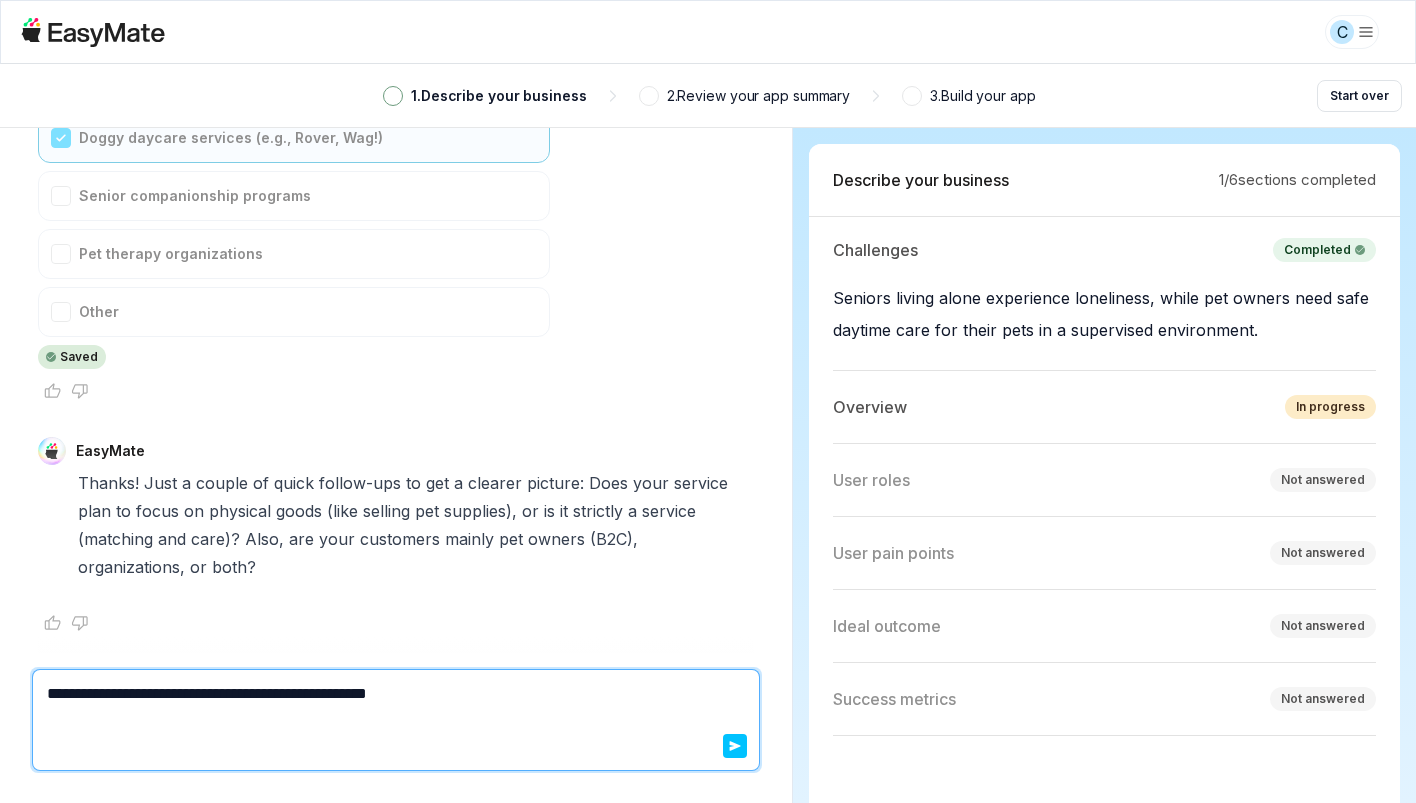 type on "*" 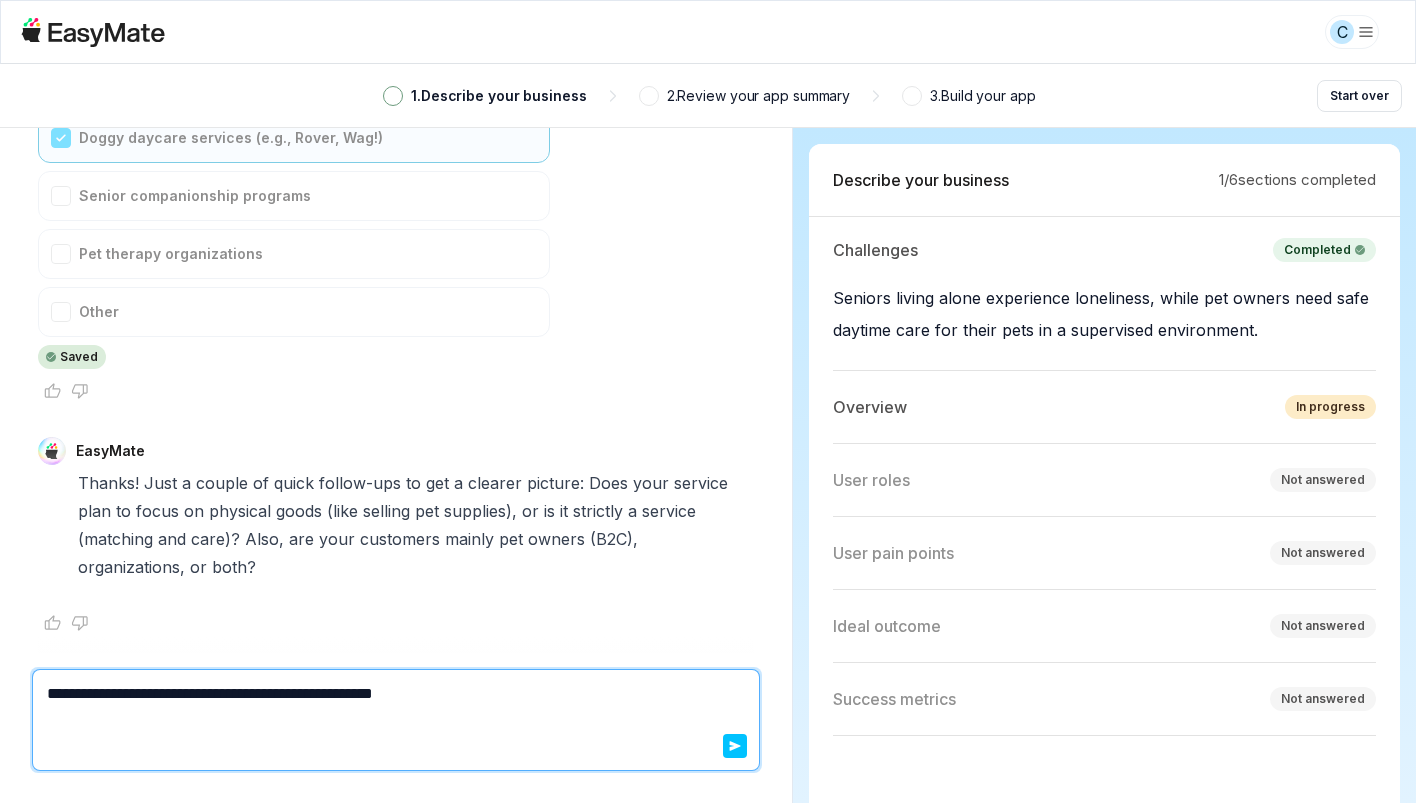 type on "*" 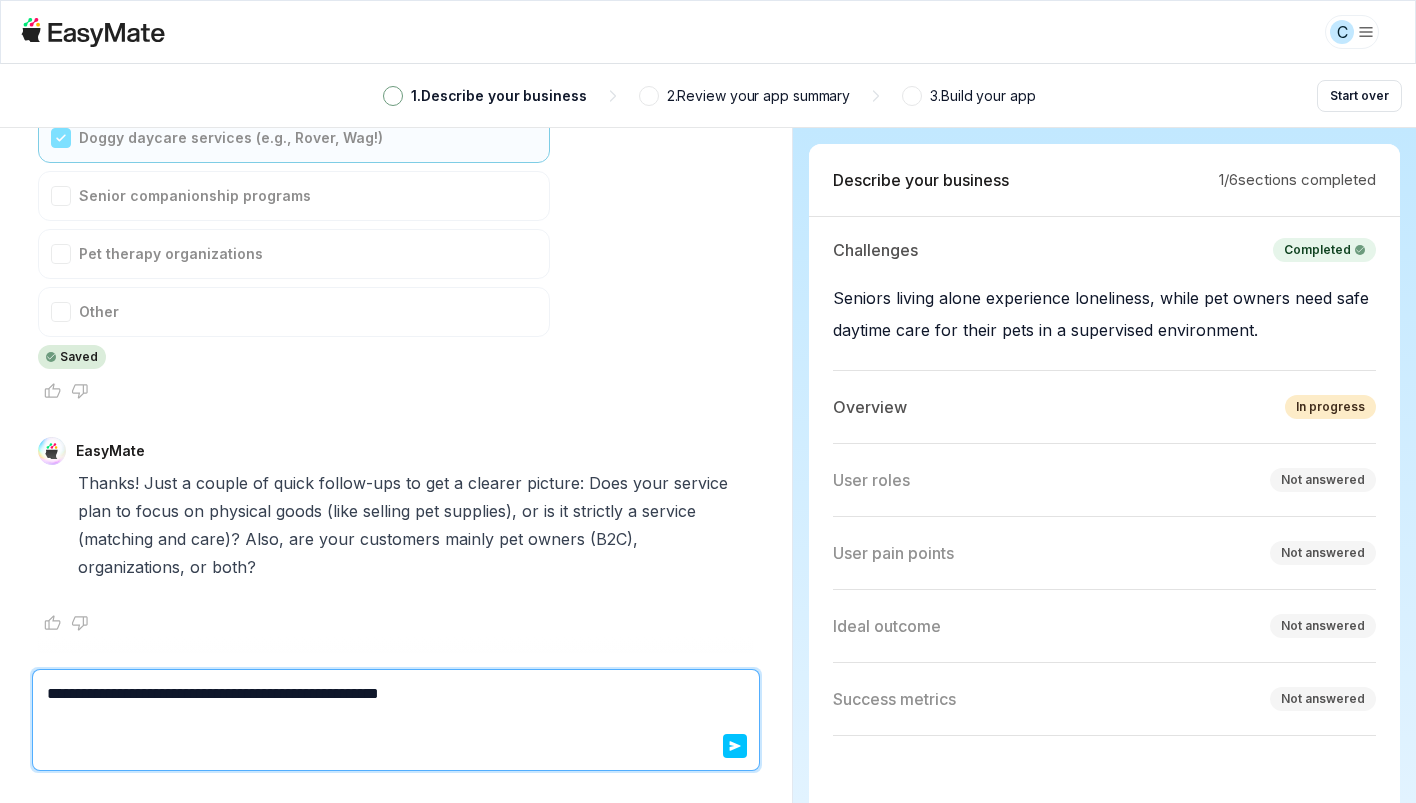type on "*" 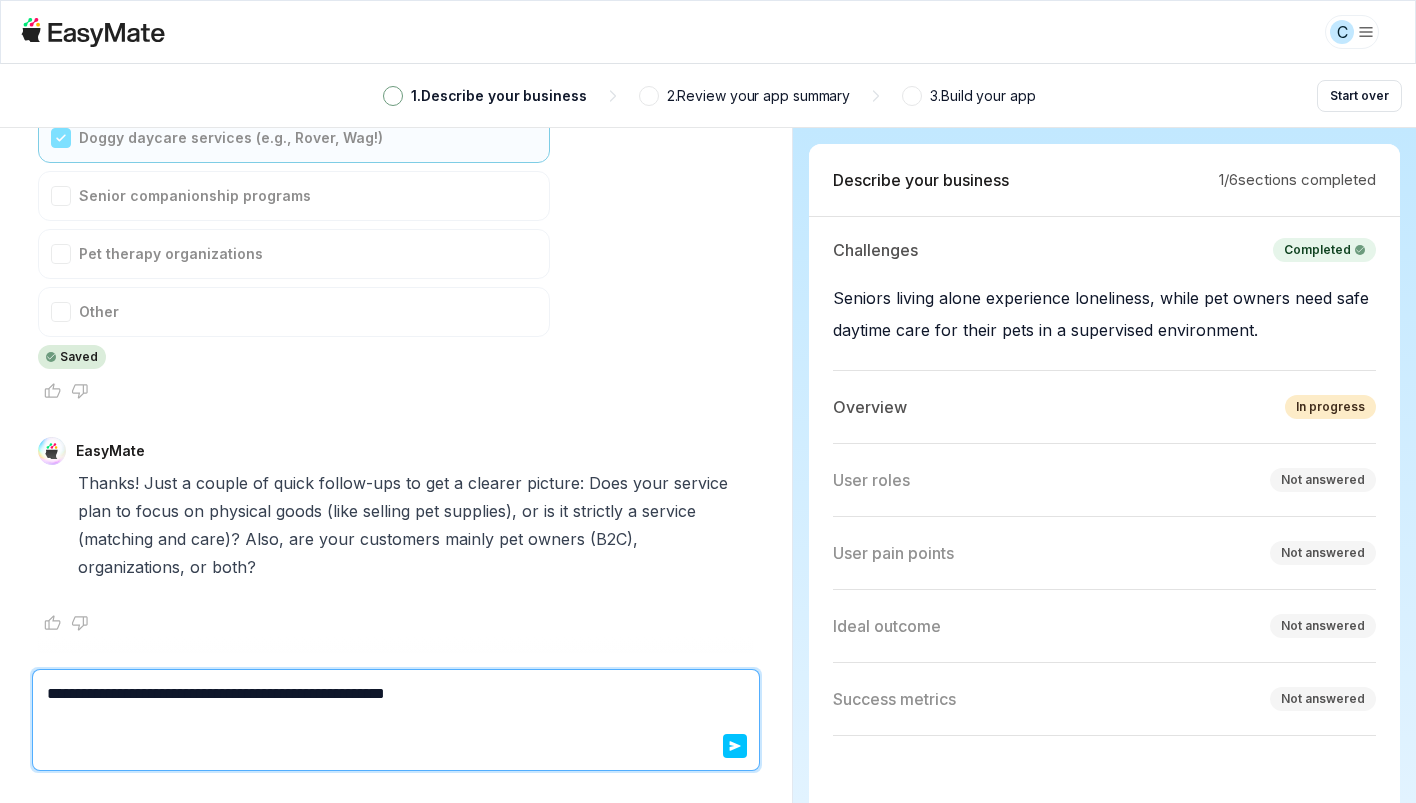 type on "*" 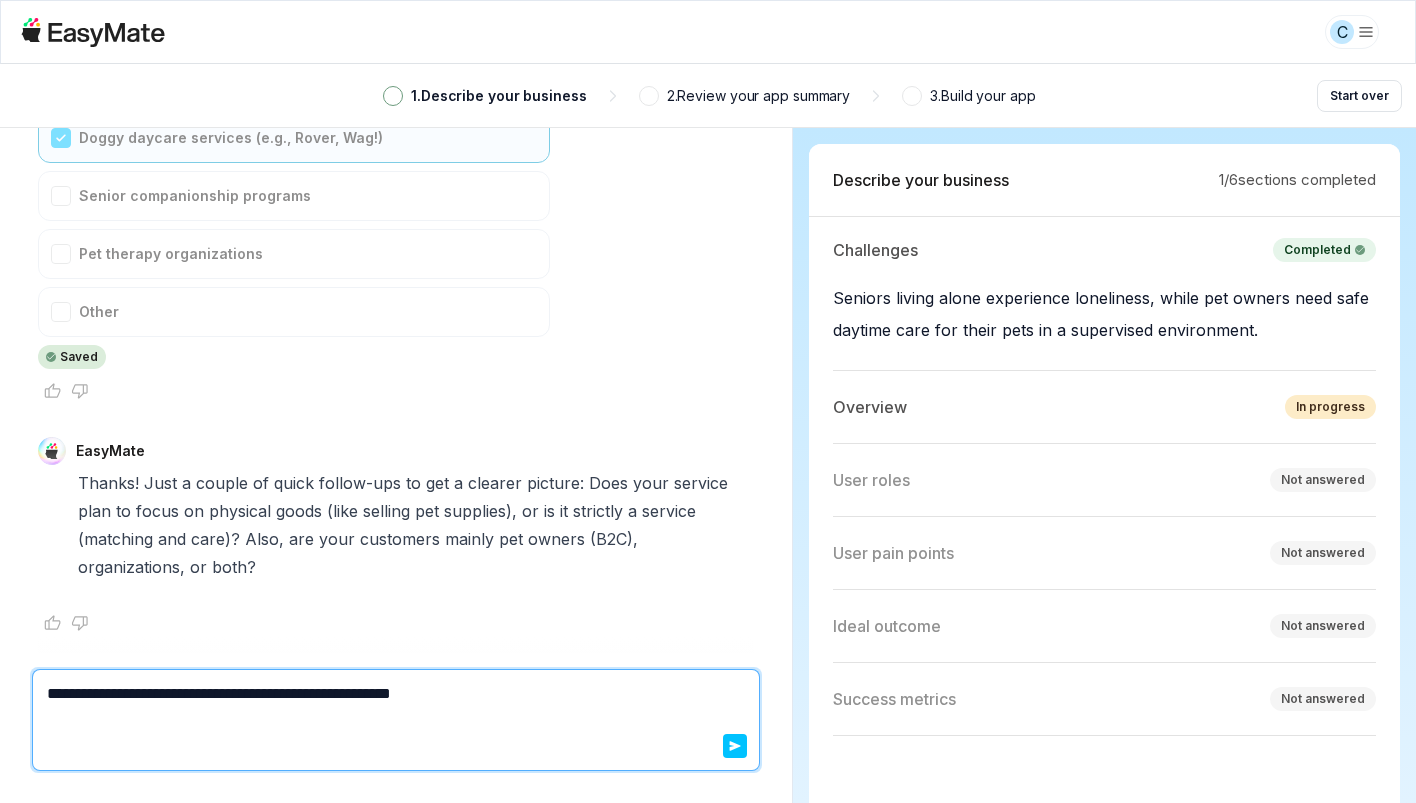 type on "*" 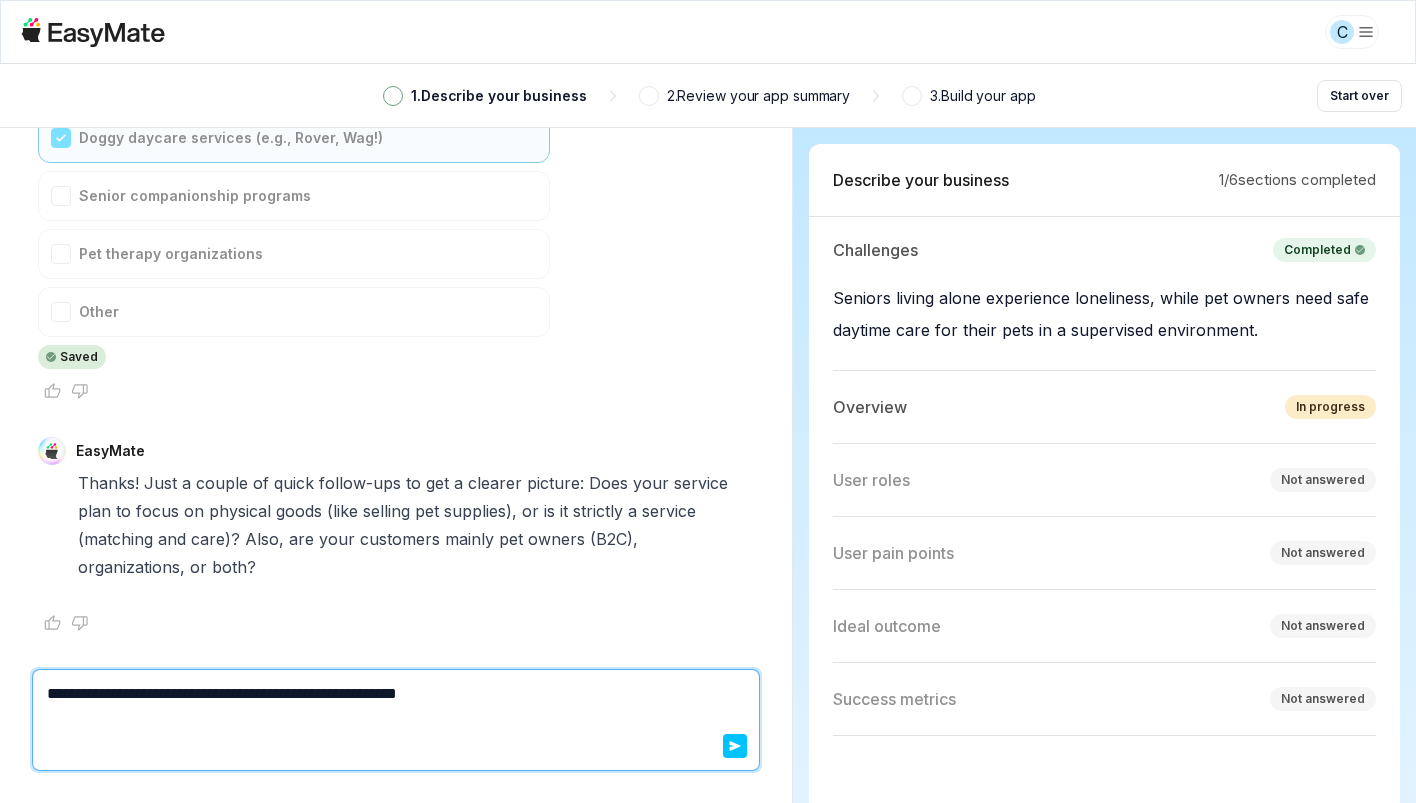 type on "*" 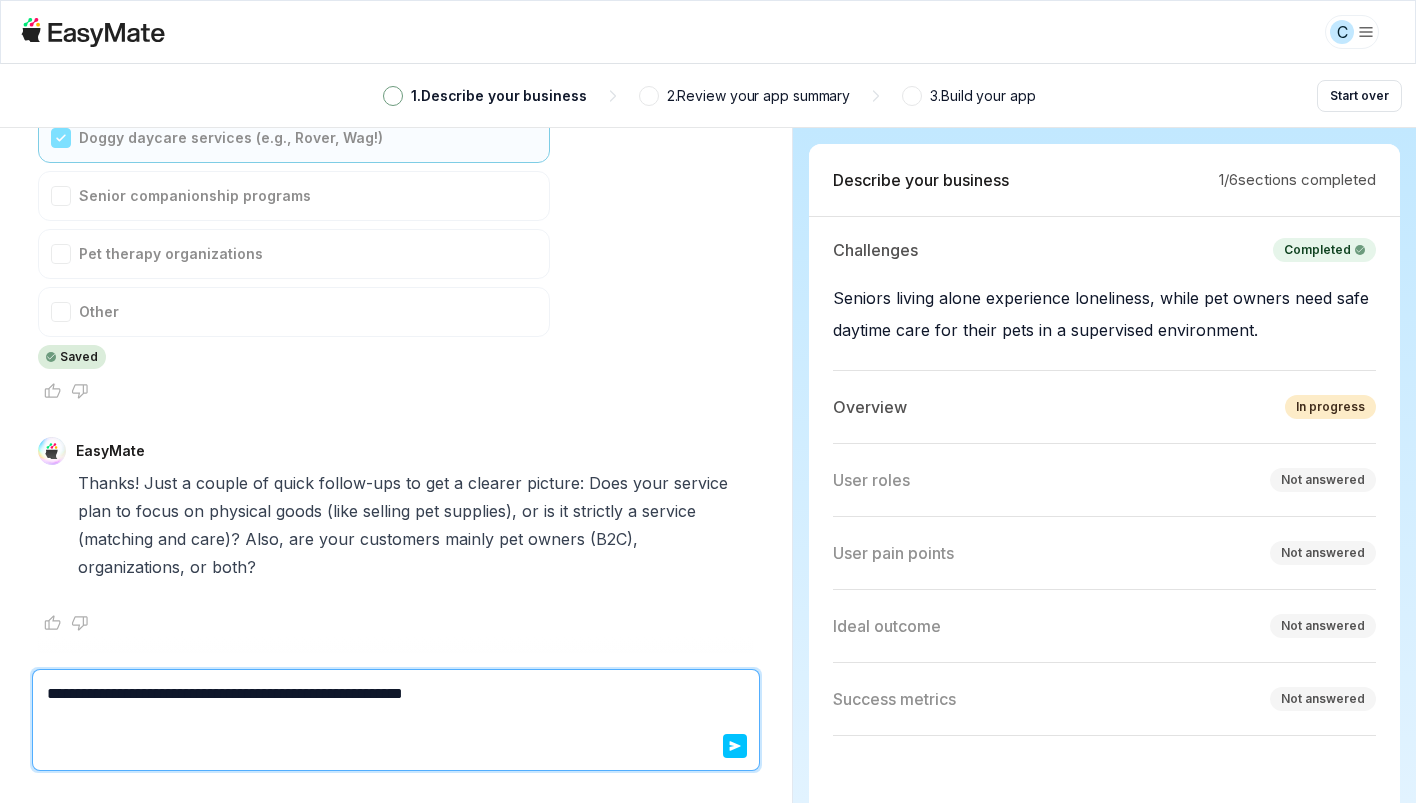 type on "*" 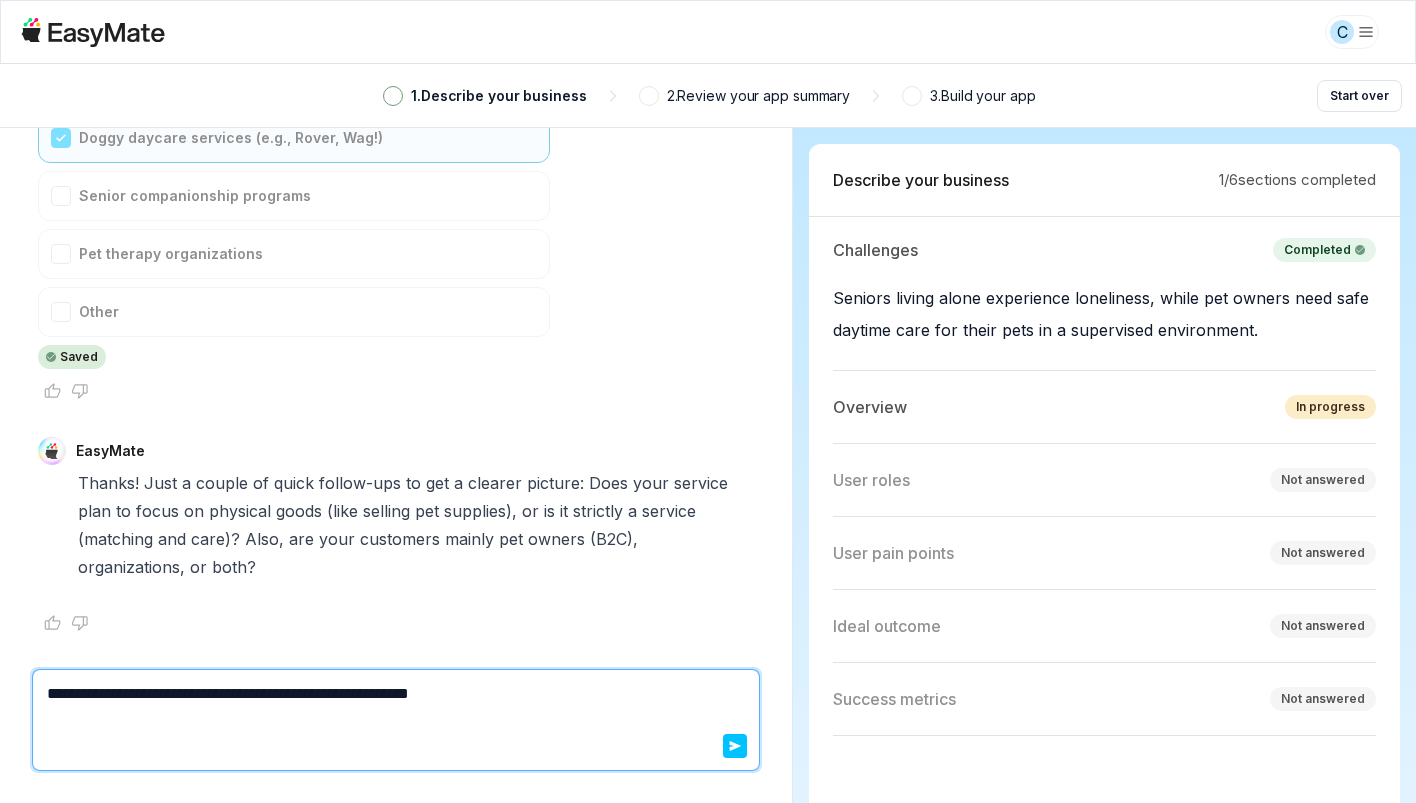 type on "*" 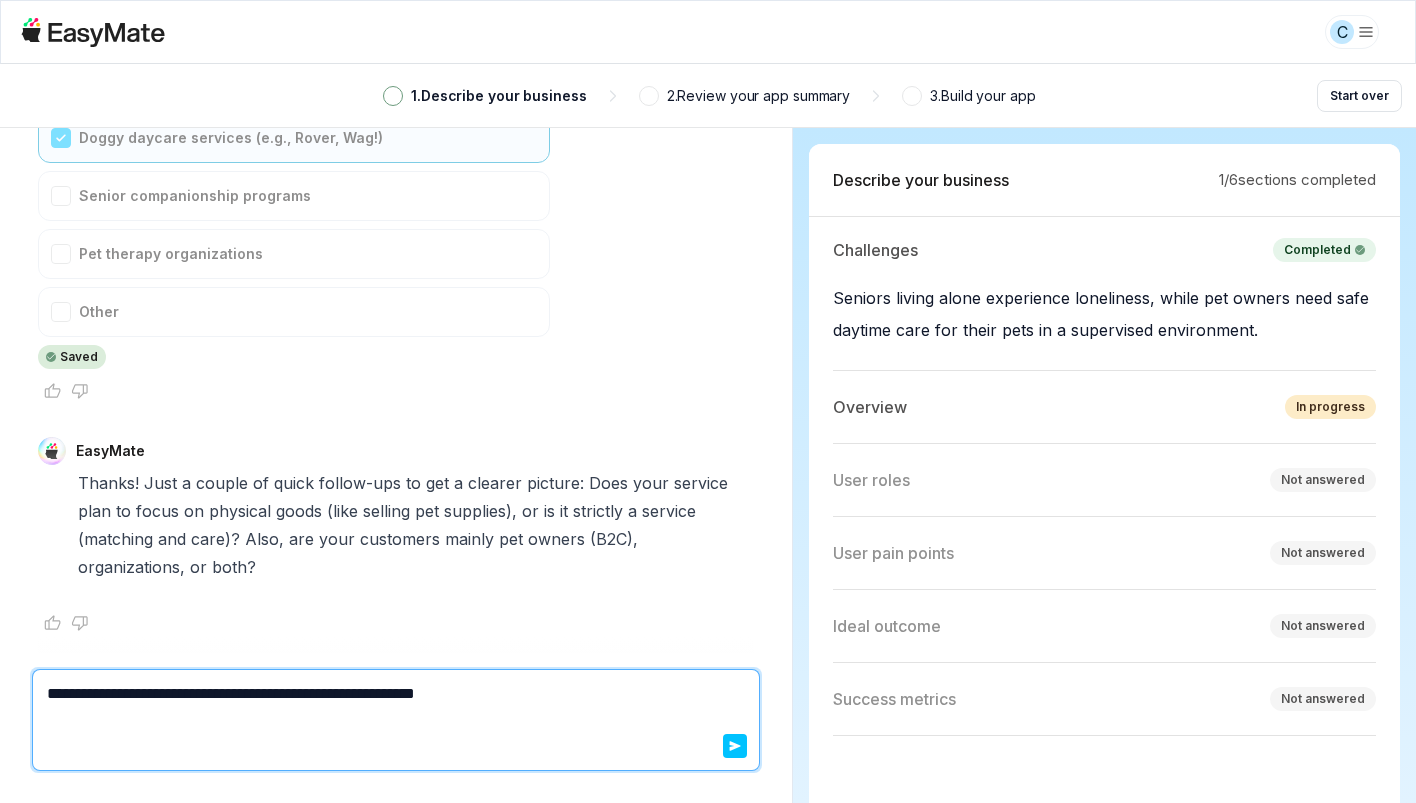 type on "*" 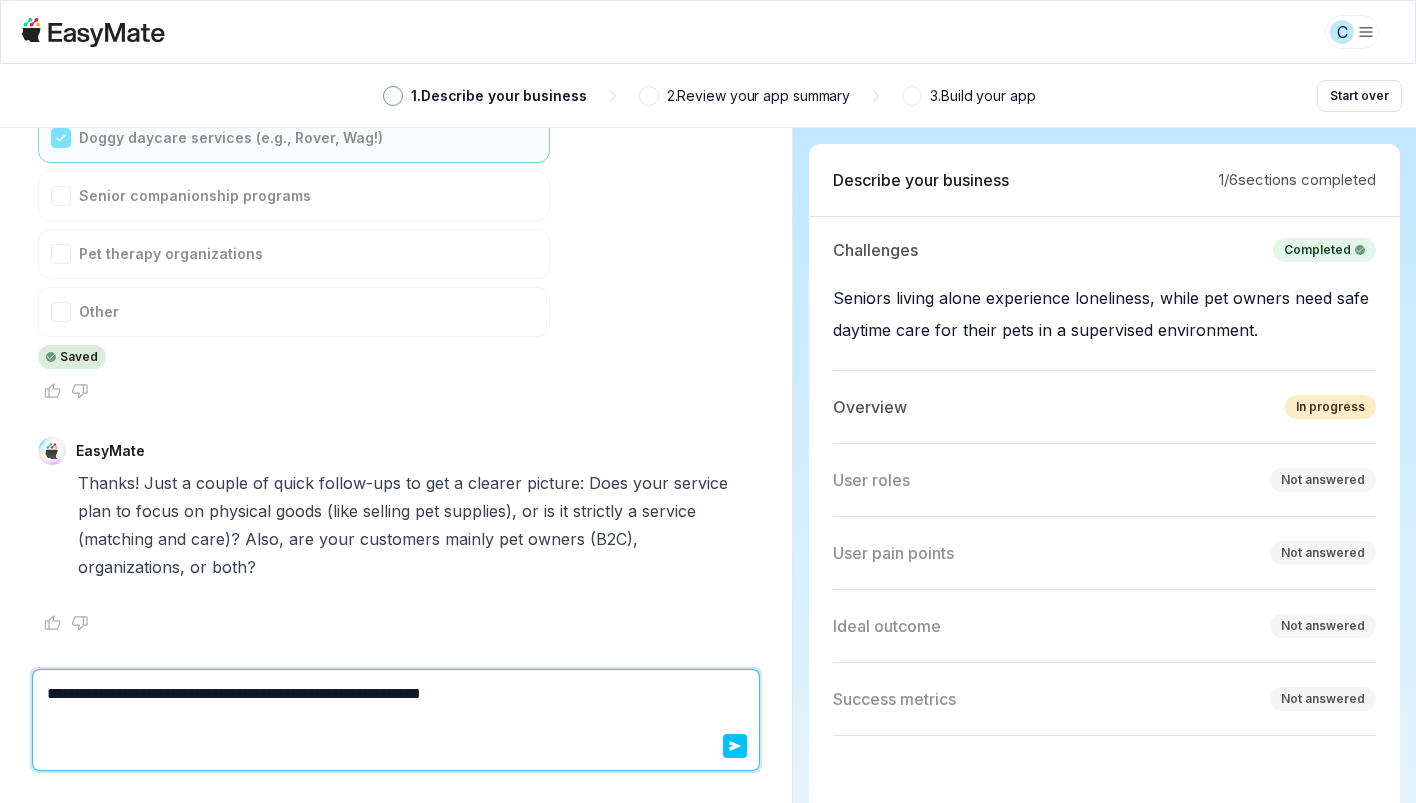 type on "*" 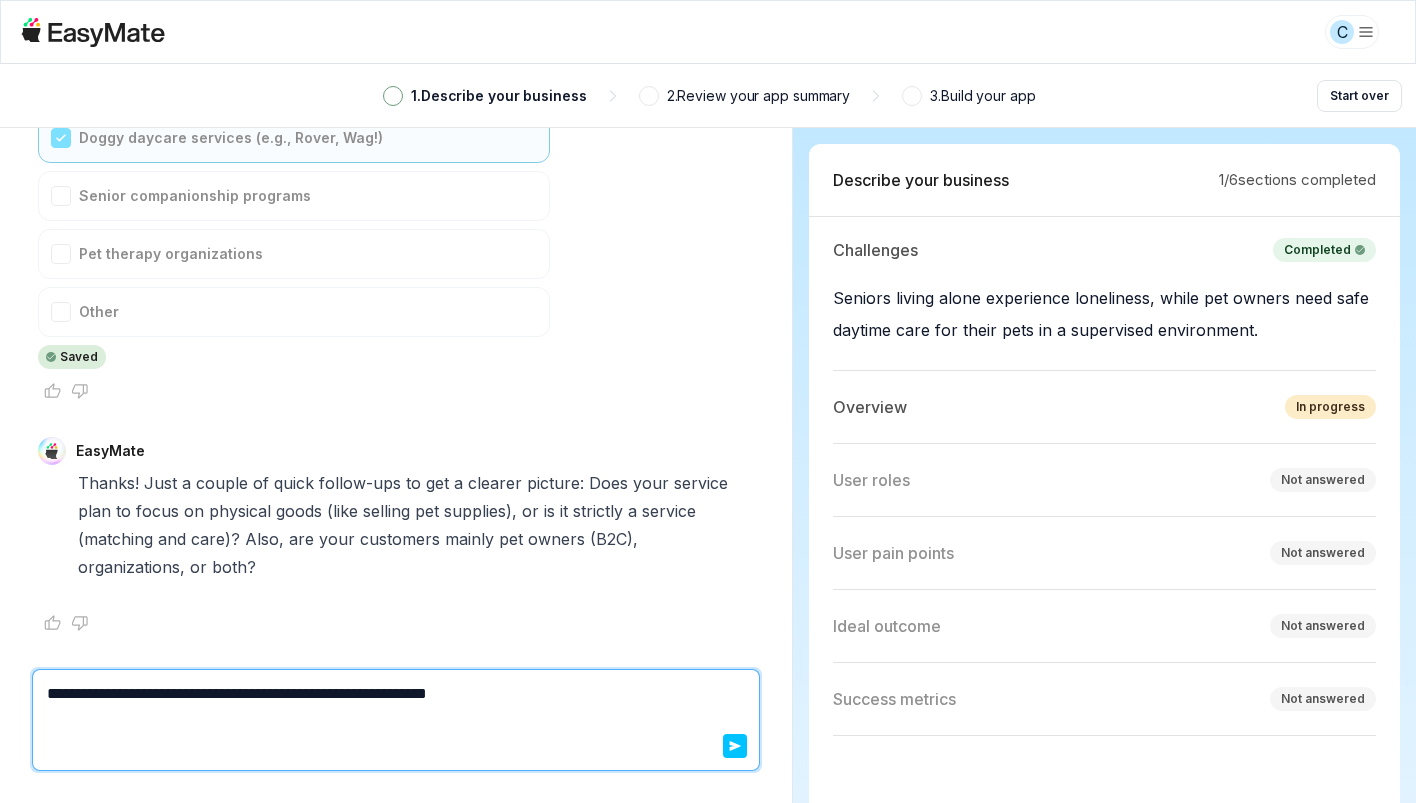 type on "*" 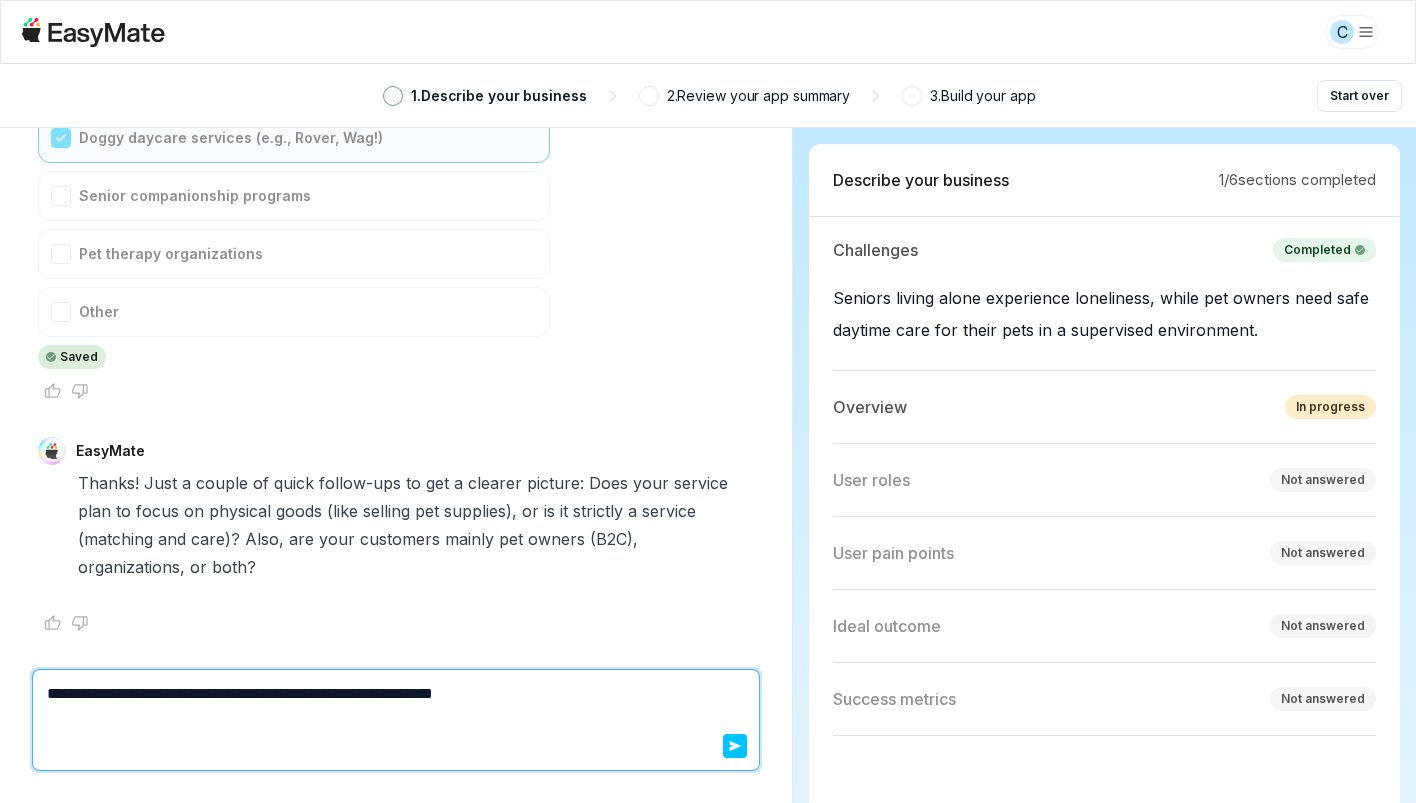 type on "*" 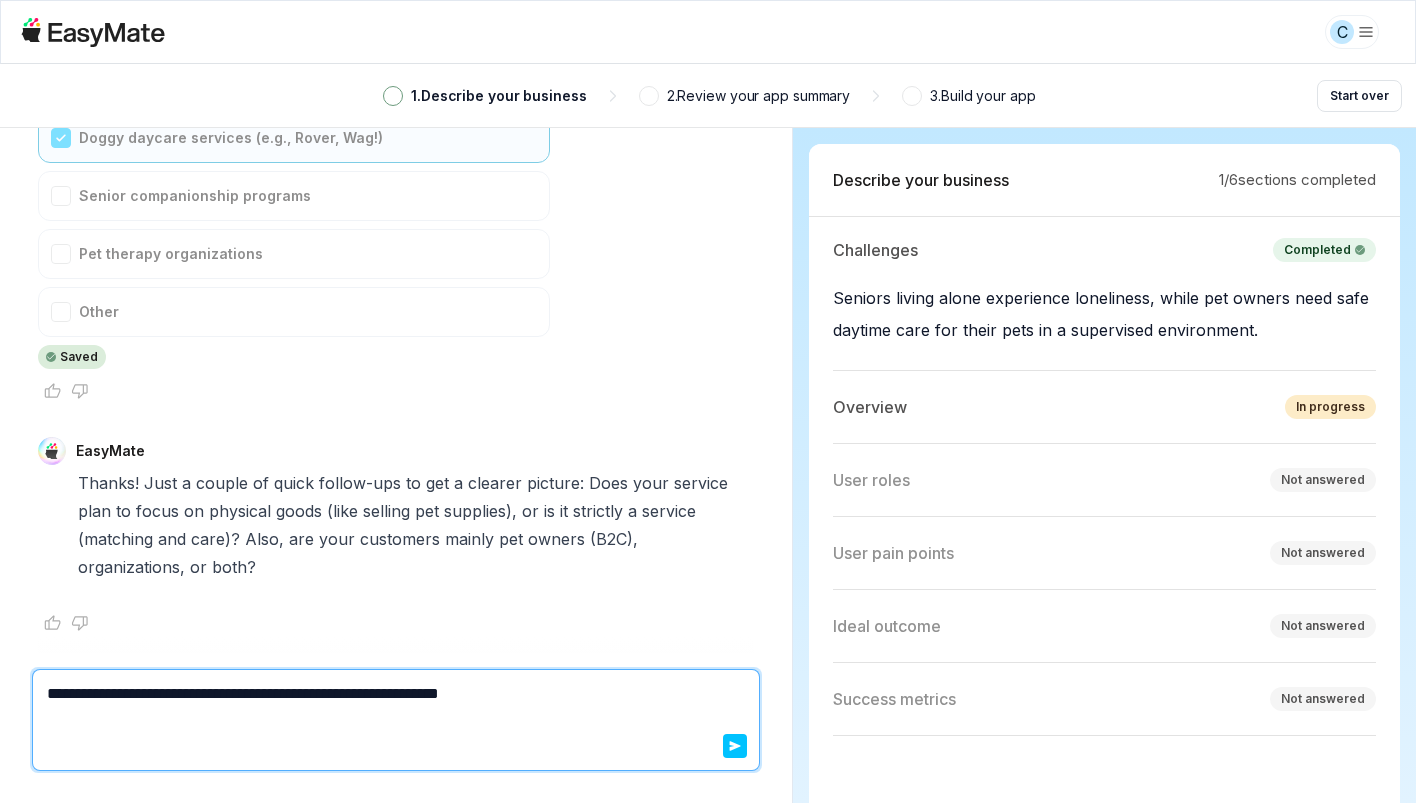type on "*" 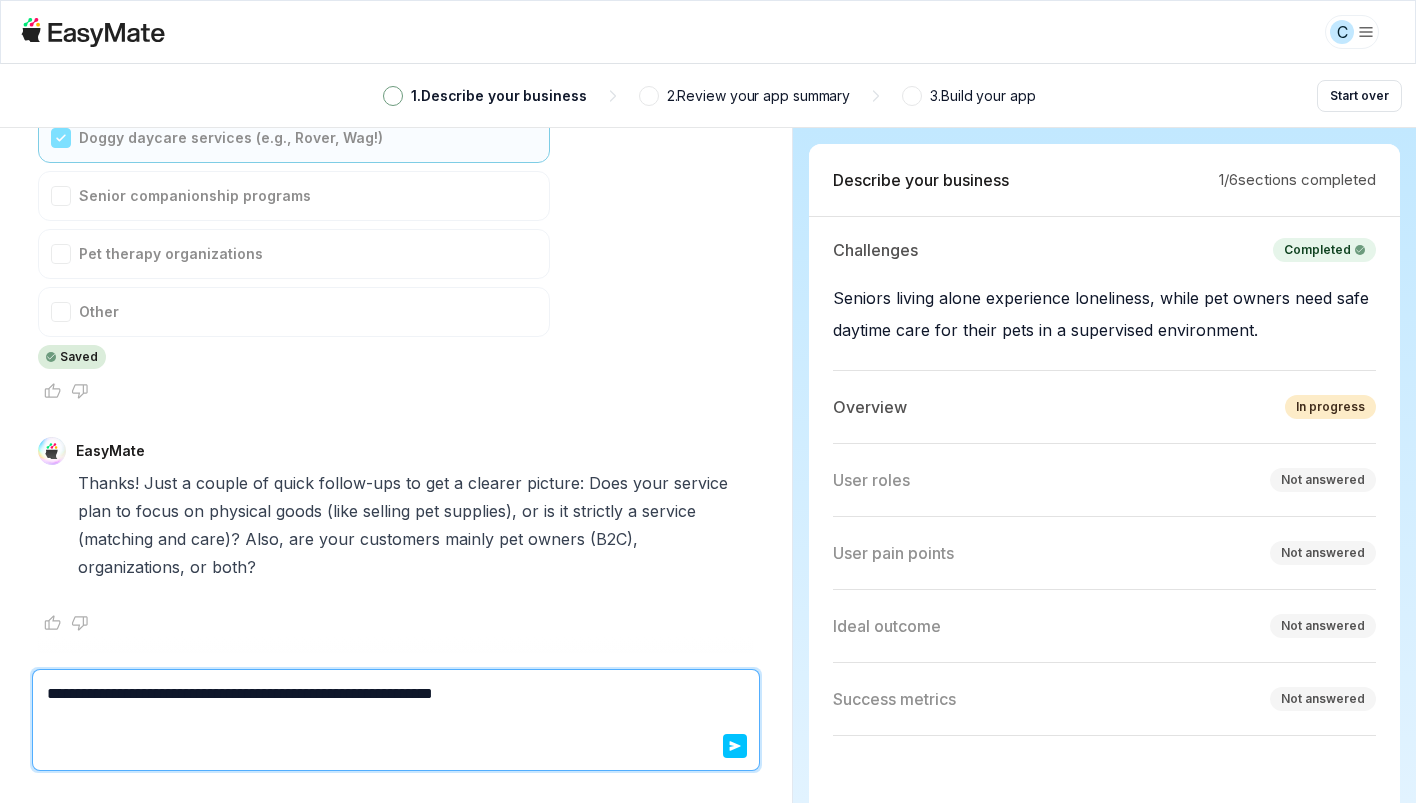 type on "*" 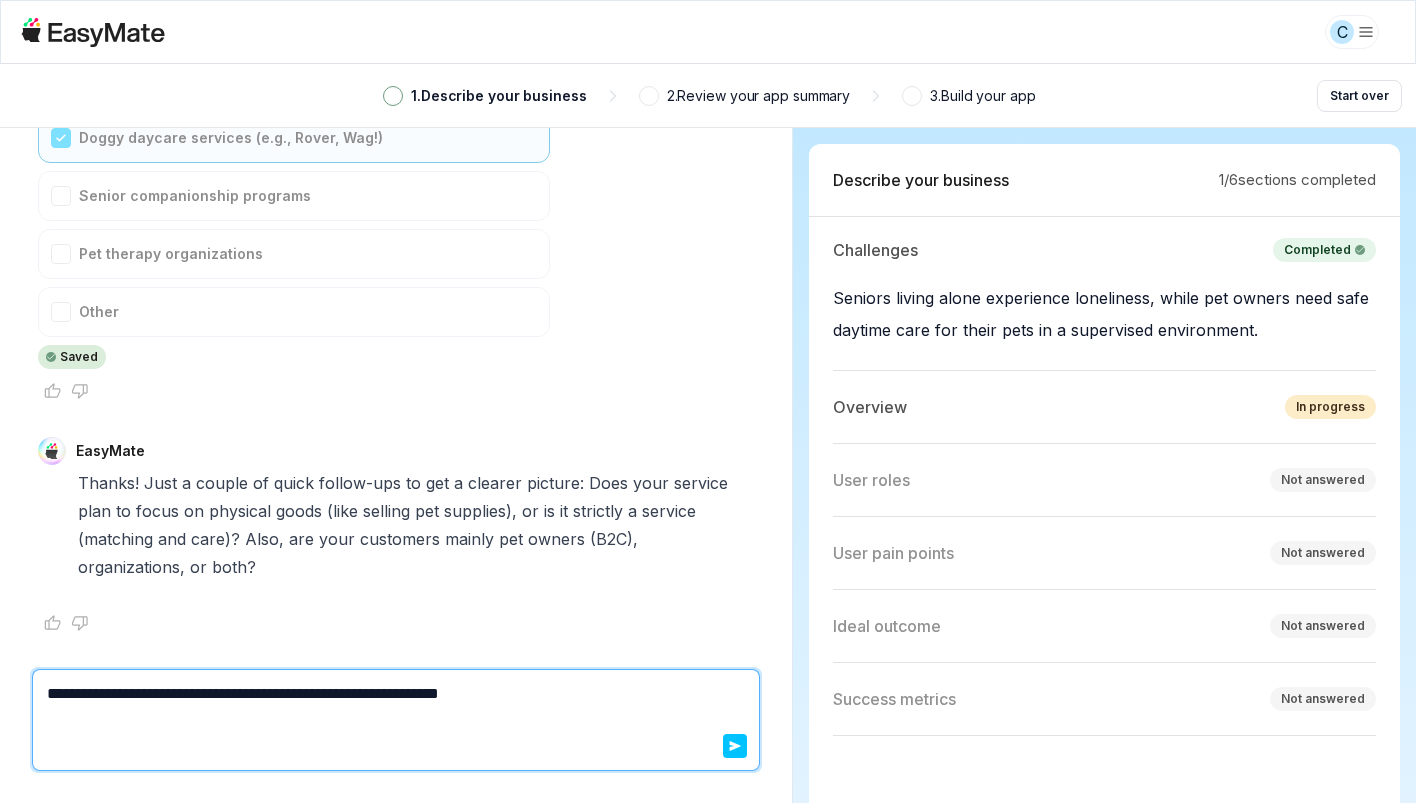 type on "*" 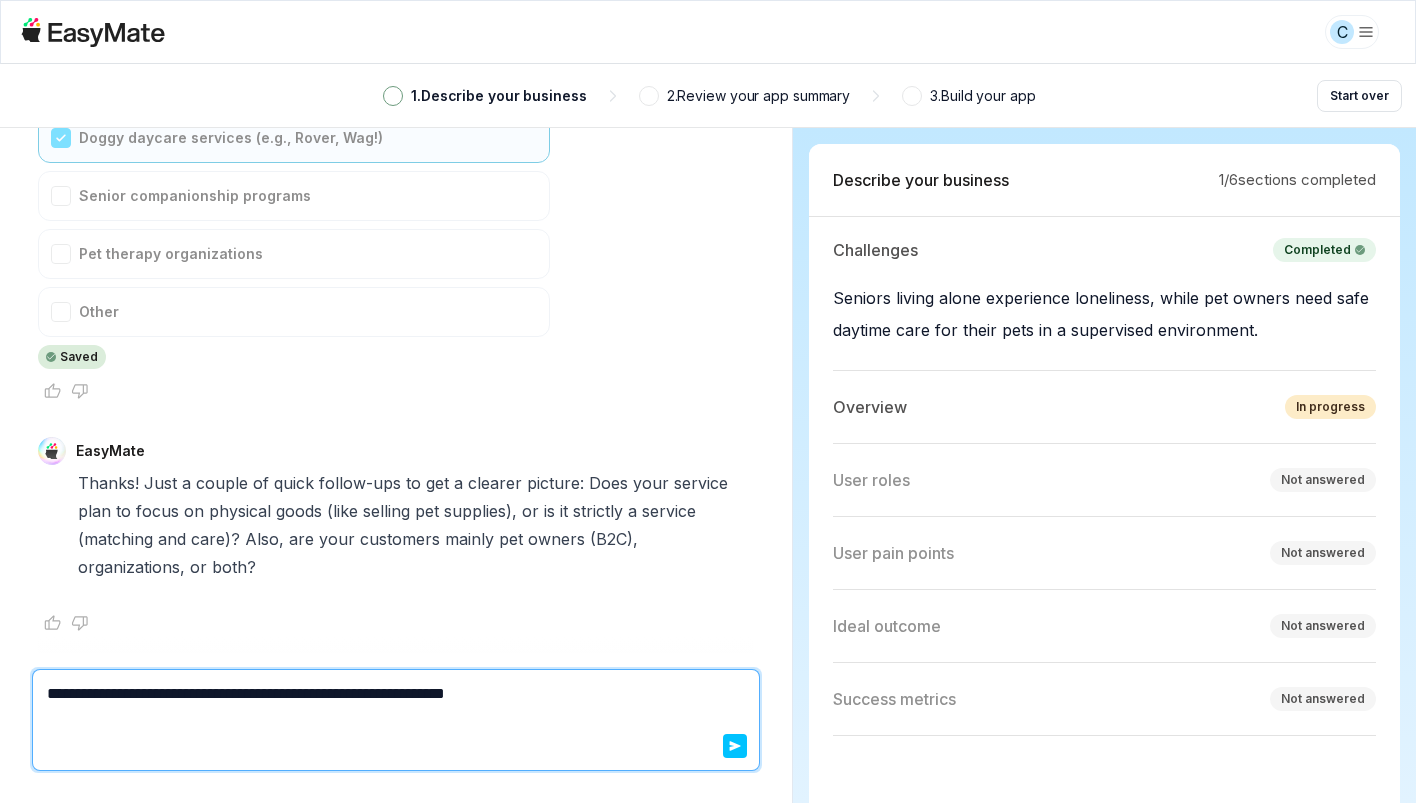 type on "*" 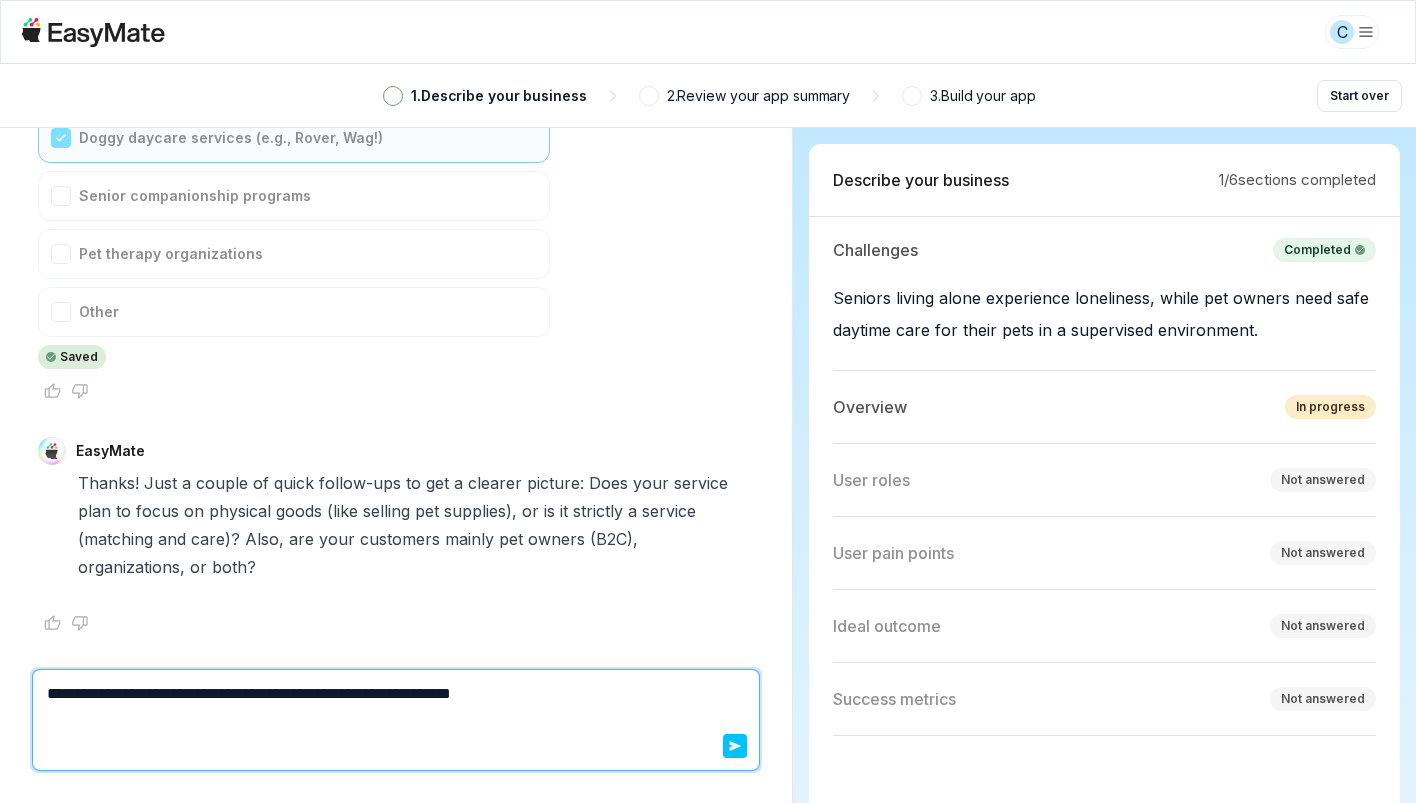 type on "*" 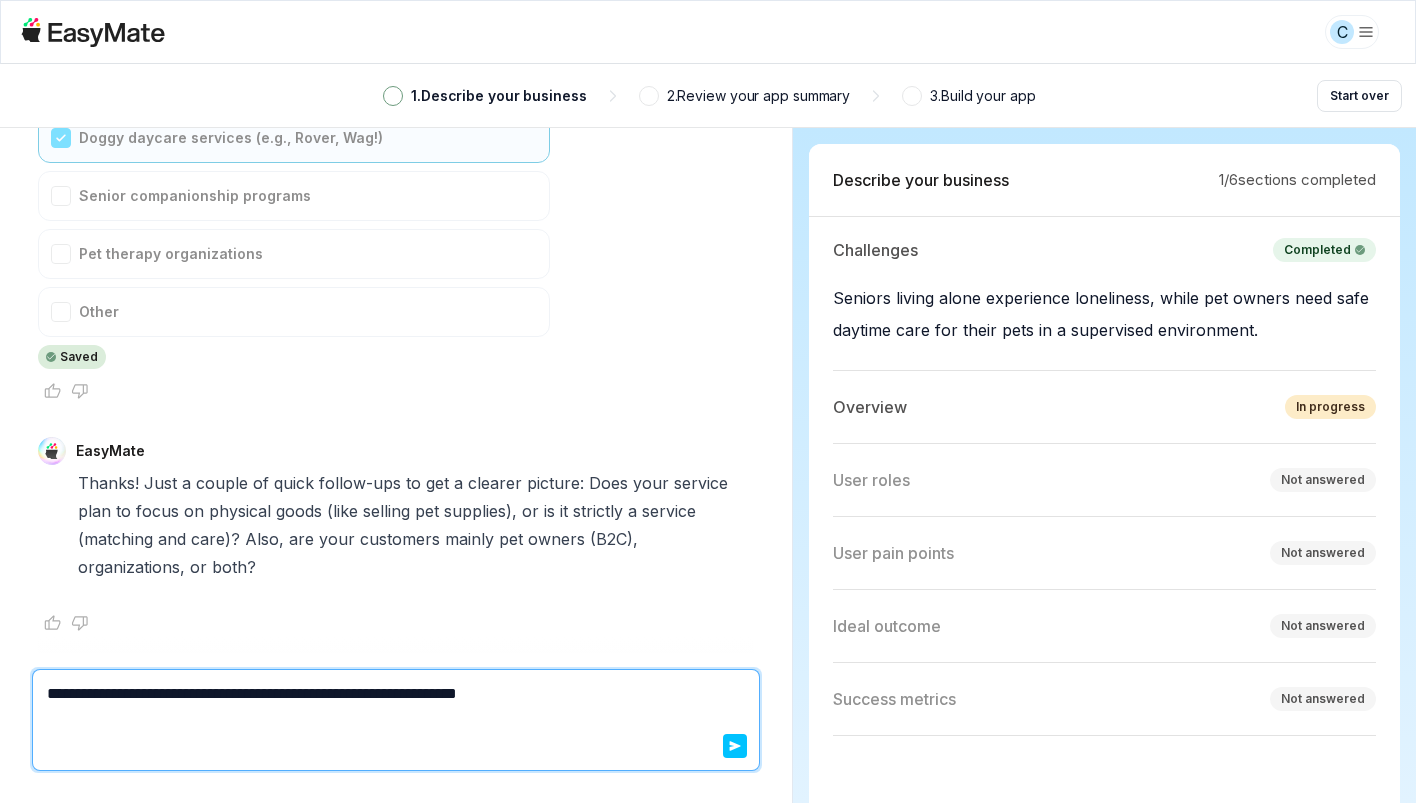 type on "*" 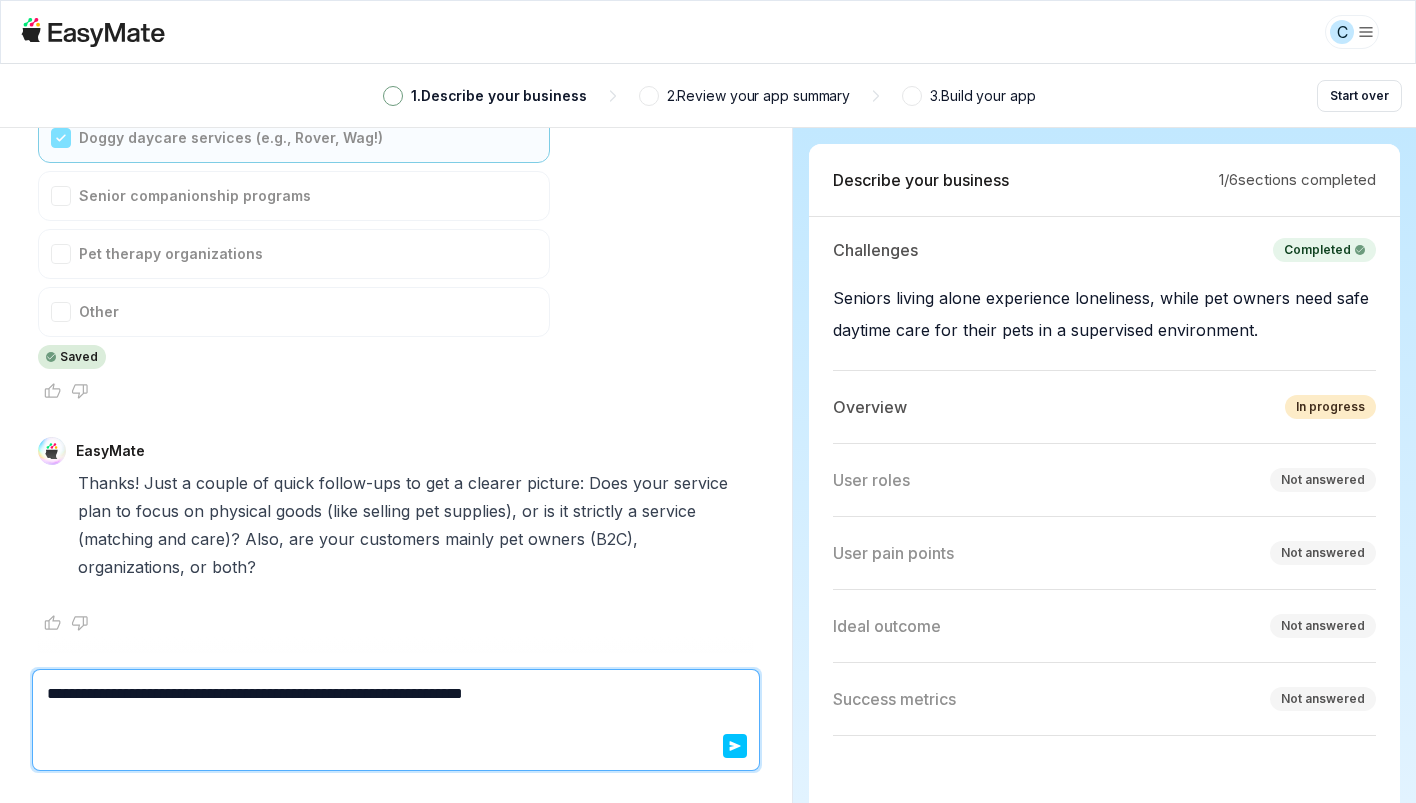 type on "*" 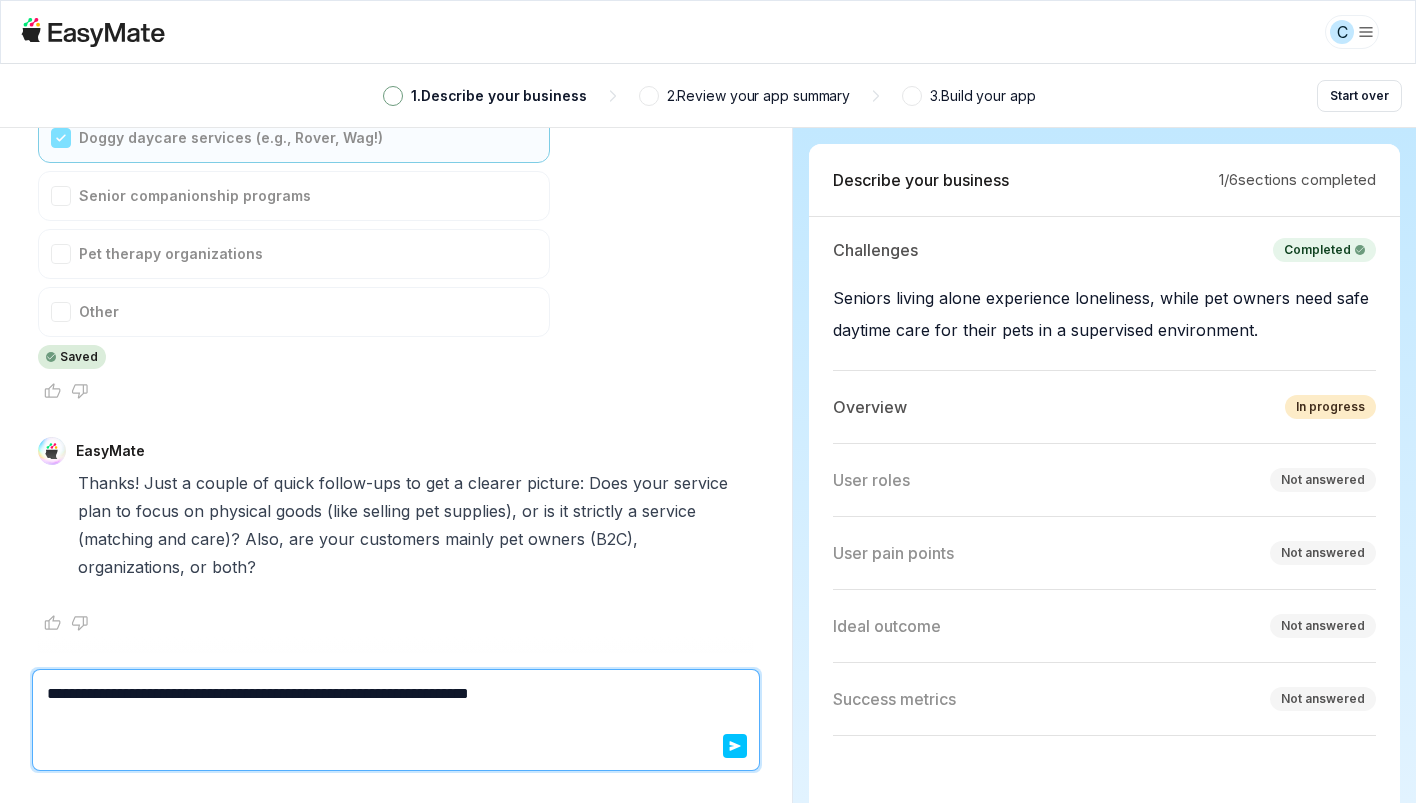 type on "**********" 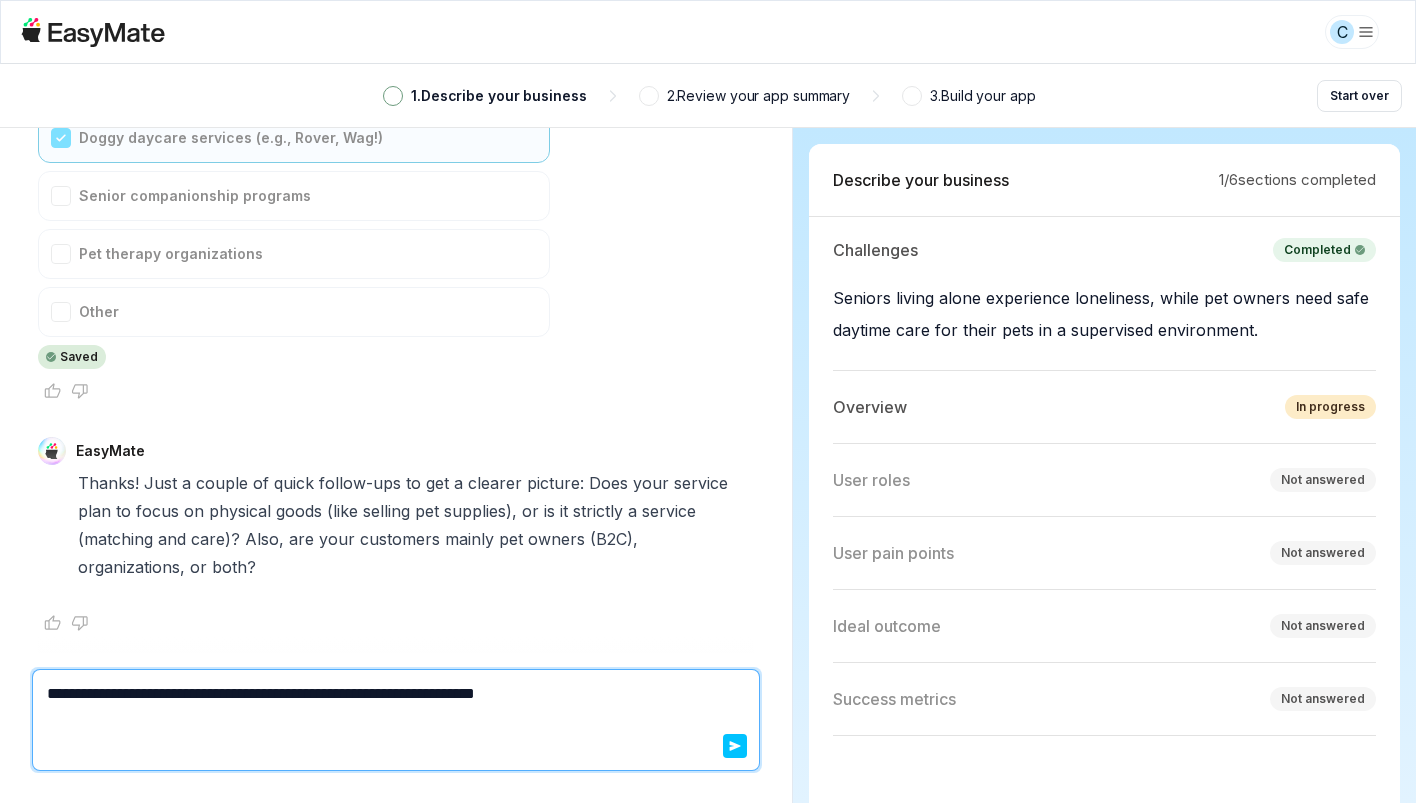 type on "*" 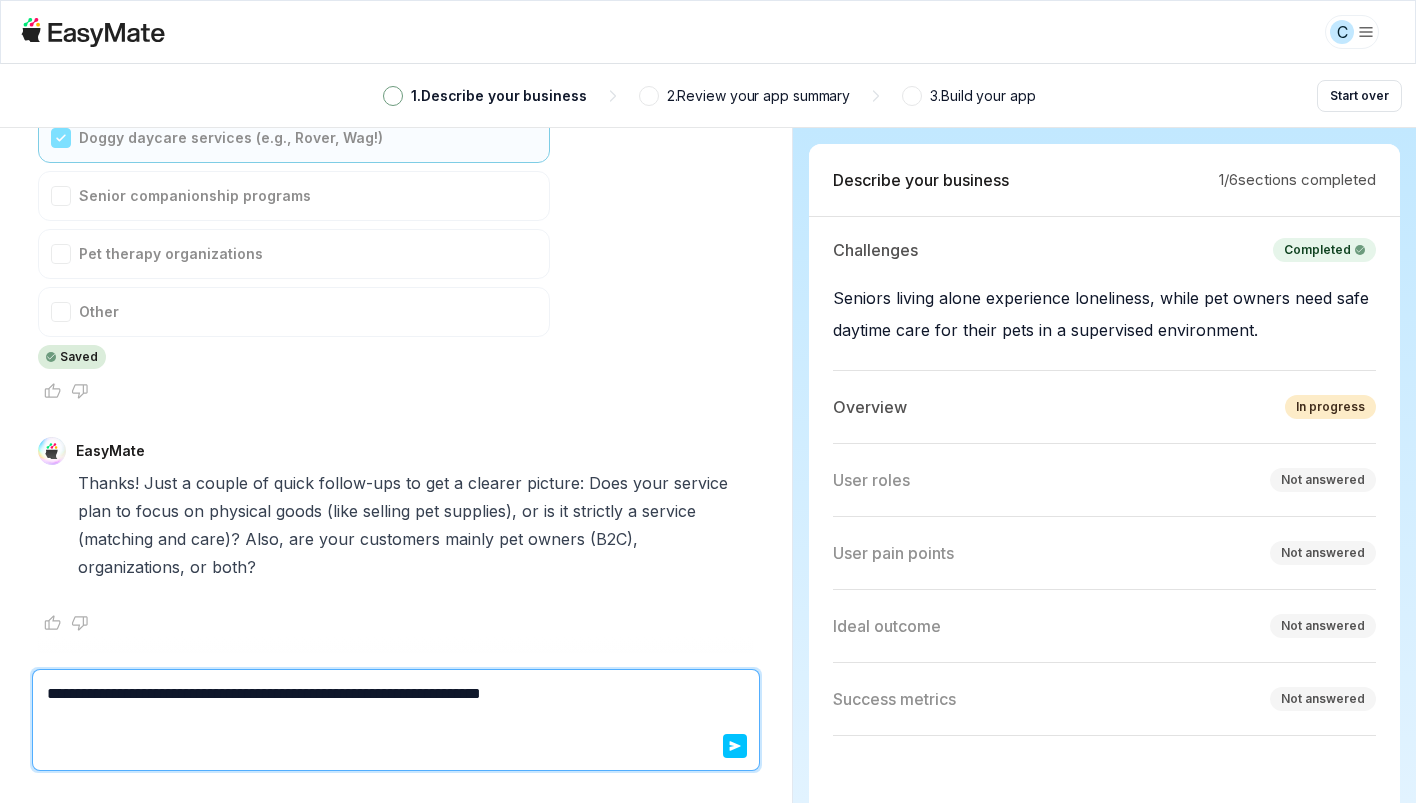 type on "*" 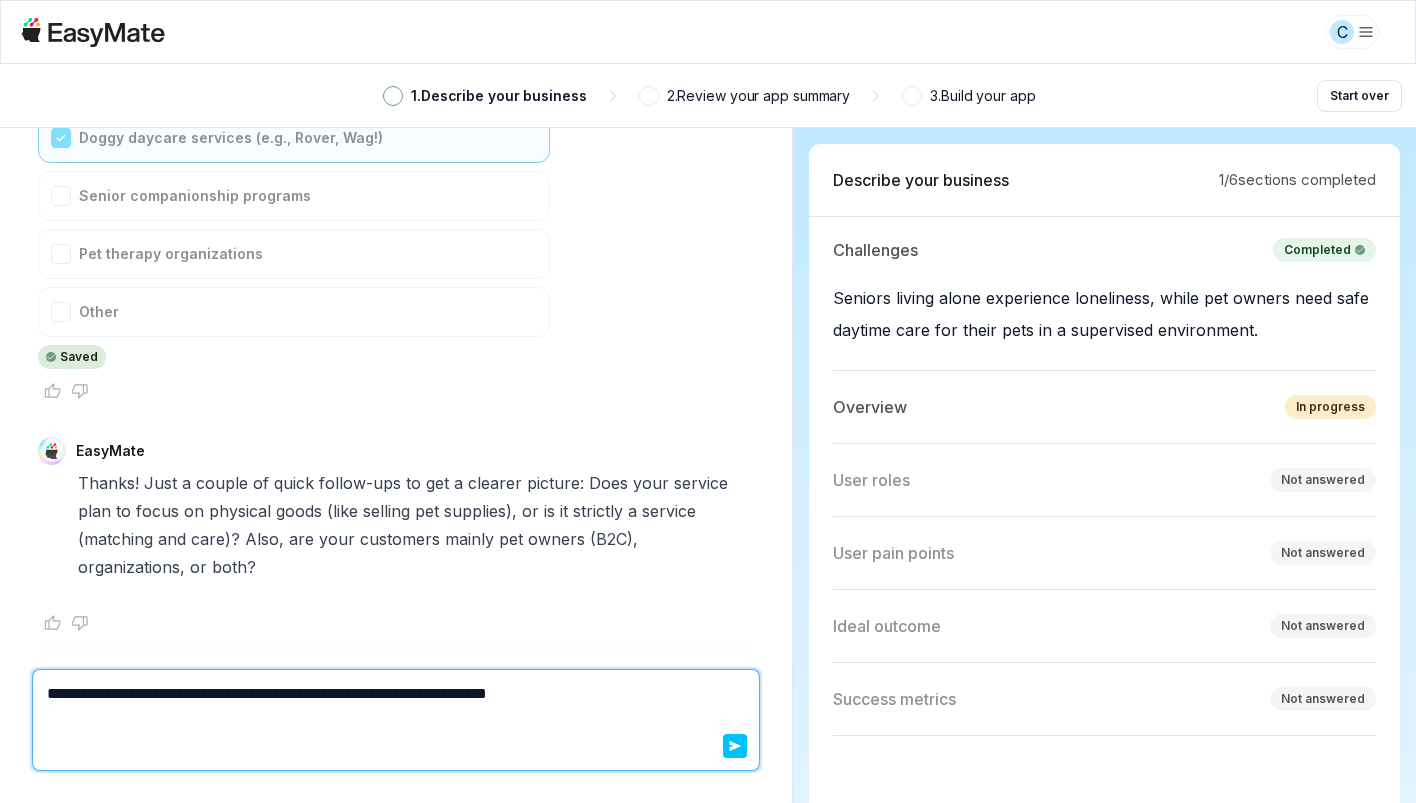 type on "*" 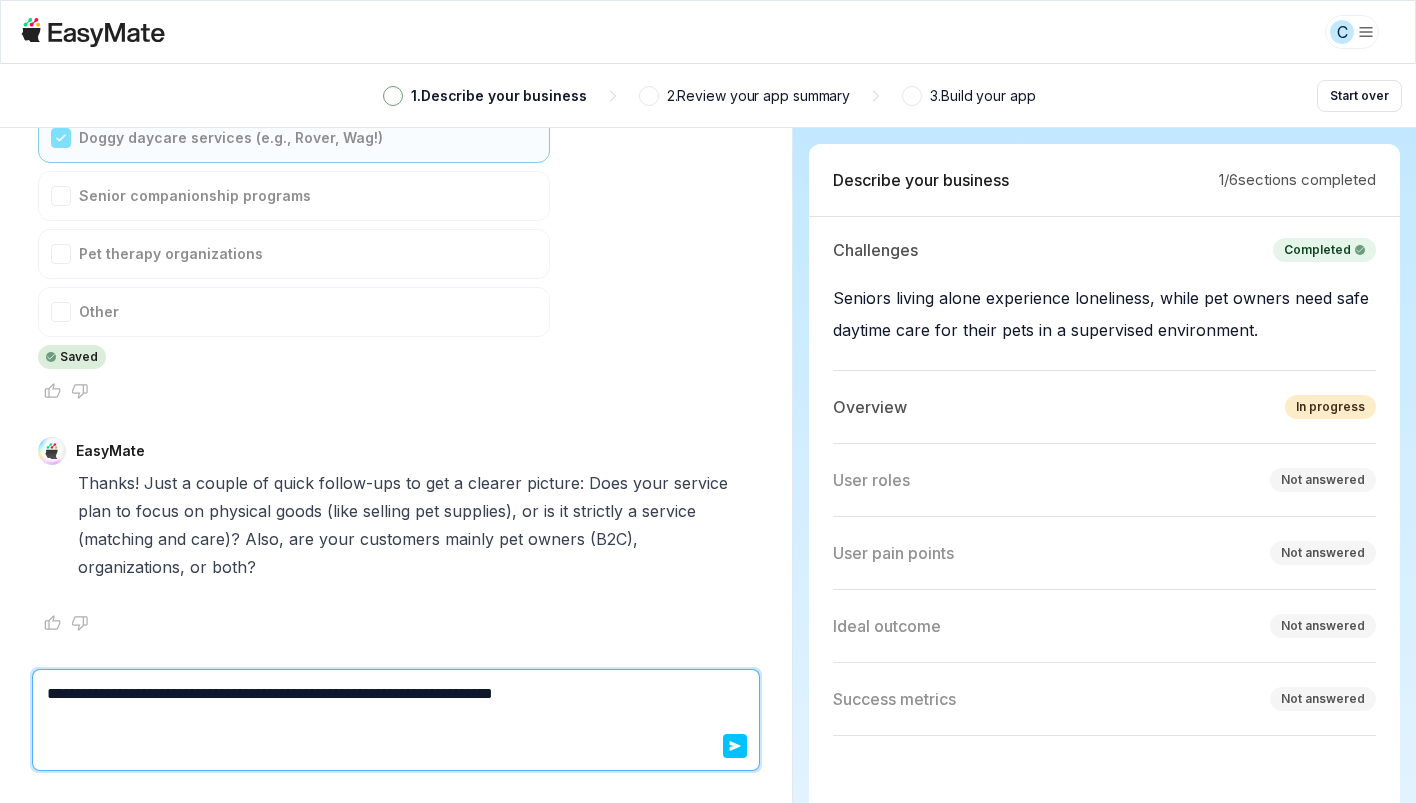 type on "*" 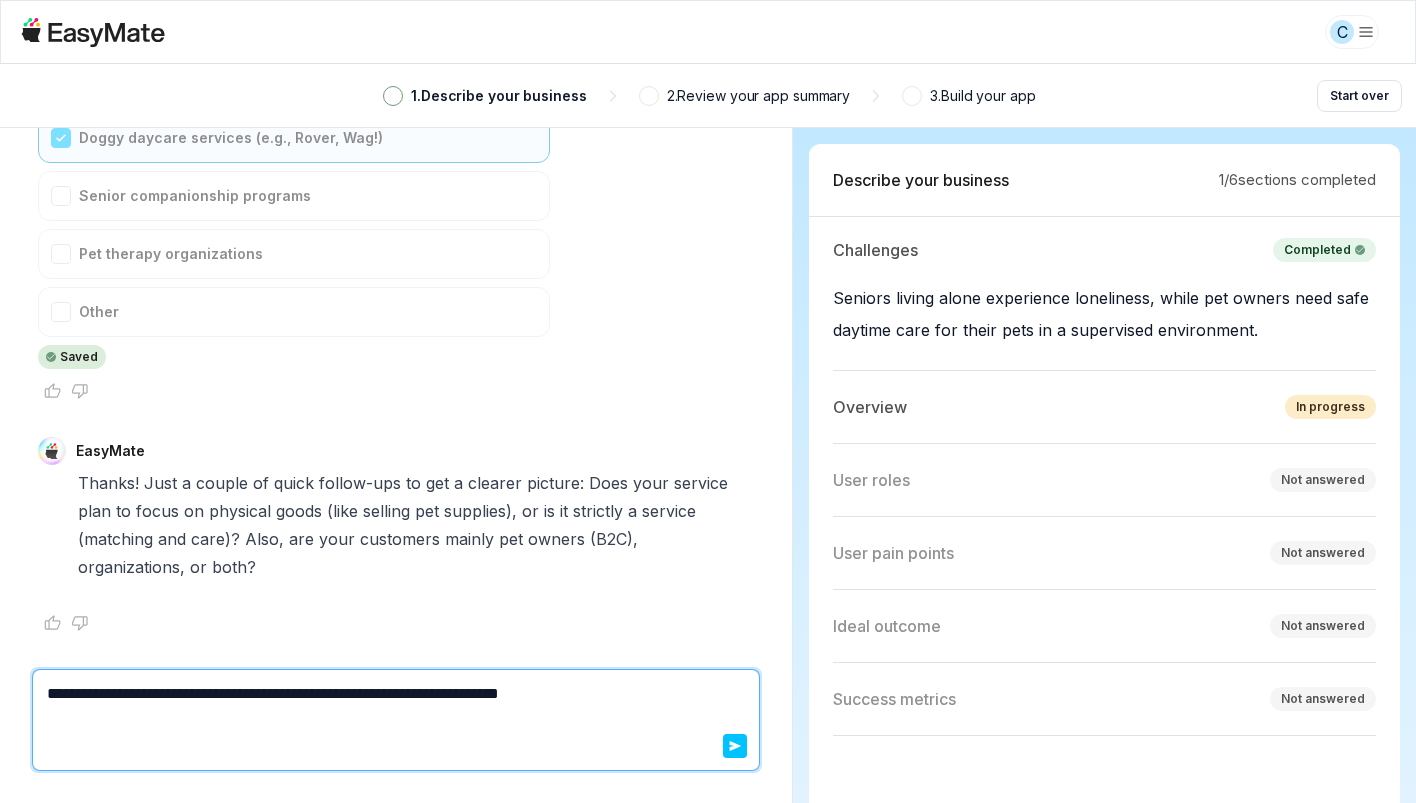 type on "*" 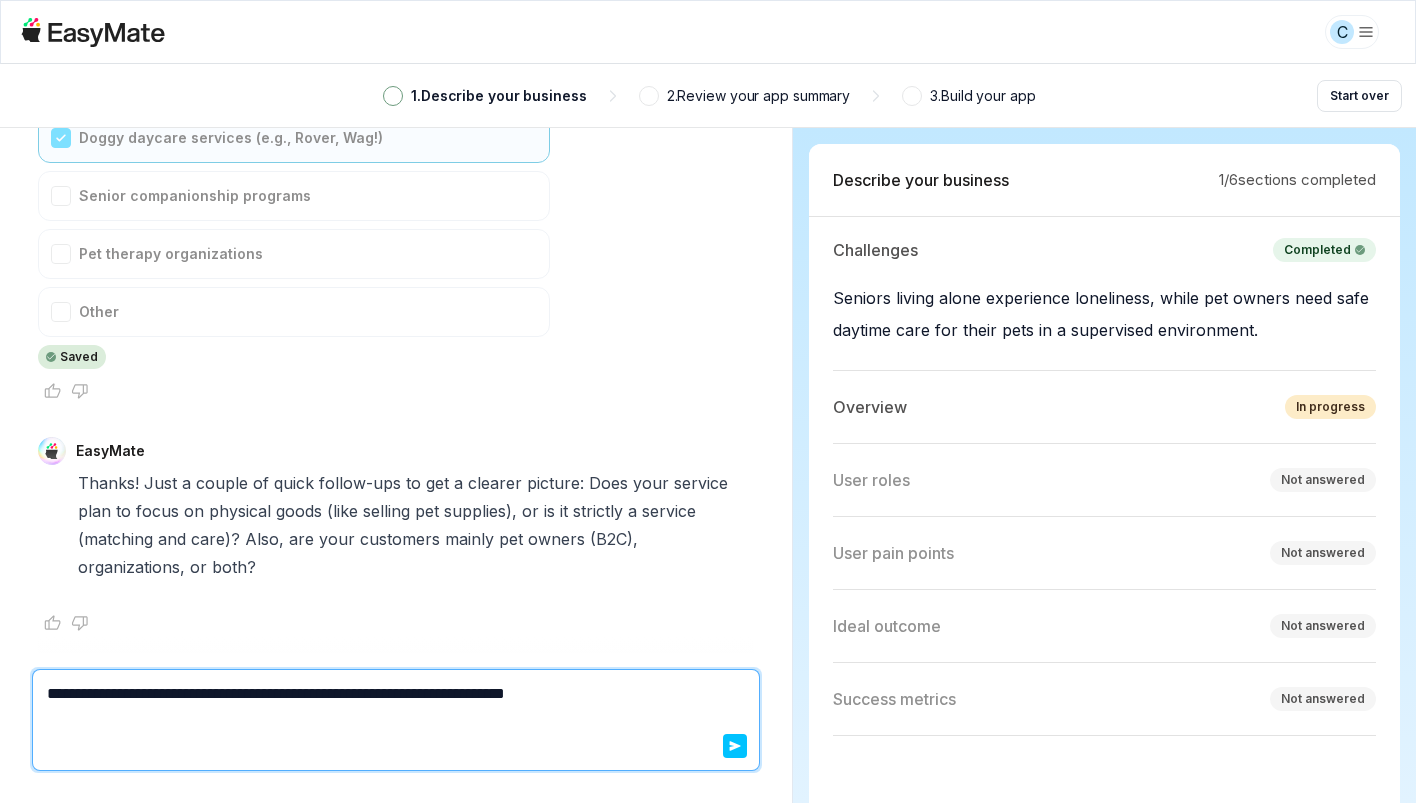 type on "*" 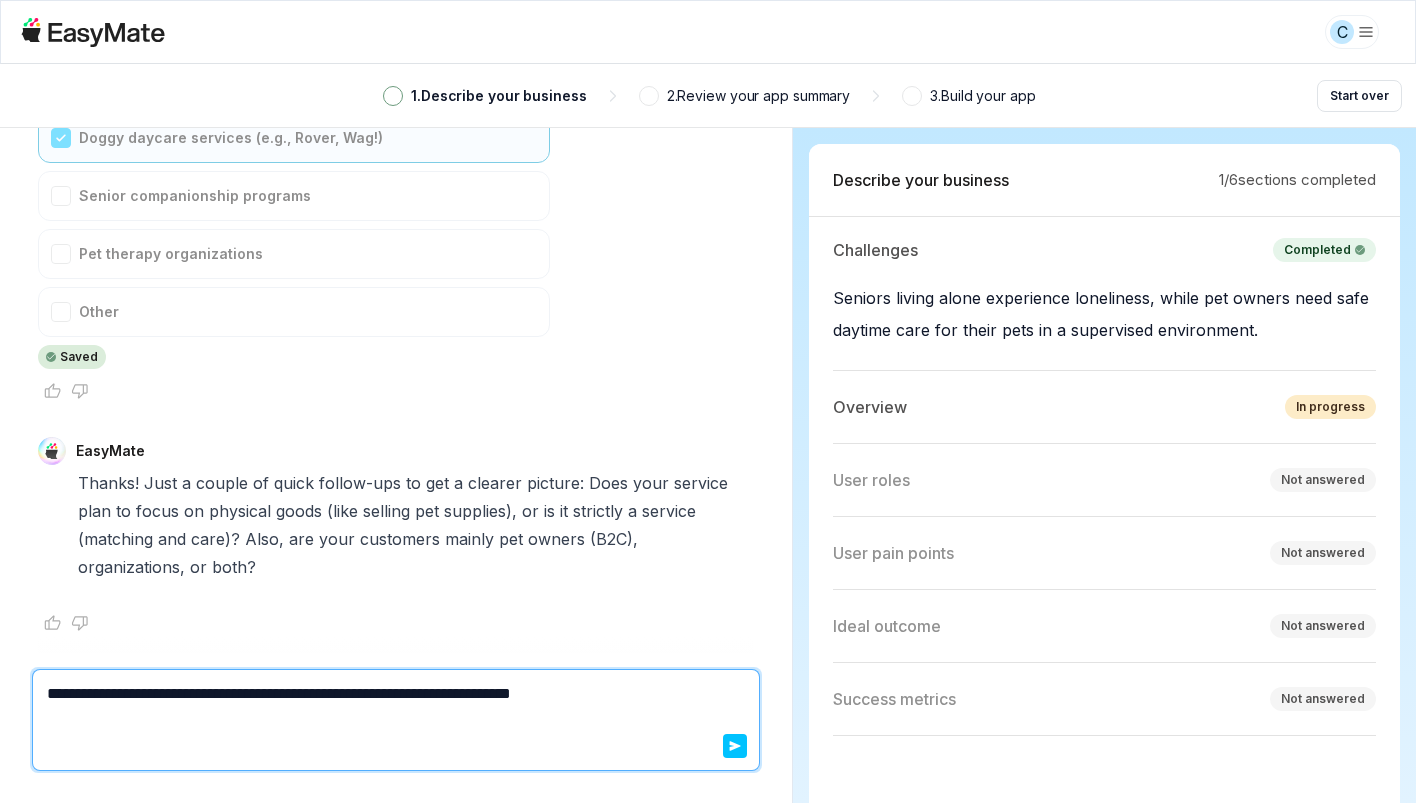 type on "*" 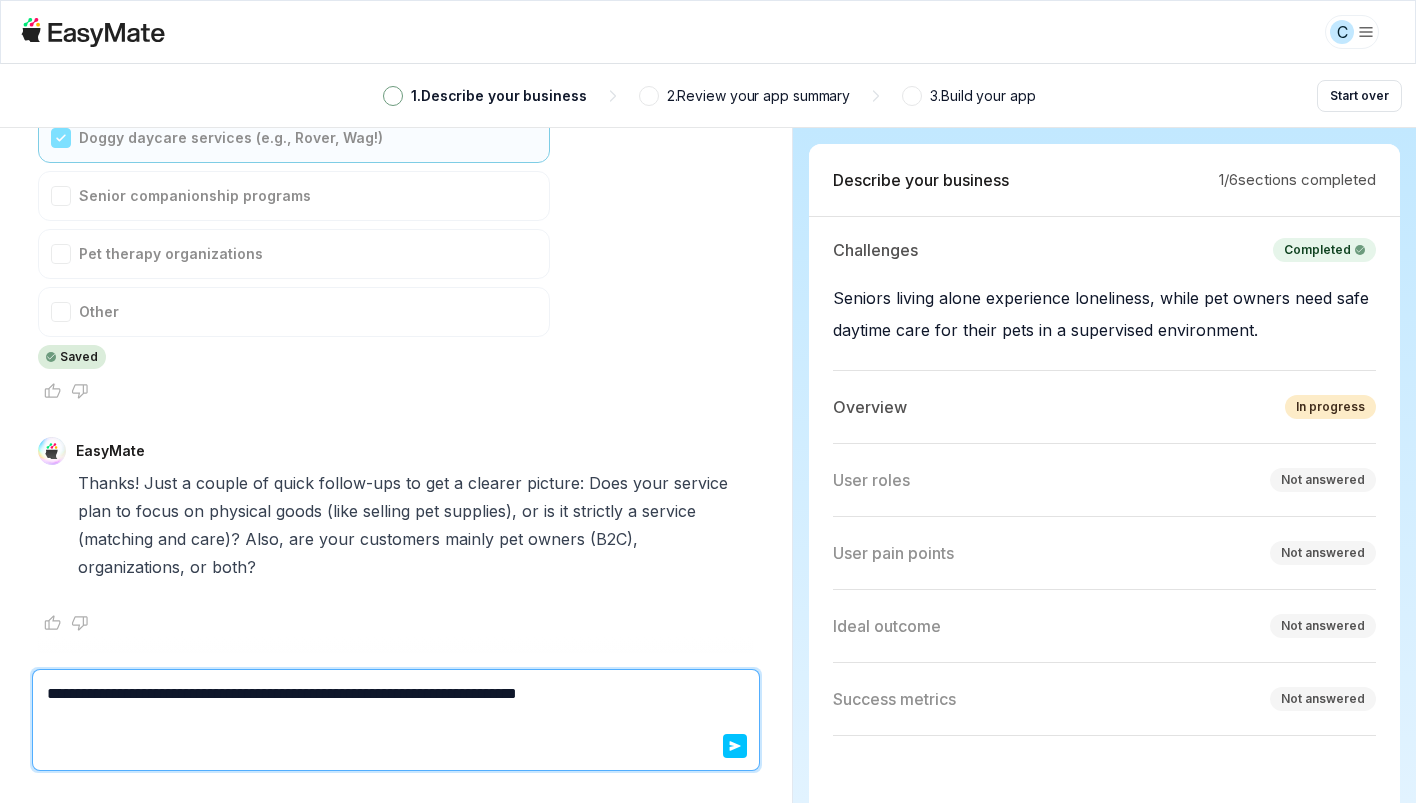 type on "*" 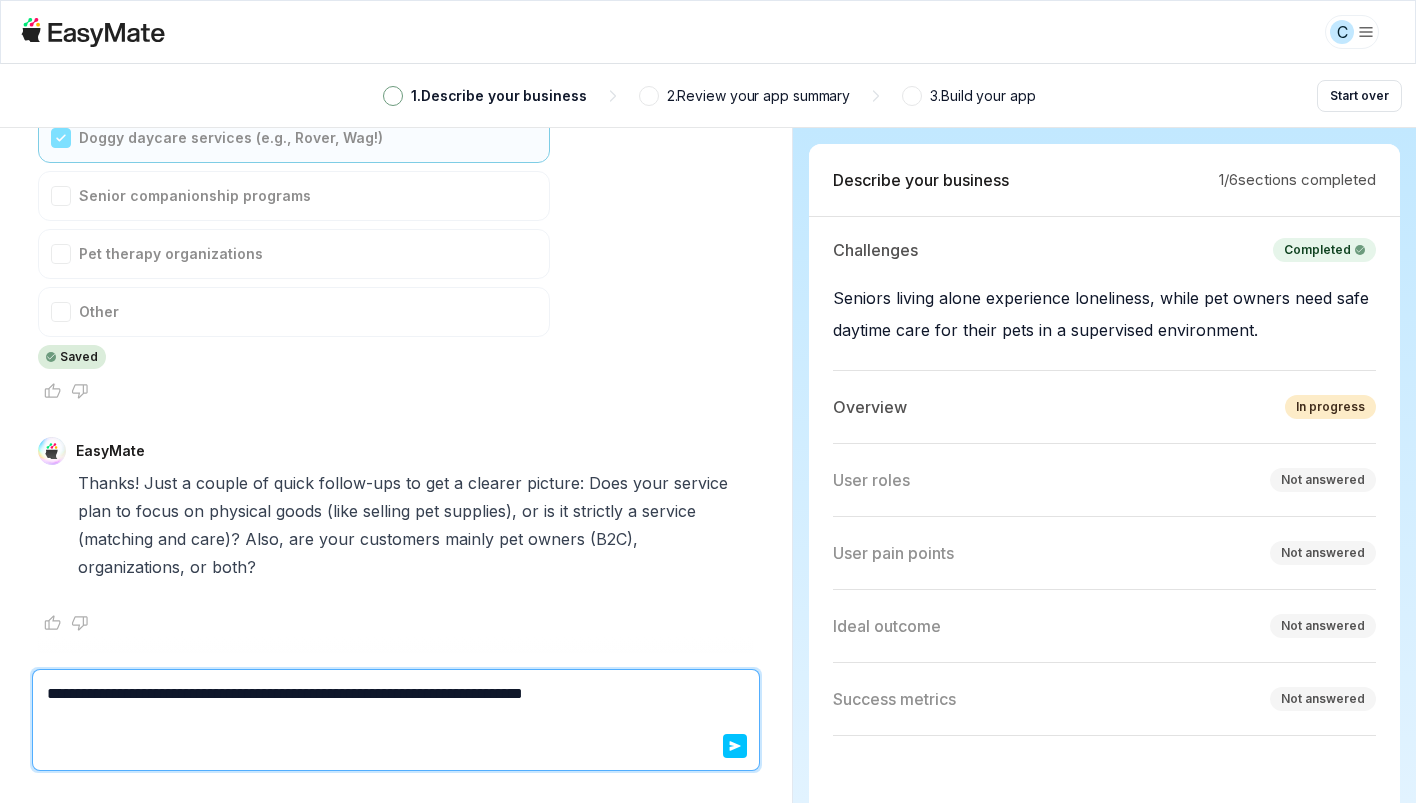 type on "*" 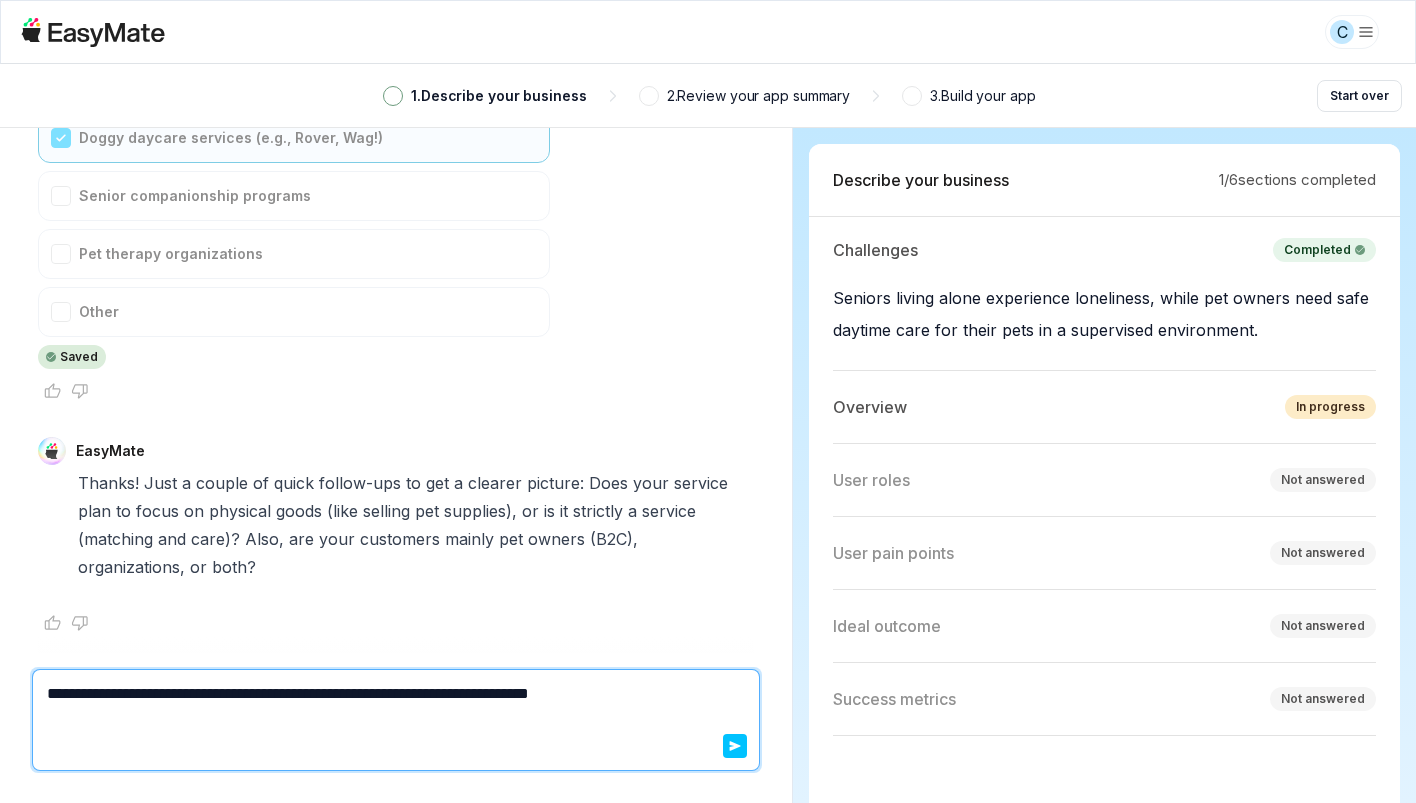 type on "*" 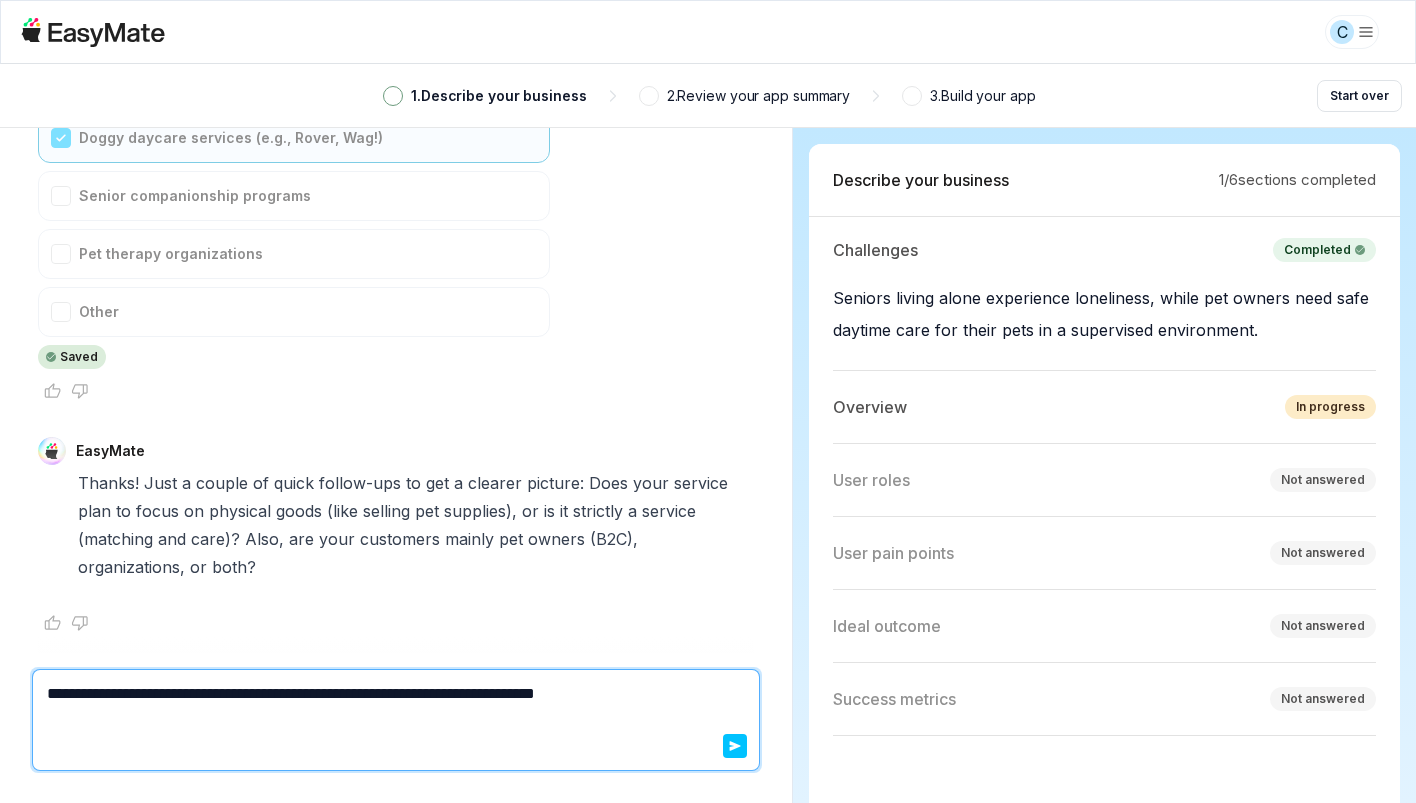type on "*" 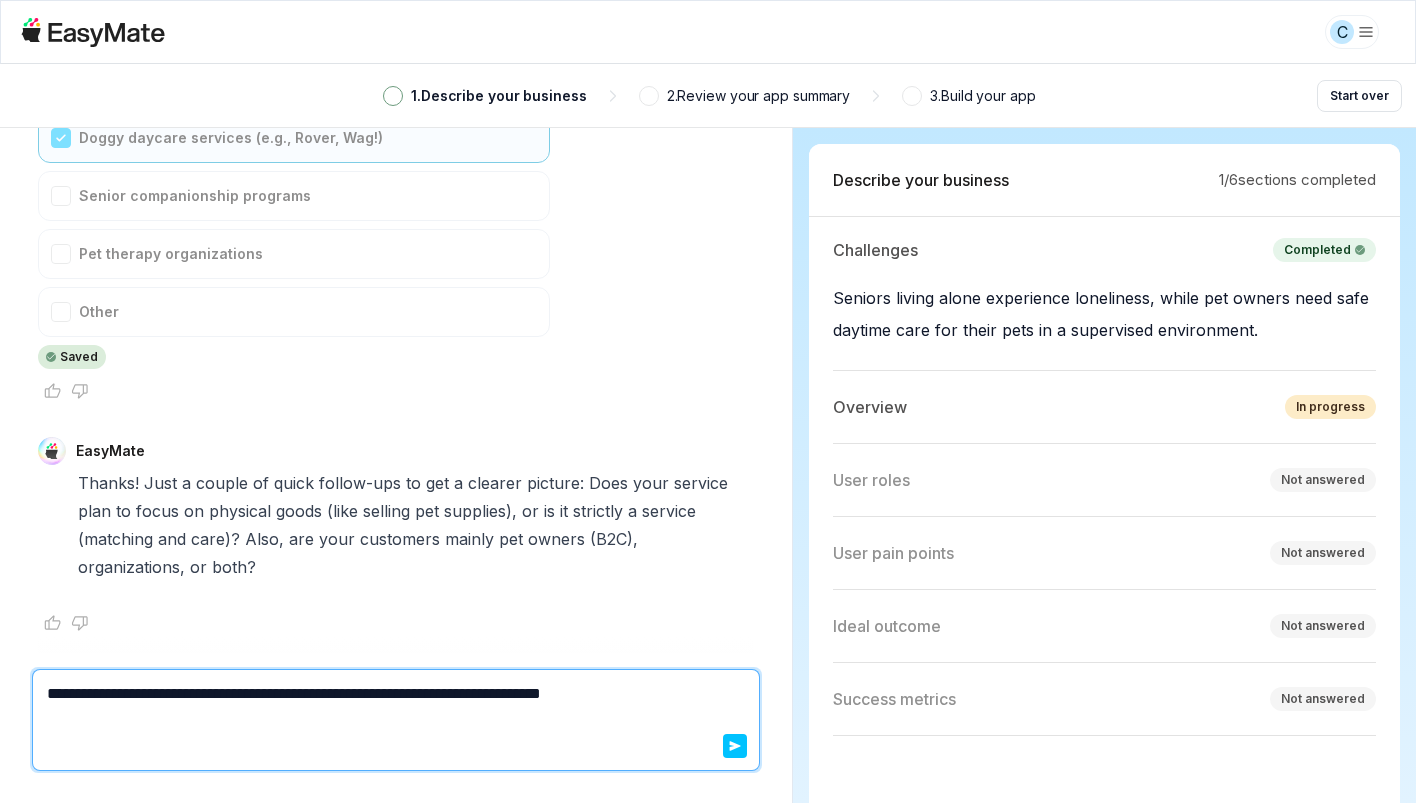 type on "*" 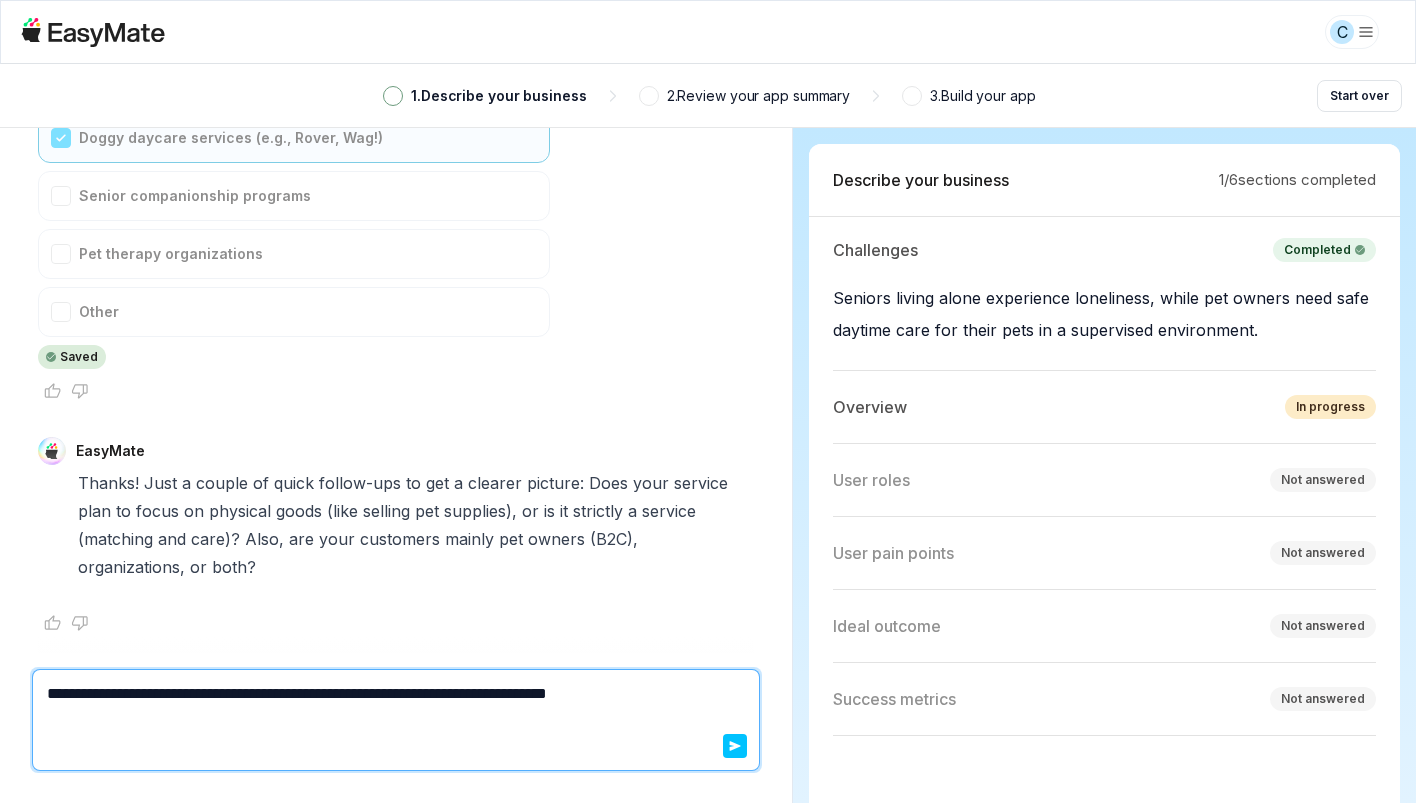 type on "*" 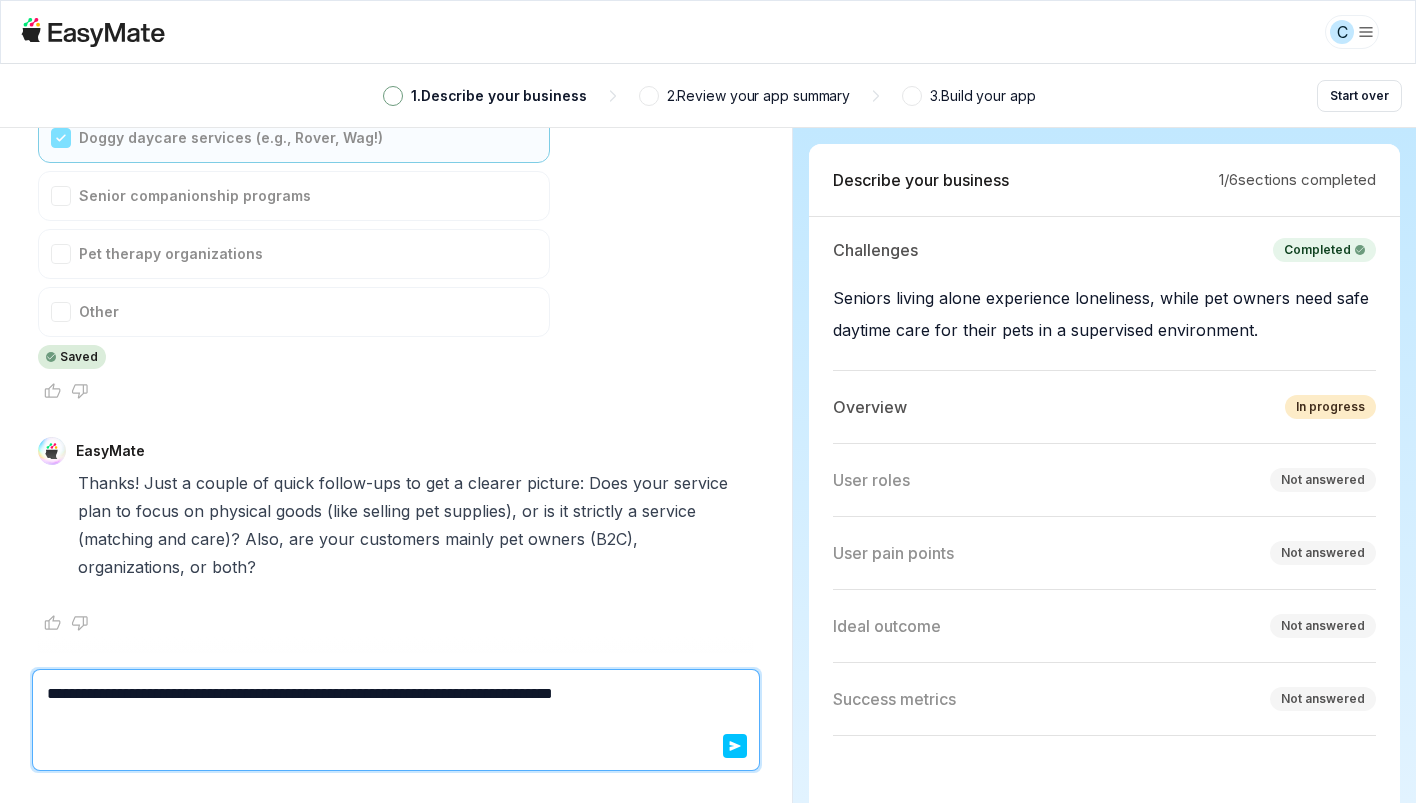 type on "*" 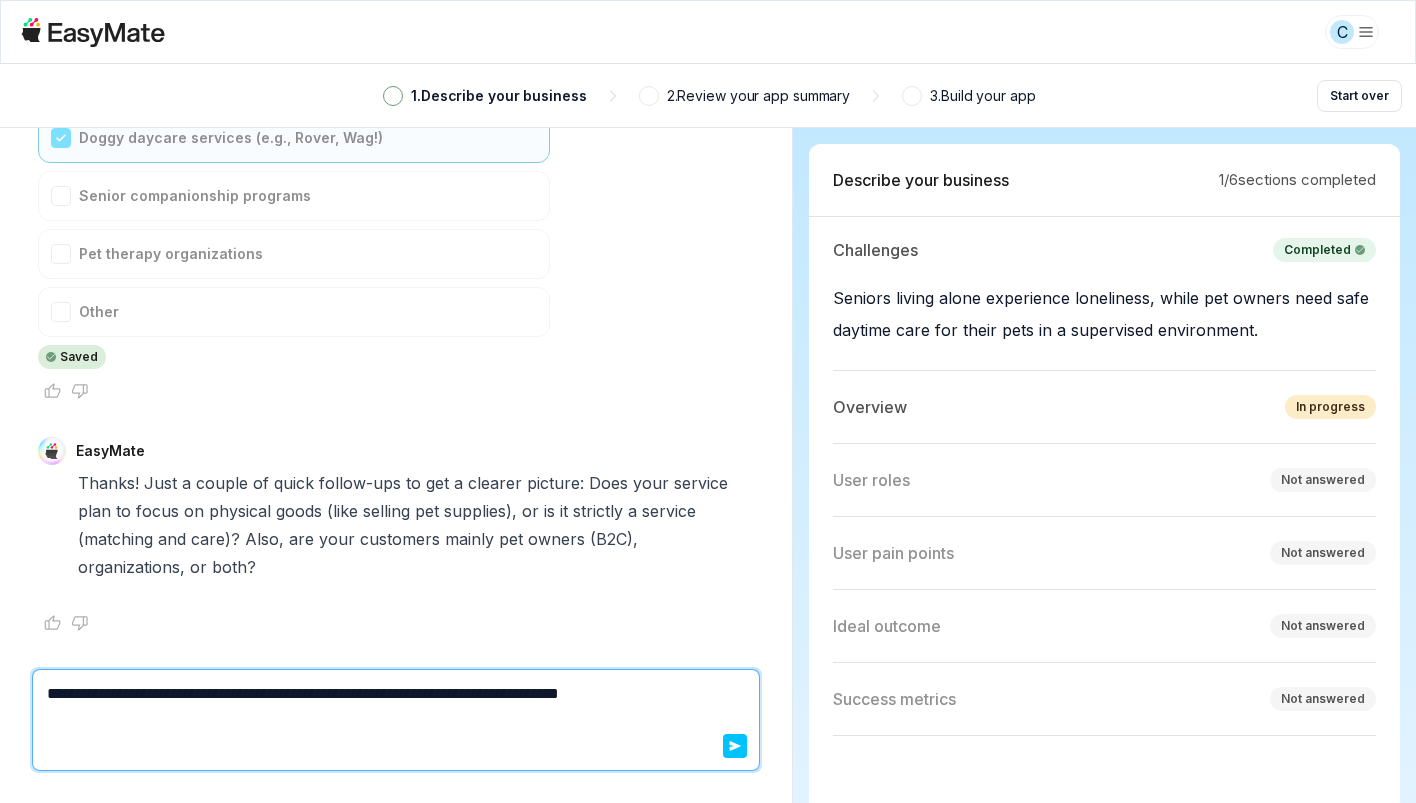 type on "*" 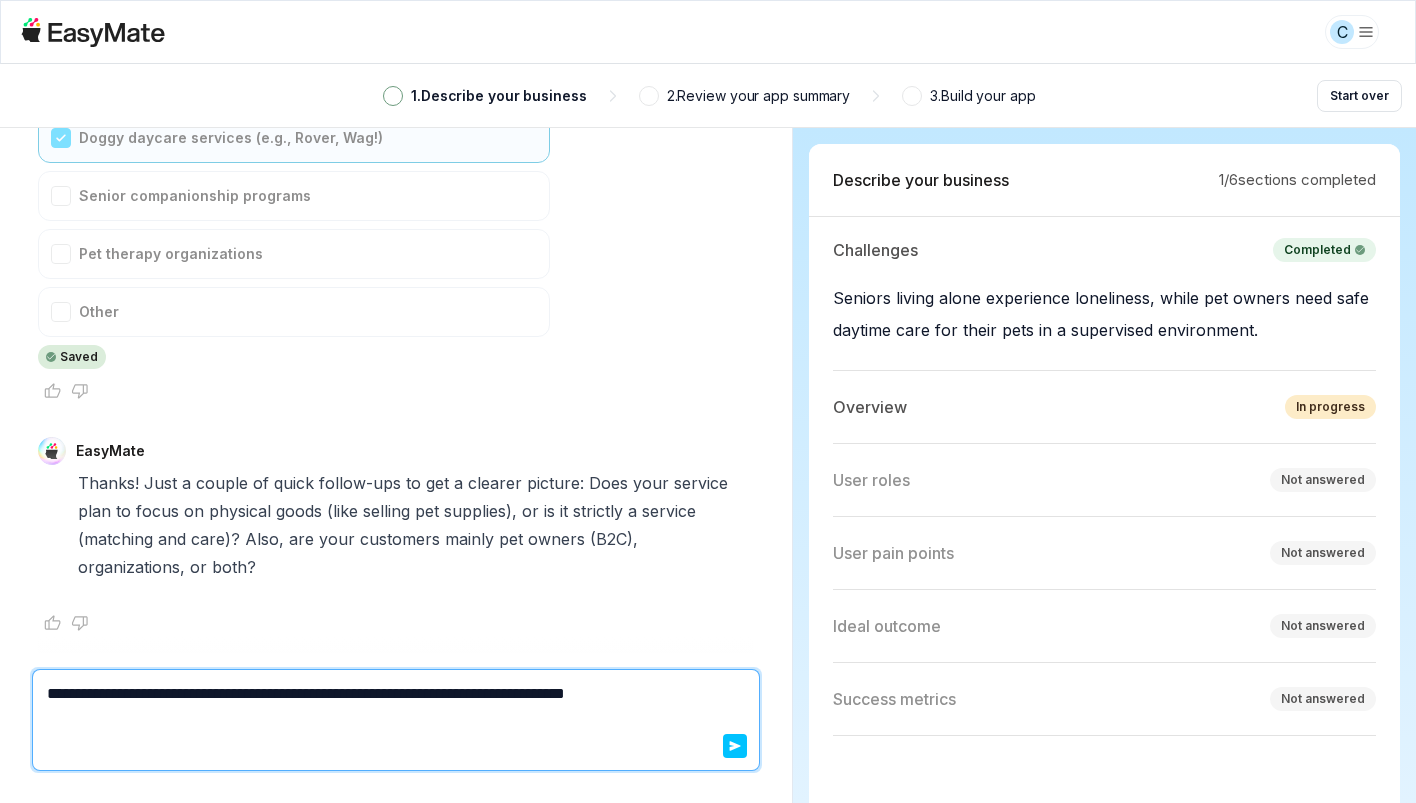 type on "*" 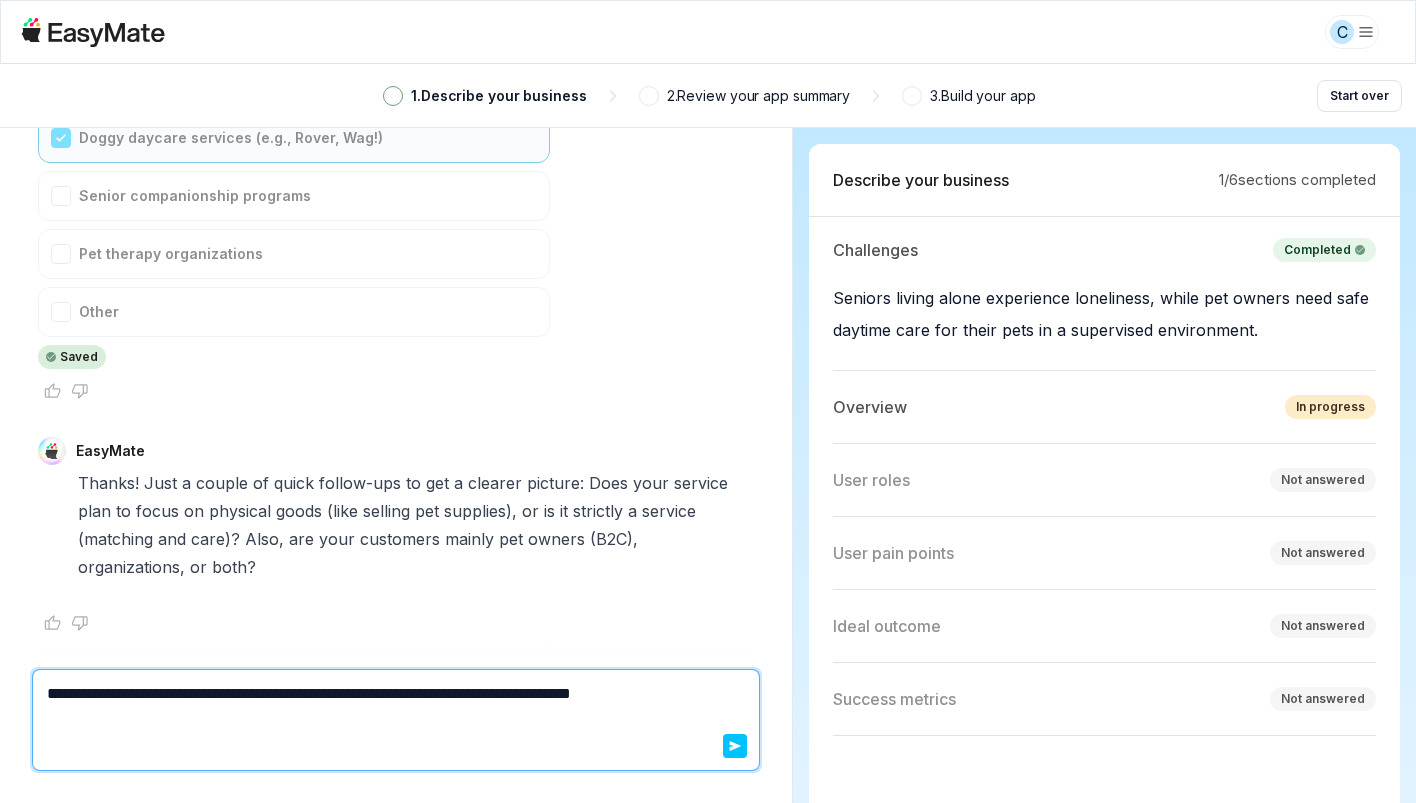 type on "*" 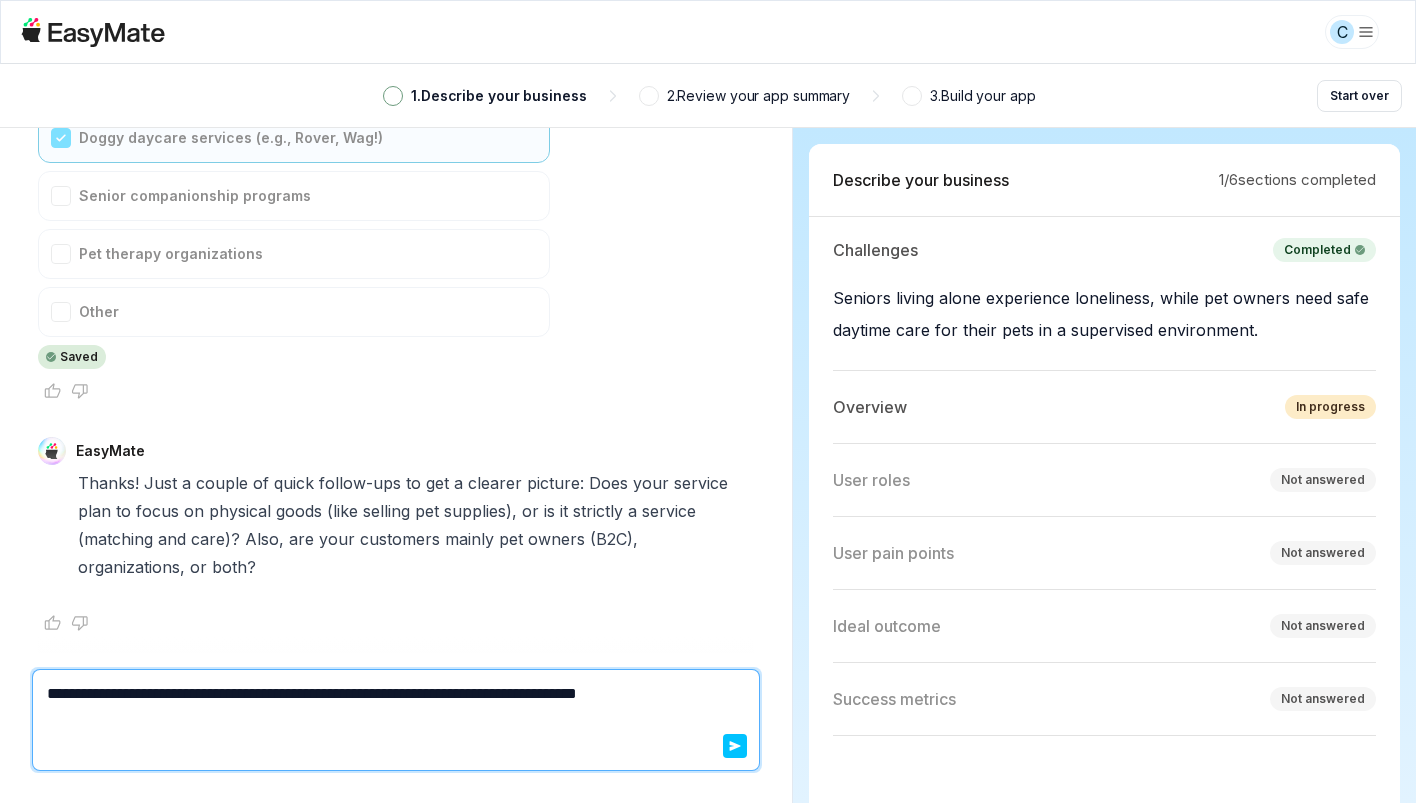 type on "*" 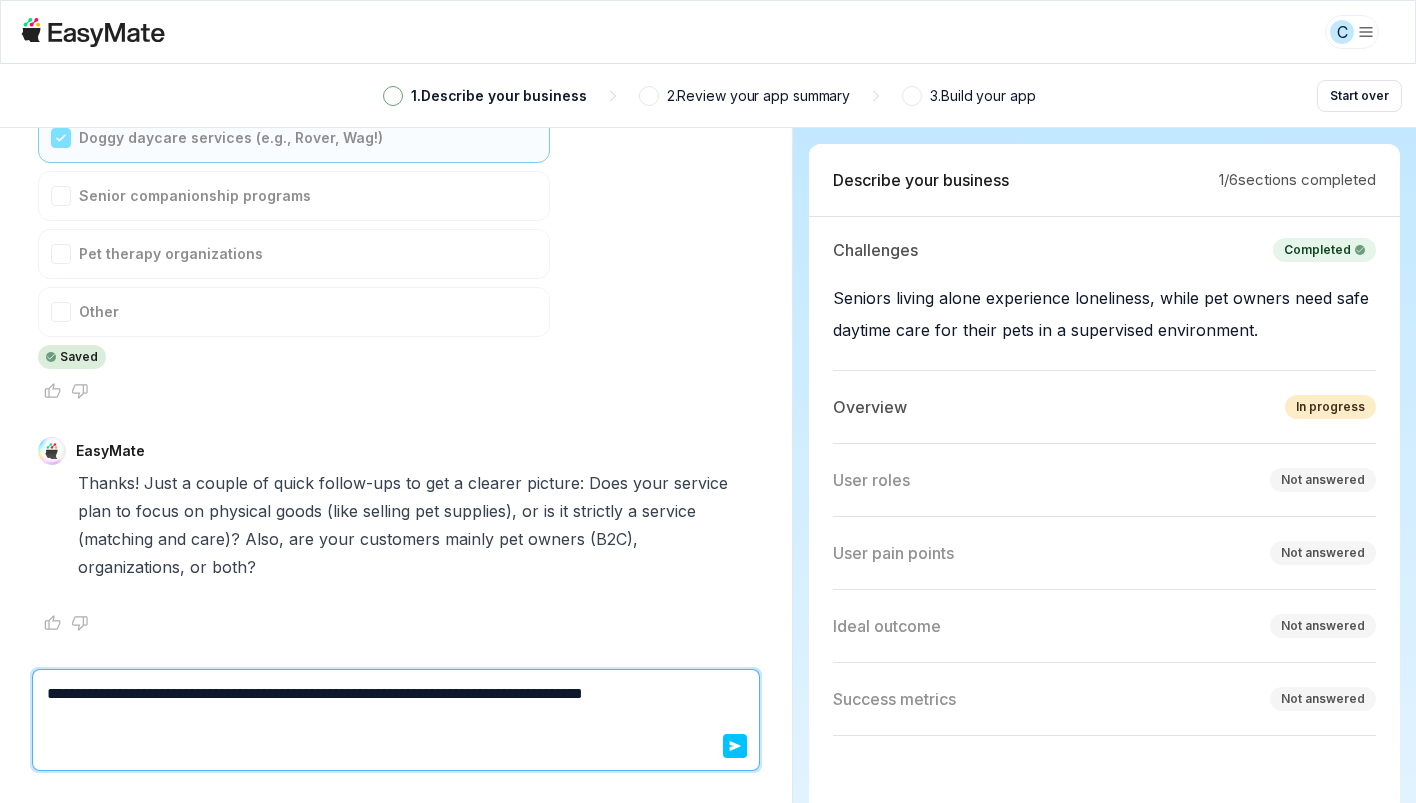 type on "*" 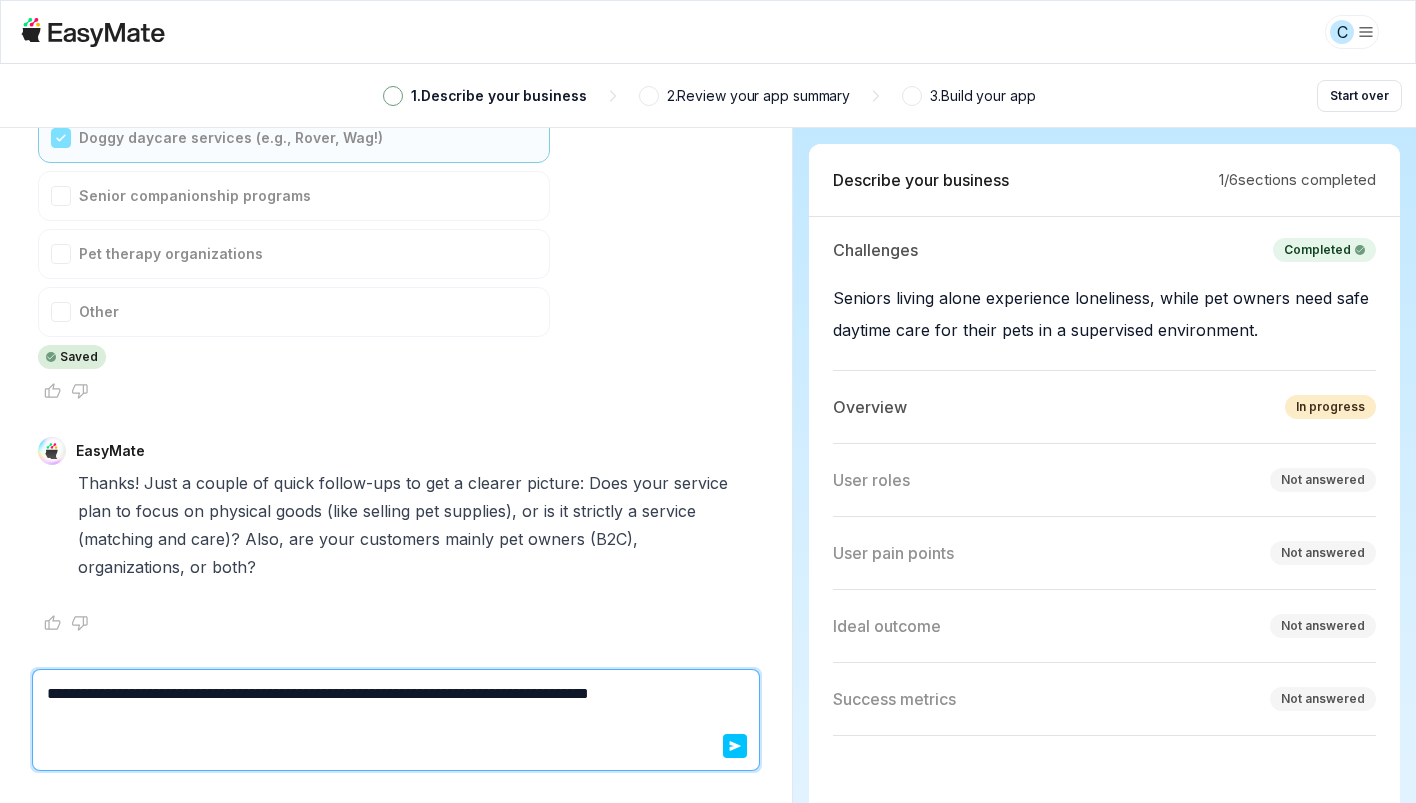type on "*" 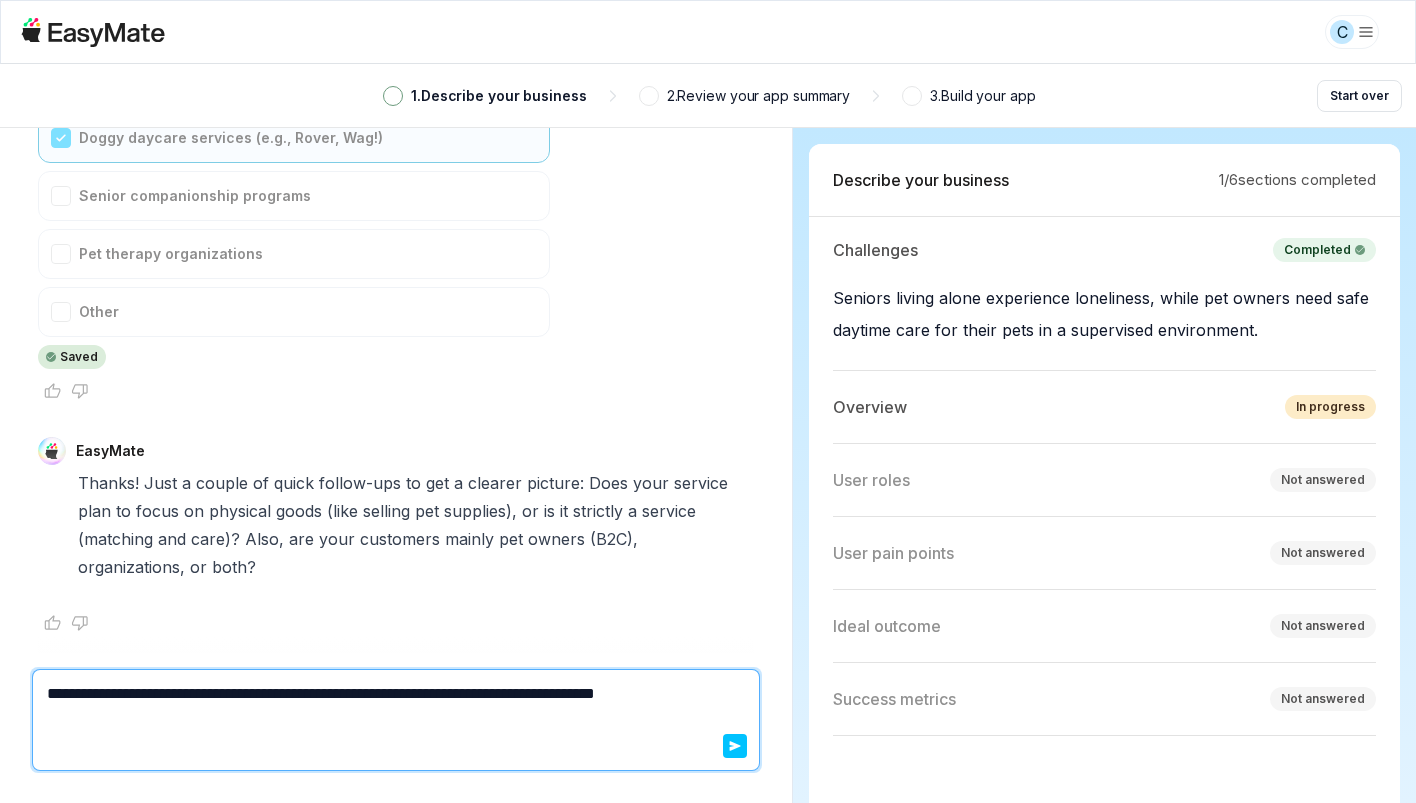 type on "*" 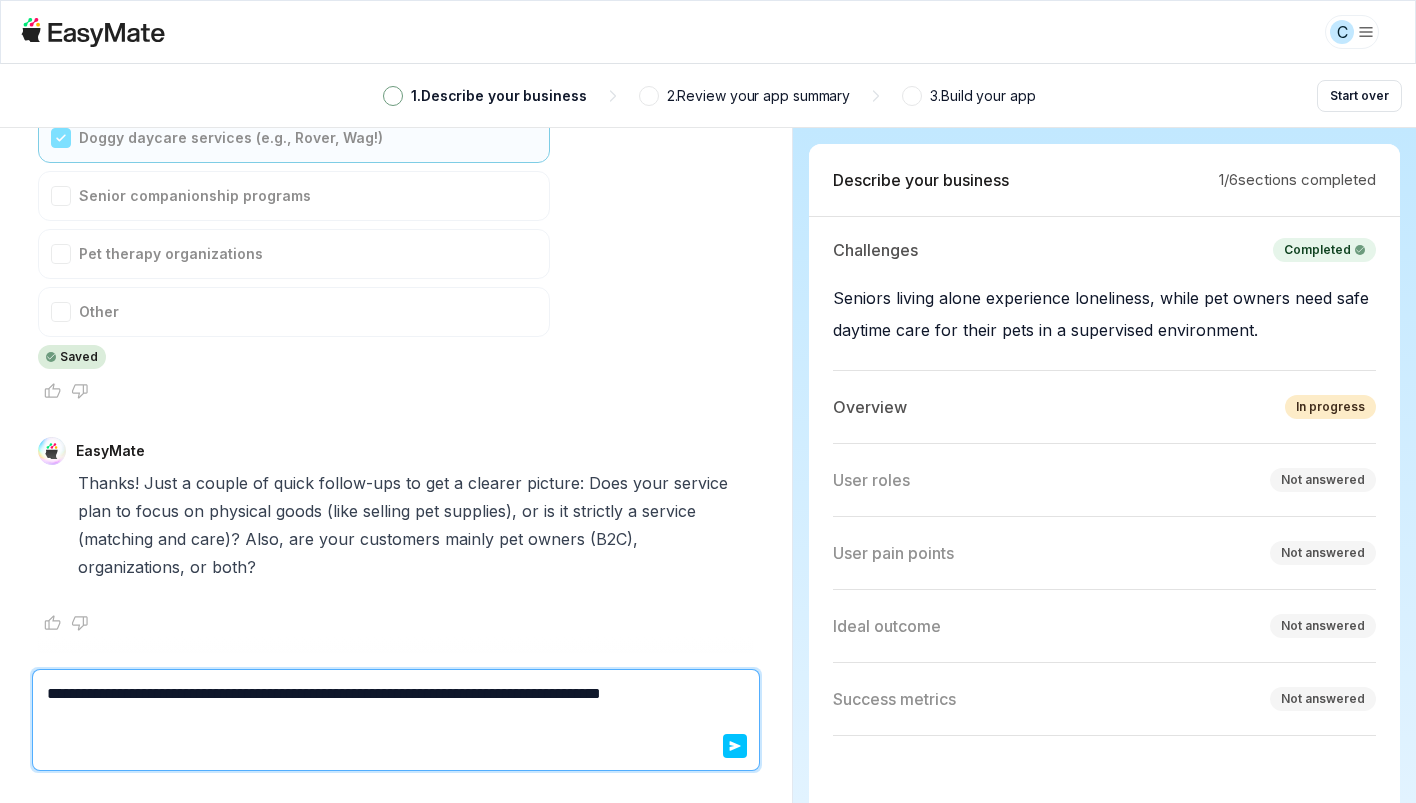type on "*" 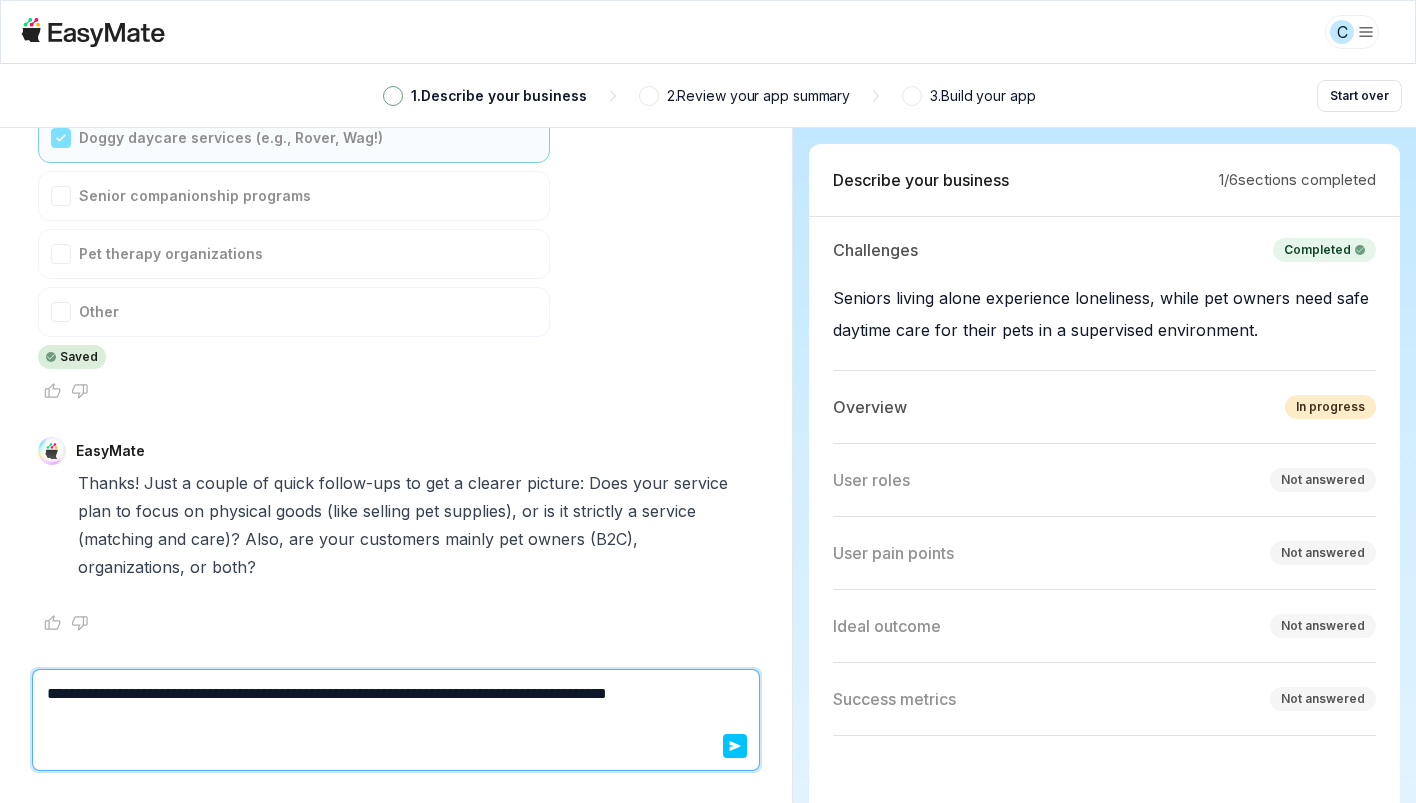 type on "*" 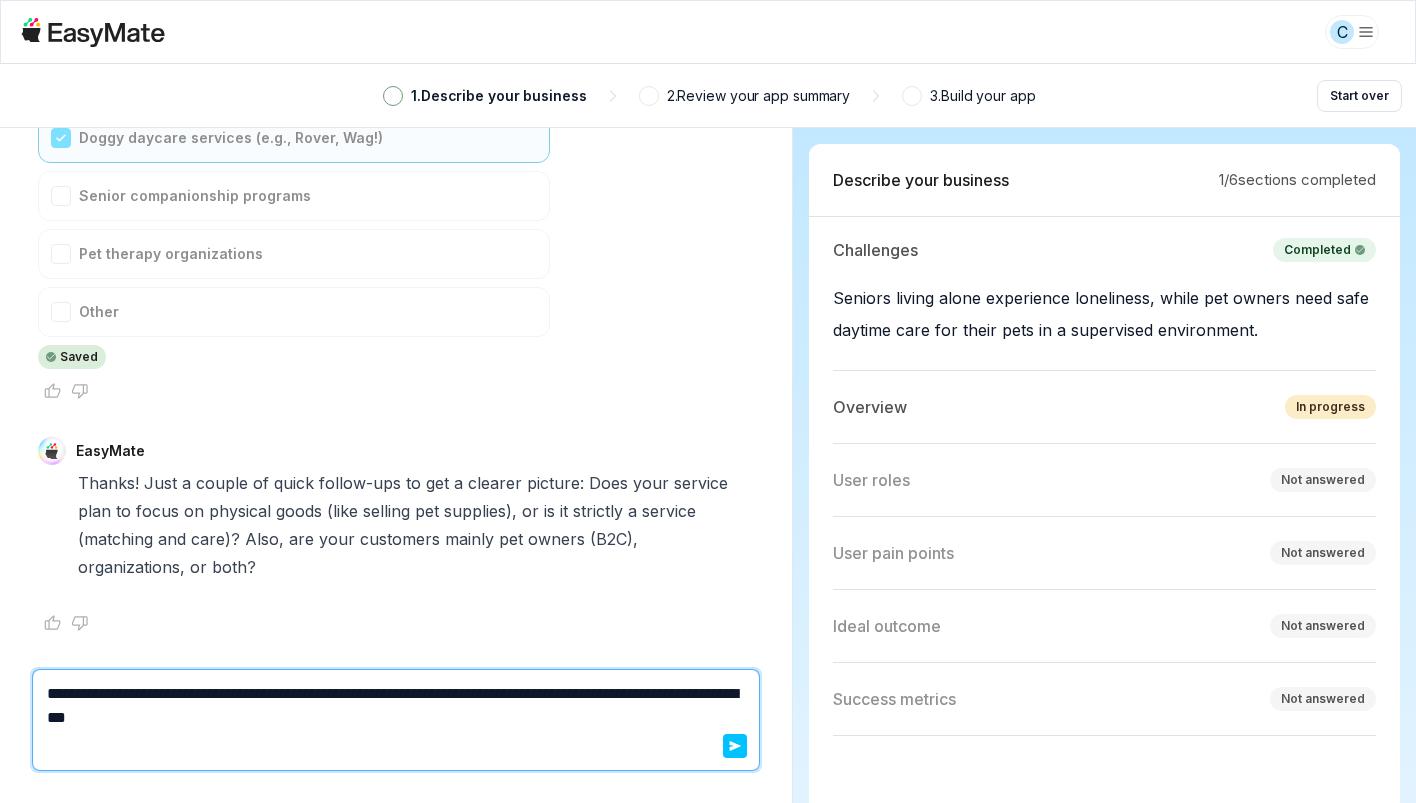 drag, startPoint x: 305, startPoint y: 703, endPoint x: 274, endPoint y: 702, distance: 31.016125 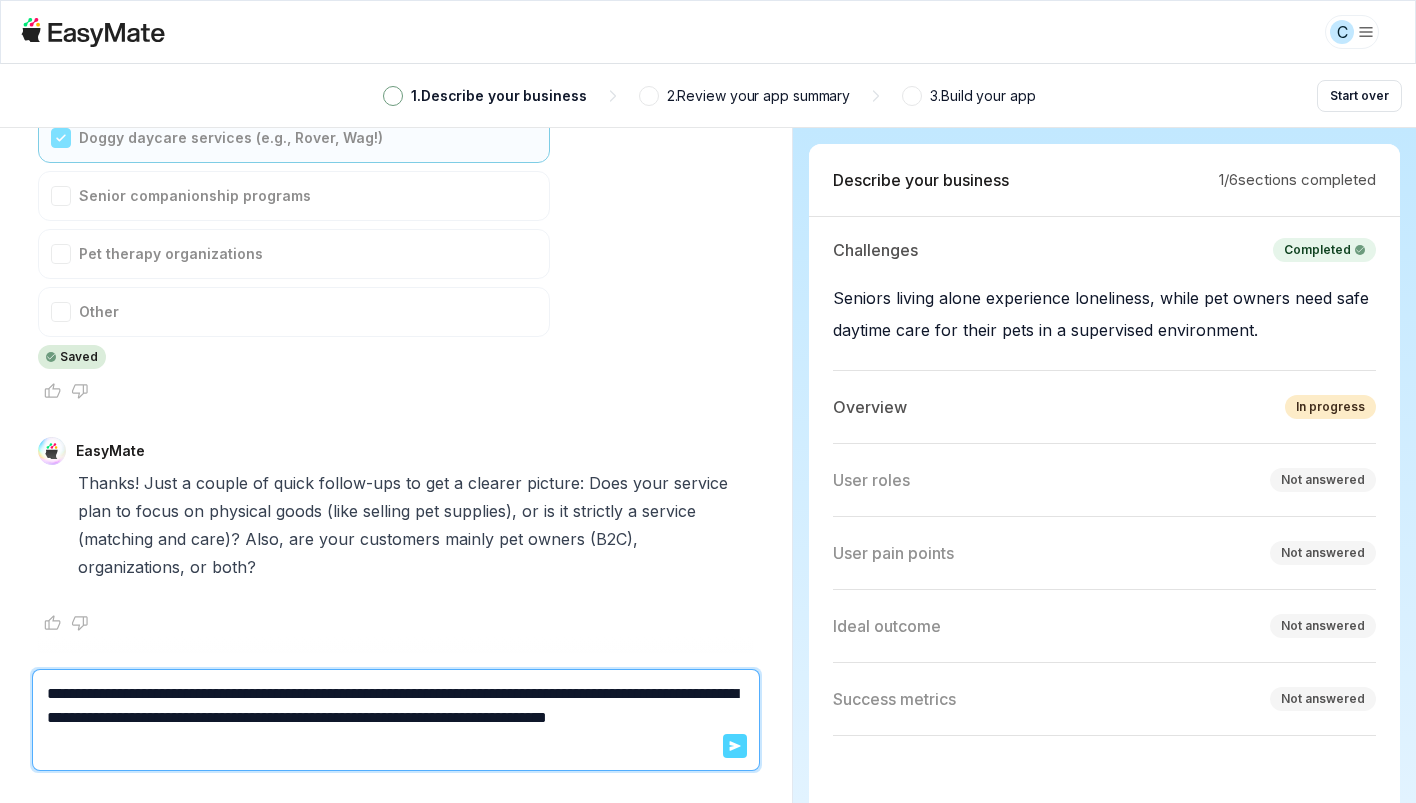 click on "Send" at bounding box center (735, 746) 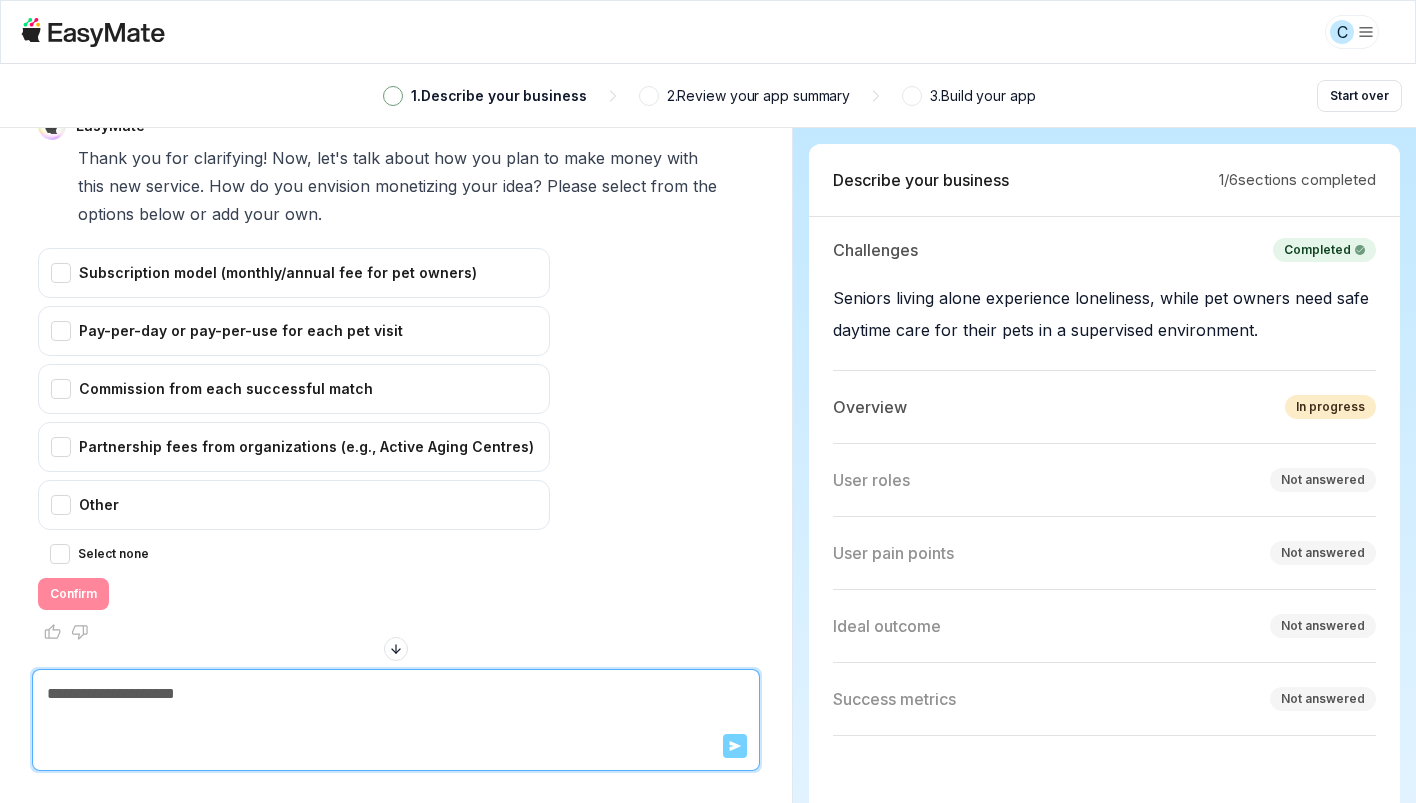 scroll, scrollTop: 2139, scrollLeft: 0, axis: vertical 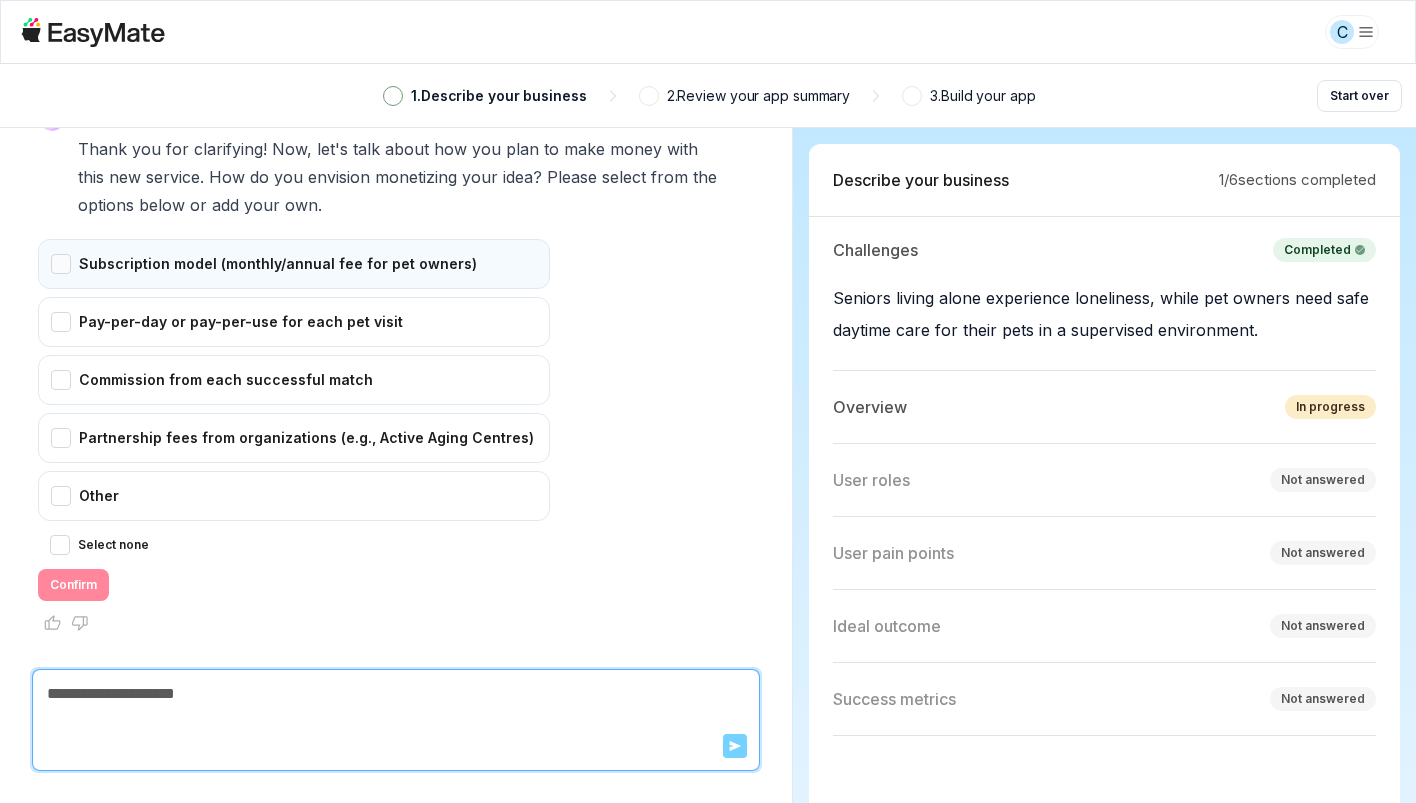 click on "Subscription model (monthly/annual fee for pet owners)" at bounding box center (294, 264) 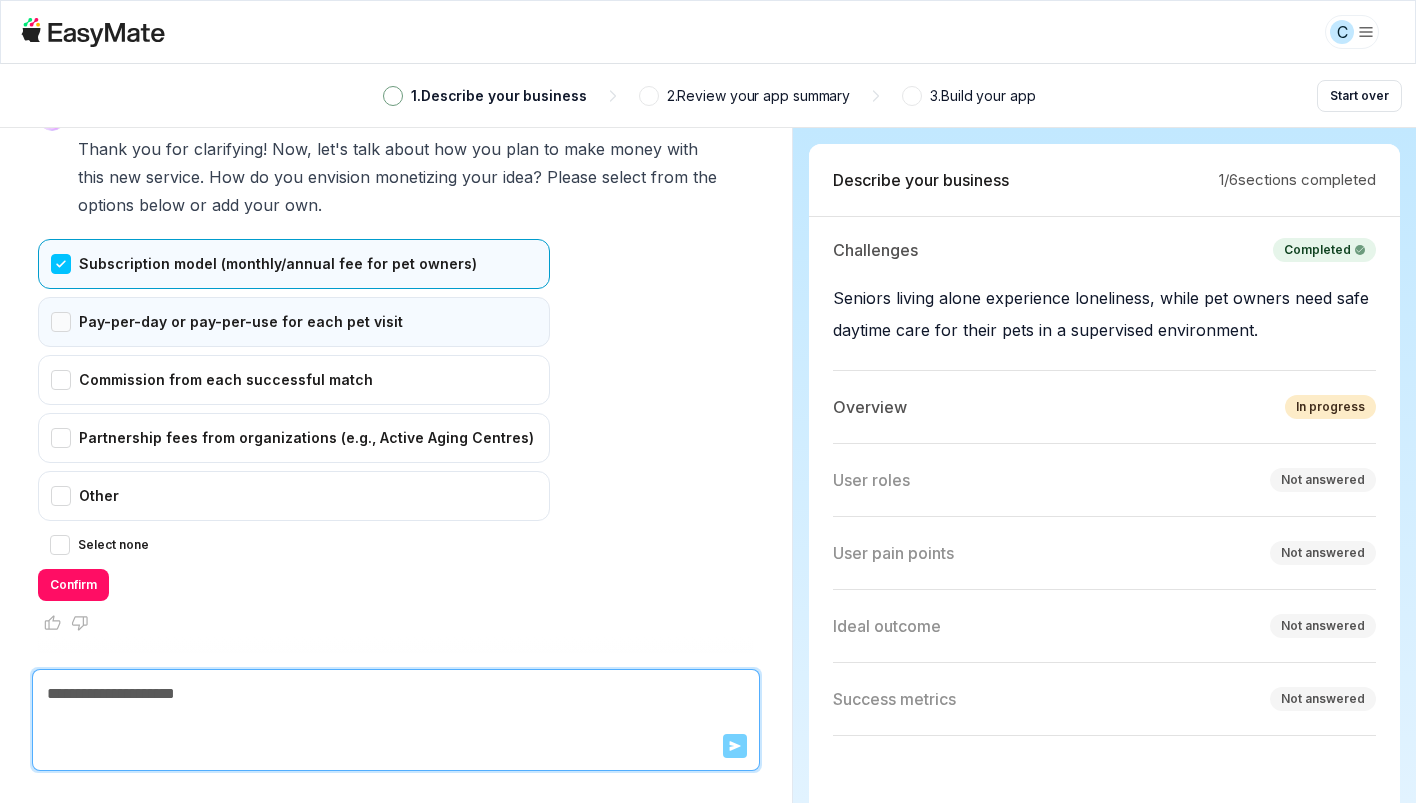 click on "Pay-per-day or pay-per-use for each pet visit" at bounding box center (294, 322) 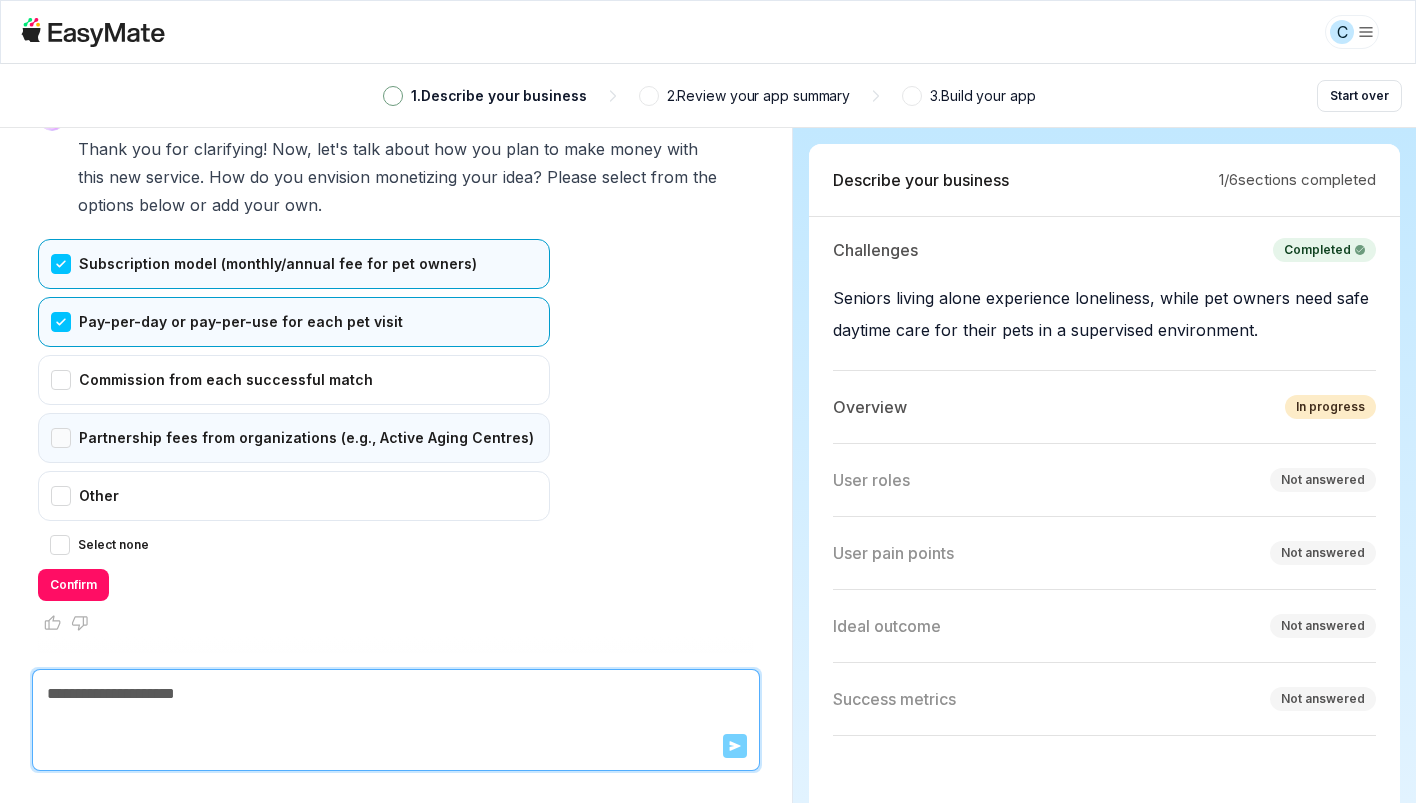 click on "Partnership fees from organizations (e.g., Active Aging Centres)" at bounding box center [294, 438] 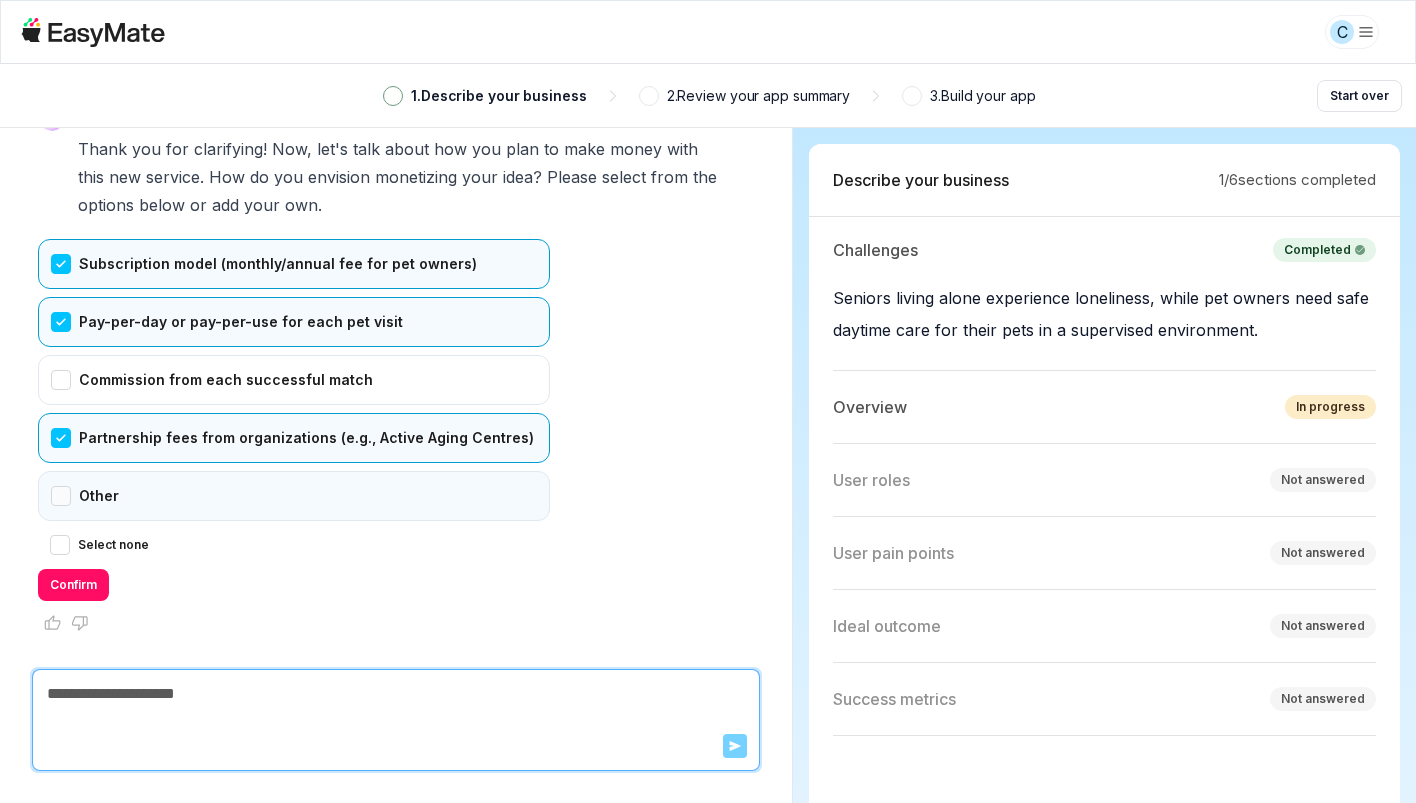 click on "Other" at bounding box center [294, 496] 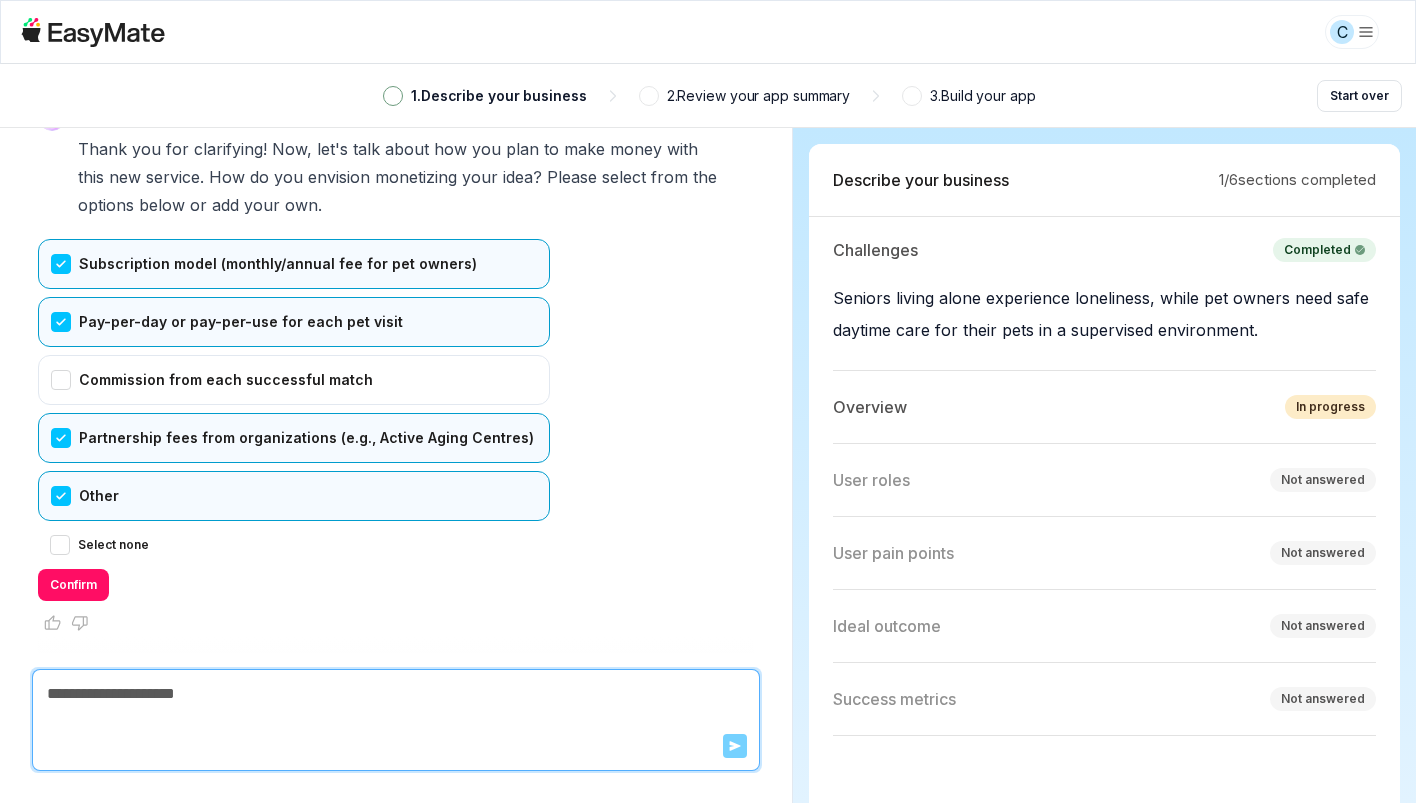 click on "Other" at bounding box center [294, 496] 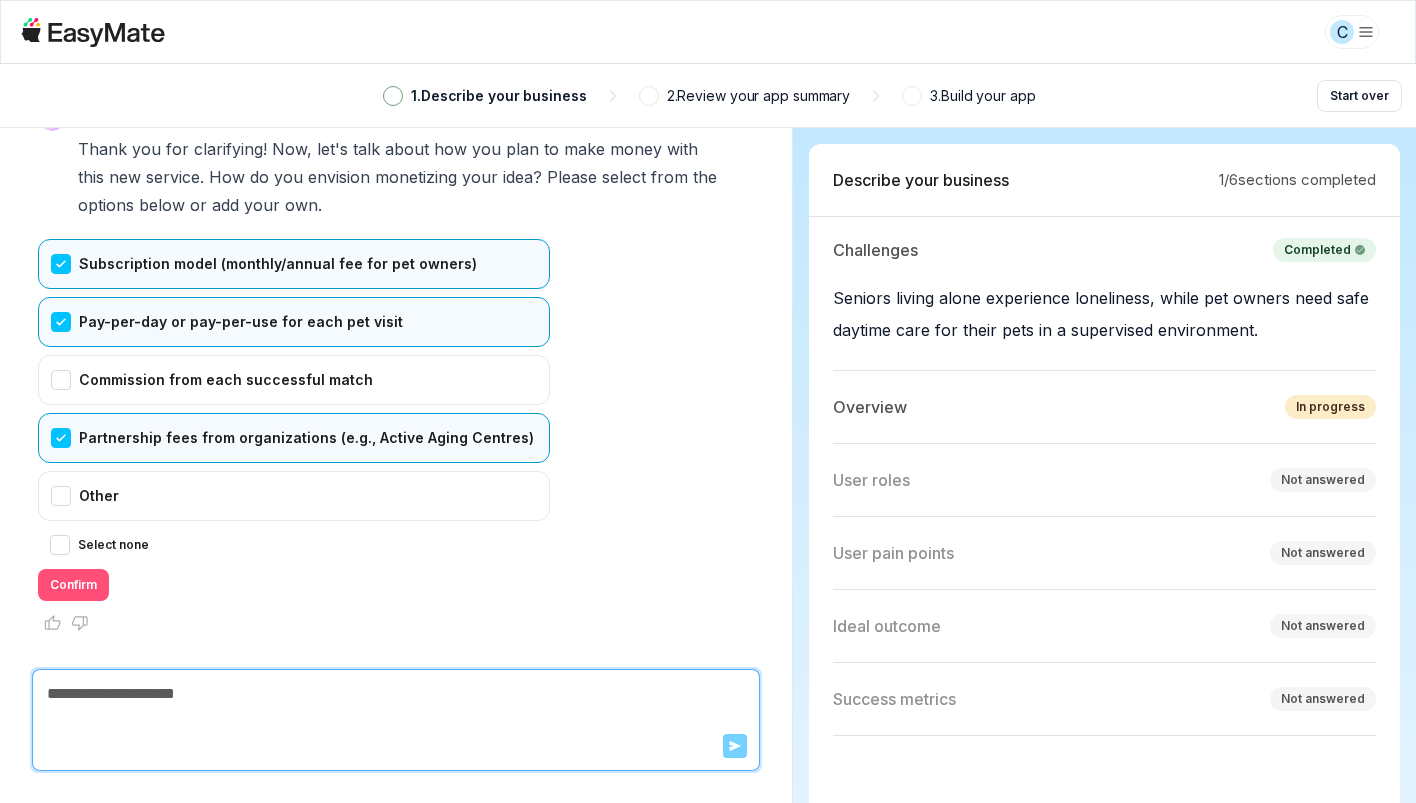 click on "Confirm" at bounding box center (73, 585) 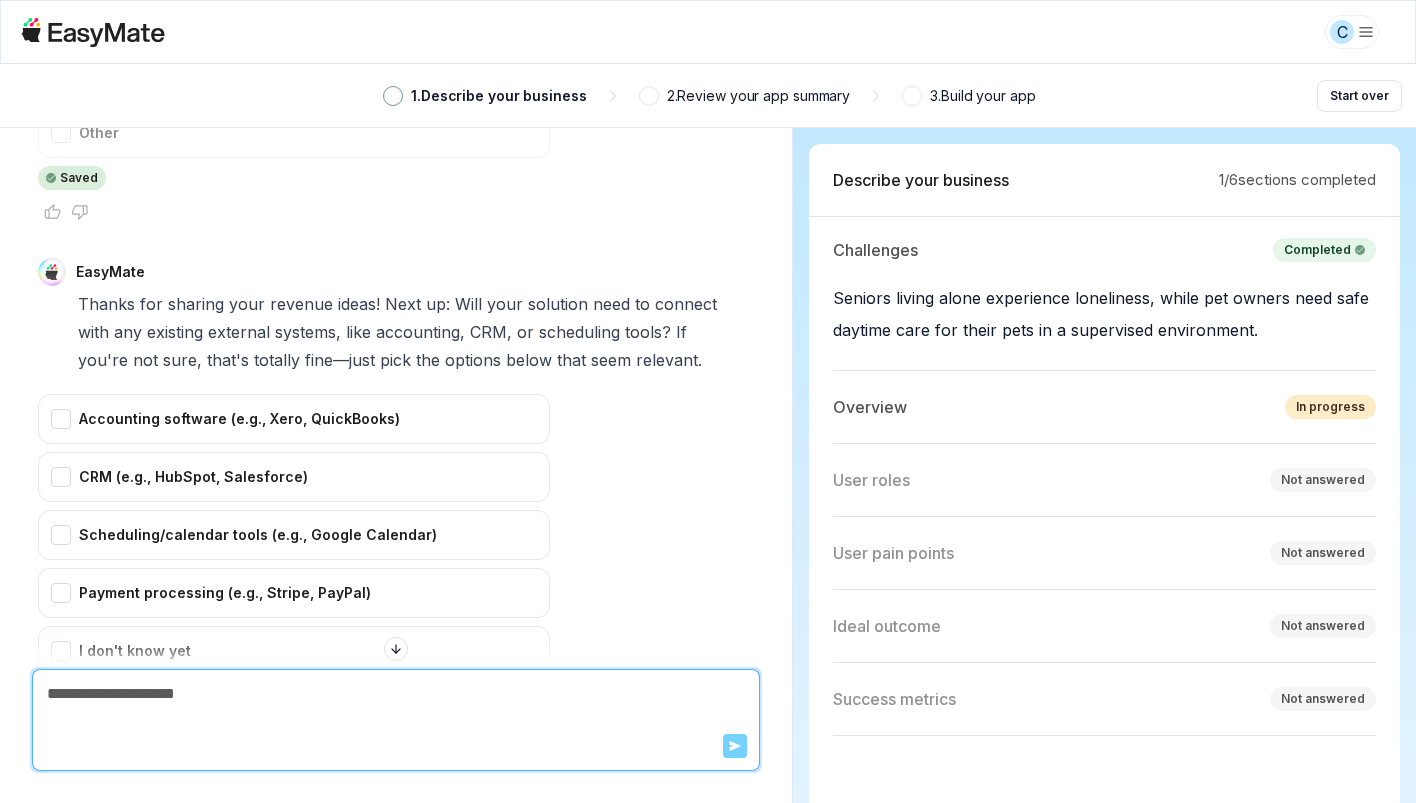 scroll, scrollTop: 2368, scrollLeft: 0, axis: vertical 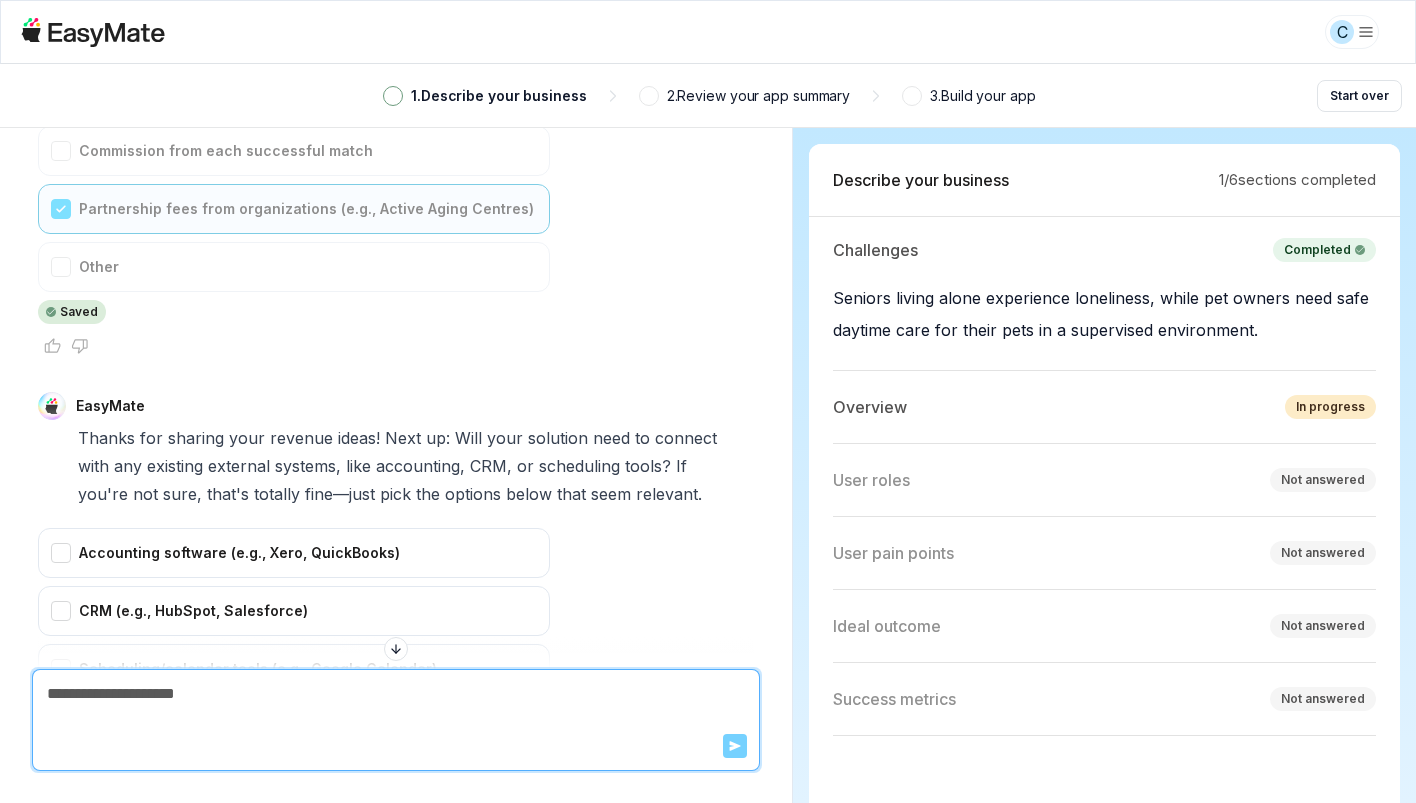 click at bounding box center [396, 694] 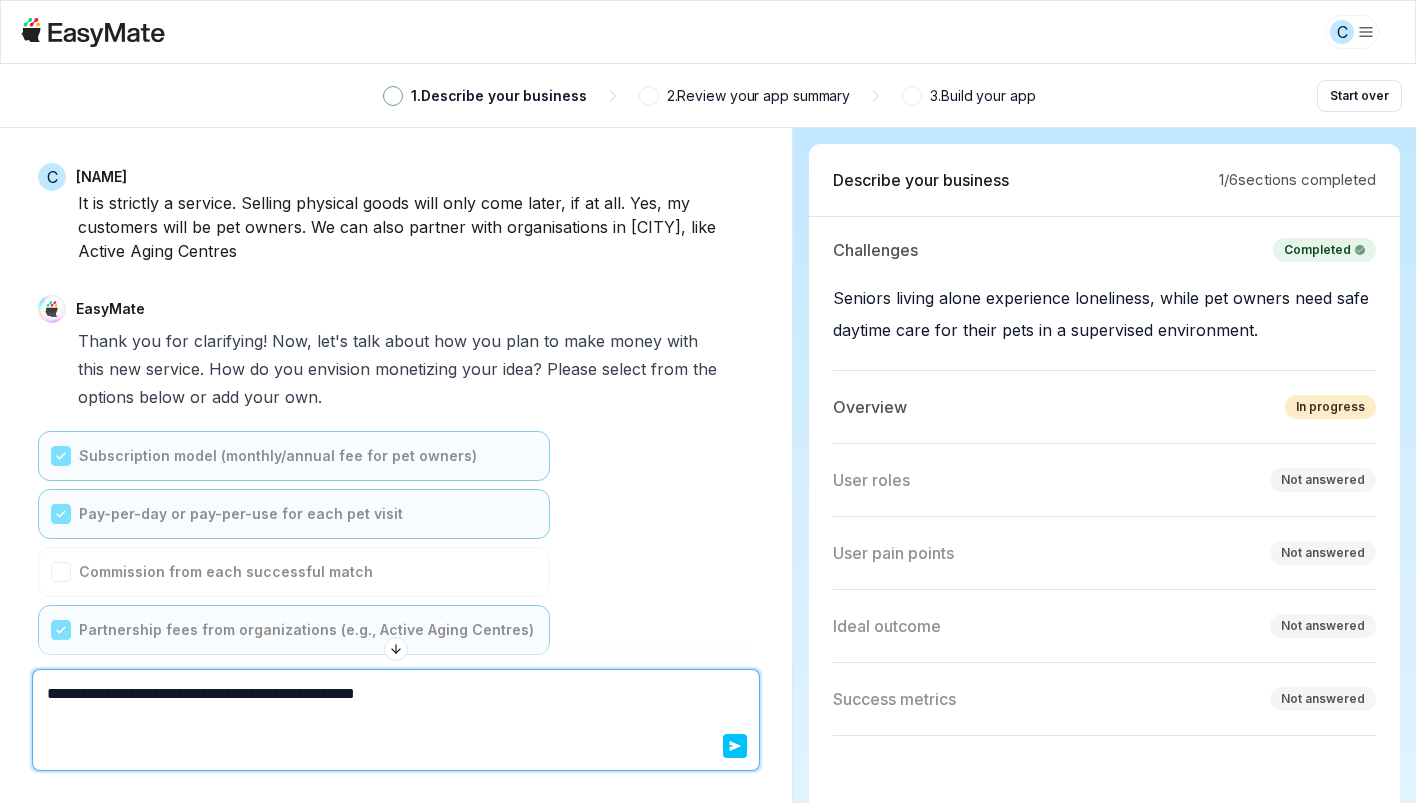 scroll, scrollTop: 1958, scrollLeft: 0, axis: vertical 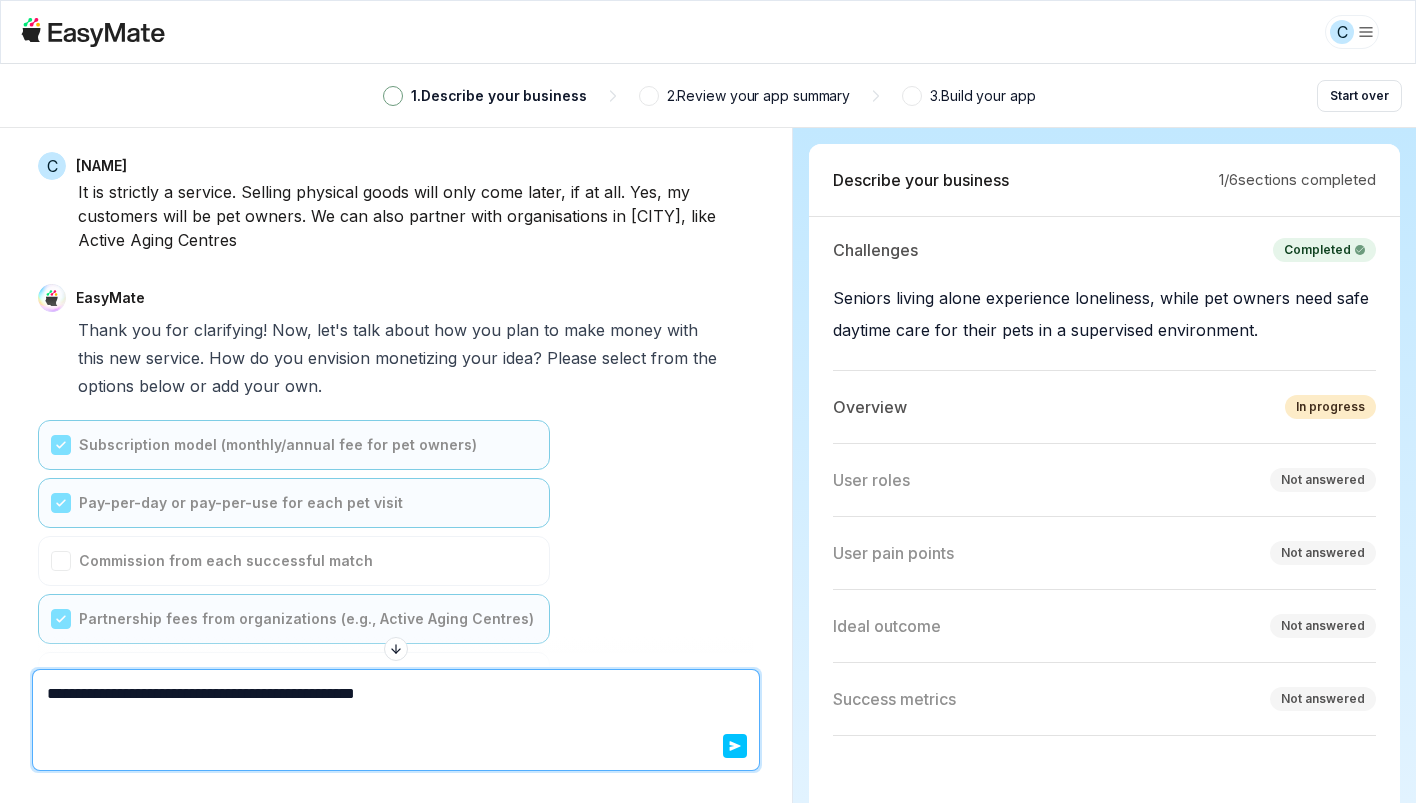 click on "**********" at bounding box center (396, 694) 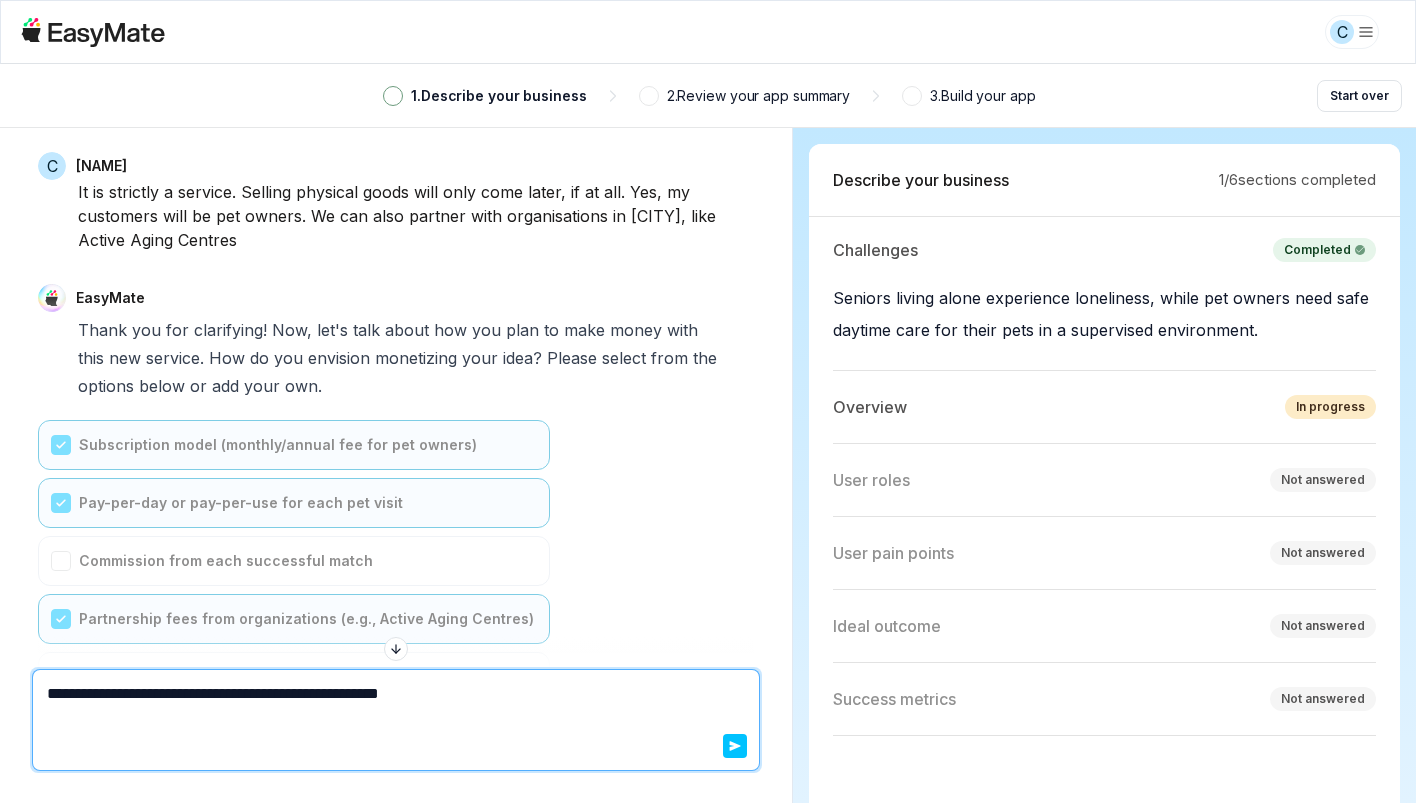 click on "**********" at bounding box center (396, 694) 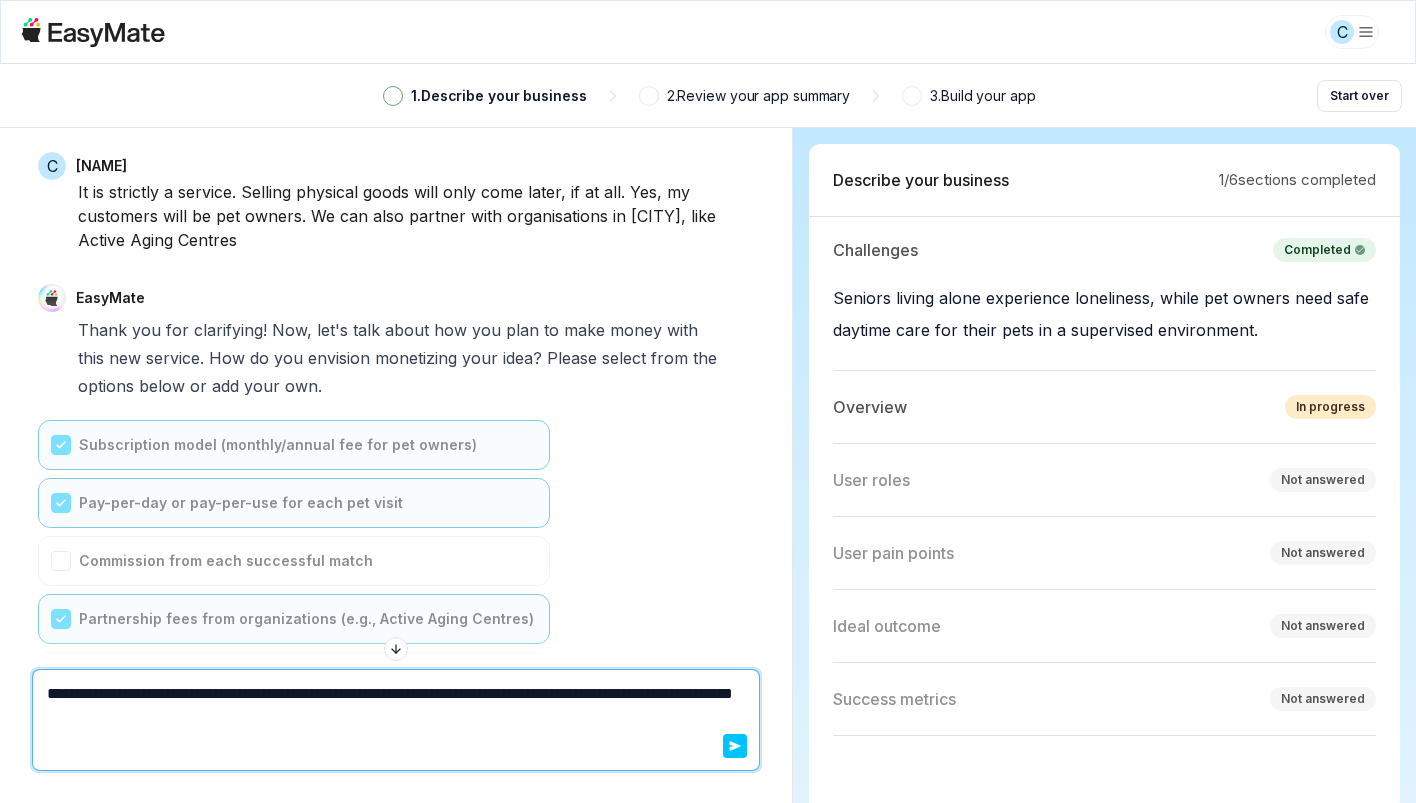 click on "**********" at bounding box center [396, 706] 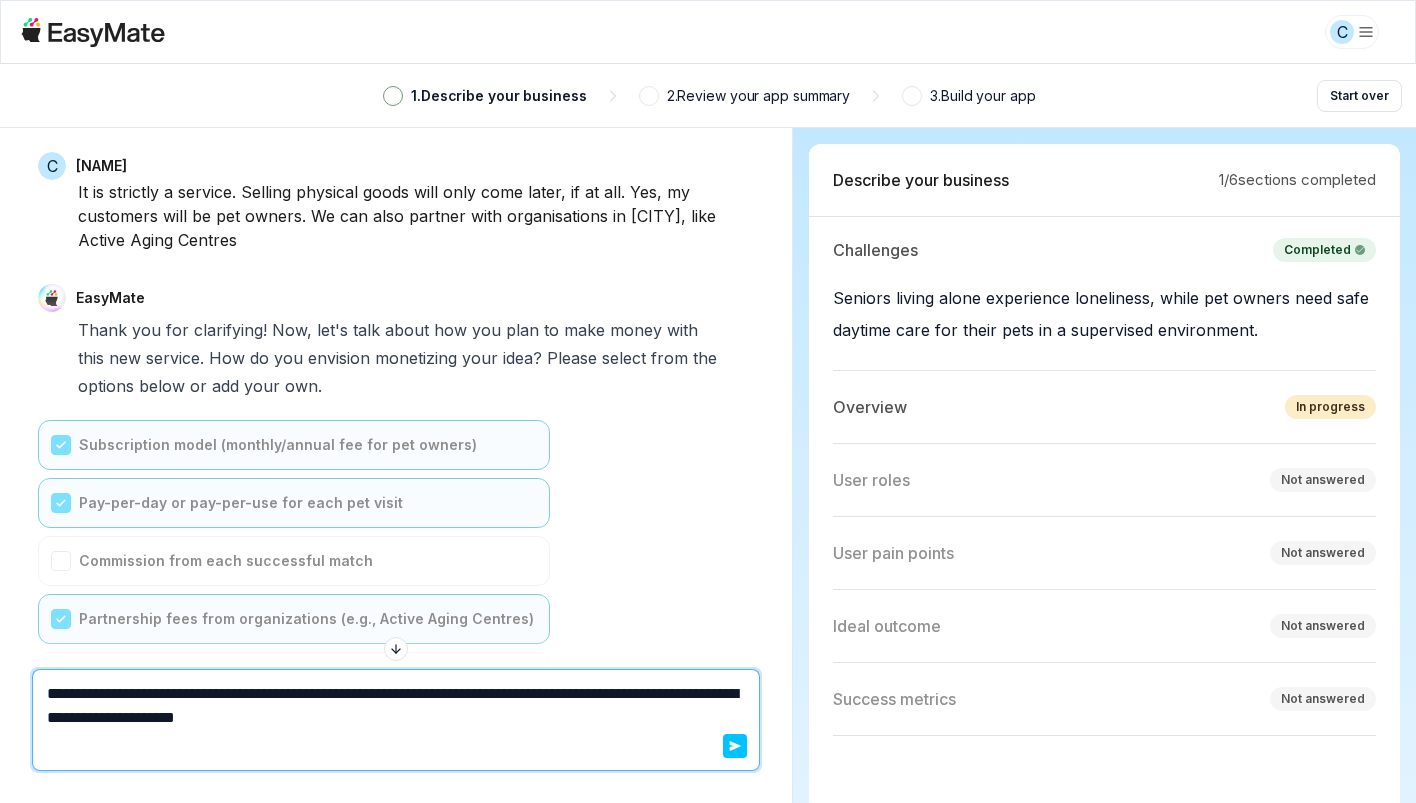 click on "**********" at bounding box center [396, 706] 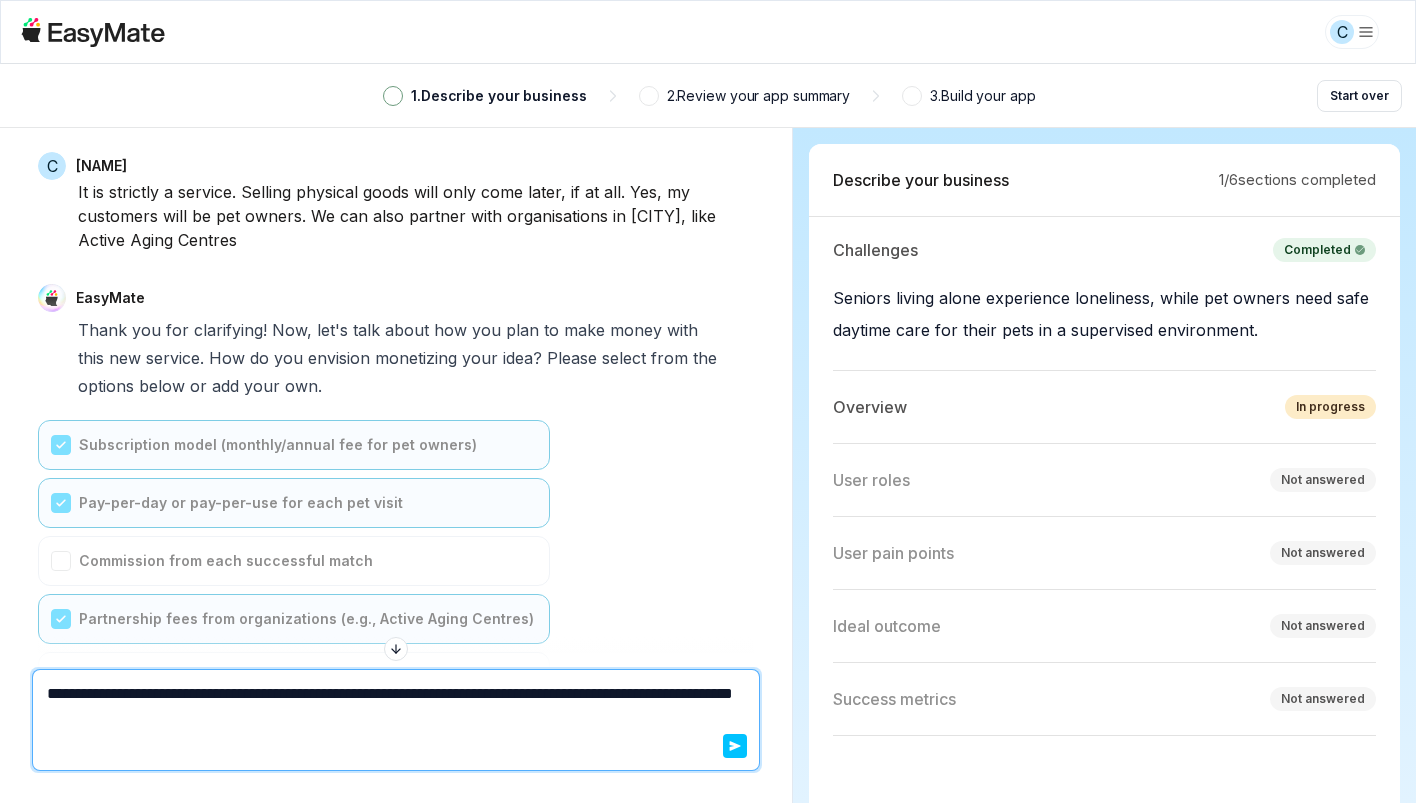 click on "**********" at bounding box center [396, 706] 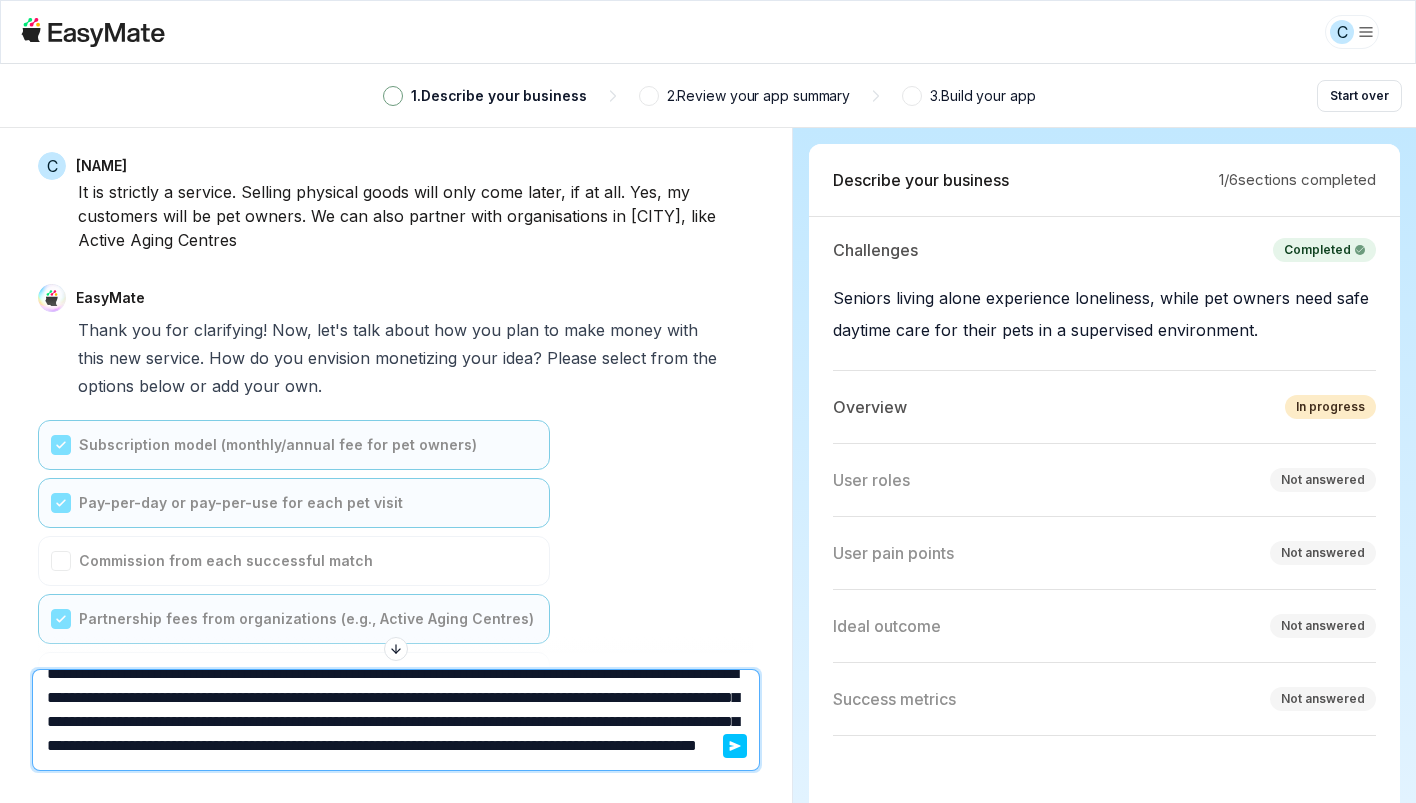 scroll, scrollTop: 53, scrollLeft: 0, axis: vertical 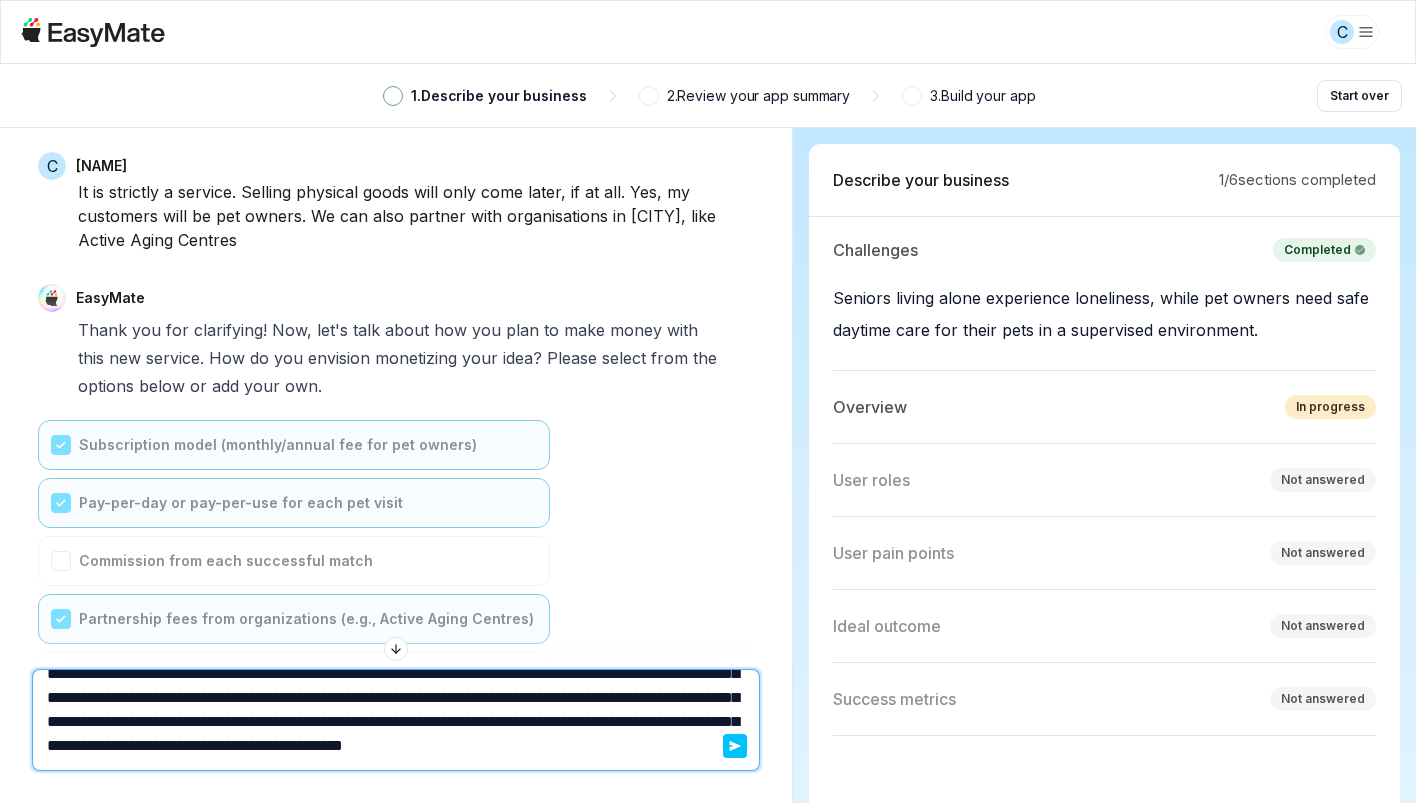 click on "**********" at bounding box center (396, 720) 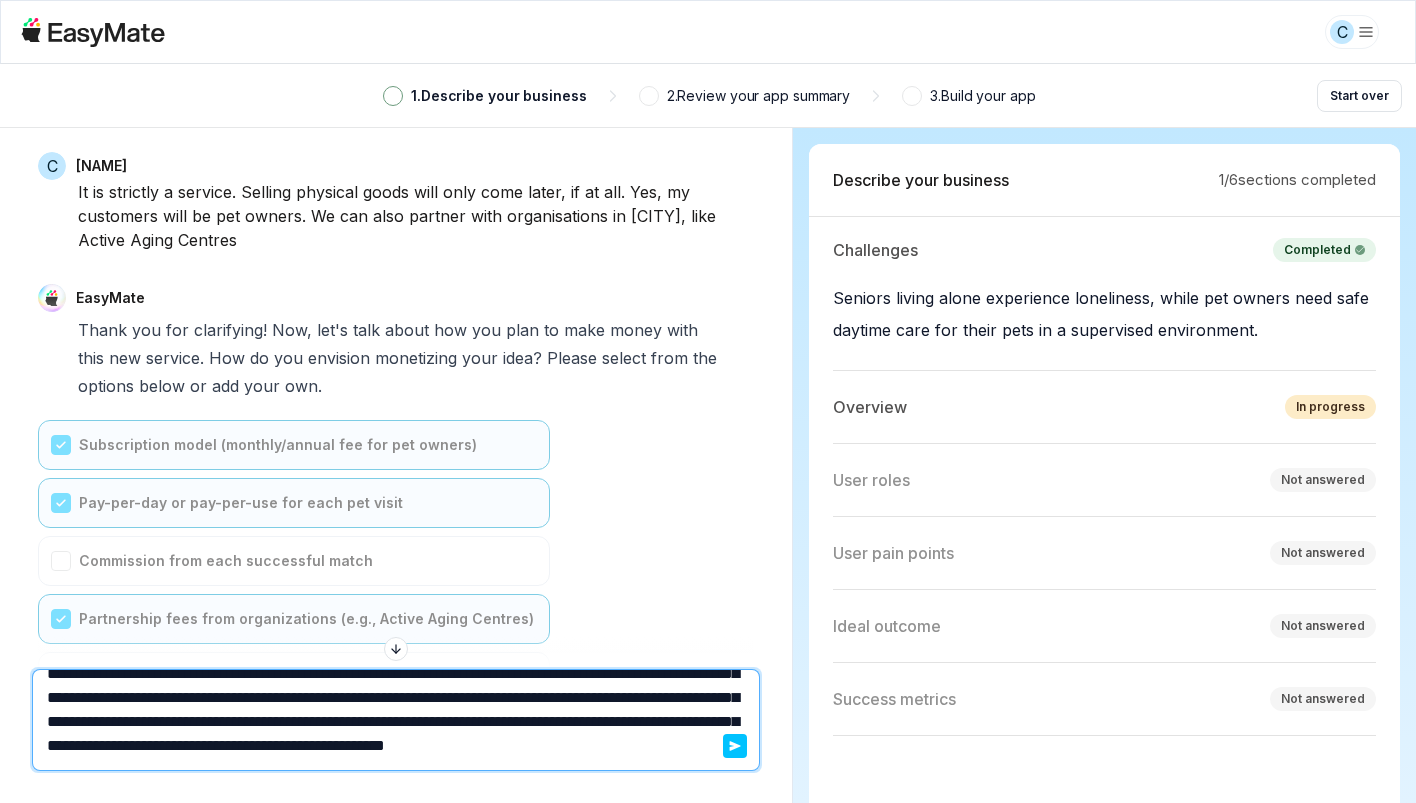 drag, startPoint x: 425, startPoint y: 749, endPoint x: 361, endPoint y: 749, distance: 64 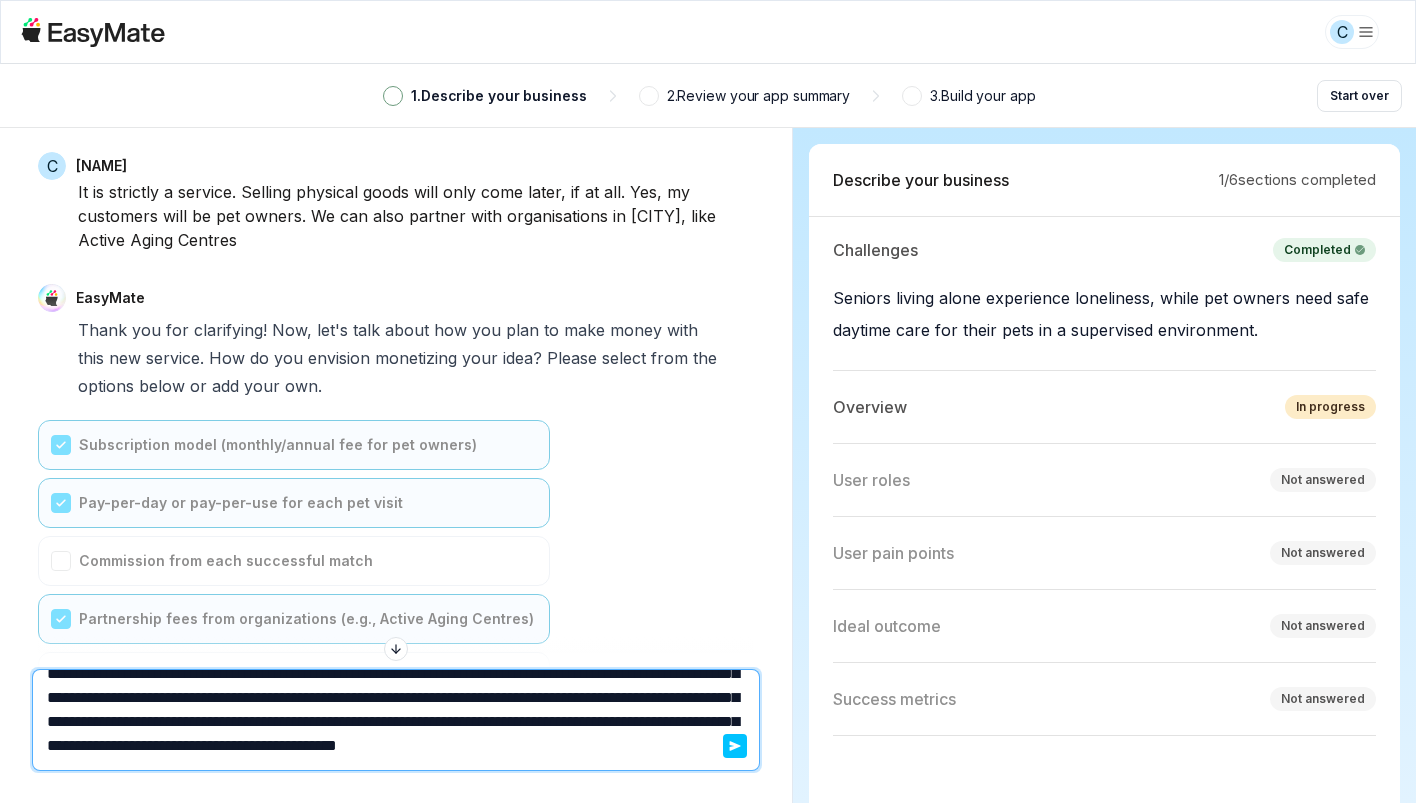 click on "**********" at bounding box center (396, 720) 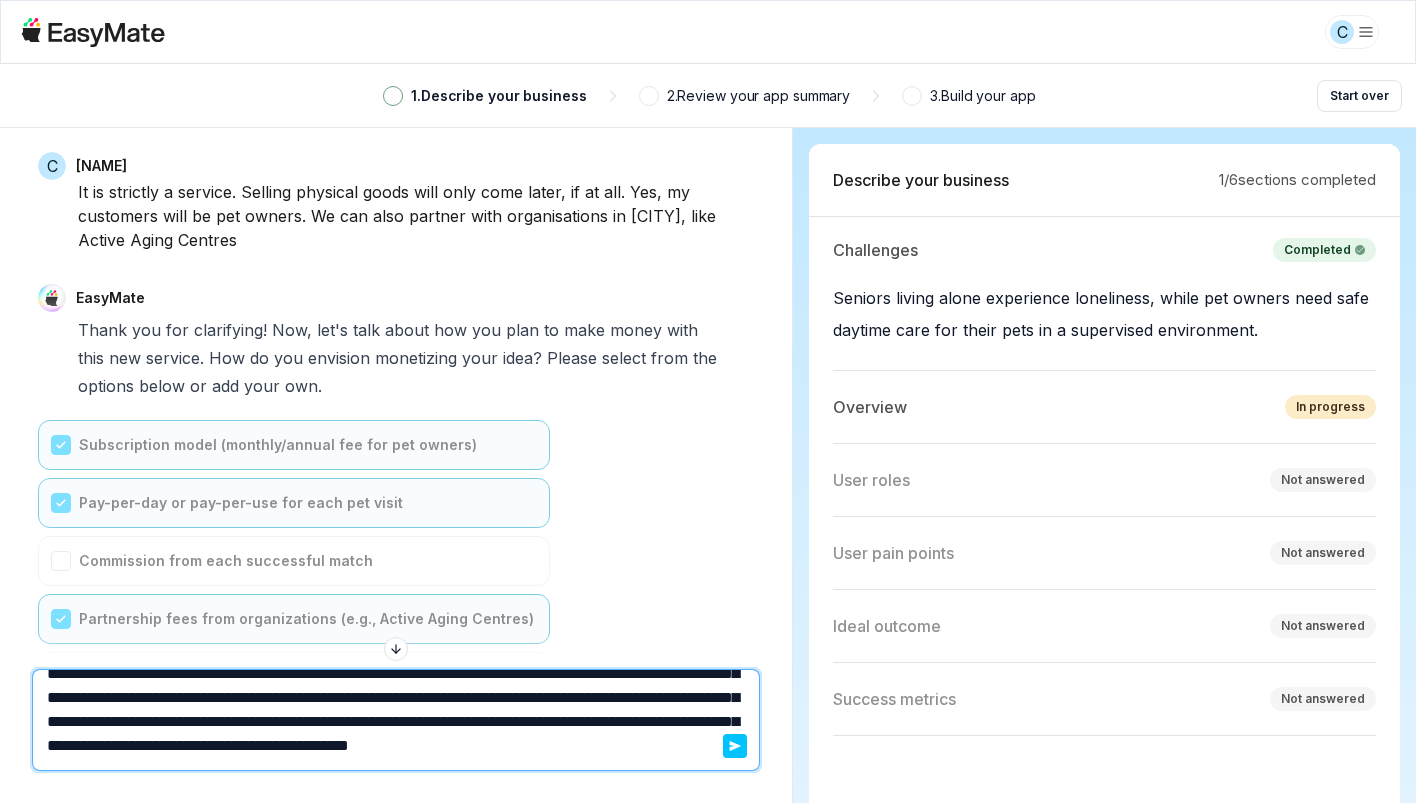 paste on "**********" 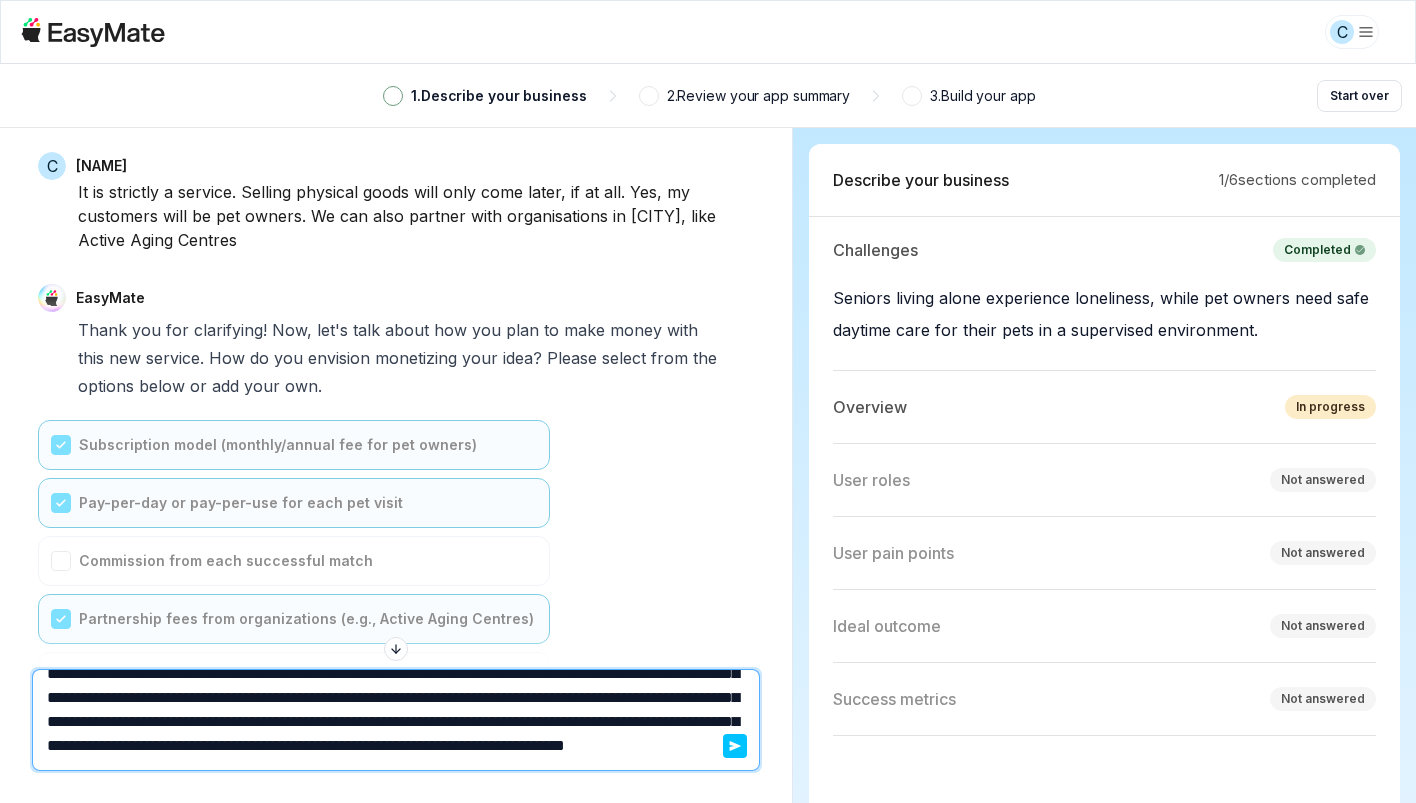 scroll, scrollTop: 77, scrollLeft: 0, axis: vertical 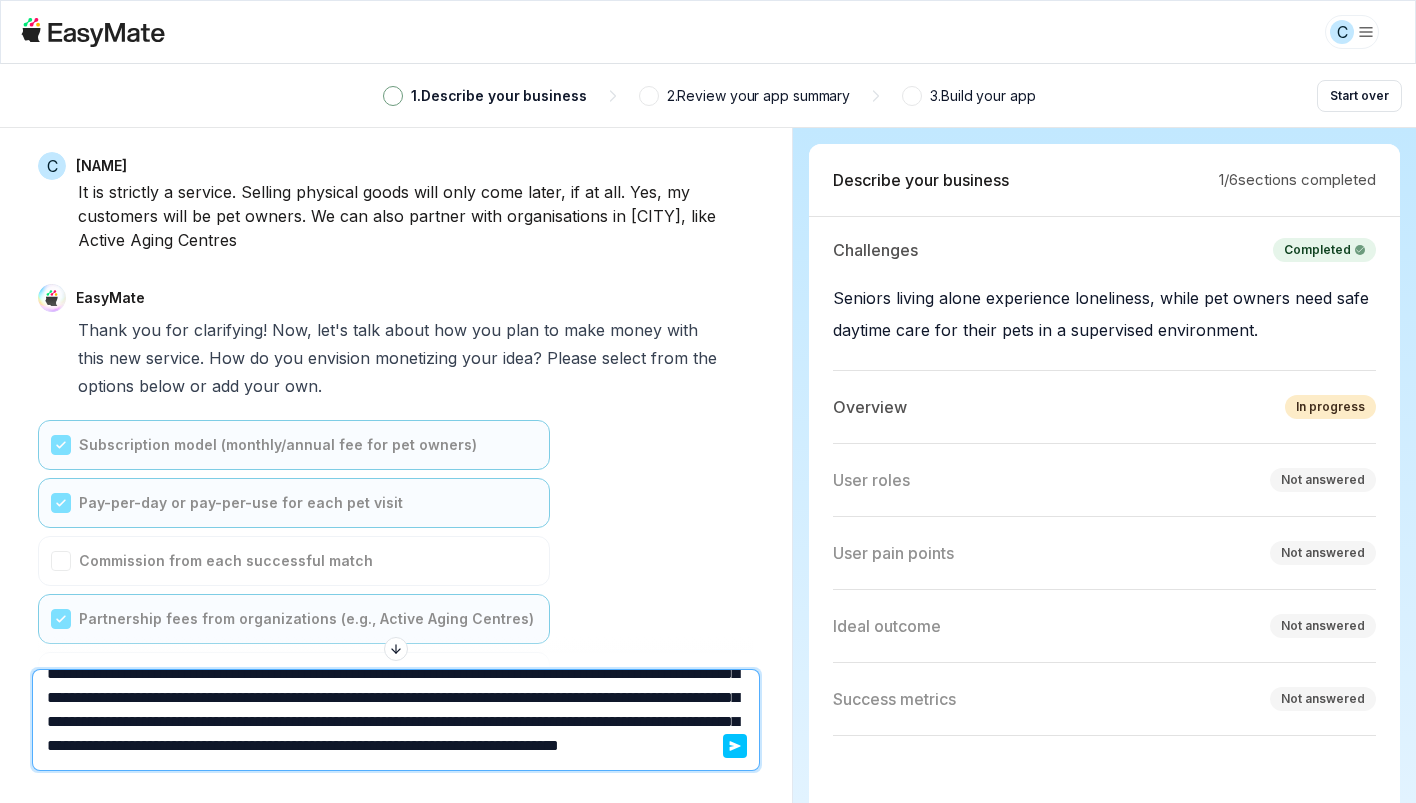 click on "**********" at bounding box center (396, 720) 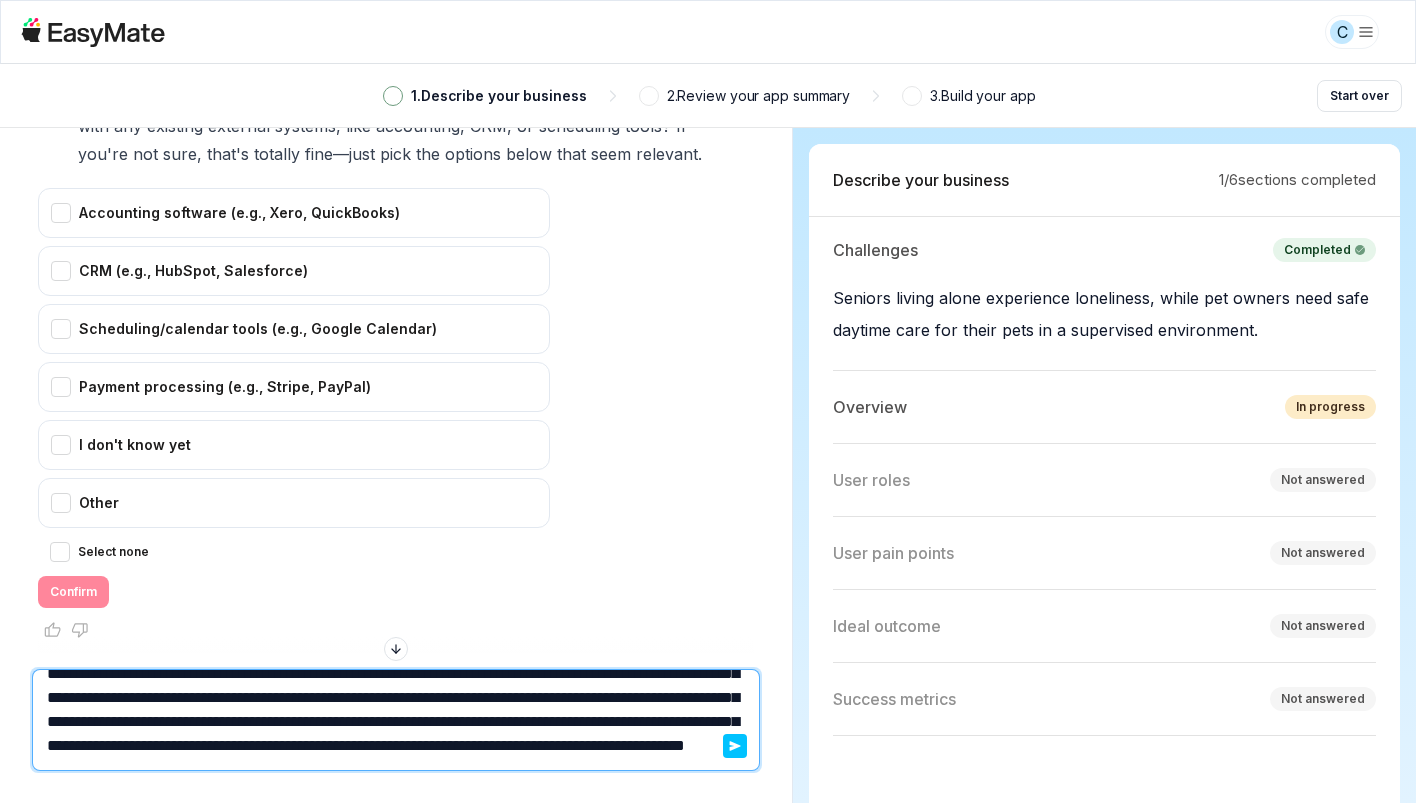 scroll, scrollTop: 2715, scrollLeft: 0, axis: vertical 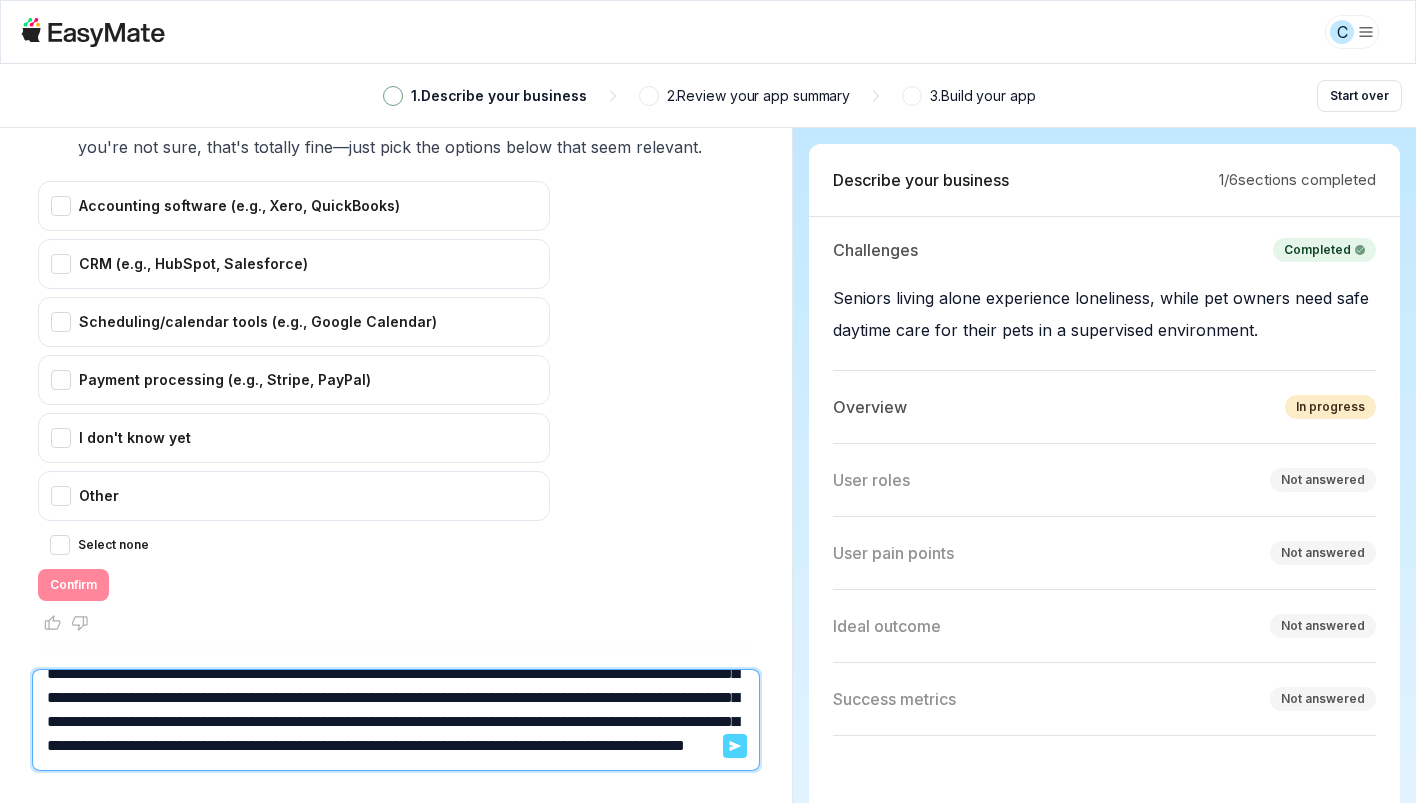click 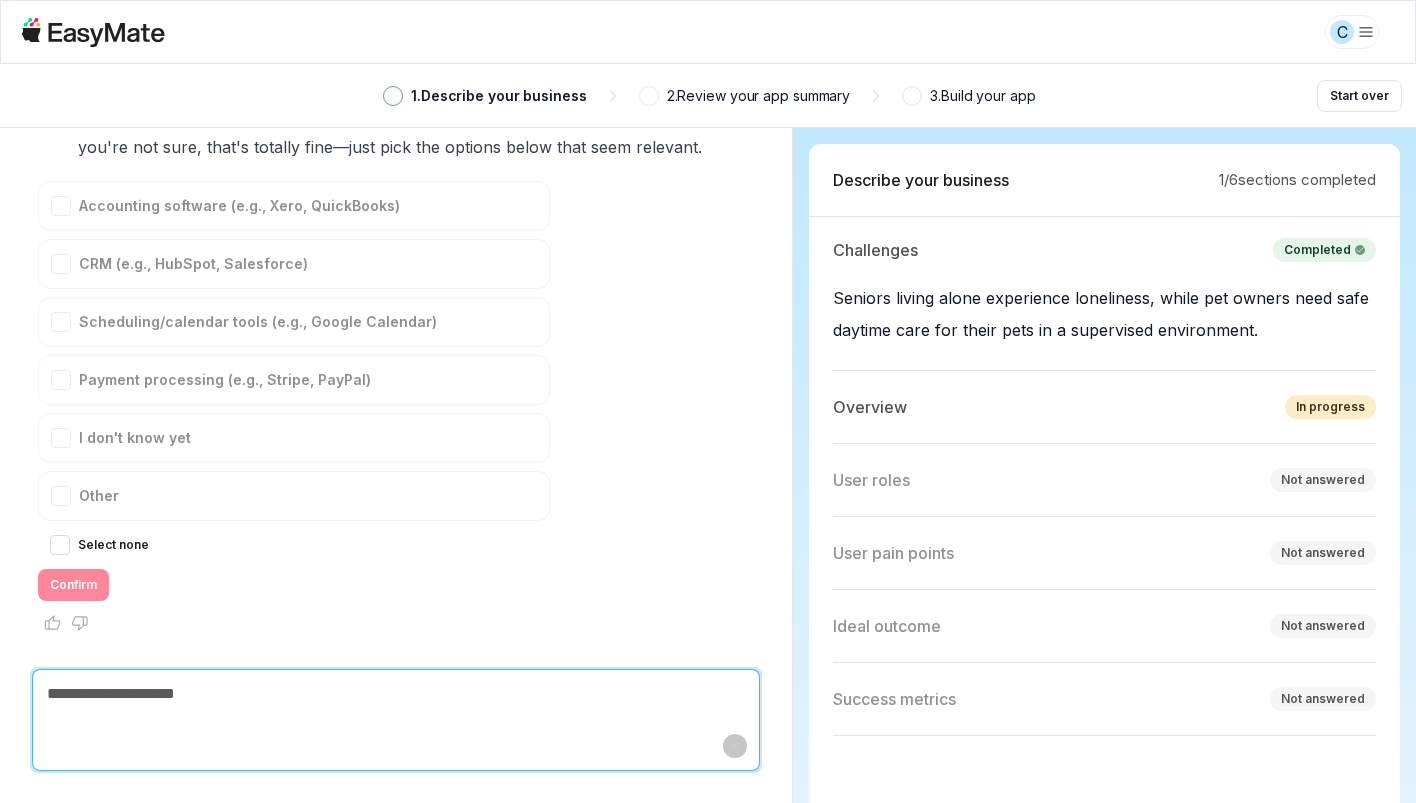 scroll, scrollTop: 3071, scrollLeft: 0, axis: vertical 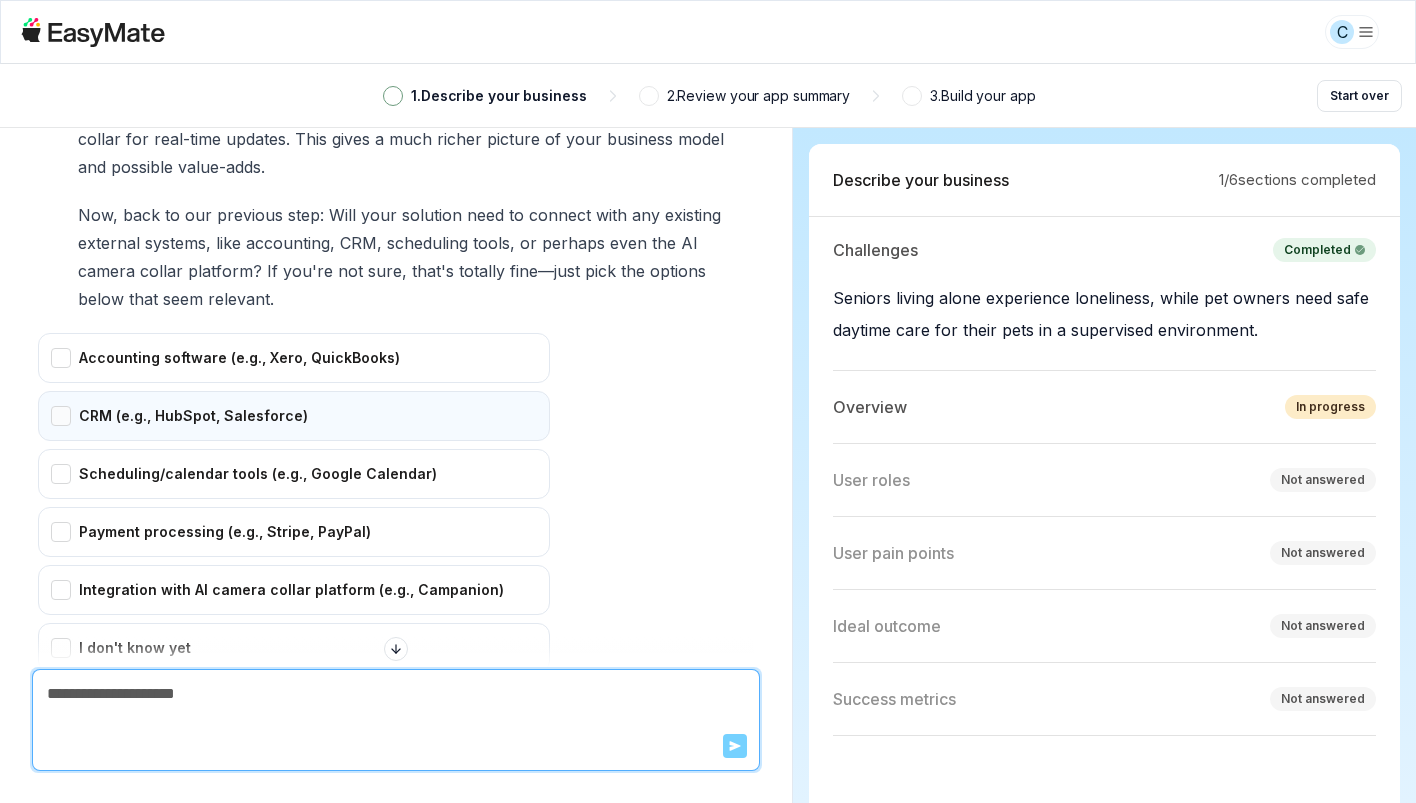 click on "CRM (e.g., HubSpot, Salesforce)" at bounding box center [294, 416] 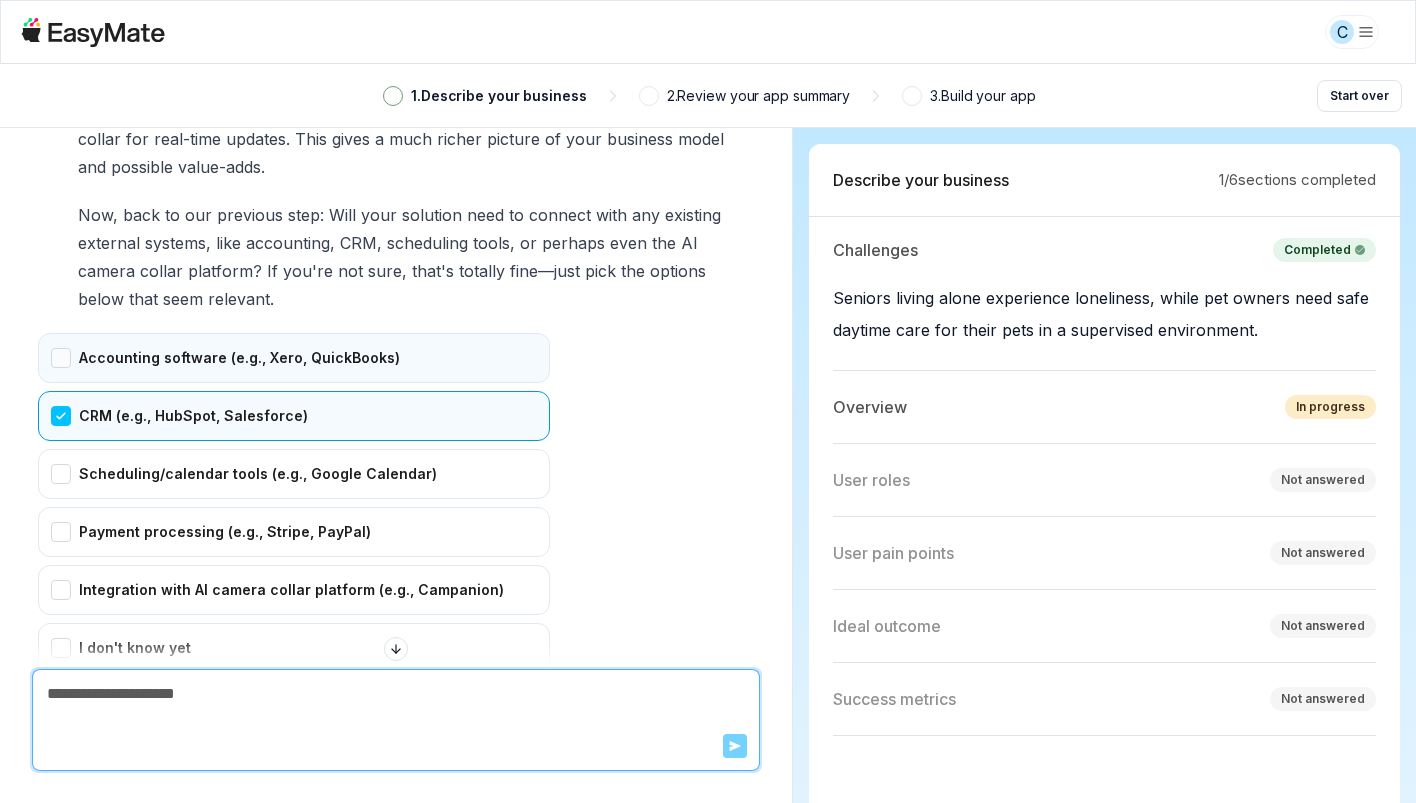 click on "Accounting software (e.g., Xero, QuickBooks)" at bounding box center [294, 358] 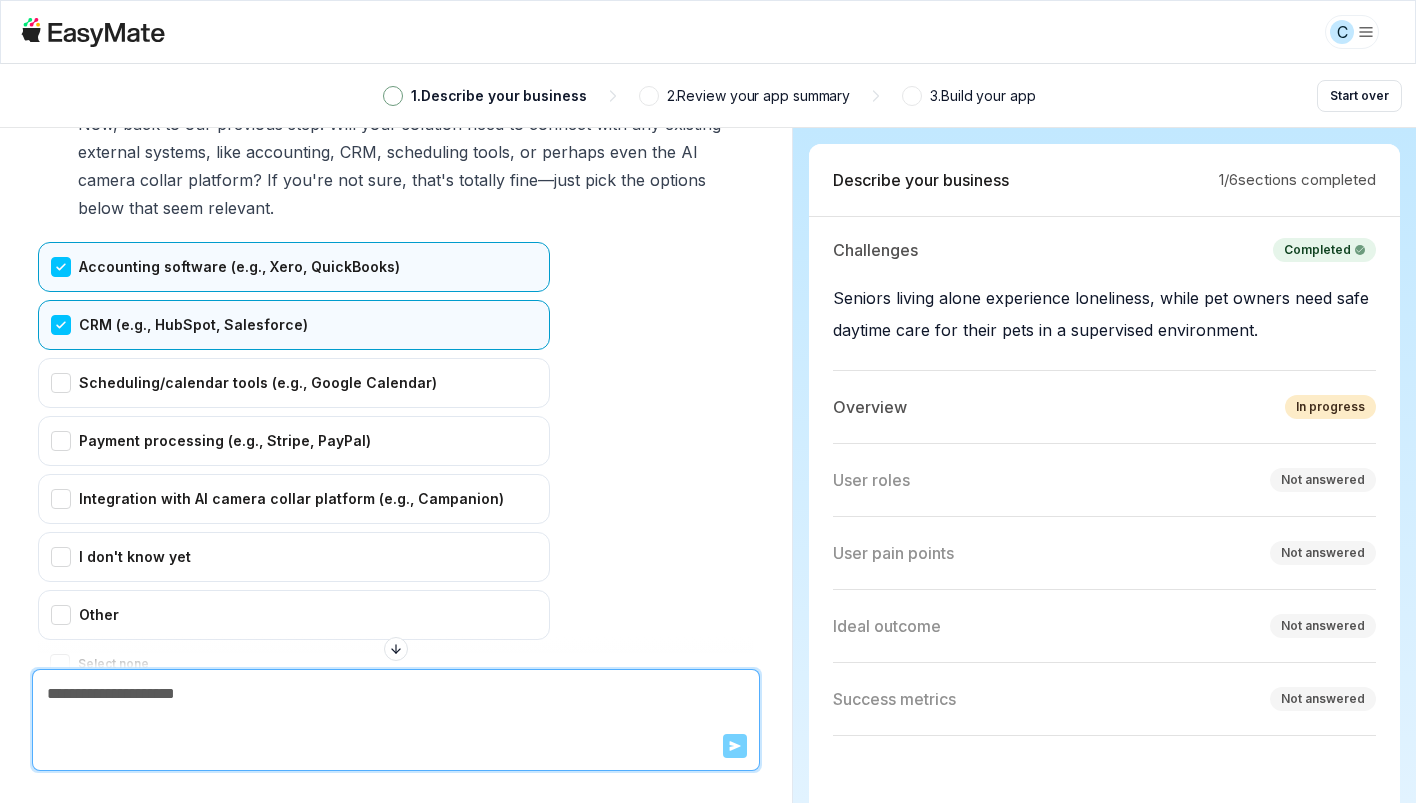scroll, scrollTop: 3719, scrollLeft: 0, axis: vertical 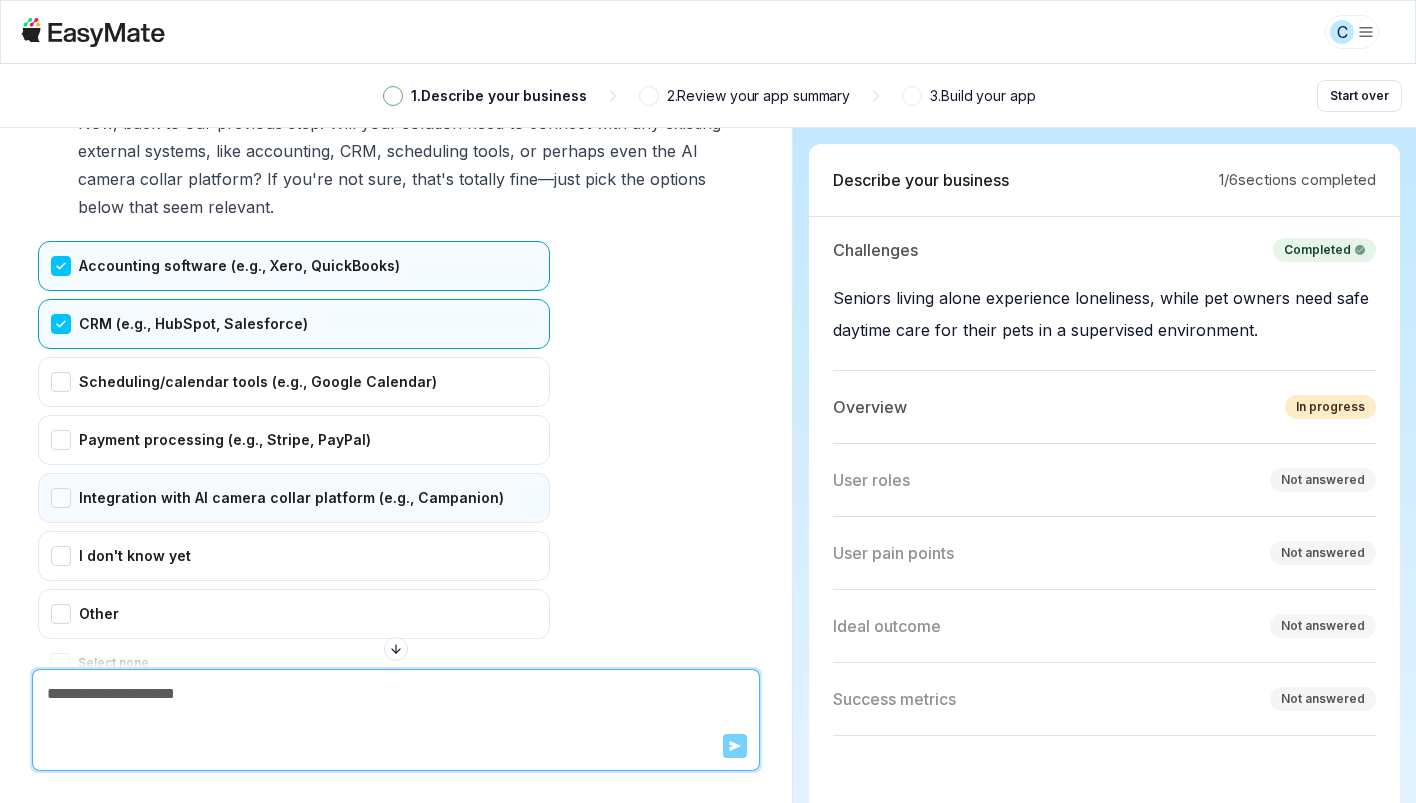 click on "Integration with AI camera collar platform (e.g., Campanion)" at bounding box center [294, 498] 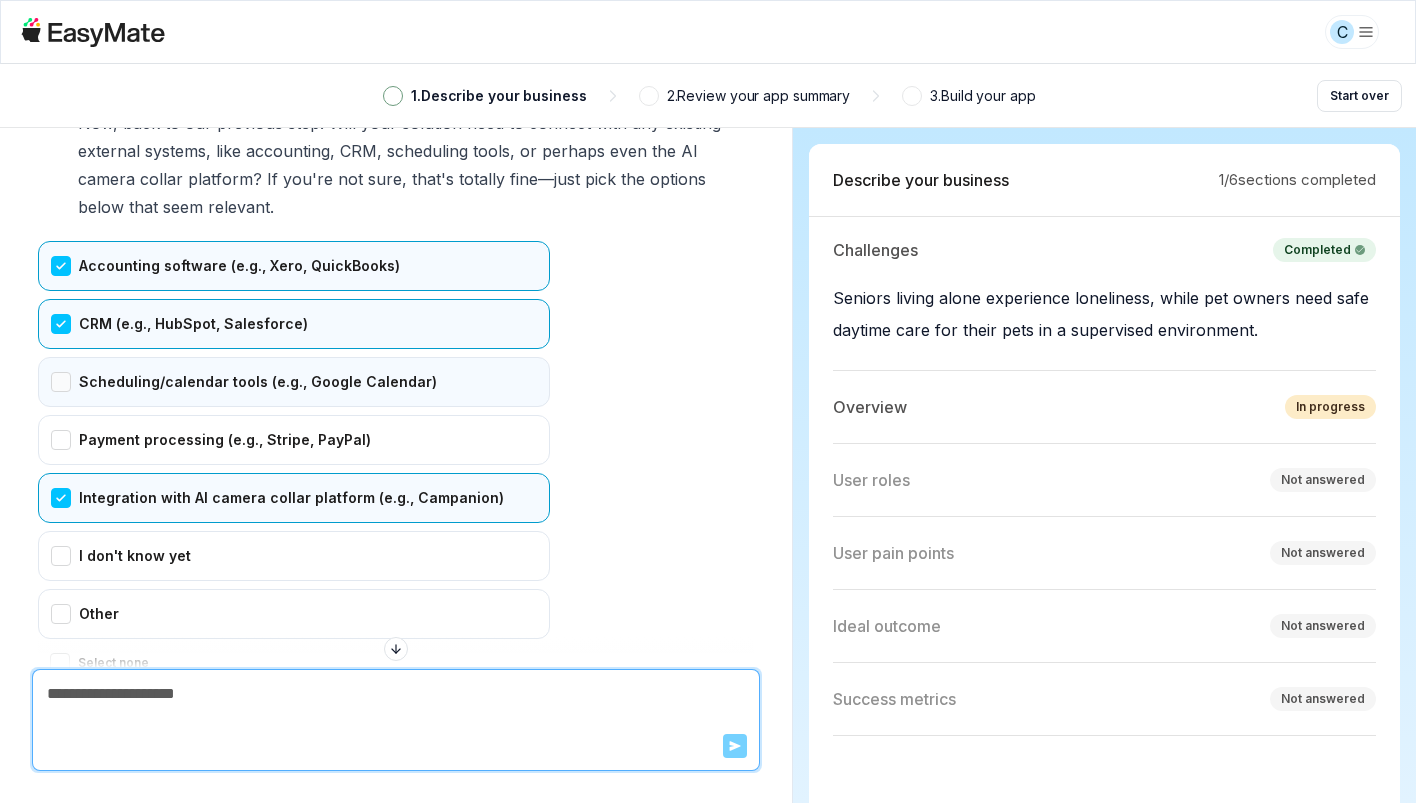 click on "Scheduling/calendar tools (e.g., Google Calendar)" at bounding box center [294, 382] 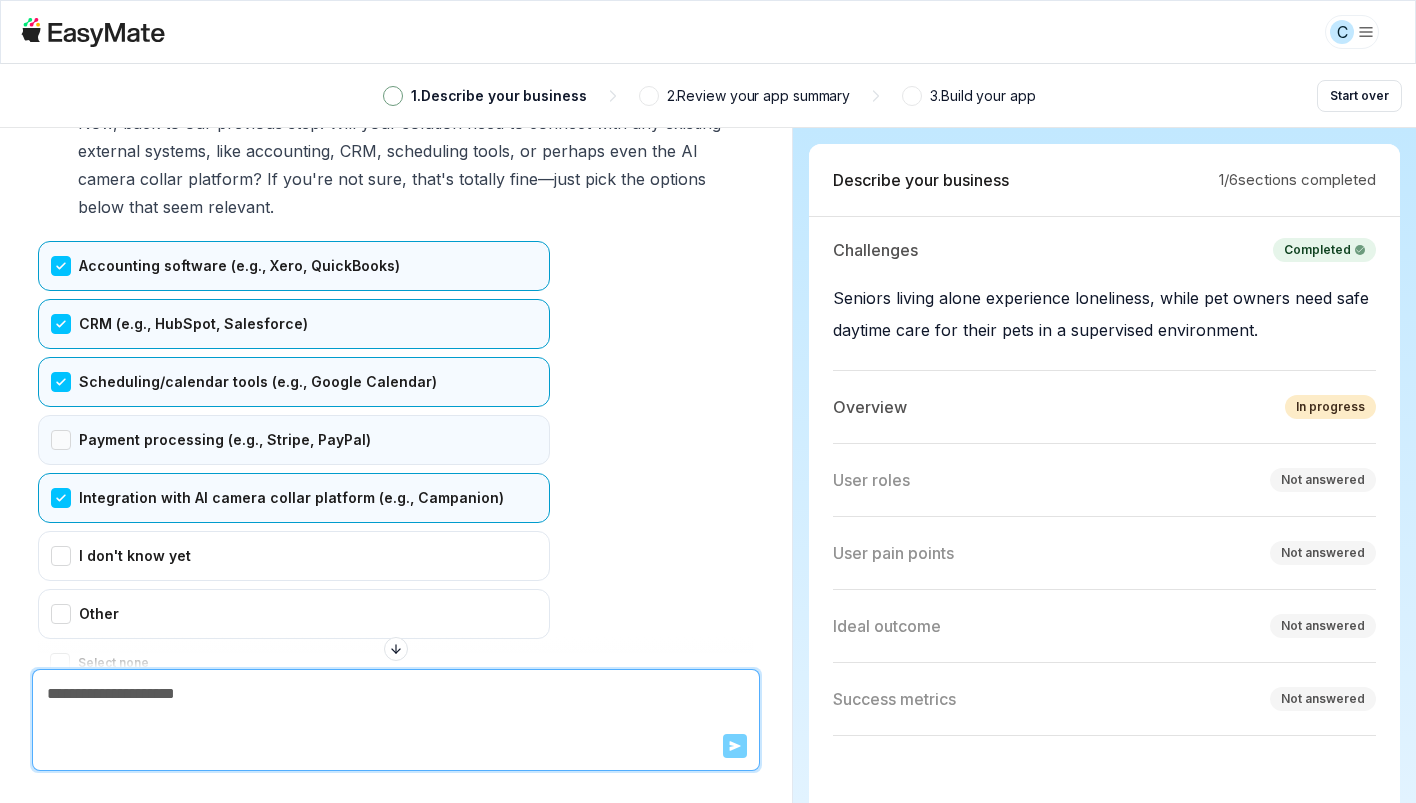 click on "Payment processing (e.g., Stripe, PayPal)" at bounding box center [294, 440] 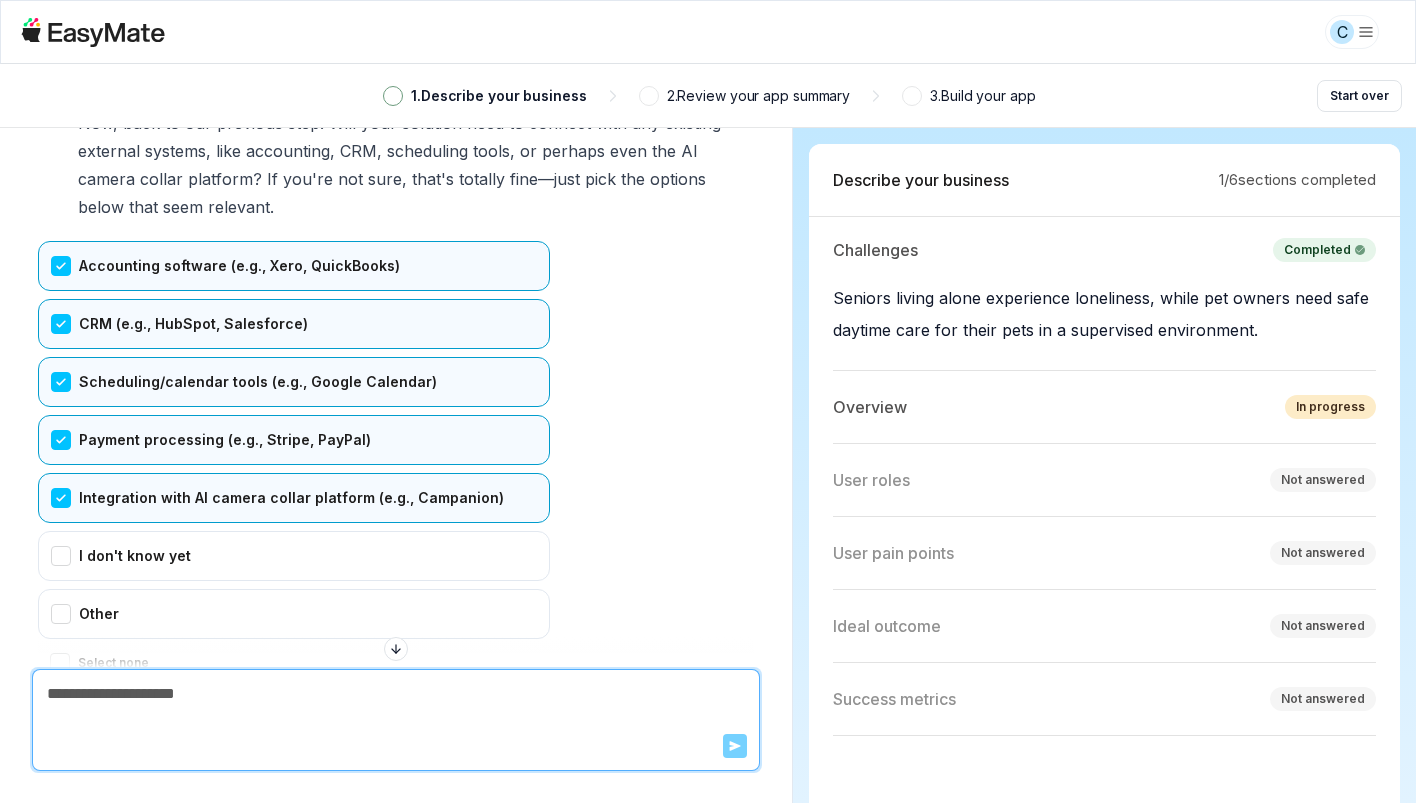 scroll, scrollTop: 3837, scrollLeft: 0, axis: vertical 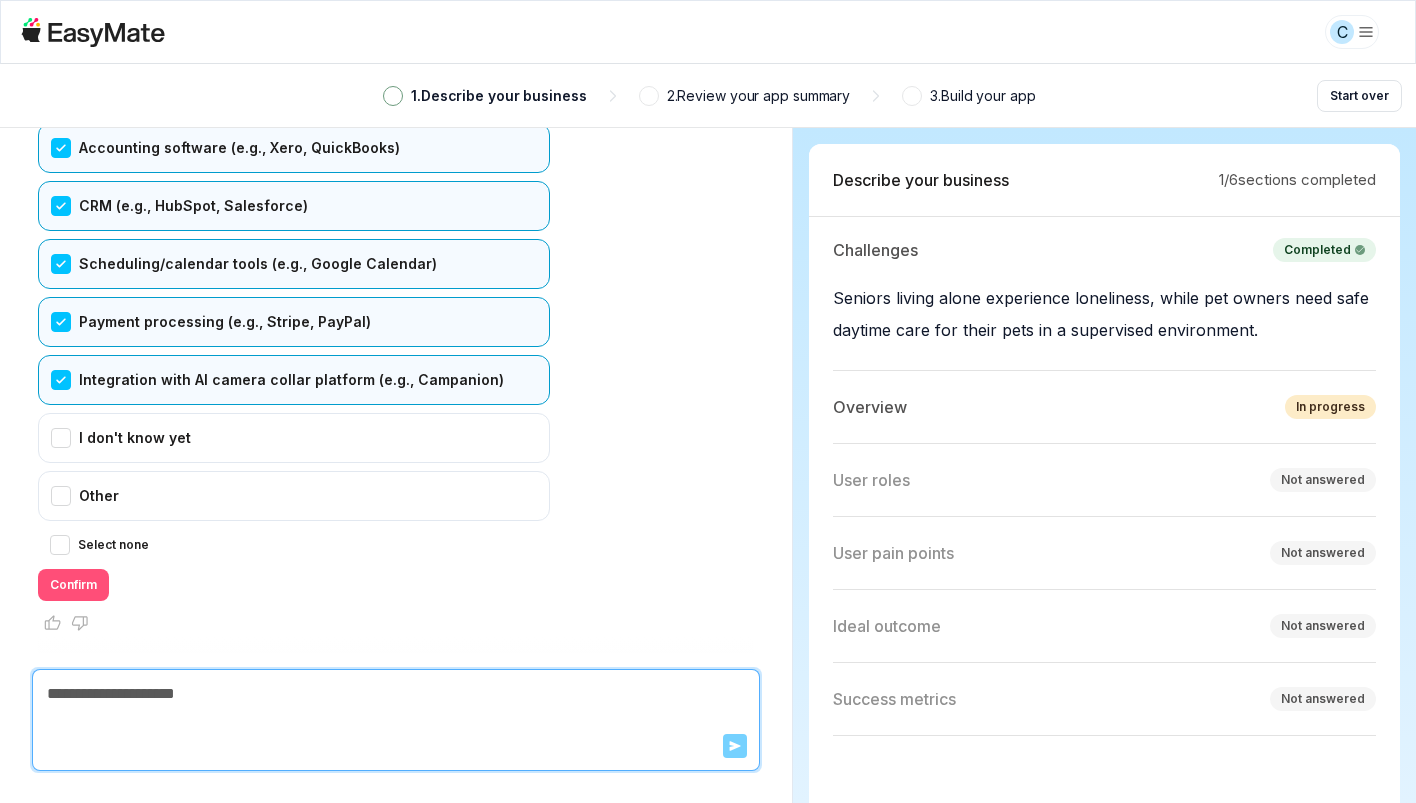 click on "Confirm" at bounding box center [73, 585] 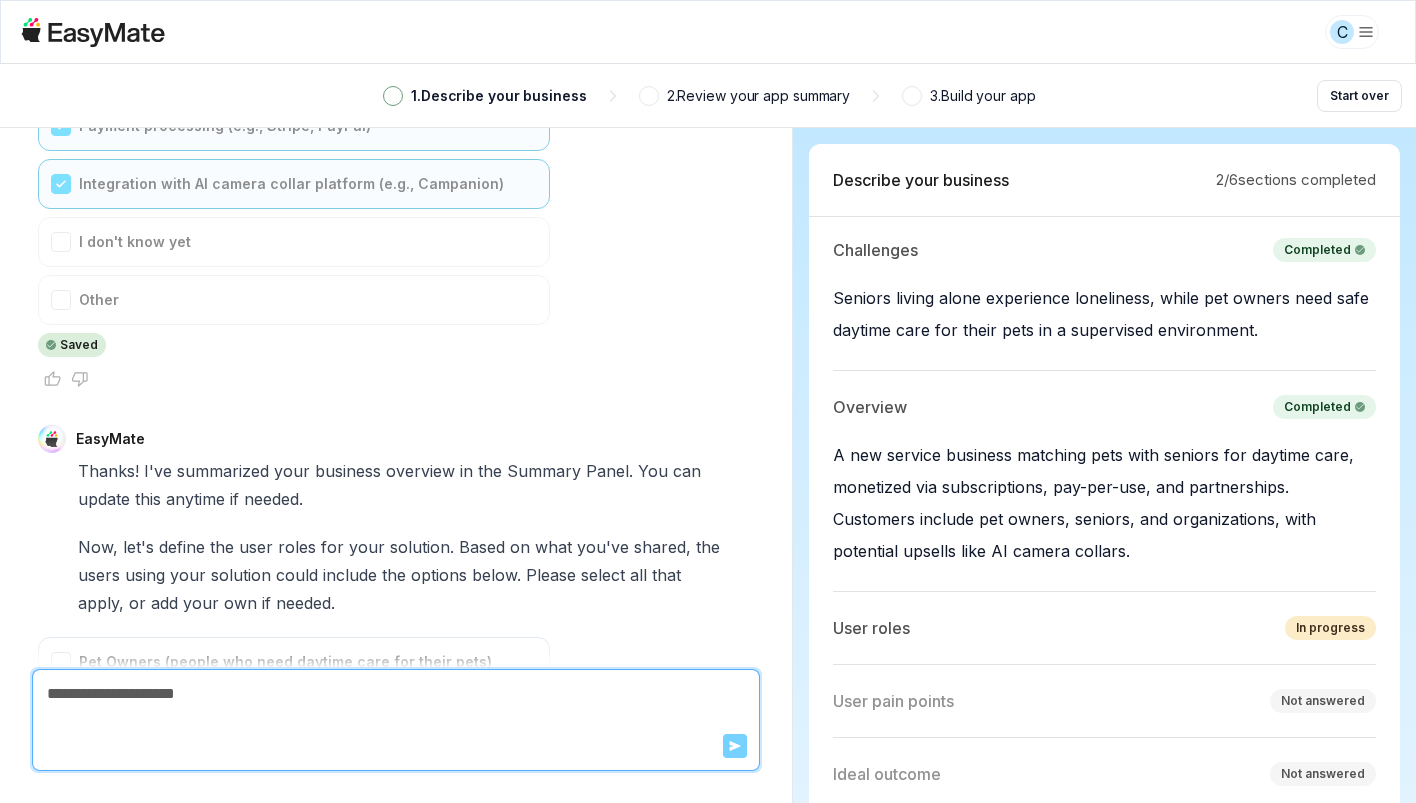 scroll, scrollTop: 4513, scrollLeft: 0, axis: vertical 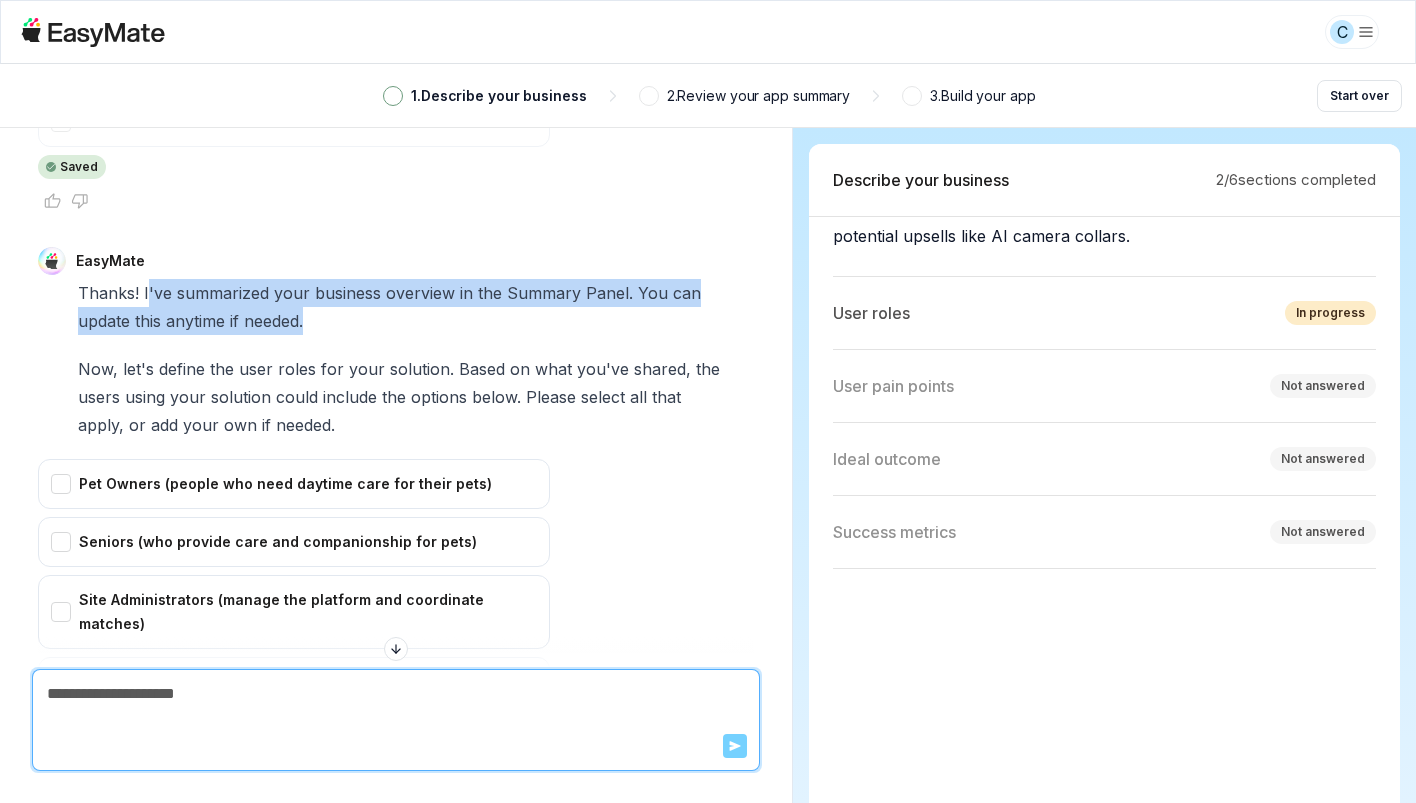 drag, startPoint x: 145, startPoint y: 294, endPoint x: 315, endPoint y: 323, distance: 172.4558 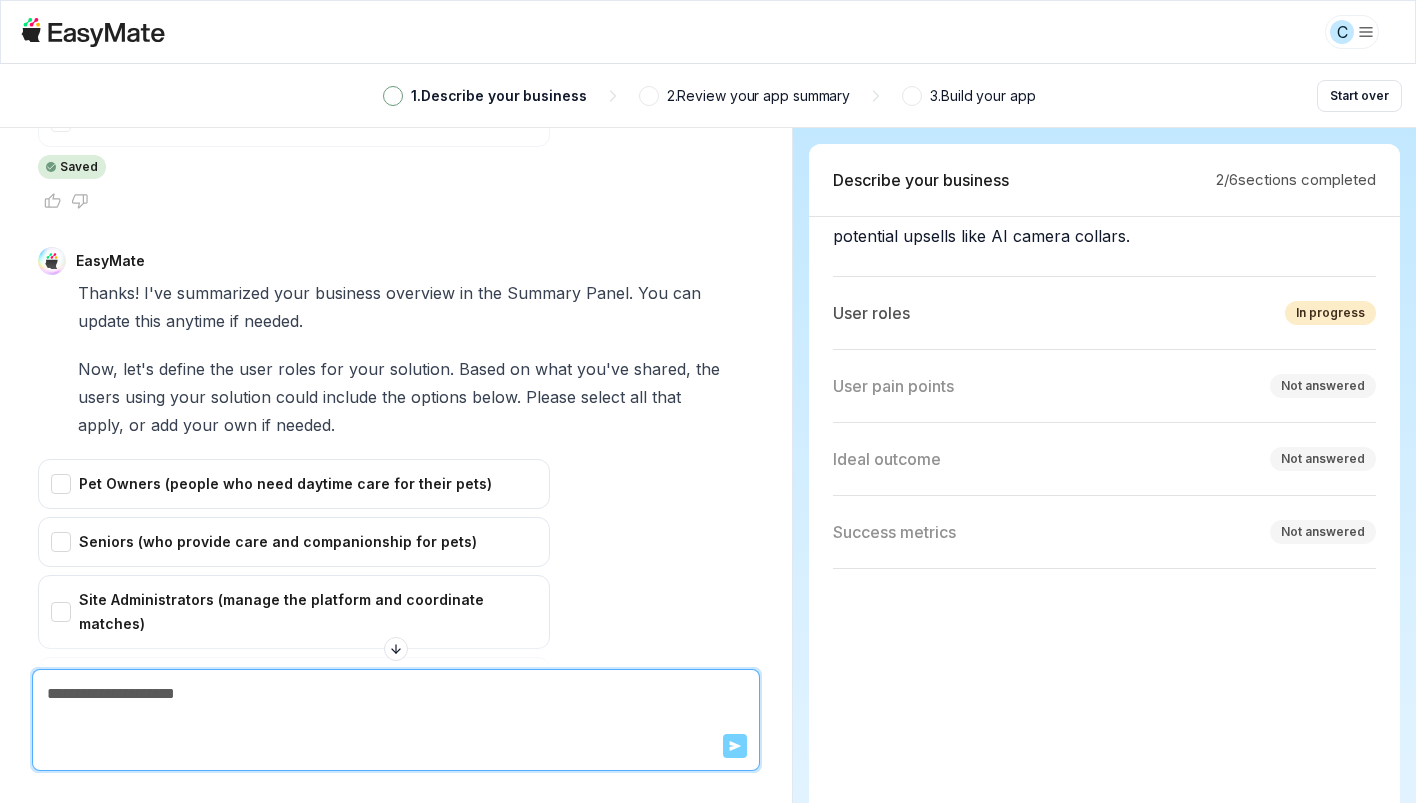 click on "Thanks!   I've   summarized   your   business   overview   in   the   Summary   Panel.   You   can   update   this   anytime   if   needed.
Now,   let's   define   the   user   roles   for   your   solution.   Based   on   what   you've   shared,   the   users   using   your   solution   could   include   the   options   below.   Please   select   all   that   apply,   or   add   your   own   if   needed." at bounding box center [403, 359] 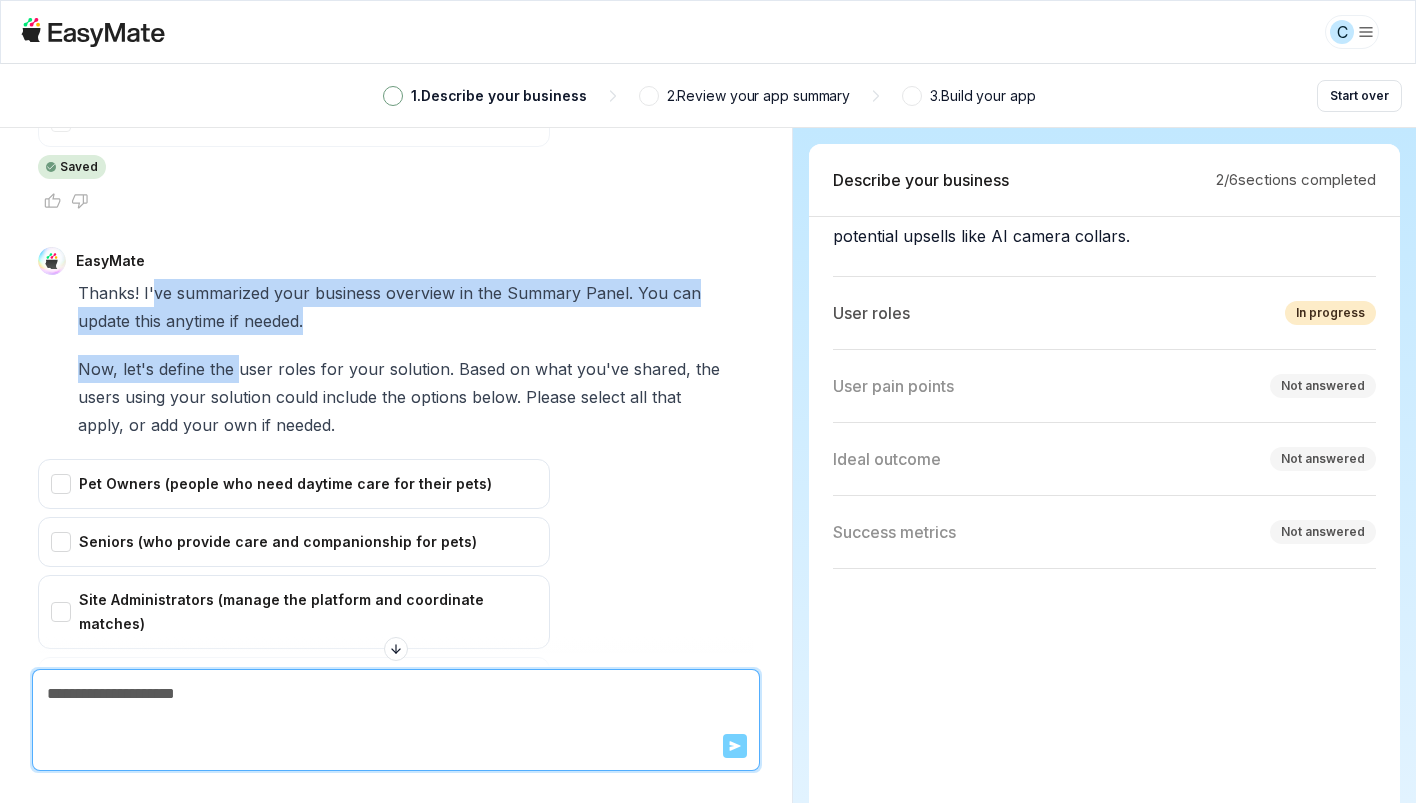 drag, startPoint x: 150, startPoint y: 297, endPoint x: 241, endPoint y: 372, distance: 117.923706 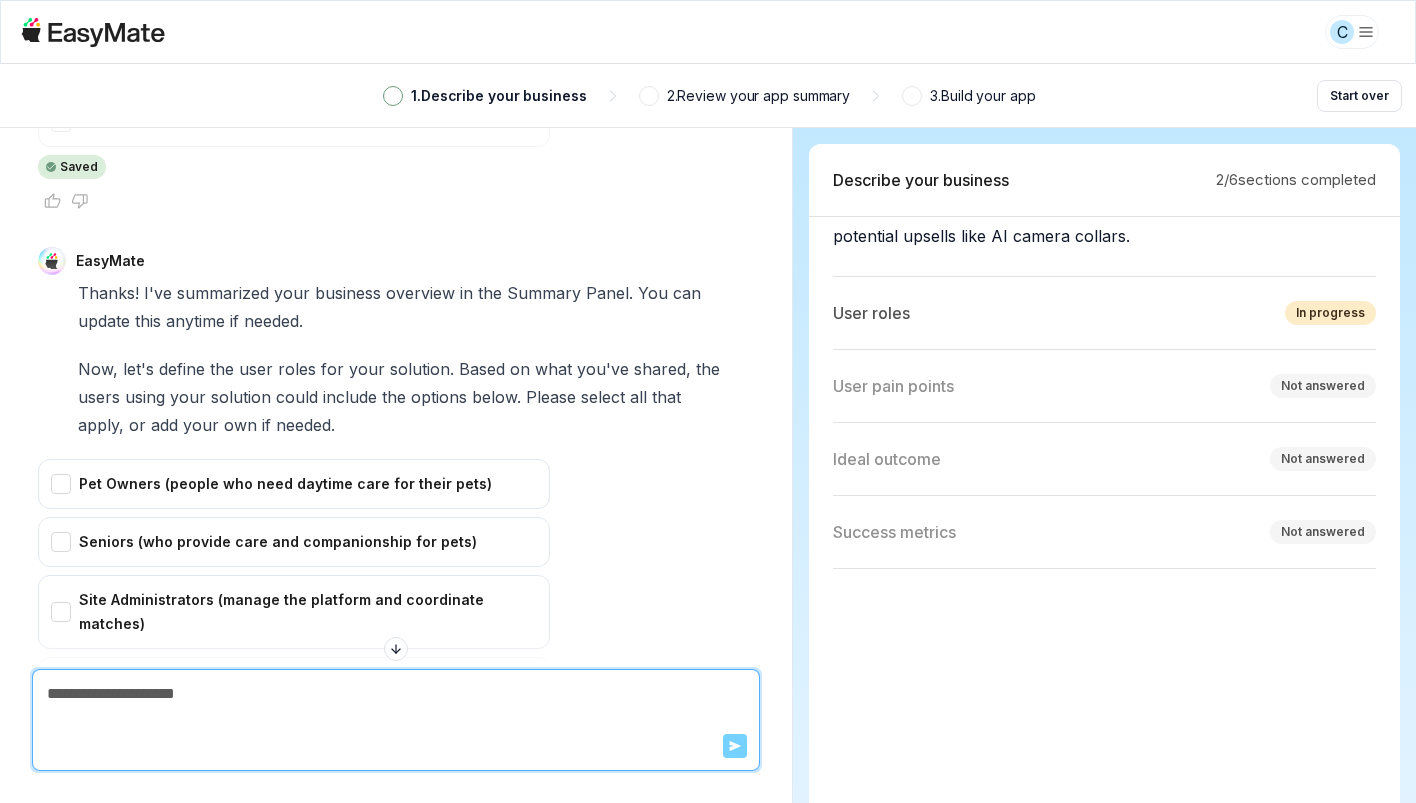 click on "user" at bounding box center [256, 369] 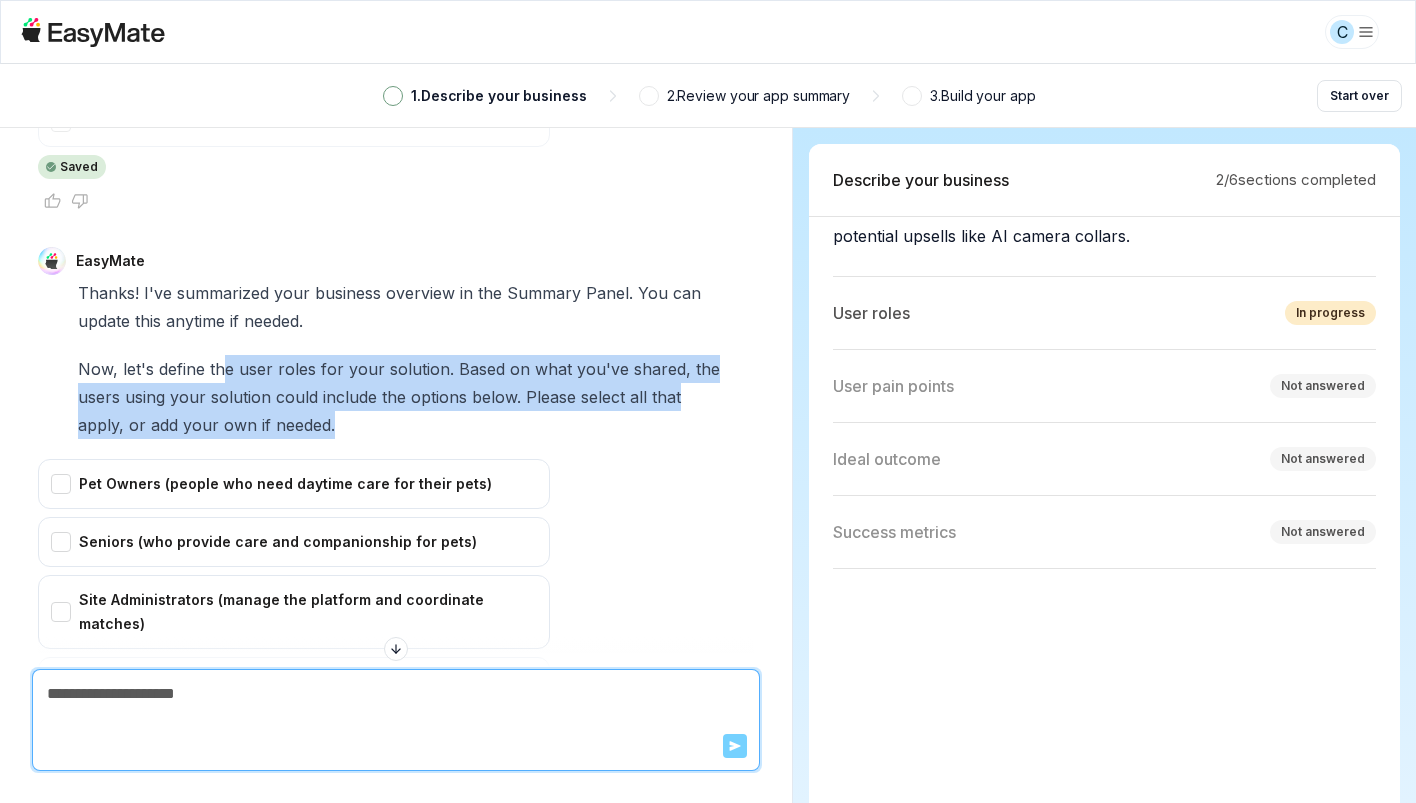 drag, startPoint x: 223, startPoint y: 361, endPoint x: 339, endPoint y: 420, distance: 130.14223 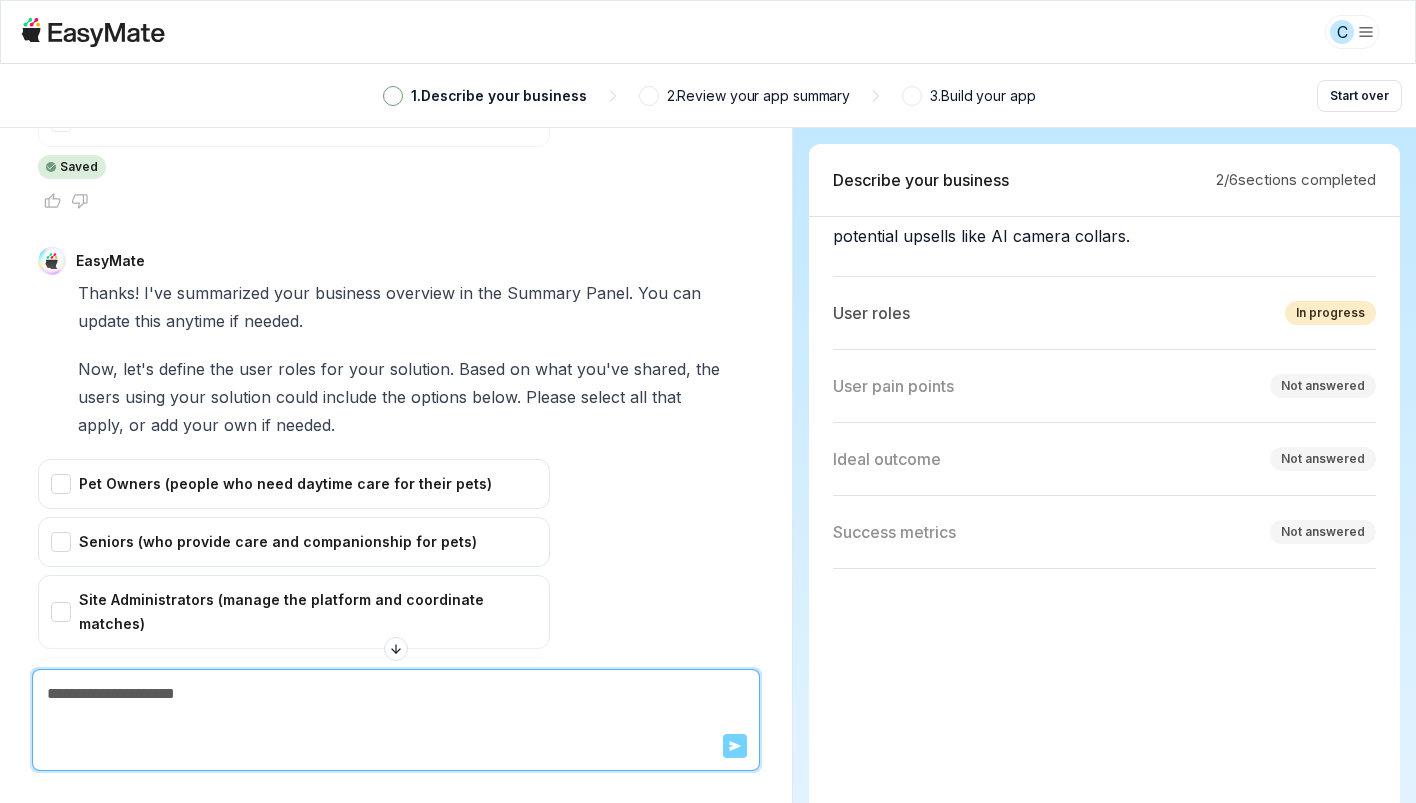 click on "Now,   let's   define   the   user   roles   for   your   solution.   Based   on   what   you've   shared,   the   users   using   your   solution   could   include   the   options   below.   Please   select   all   that   apply,   or   add   your   own   if   needed." at bounding box center [403, 397] 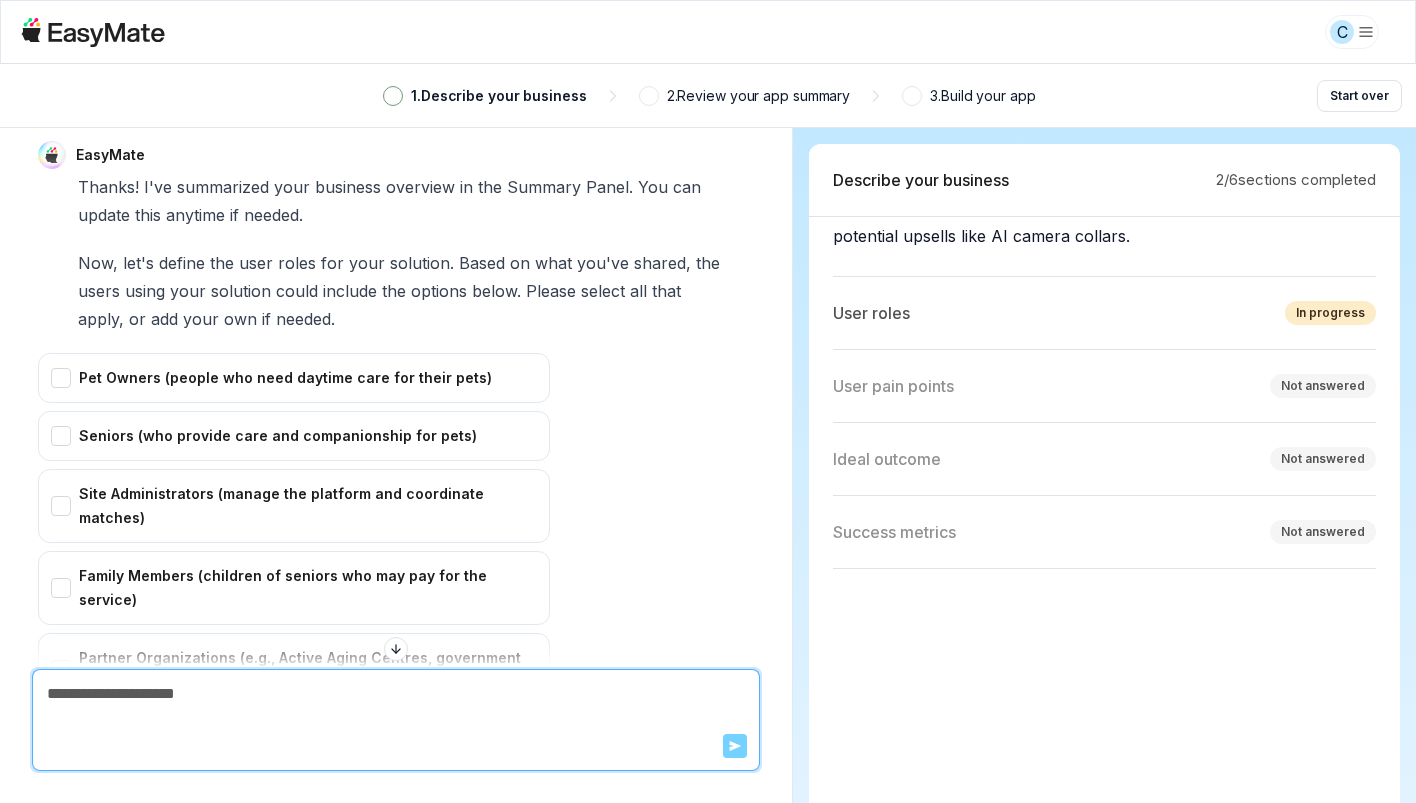 scroll, scrollTop: 4320, scrollLeft: 0, axis: vertical 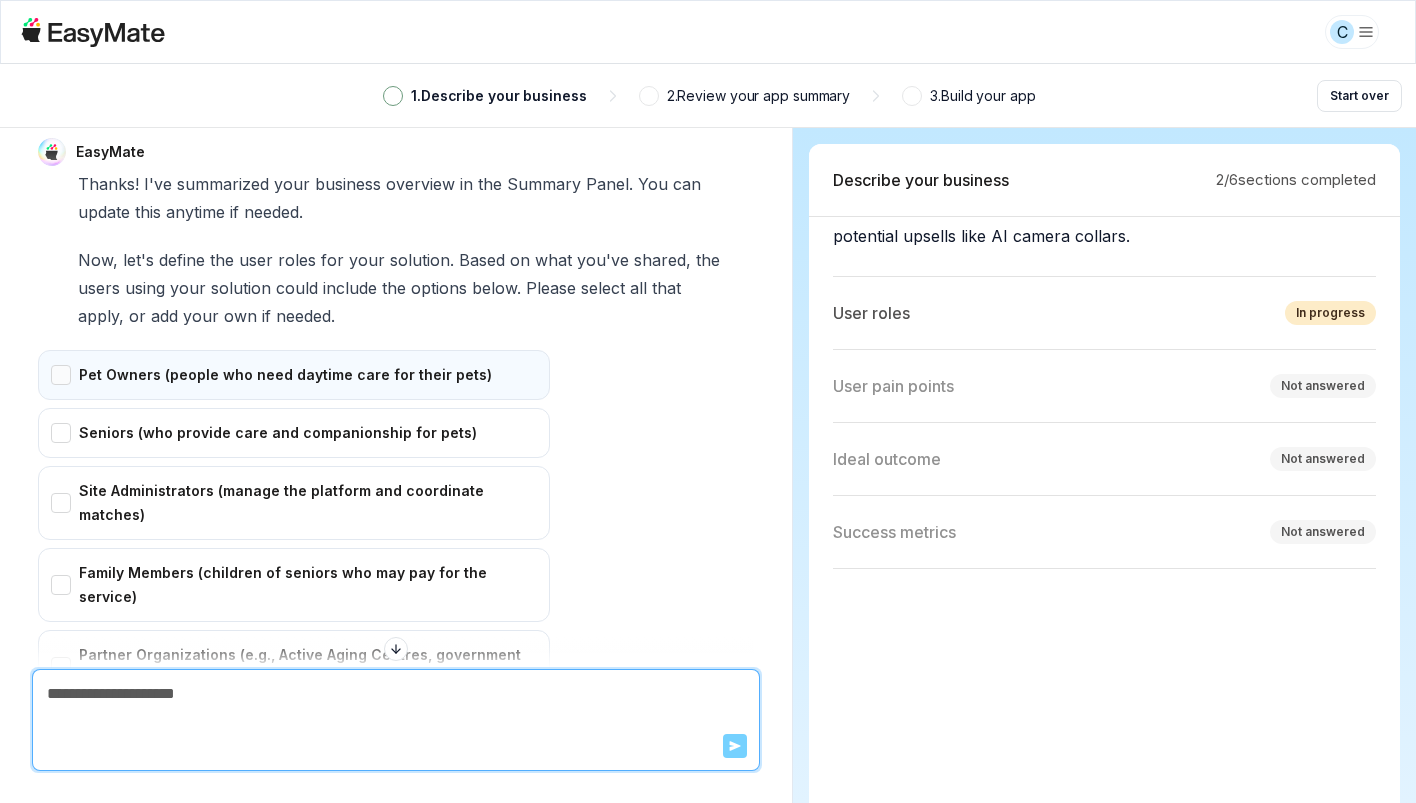 click on "Pet Owners (people who need daytime care for their pets)" at bounding box center [294, 375] 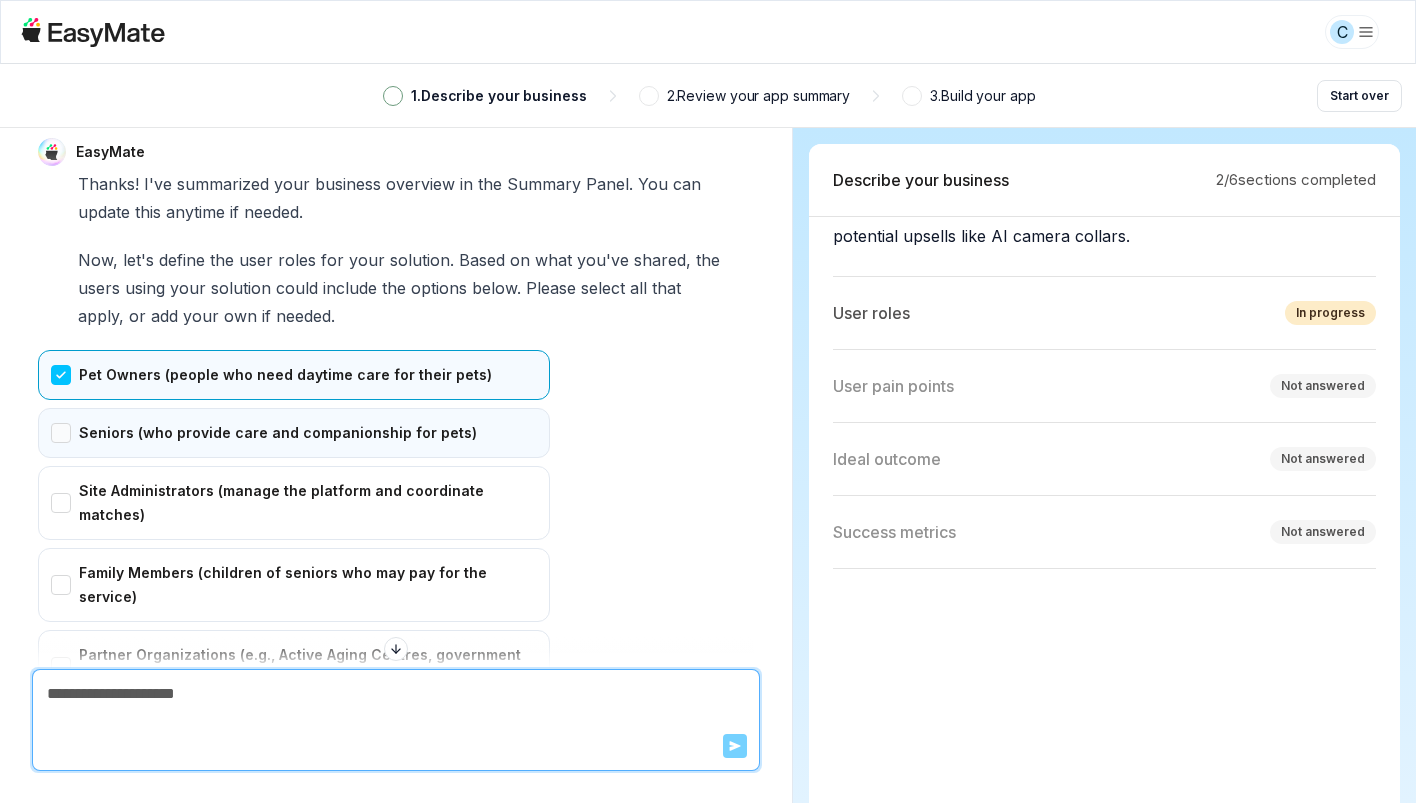 click on "Seniors (who provide care and companionship for pets)" at bounding box center [294, 433] 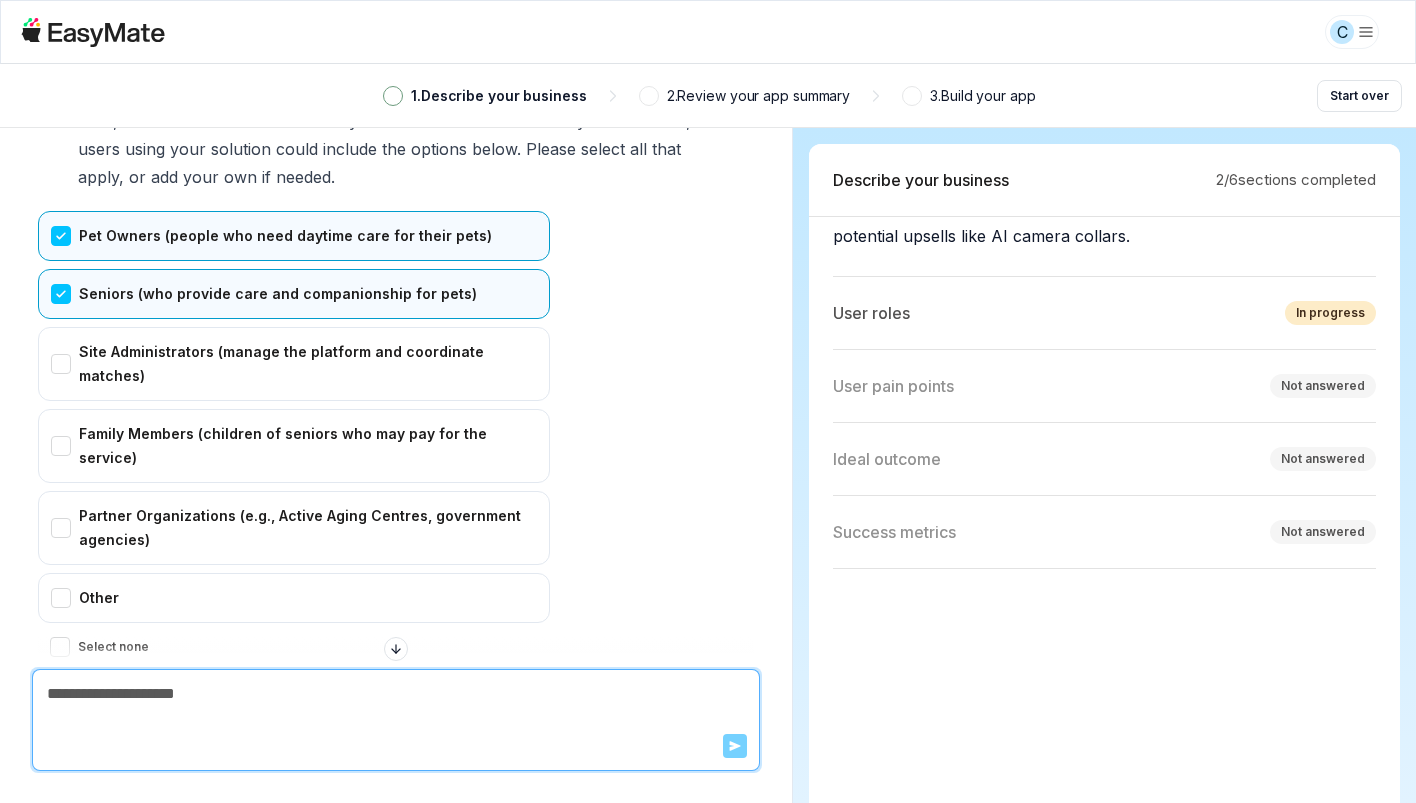 scroll, scrollTop: 4462, scrollLeft: 0, axis: vertical 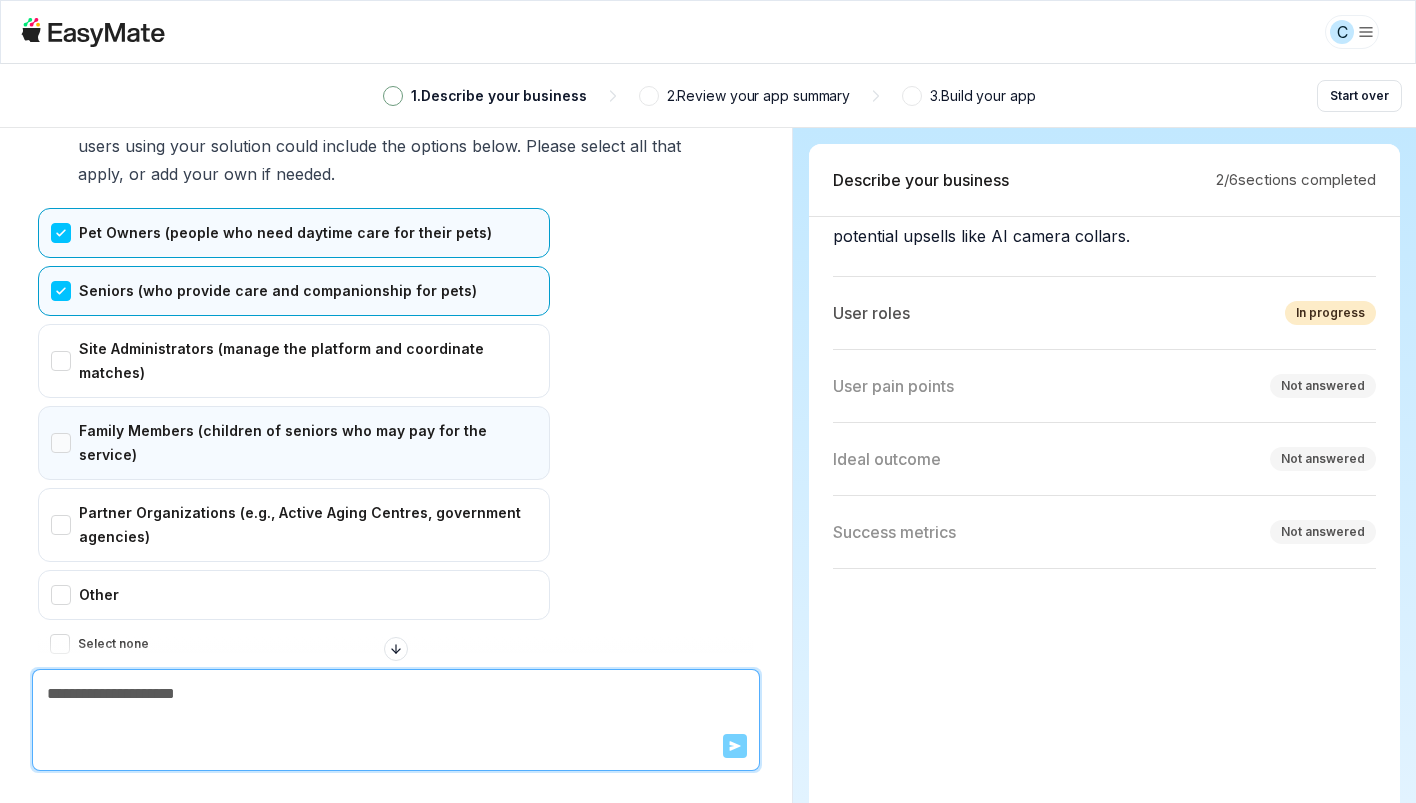click on "Family Members (children of seniors who may pay for the service)" at bounding box center (294, 443) 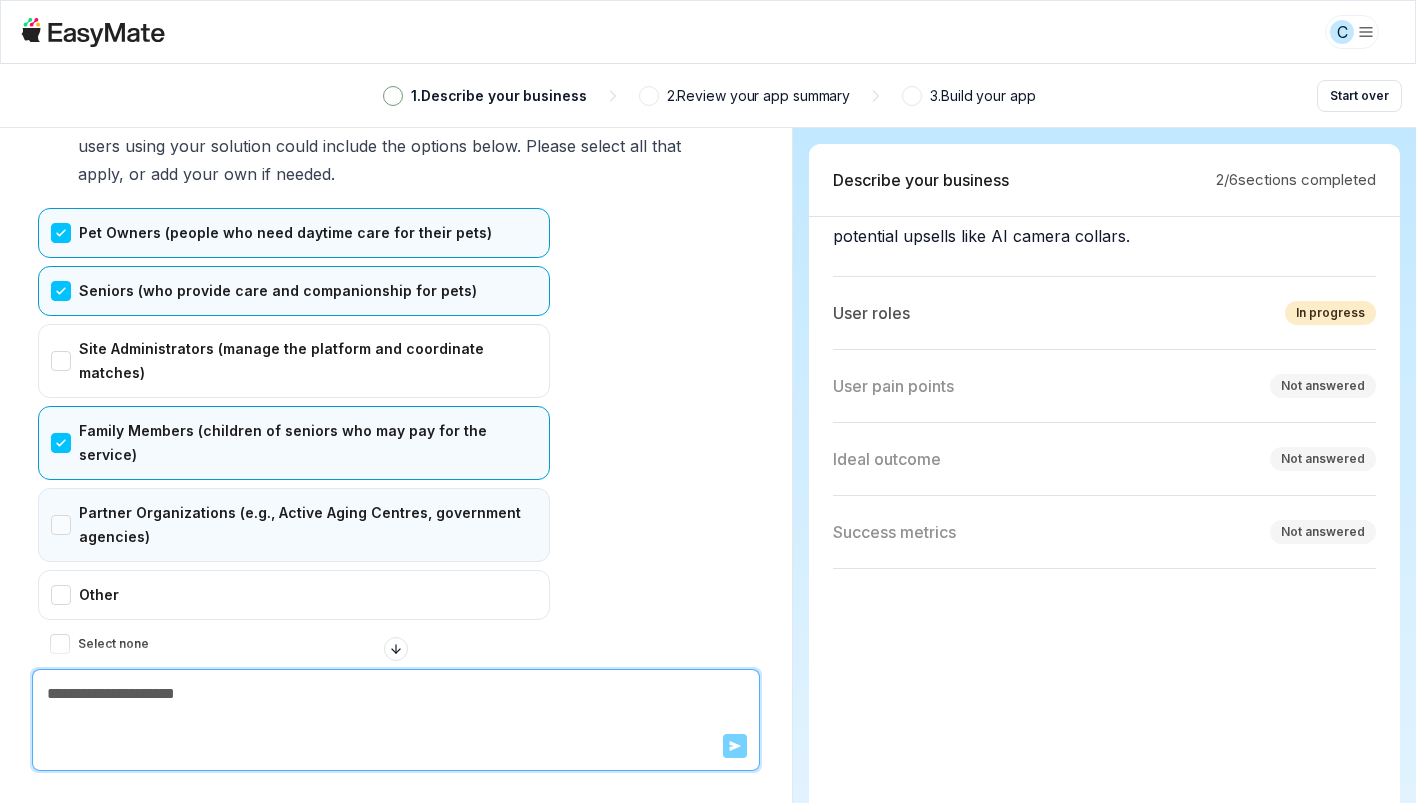 click on "Partner Organizations (e.g., Active Aging Centres, government agencies)" at bounding box center [294, 525] 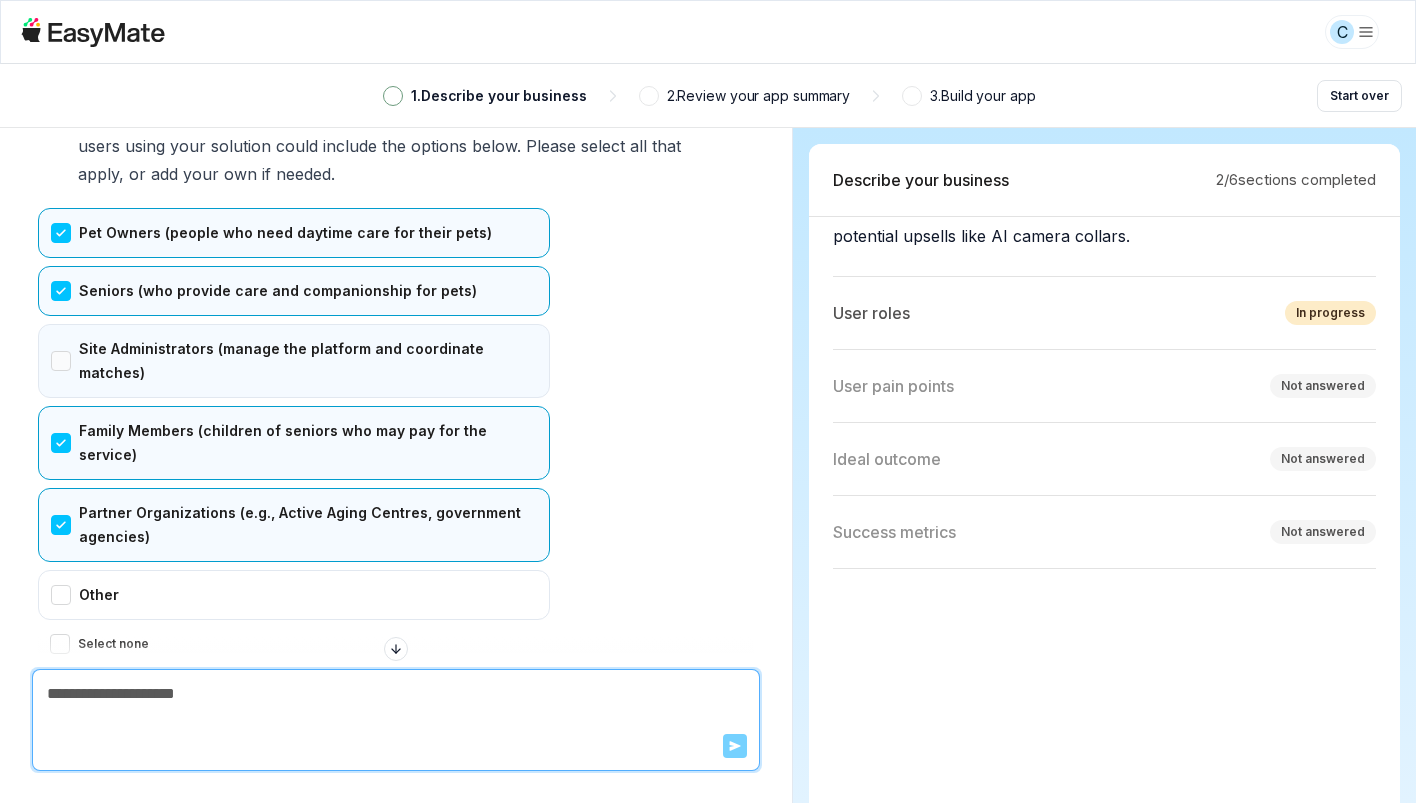 click on "Site Administrators (manage the platform and coordinate matches)" at bounding box center (294, 361) 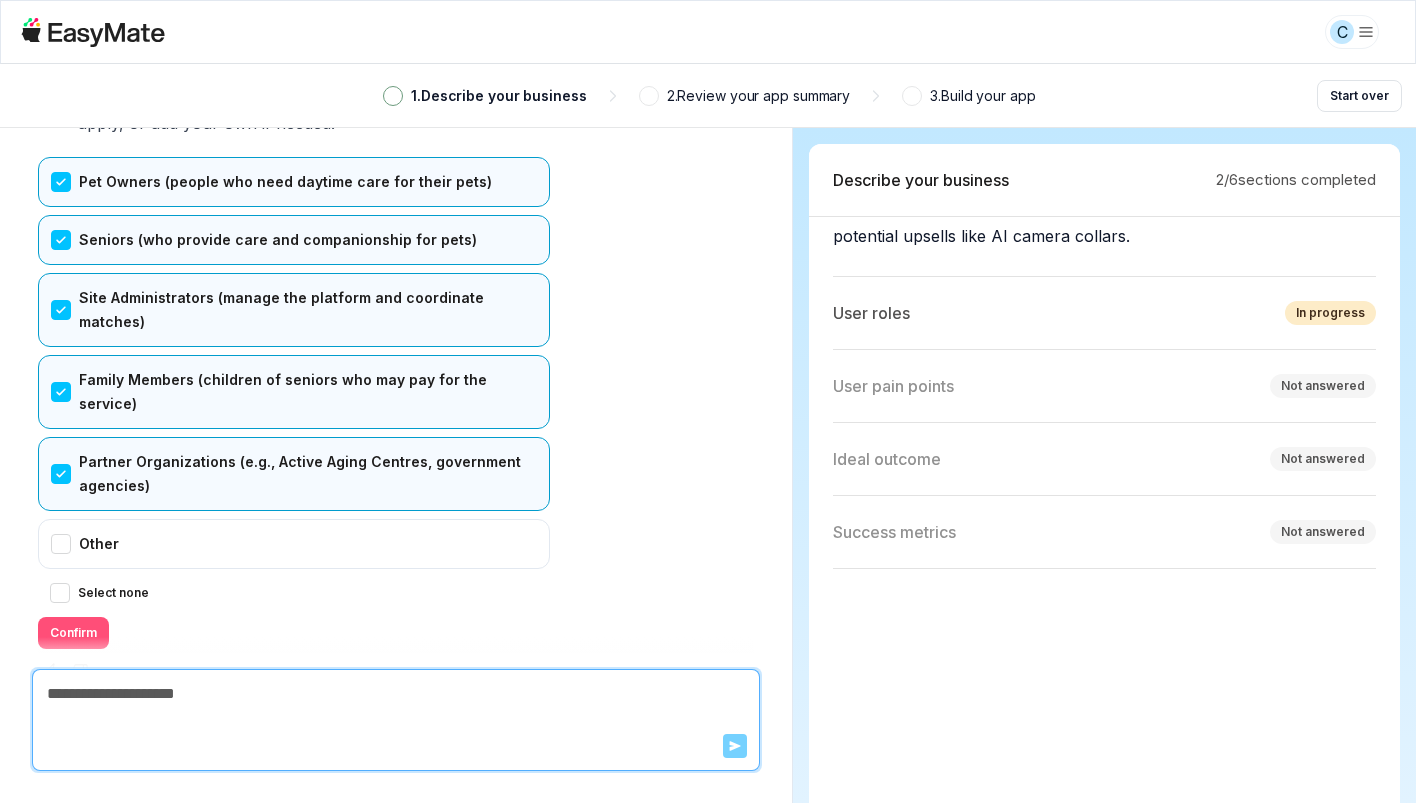 click on "Confirm" at bounding box center [73, 633] 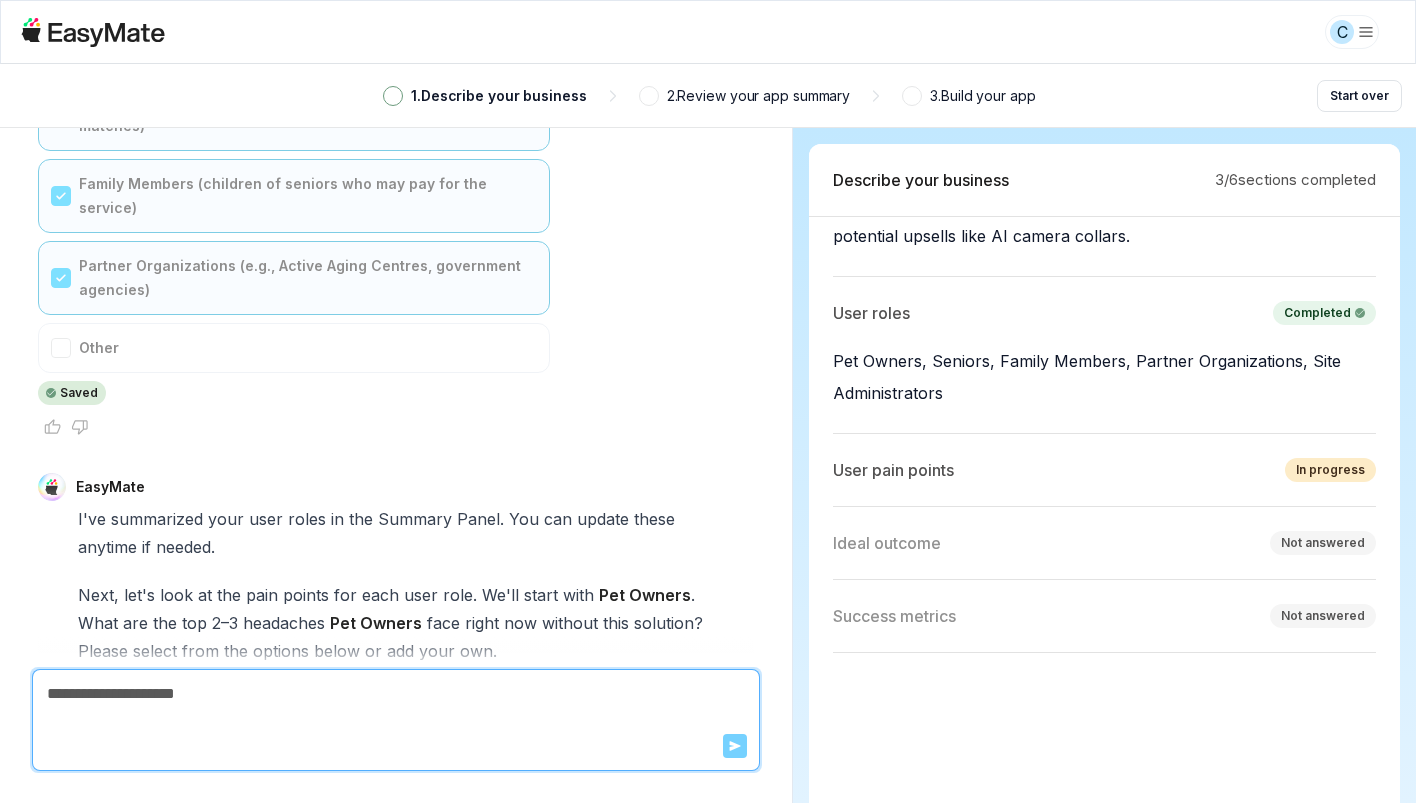 scroll, scrollTop: 5107, scrollLeft: 0, axis: vertical 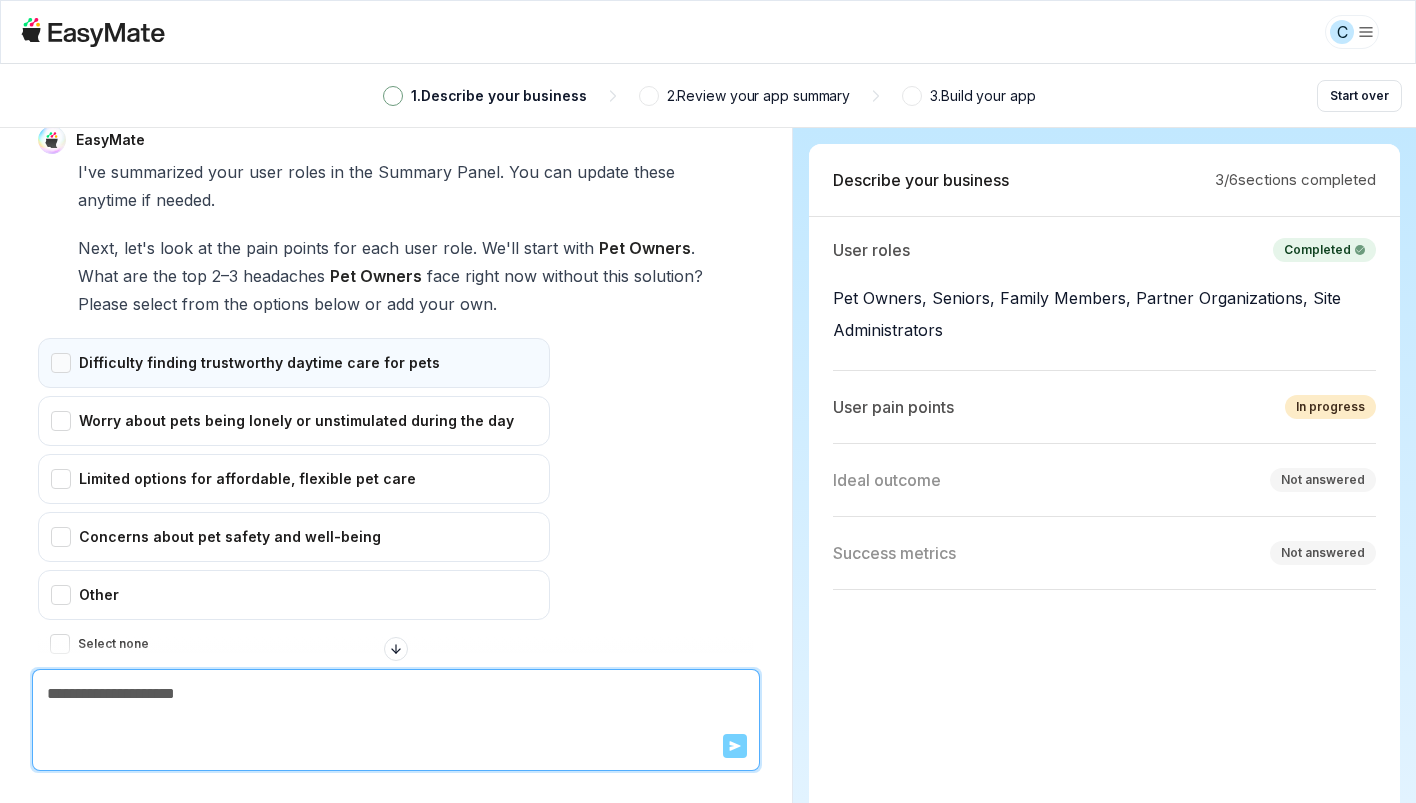 click on "Difficulty finding trustworthy daytime care for pets" at bounding box center (294, 363) 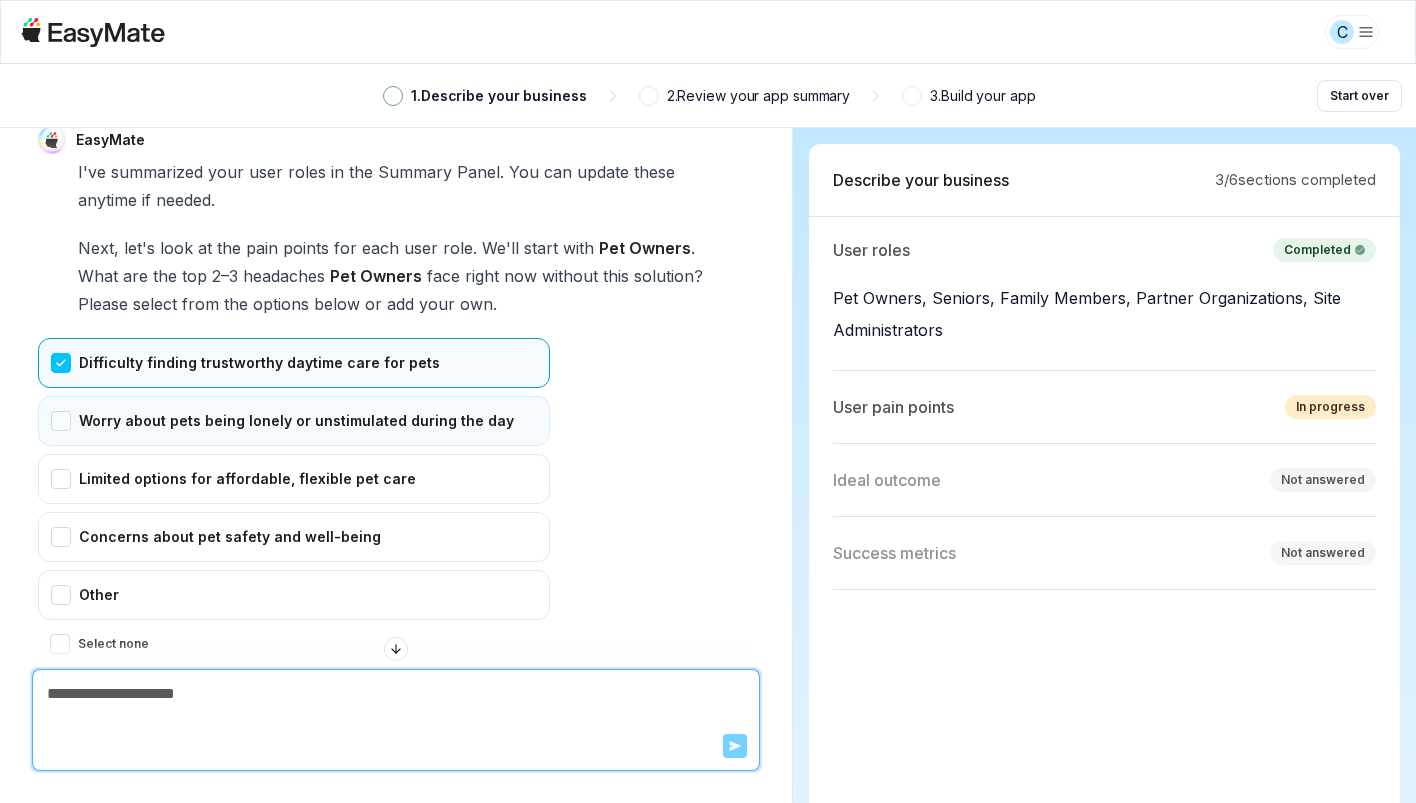 click on "Worry about pets being lonely or unstimulated during the day" at bounding box center (294, 421) 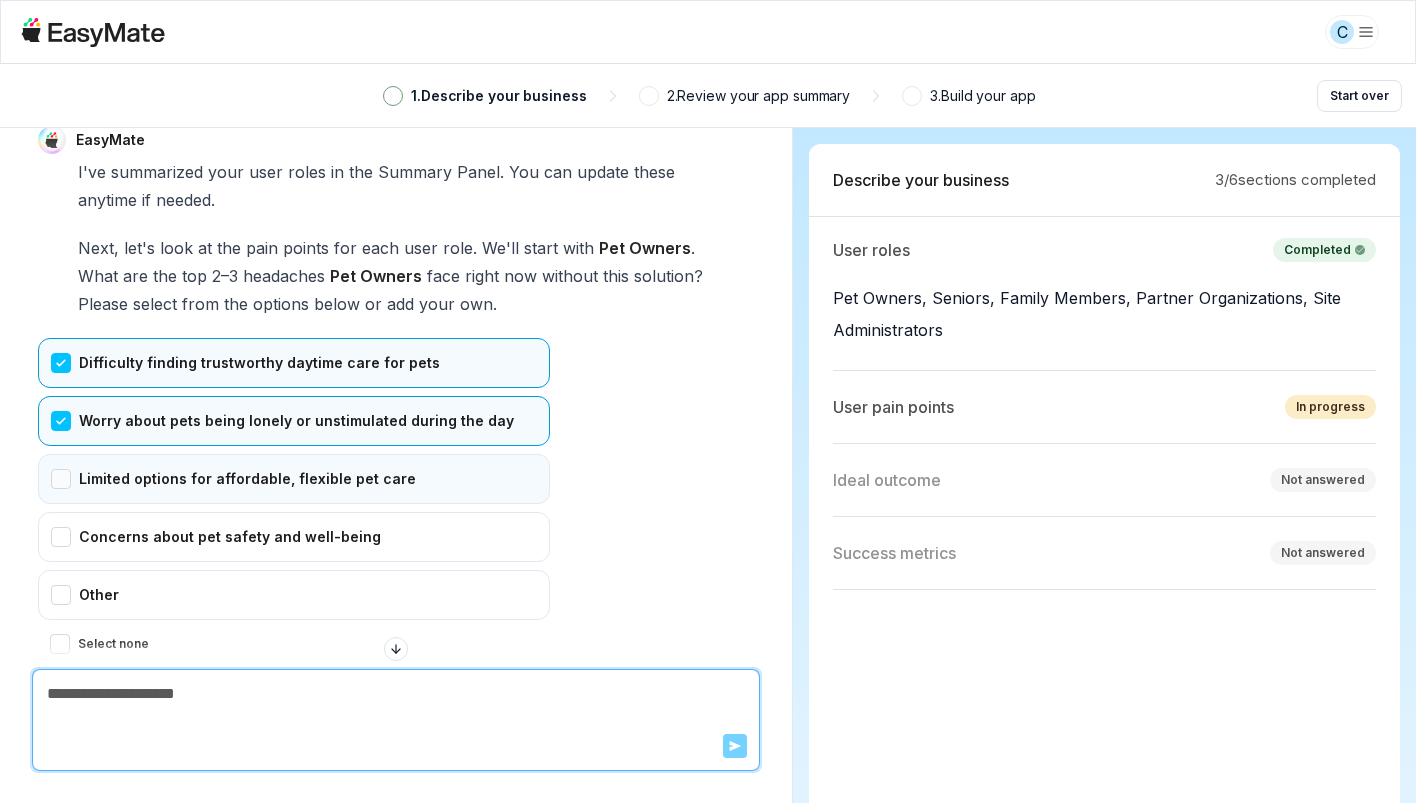 click on "Limited options for affordable, flexible pet care" at bounding box center (294, 479) 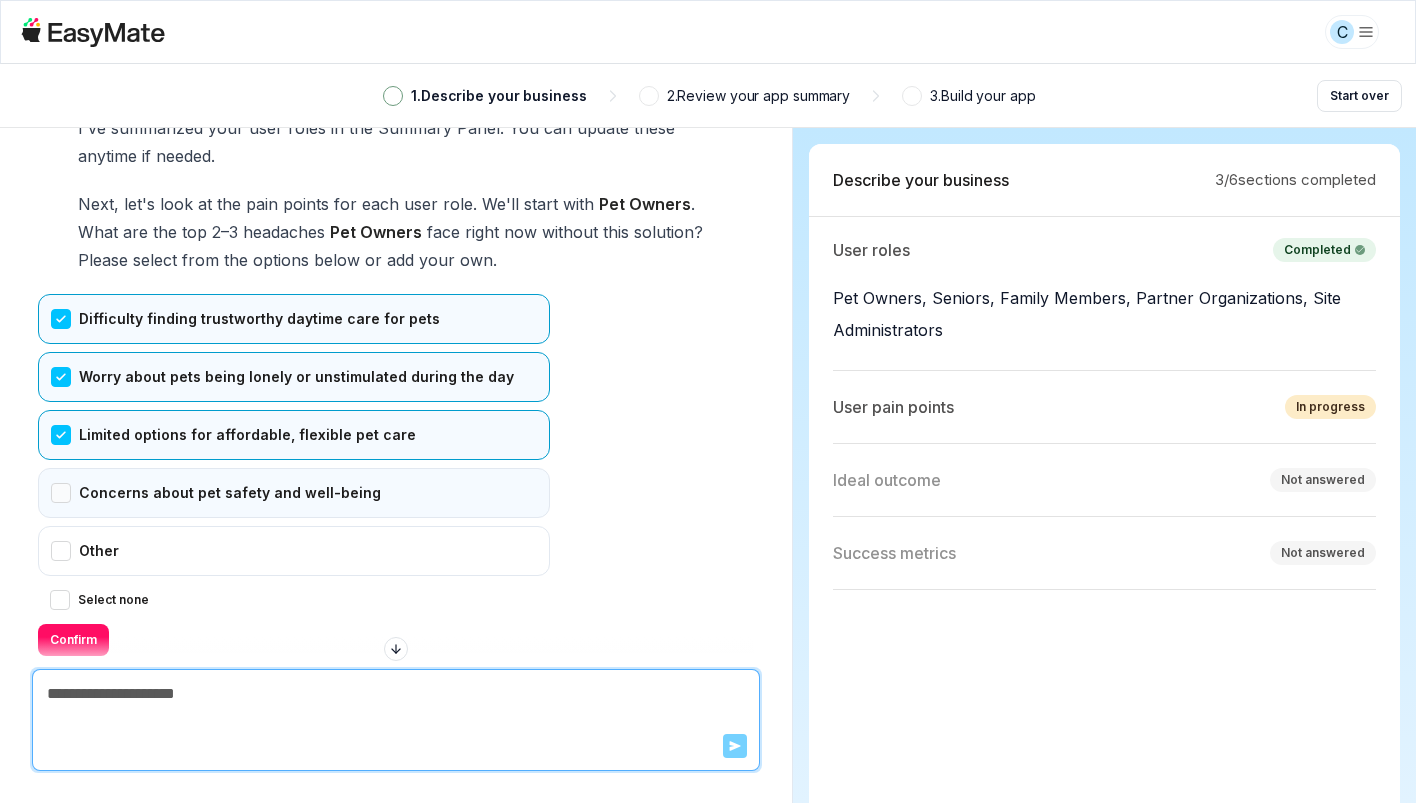 scroll, scrollTop: 5107, scrollLeft: 0, axis: vertical 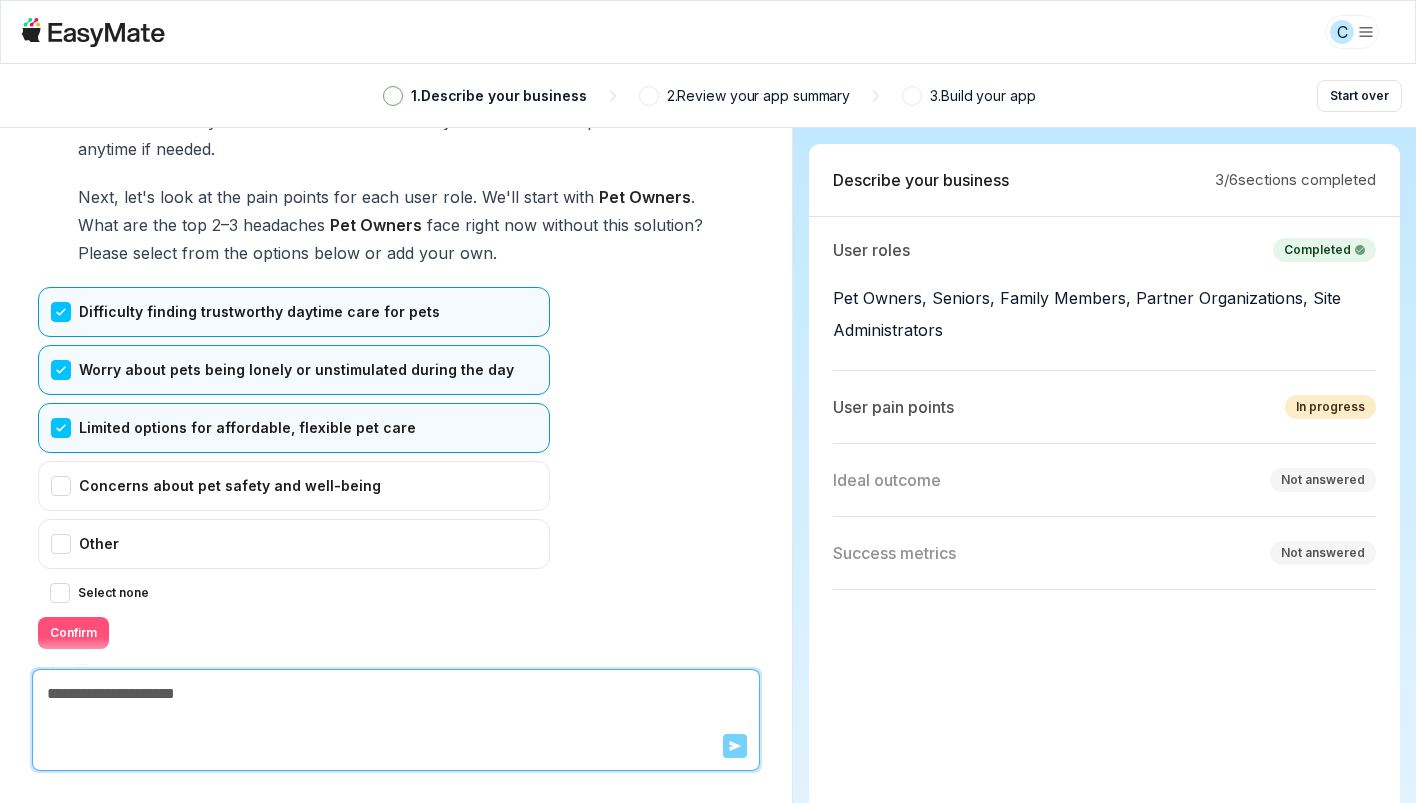 click on "Confirm" at bounding box center [73, 633] 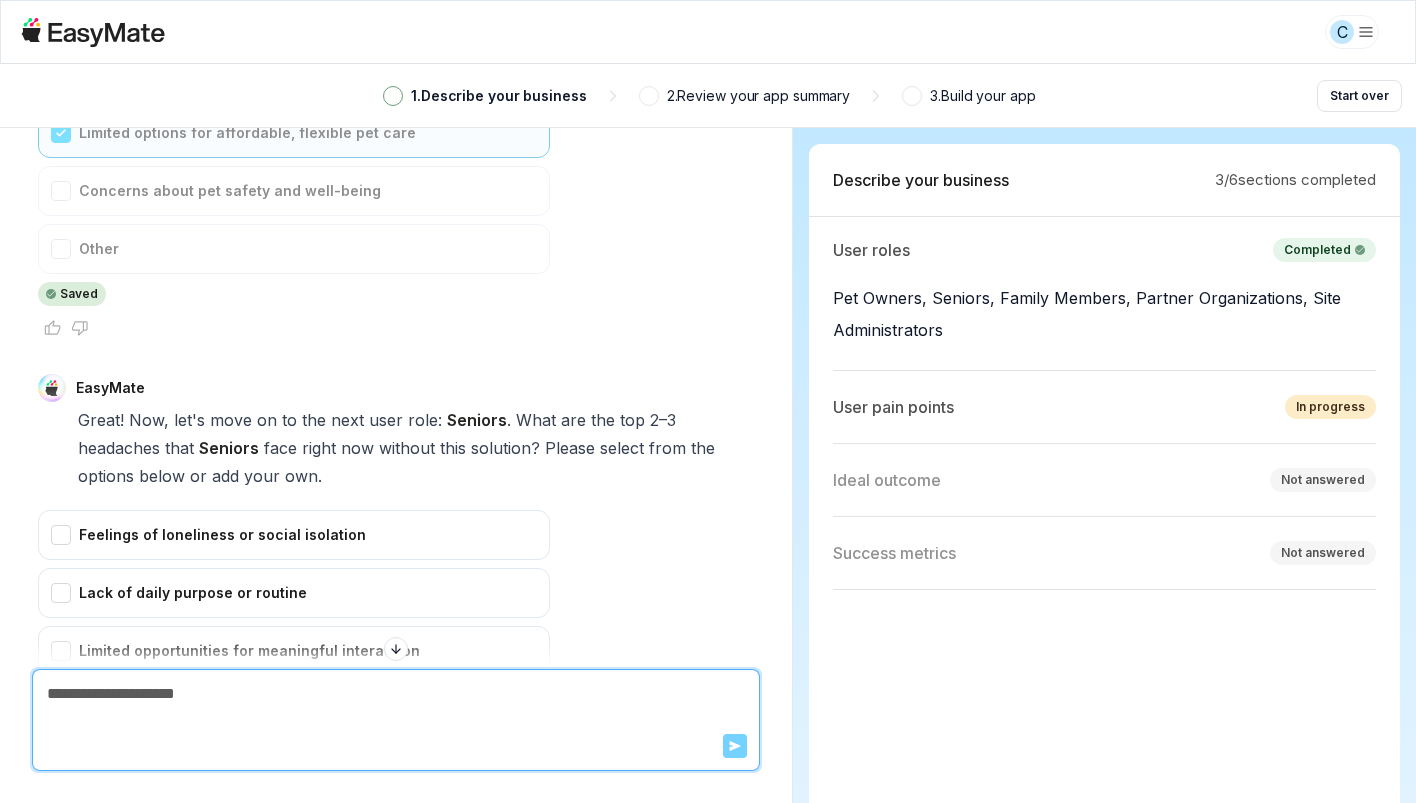 scroll, scrollTop: 5417, scrollLeft: 0, axis: vertical 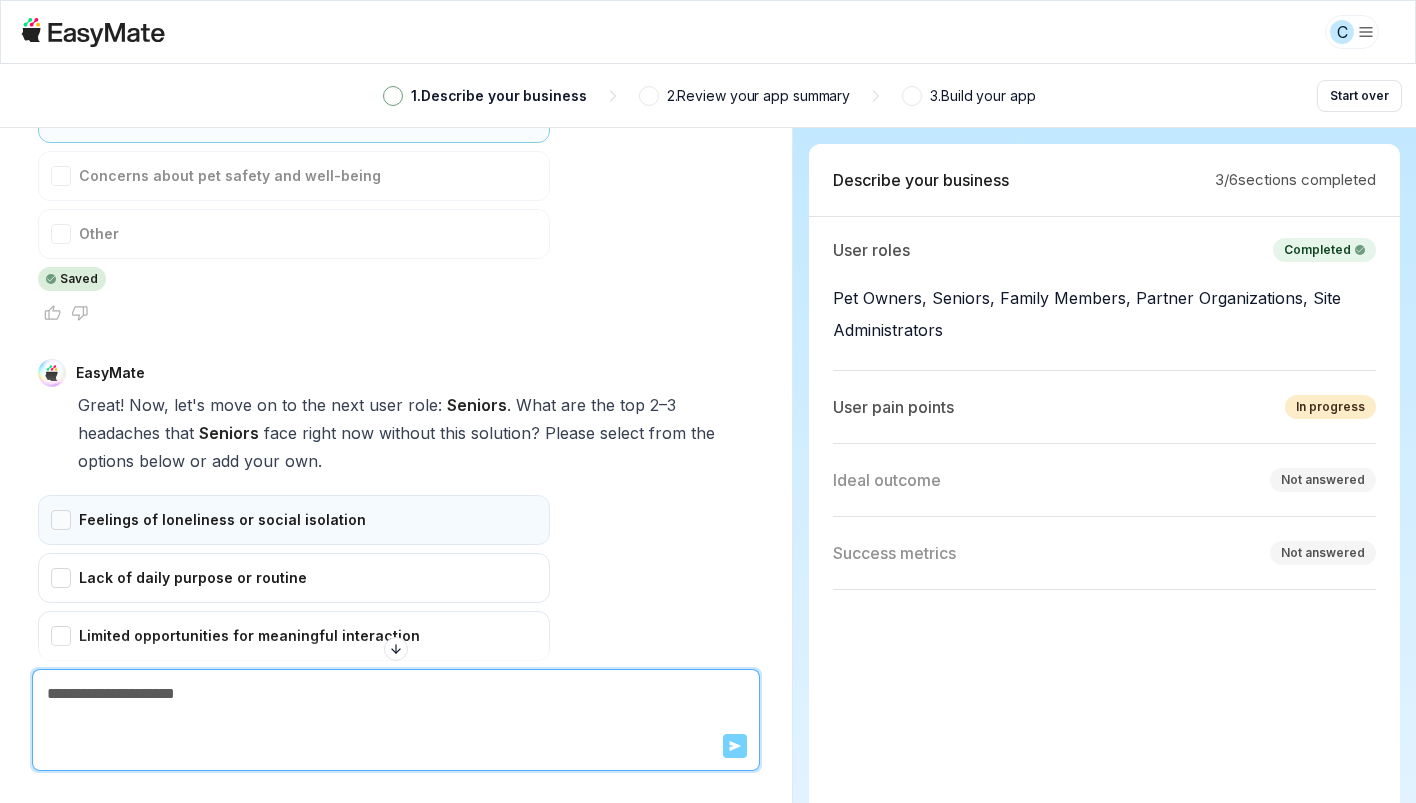 click on "Feelings of loneliness or social isolation" at bounding box center [294, 520] 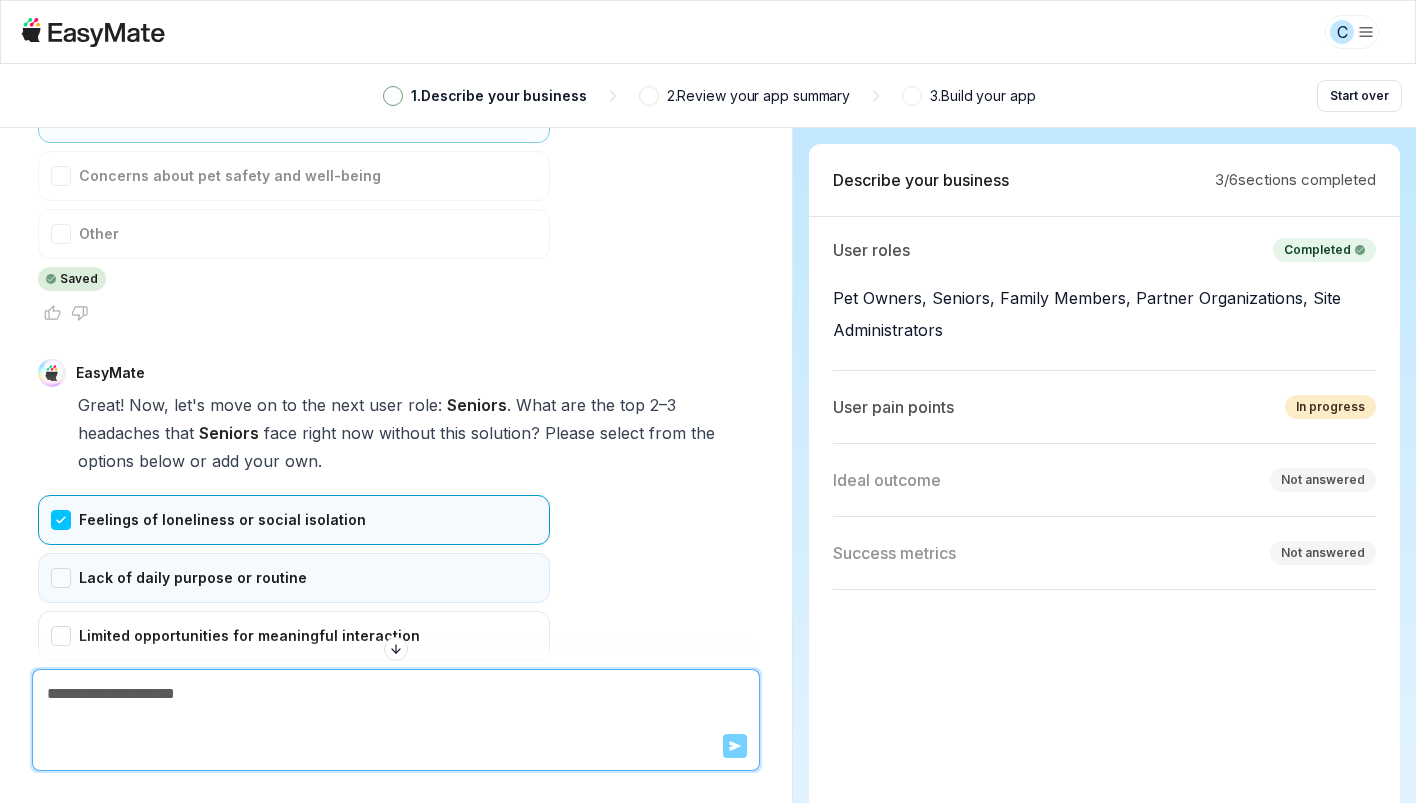 click on "Lack of daily purpose or routine" at bounding box center (294, 578) 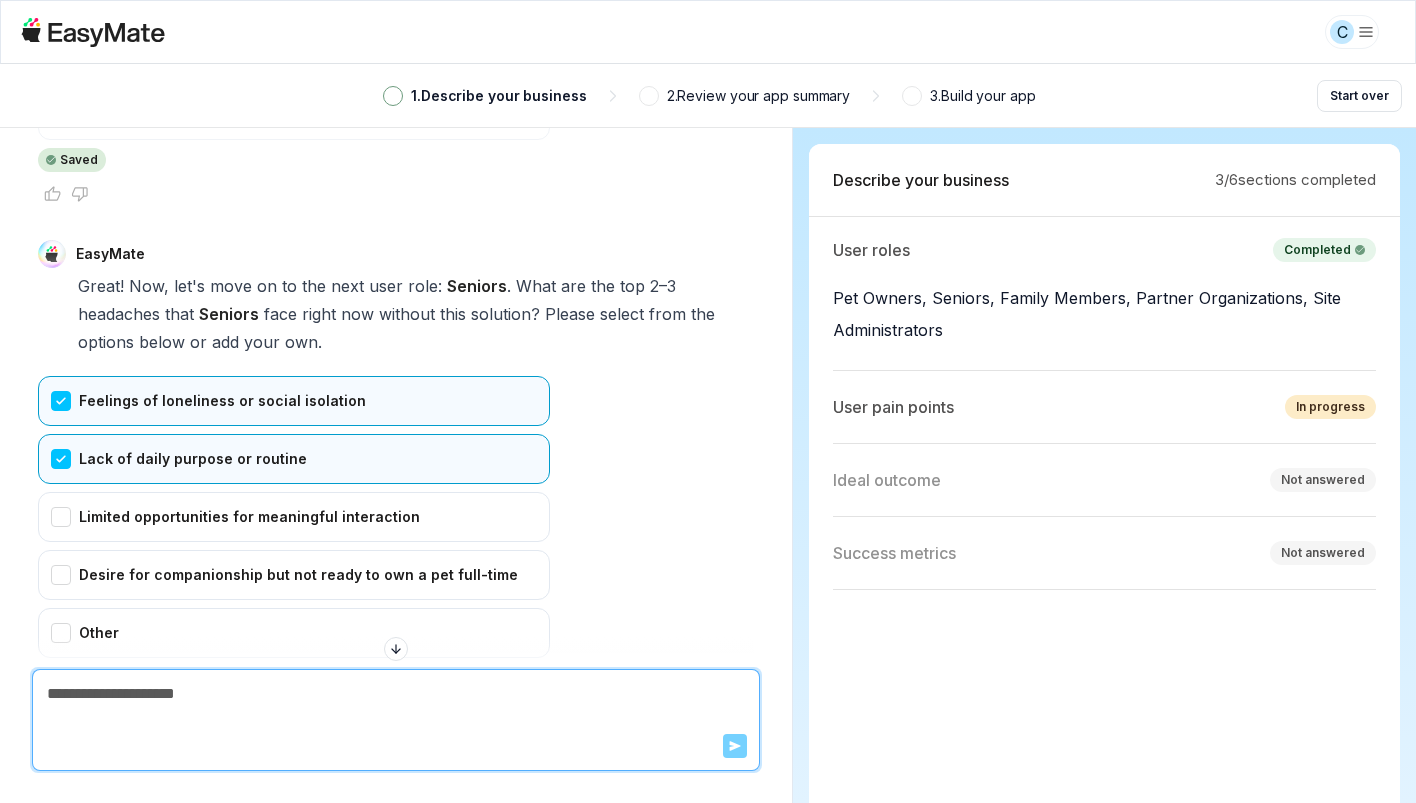 scroll, scrollTop: 5561, scrollLeft: 0, axis: vertical 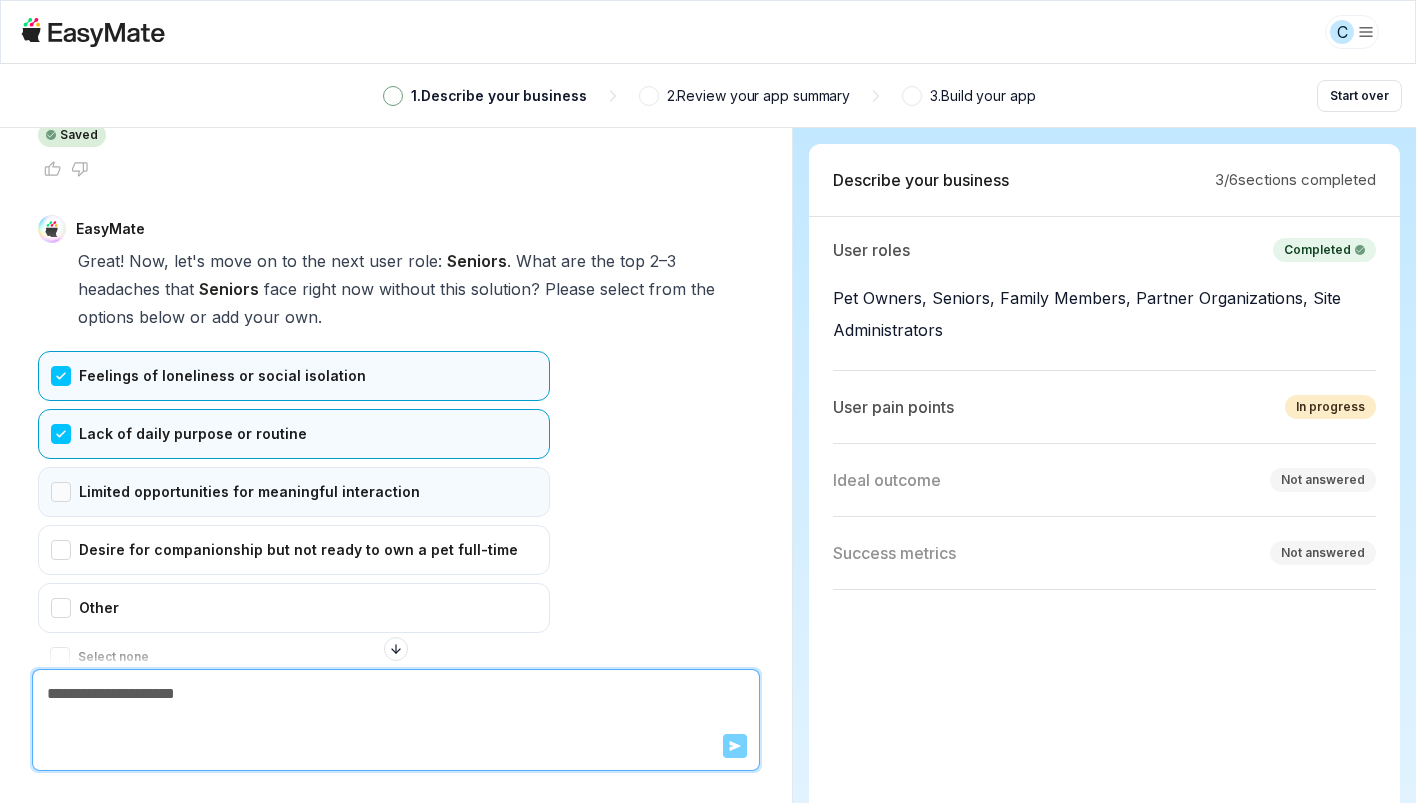 click on "Limited opportunities for meaningful interaction" at bounding box center (294, 492) 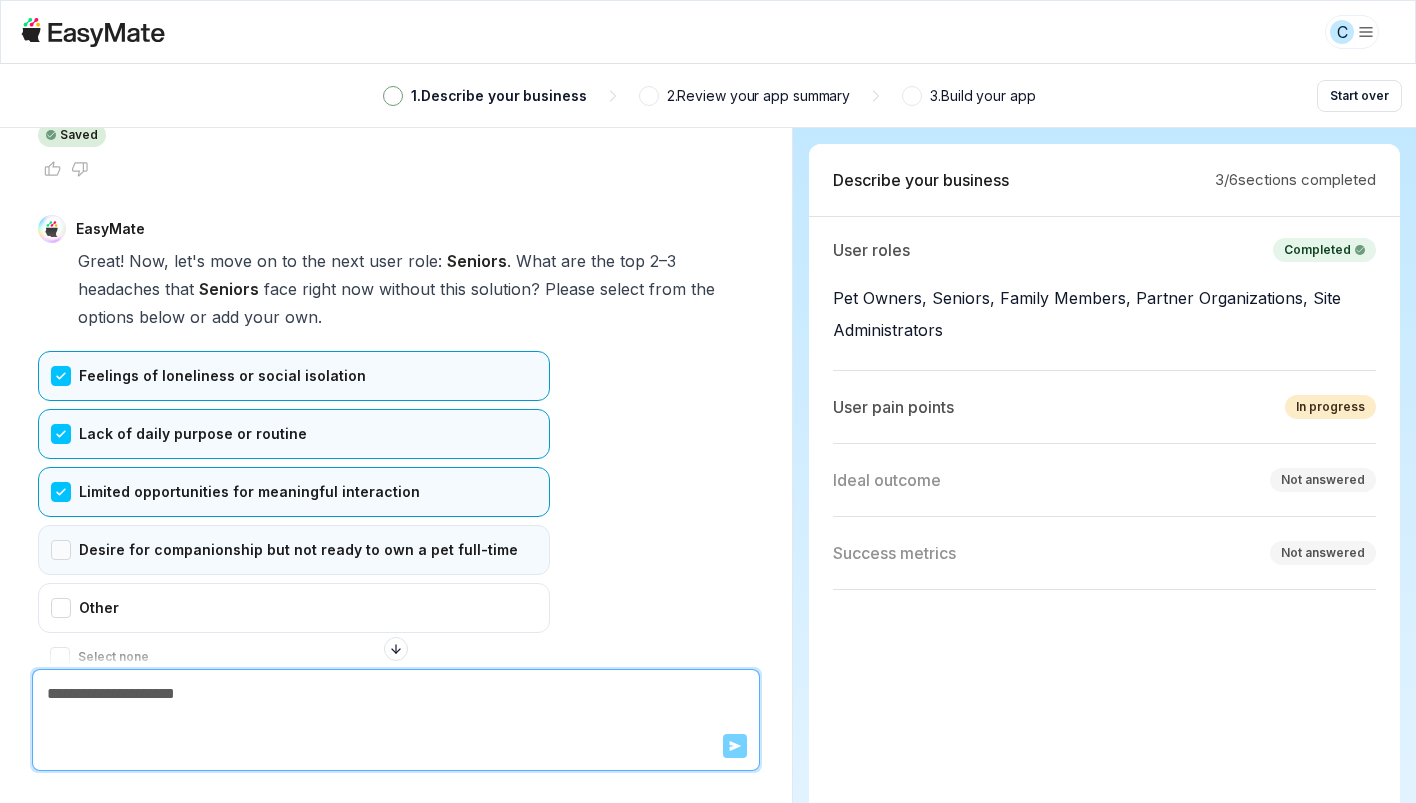 click on "Desire for companionship but not ready to own a pet full-time" at bounding box center (294, 550) 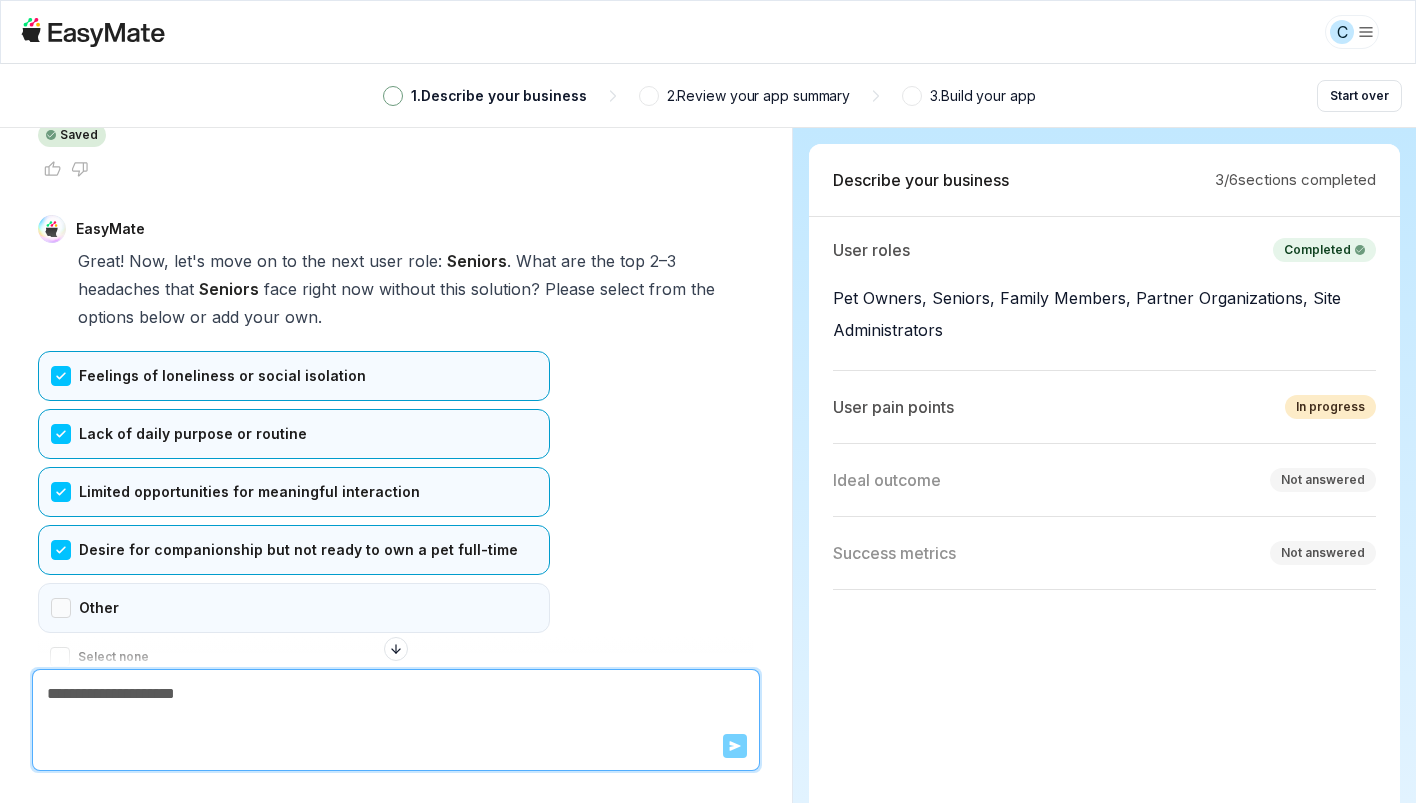 click on "Other" at bounding box center (294, 608) 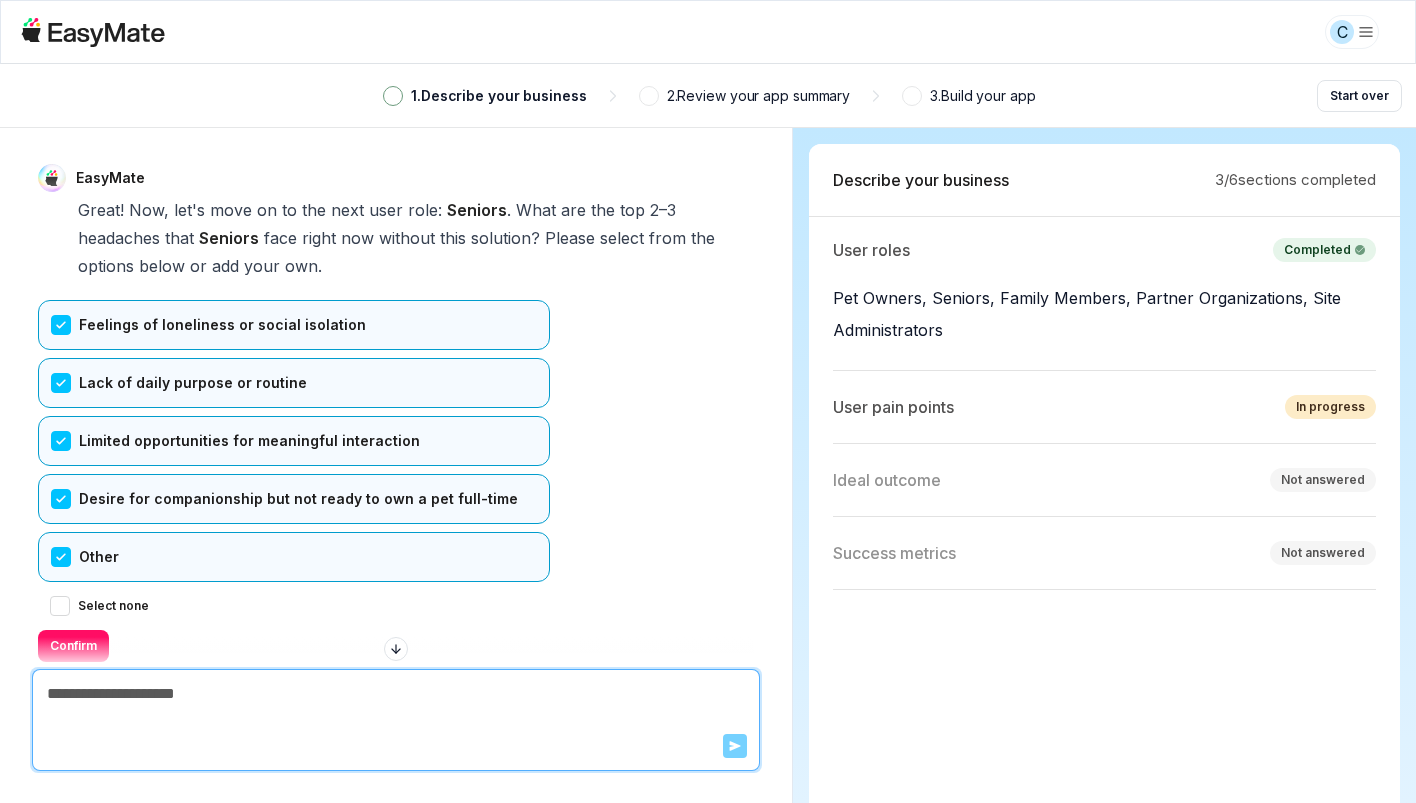 scroll, scrollTop: 5606, scrollLeft: 0, axis: vertical 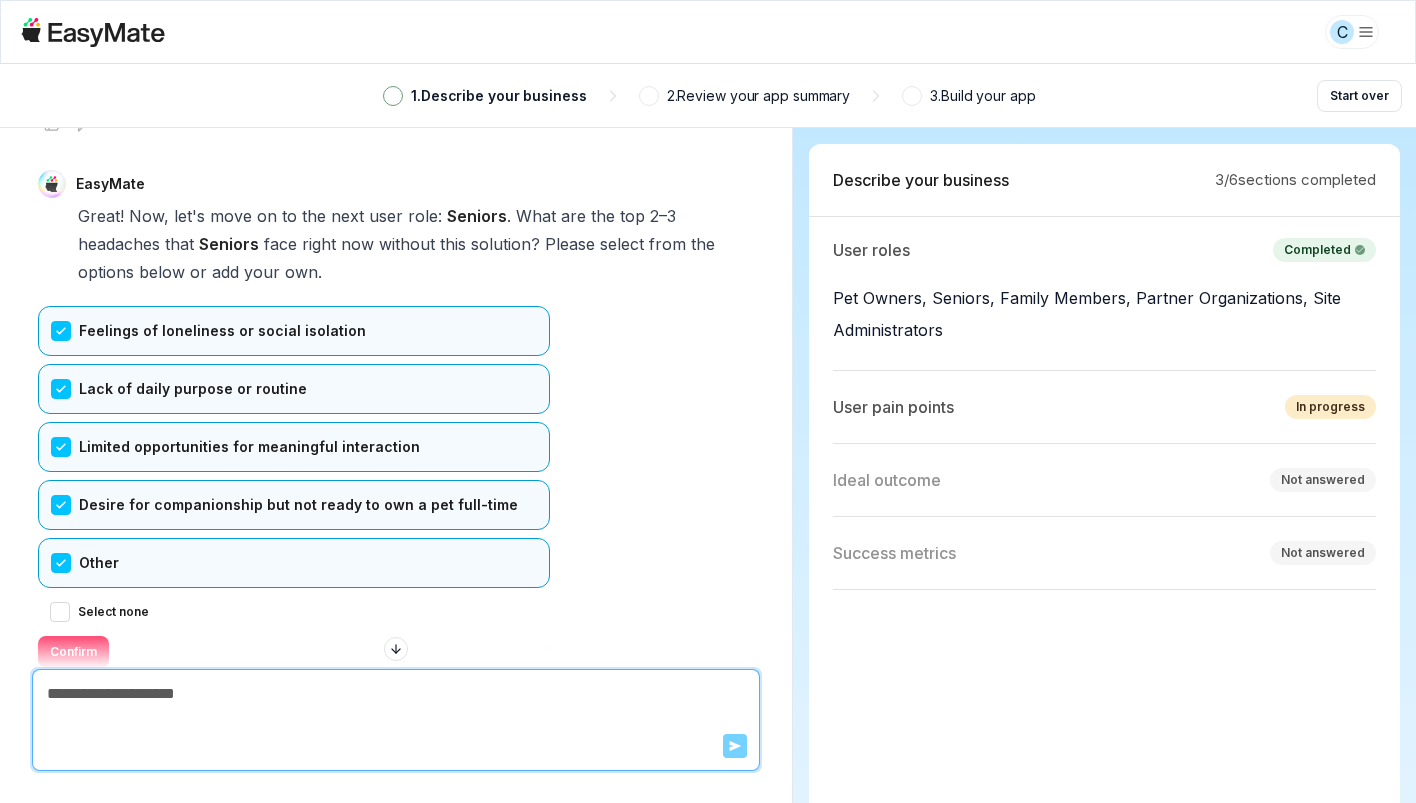 click on "Confirm" at bounding box center [73, 652] 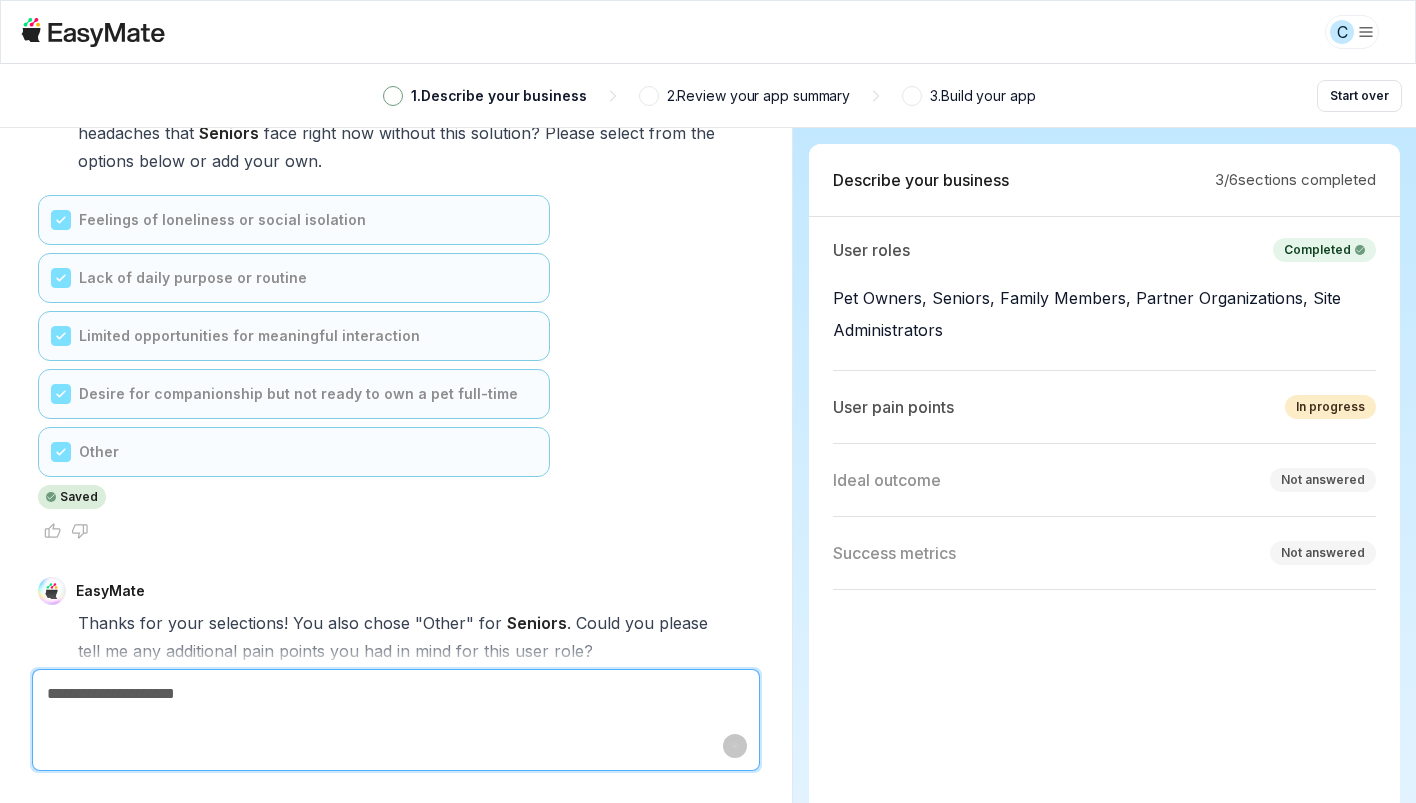 scroll, scrollTop: 5753, scrollLeft: 0, axis: vertical 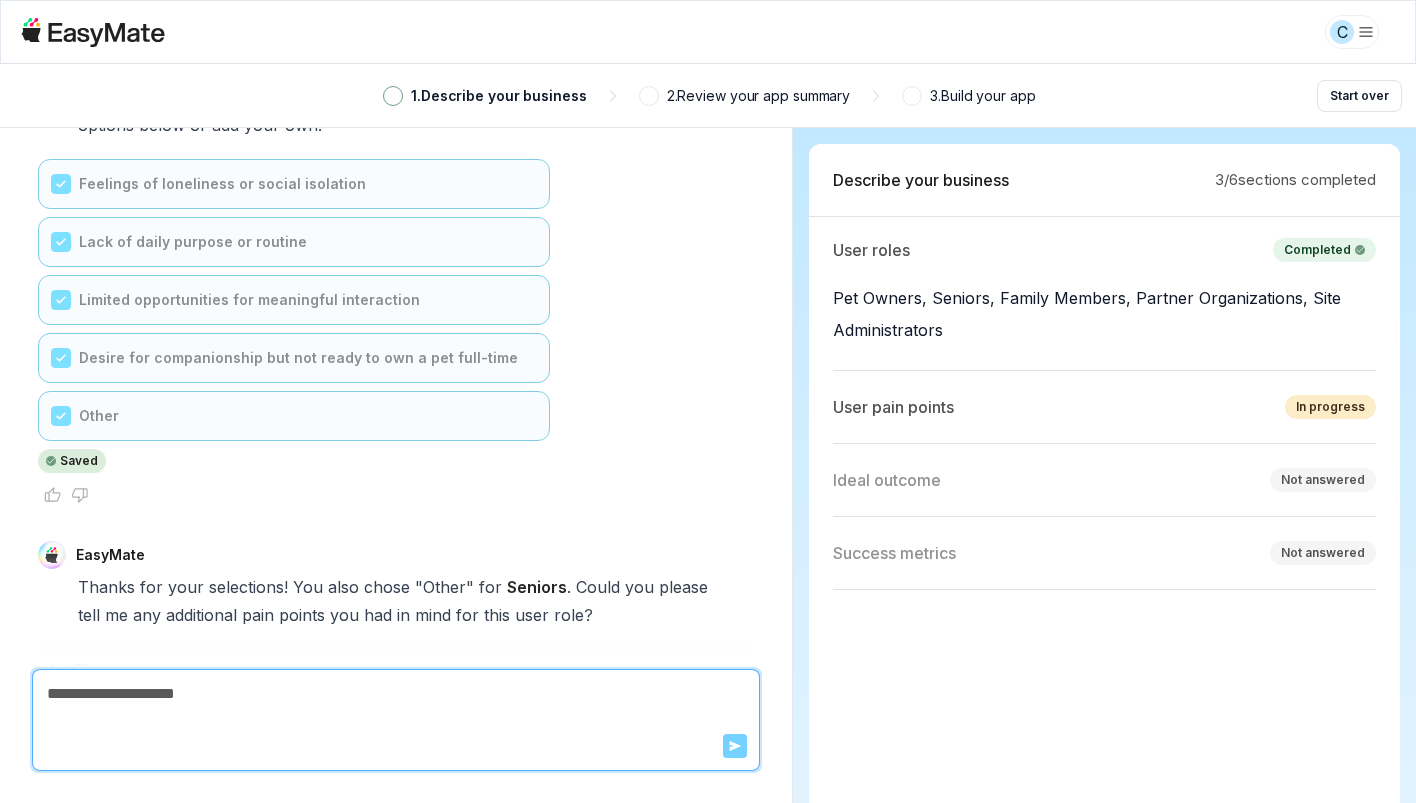 click at bounding box center [396, 694] 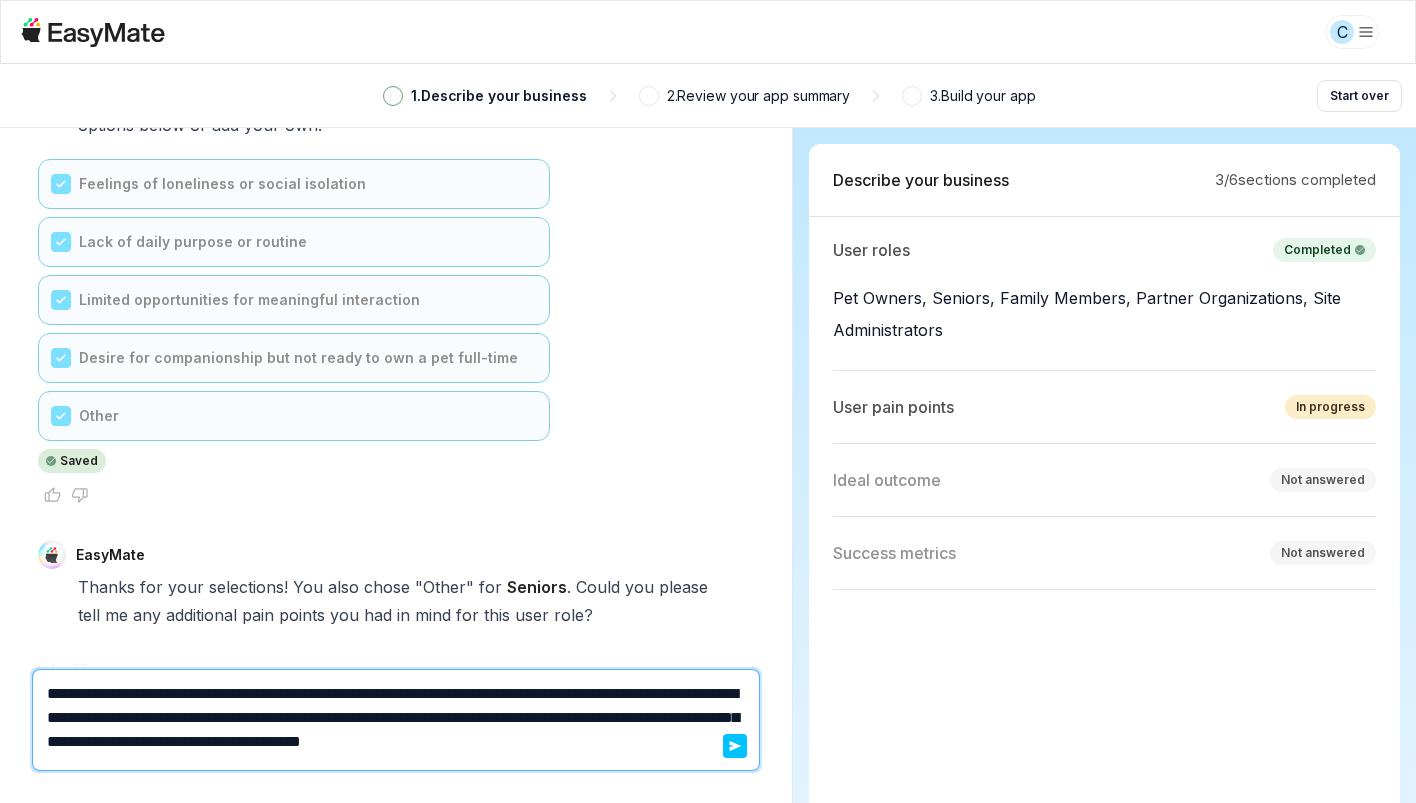 scroll, scrollTop: 5, scrollLeft: 0, axis: vertical 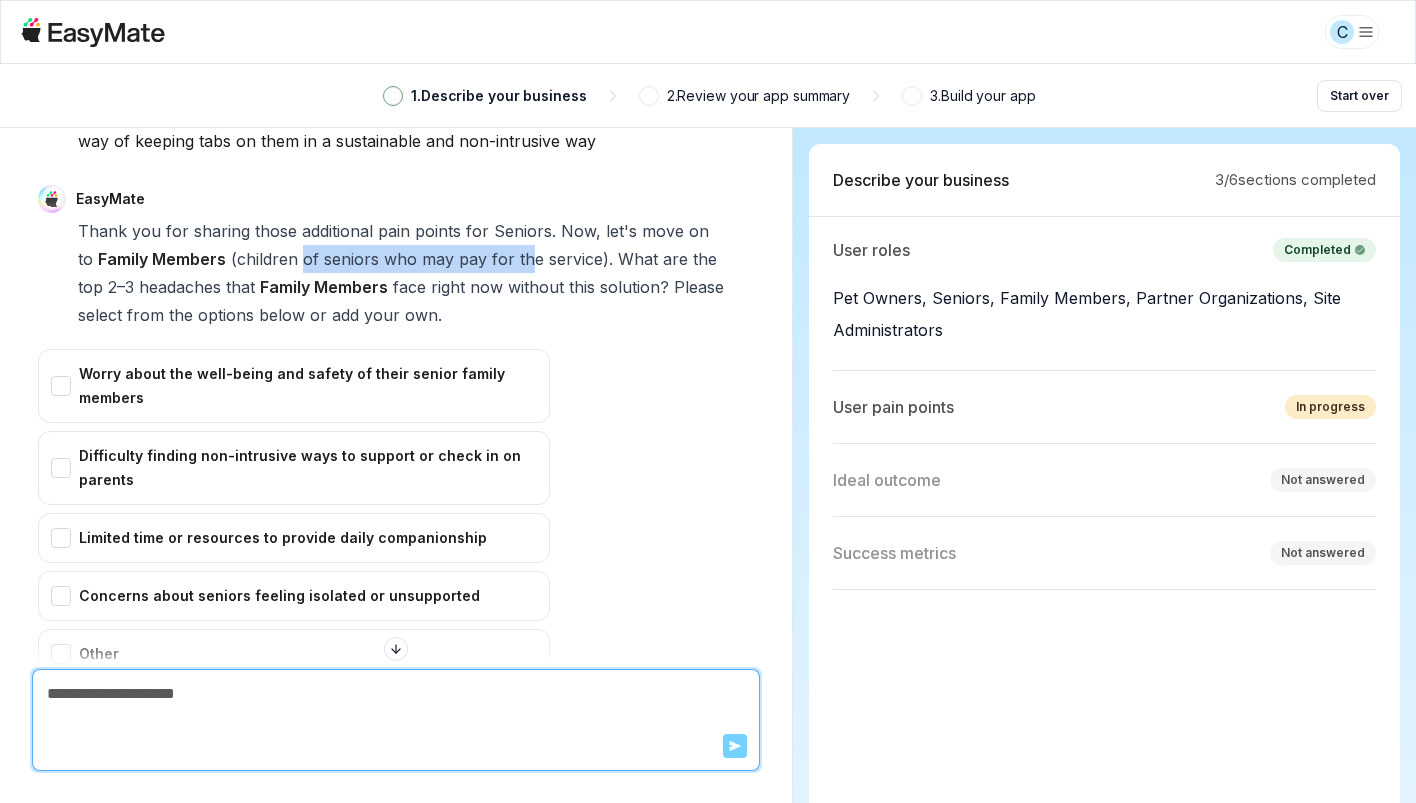 drag, startPoint x: 284, startPoint y: 213, endPoint x: 503, endPoint y: 214, distance: 219.00229 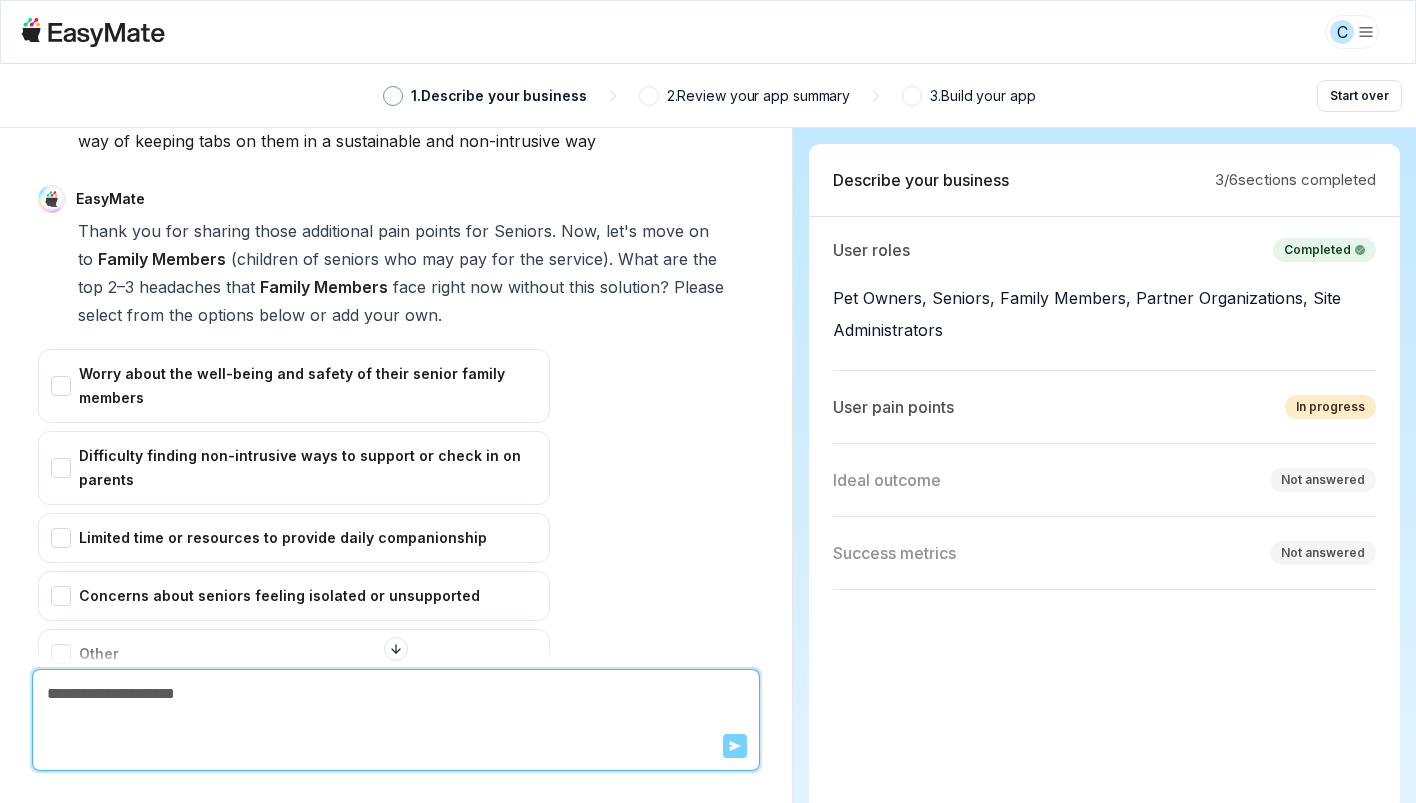 click on "without" at bounding box center (536, 287) 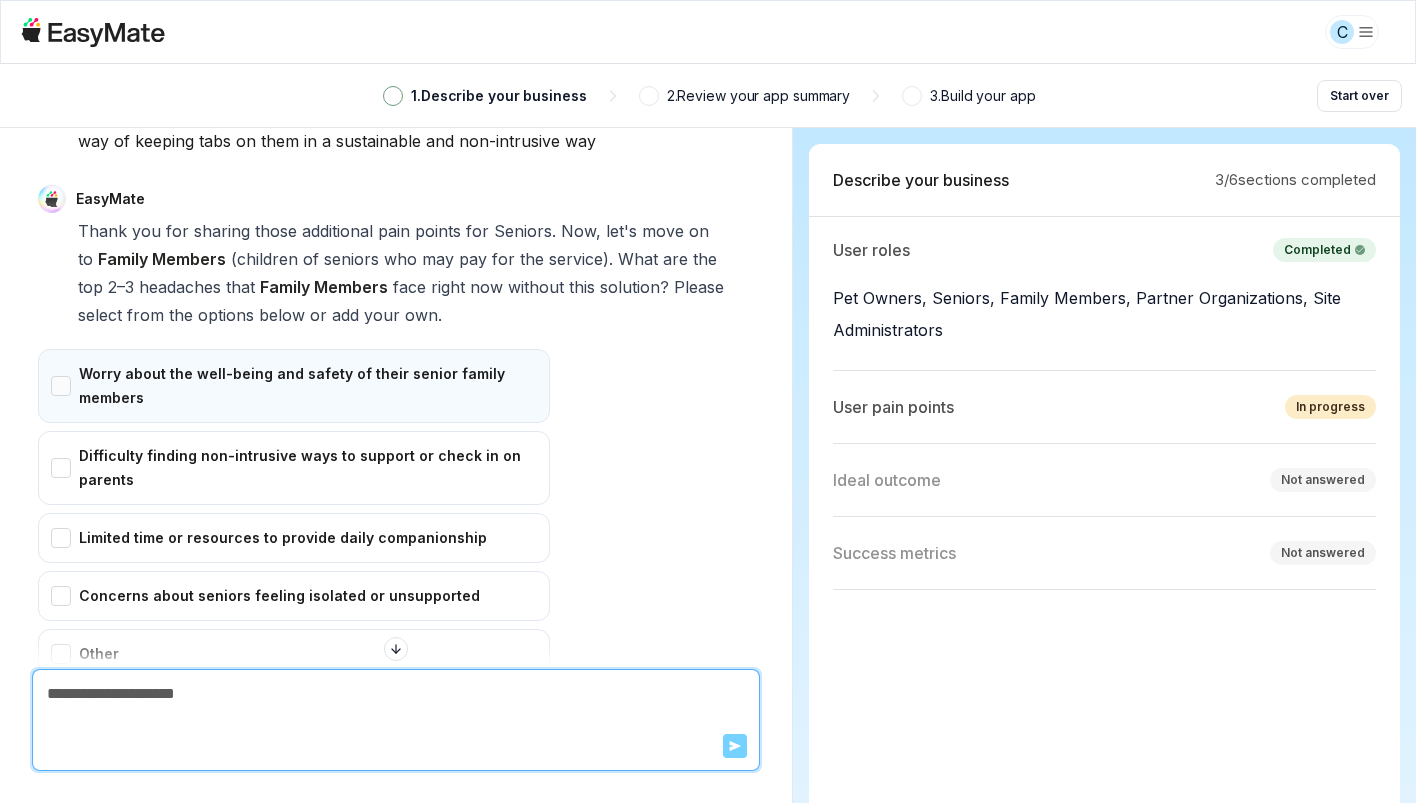 click on "Worry about the well-being and safety of their senior family members" at bounding box center (294, 386) 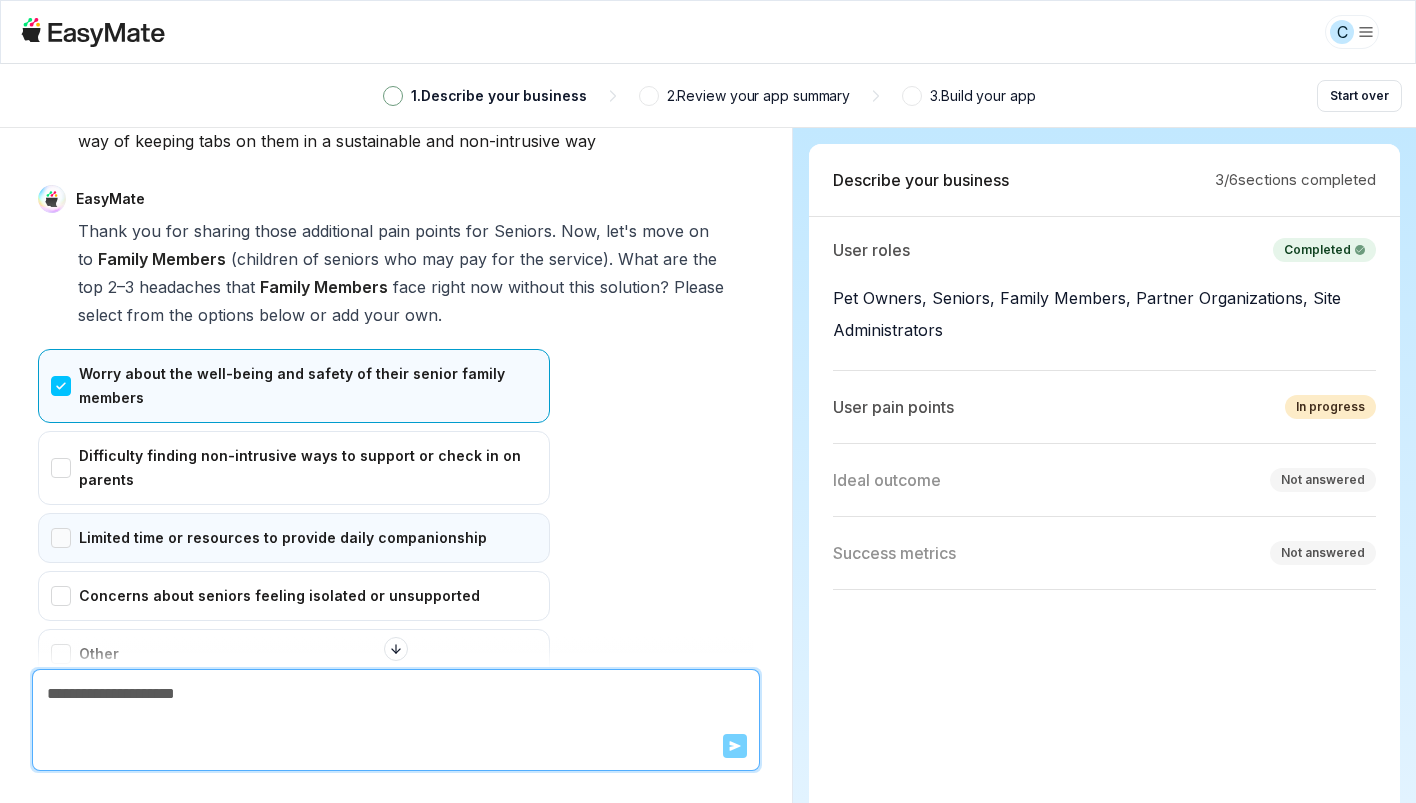 click on "Limited time or resources to provide daily companionship" at bounding box center (294, 538) 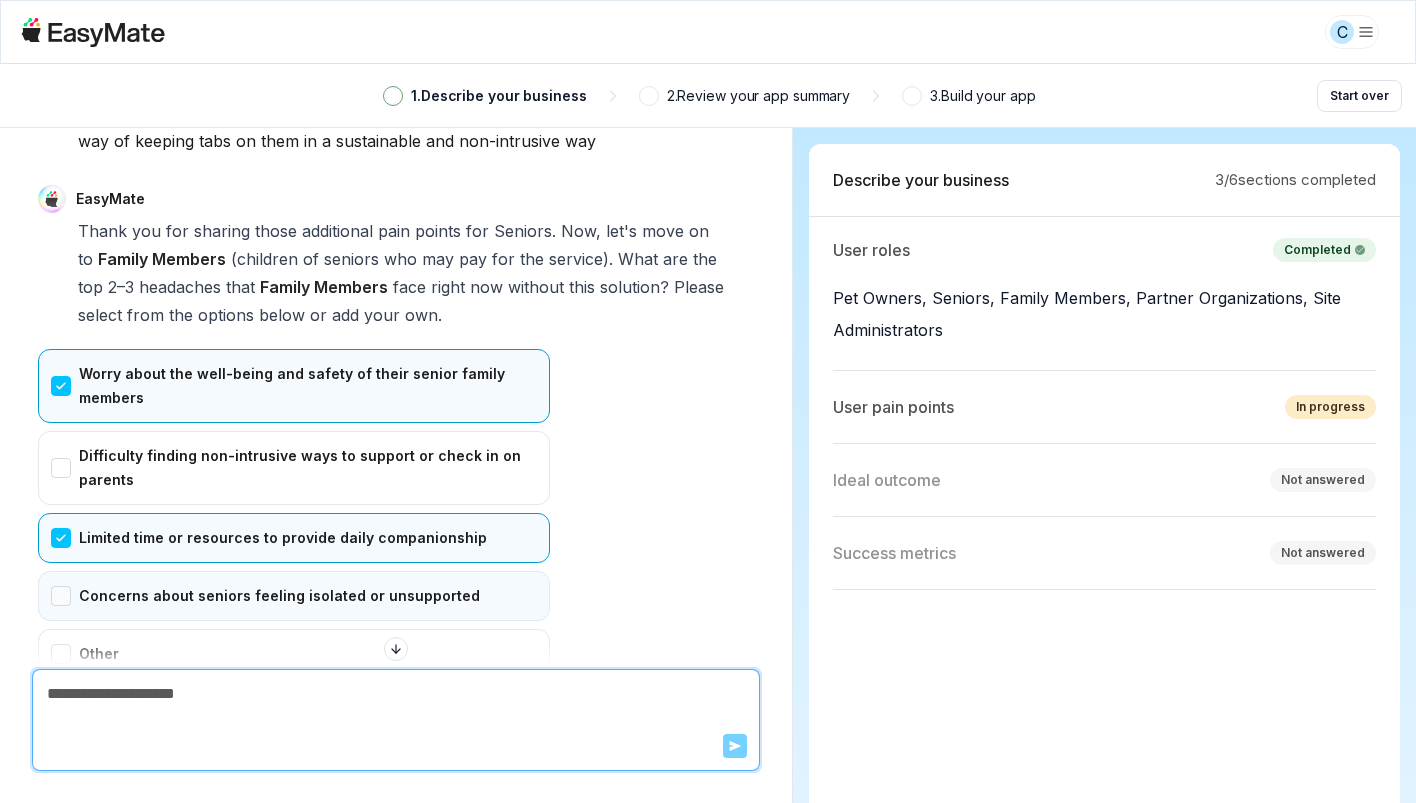 click on "Concerns about seniors feeling isolated or unsupported" at bounding box center [294, 596] 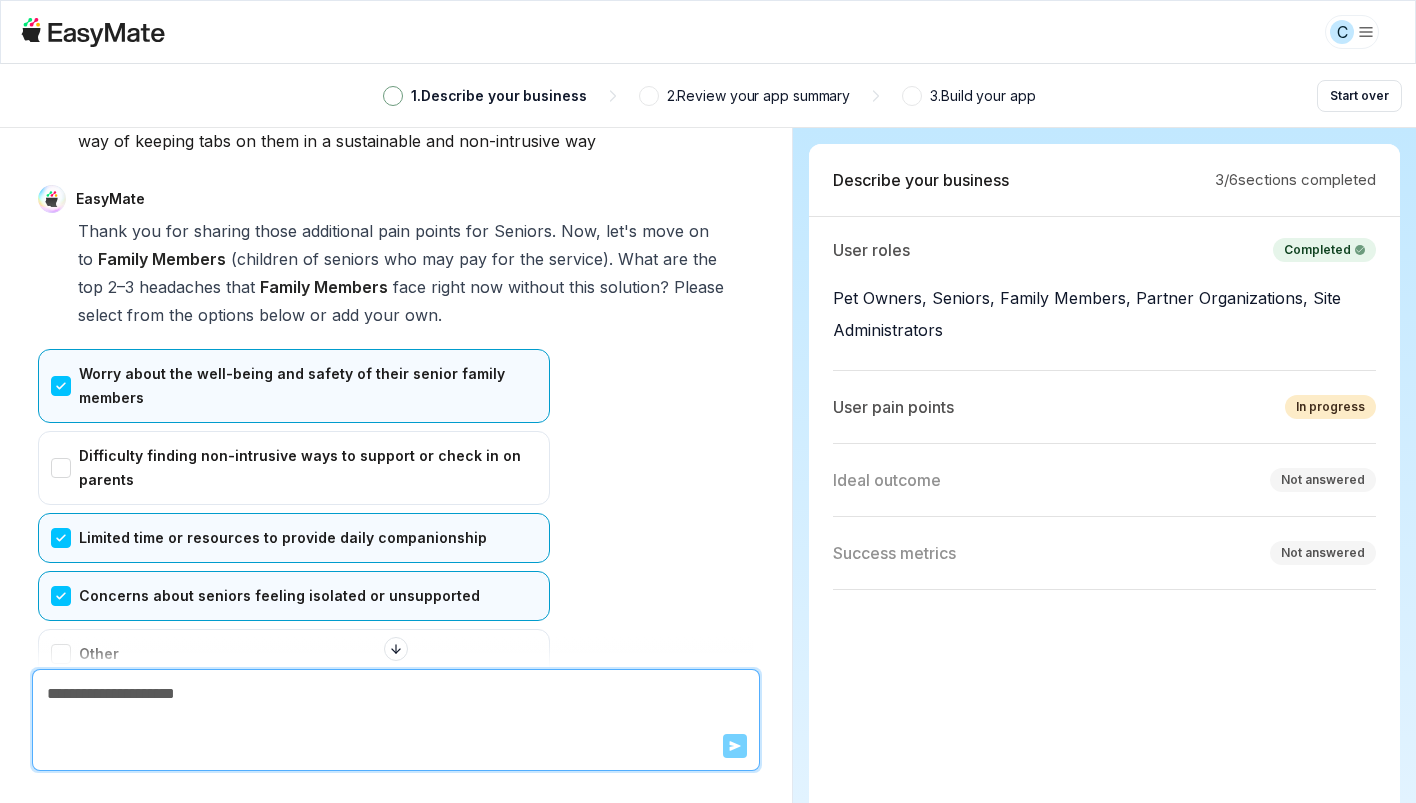 scroll, scrollTop: 6551, scrollLeft: 0, axis: vertical 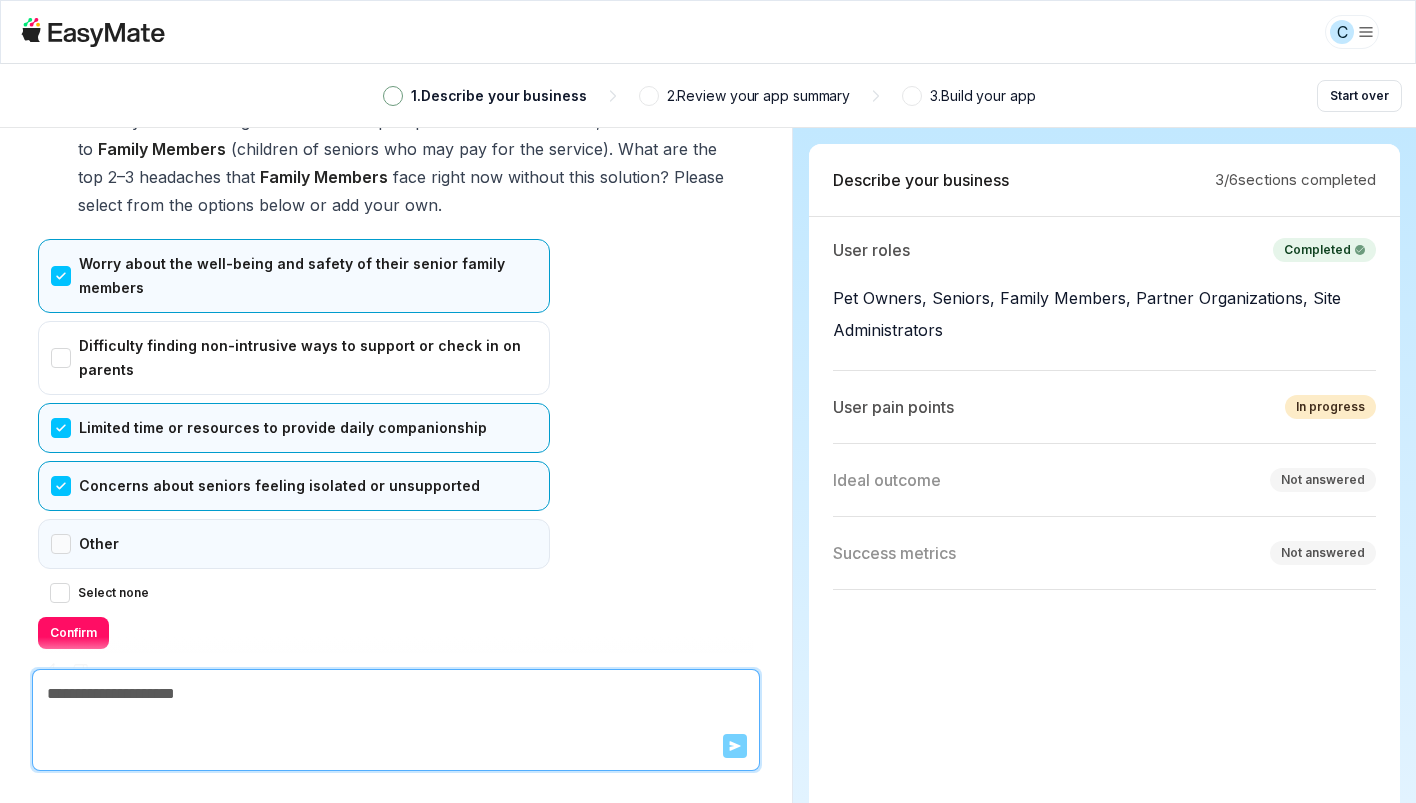 click on "Other" at bounding box center (294, 544) 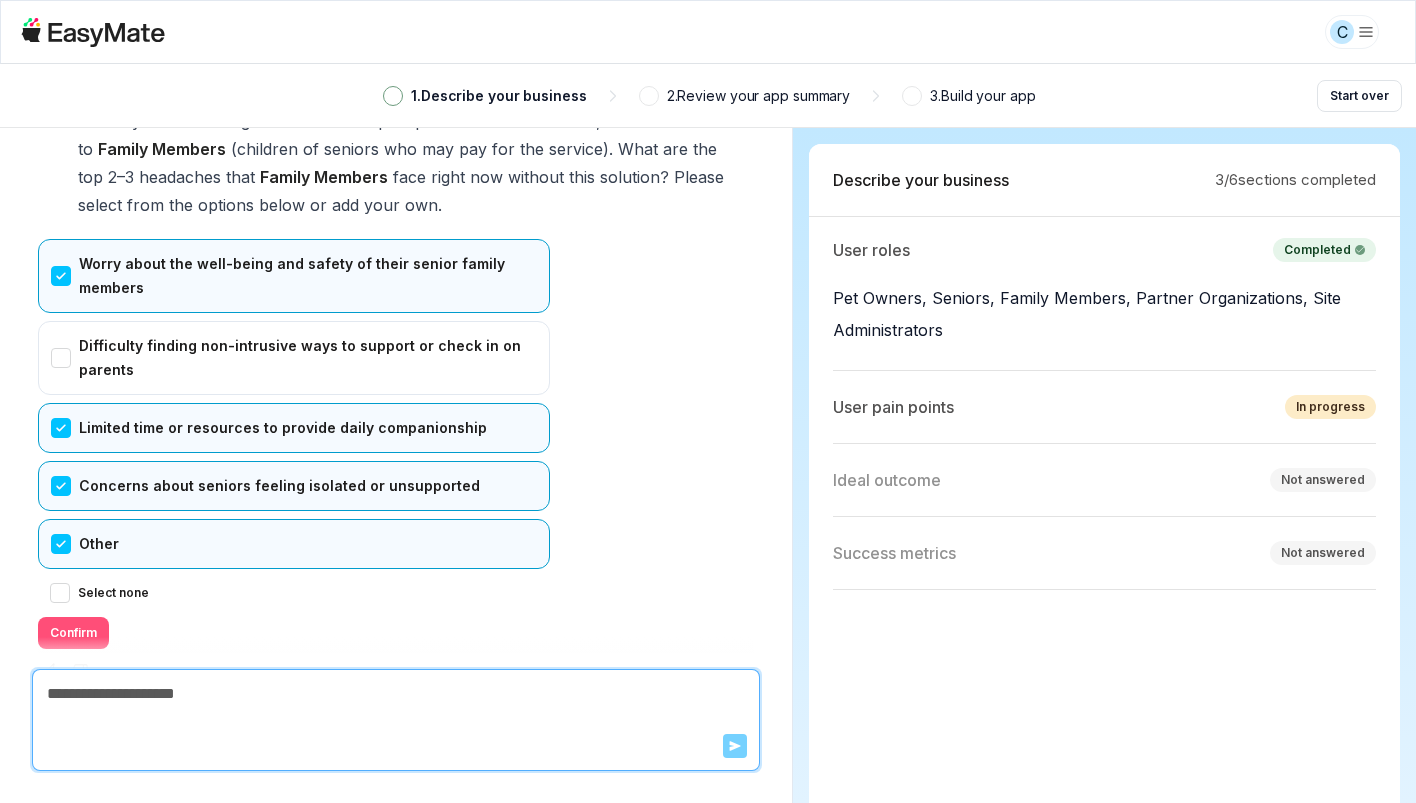 click on "Confirm" at bounding box center [73, 633] 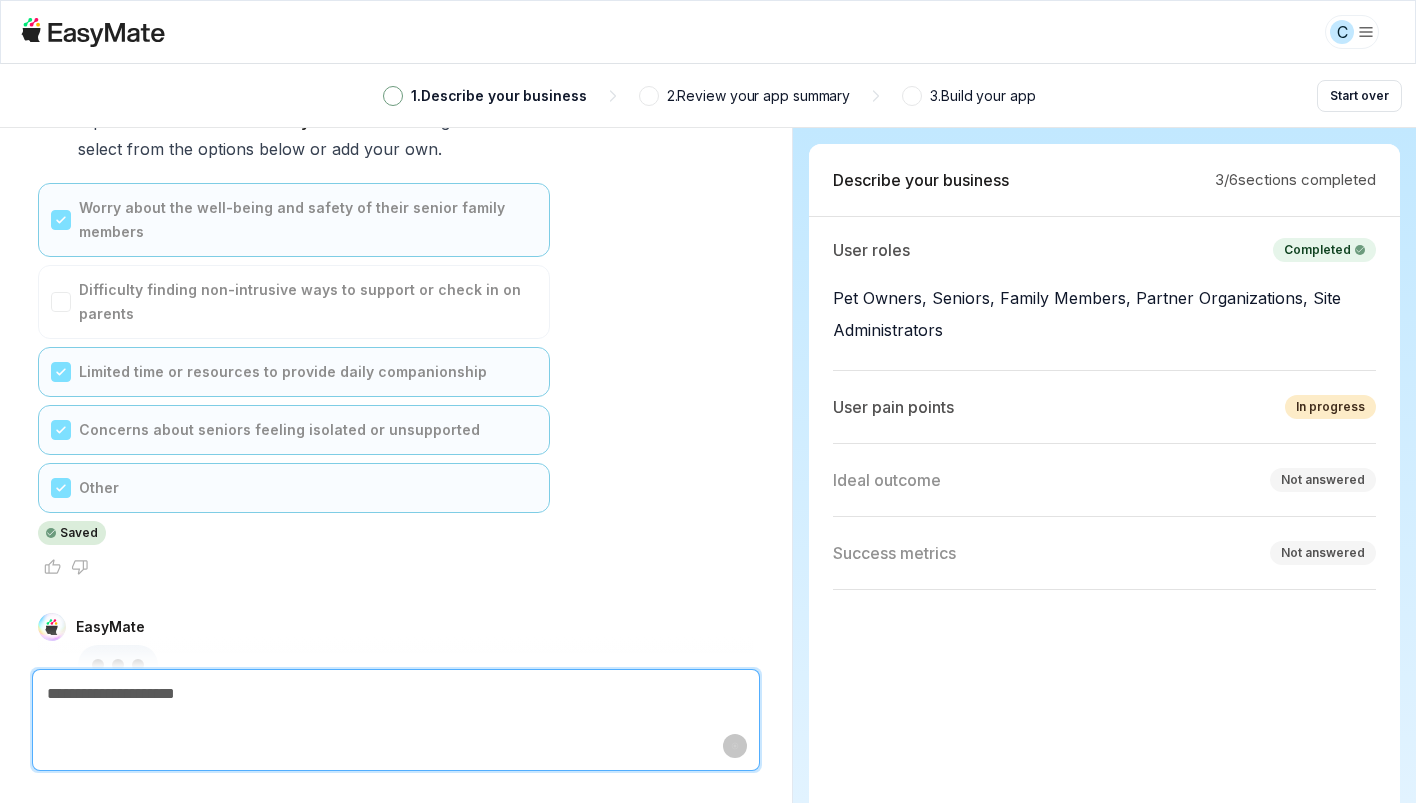 click at bounding box center (396, 694) 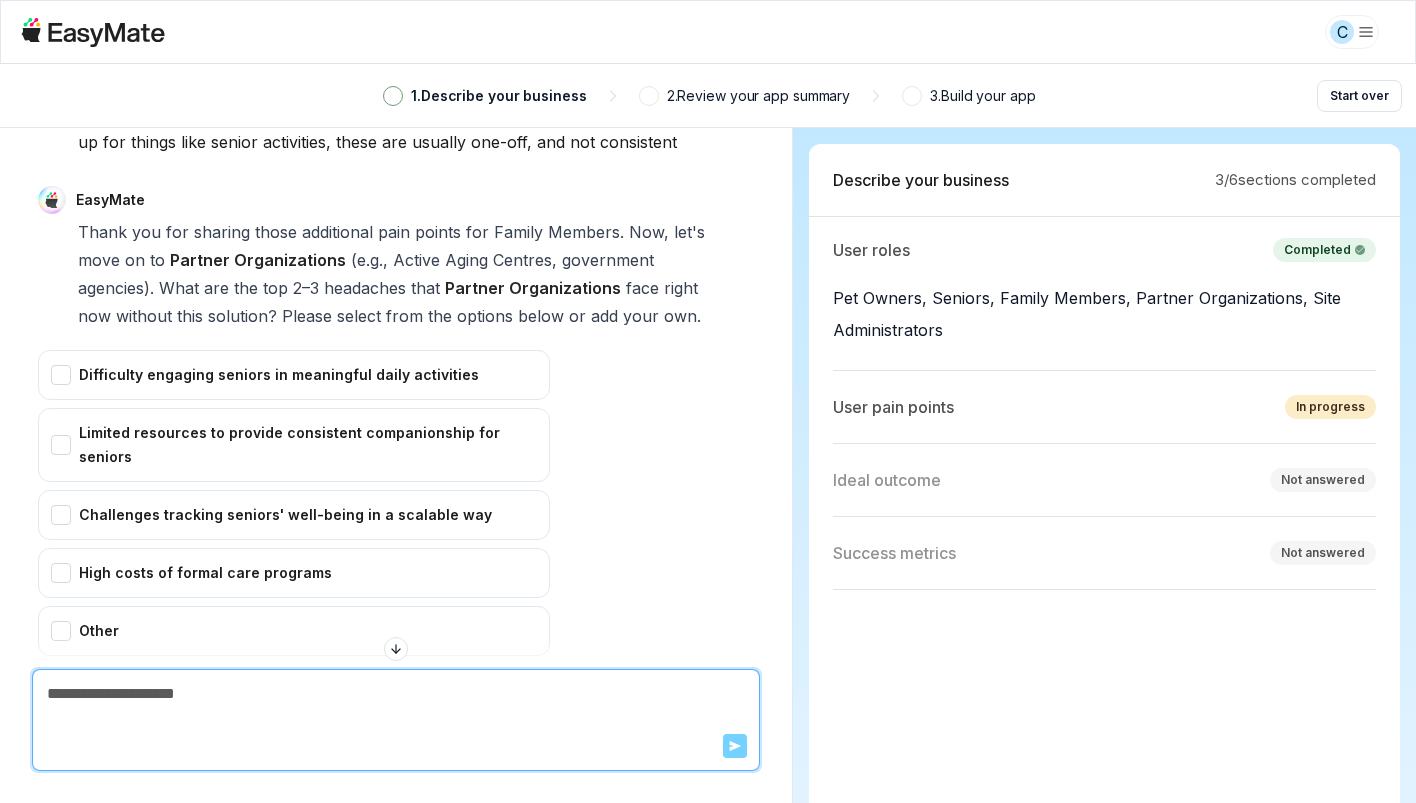 scroll, scrollTop: 7335, scrollLeft: 0, axis: vertical 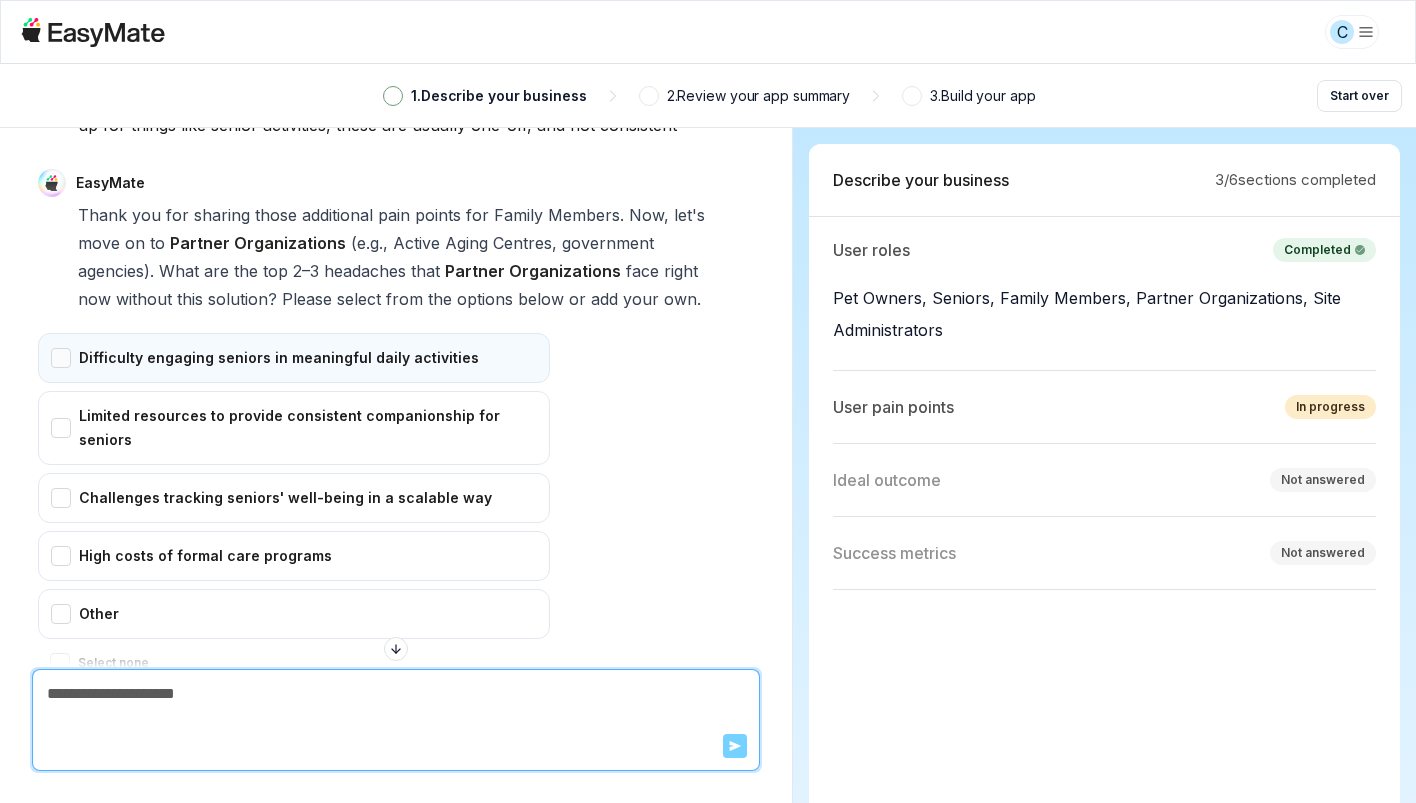 click on "Difficulty engaging seniors in meaningful daily activities" at bounding box center [294, 358] 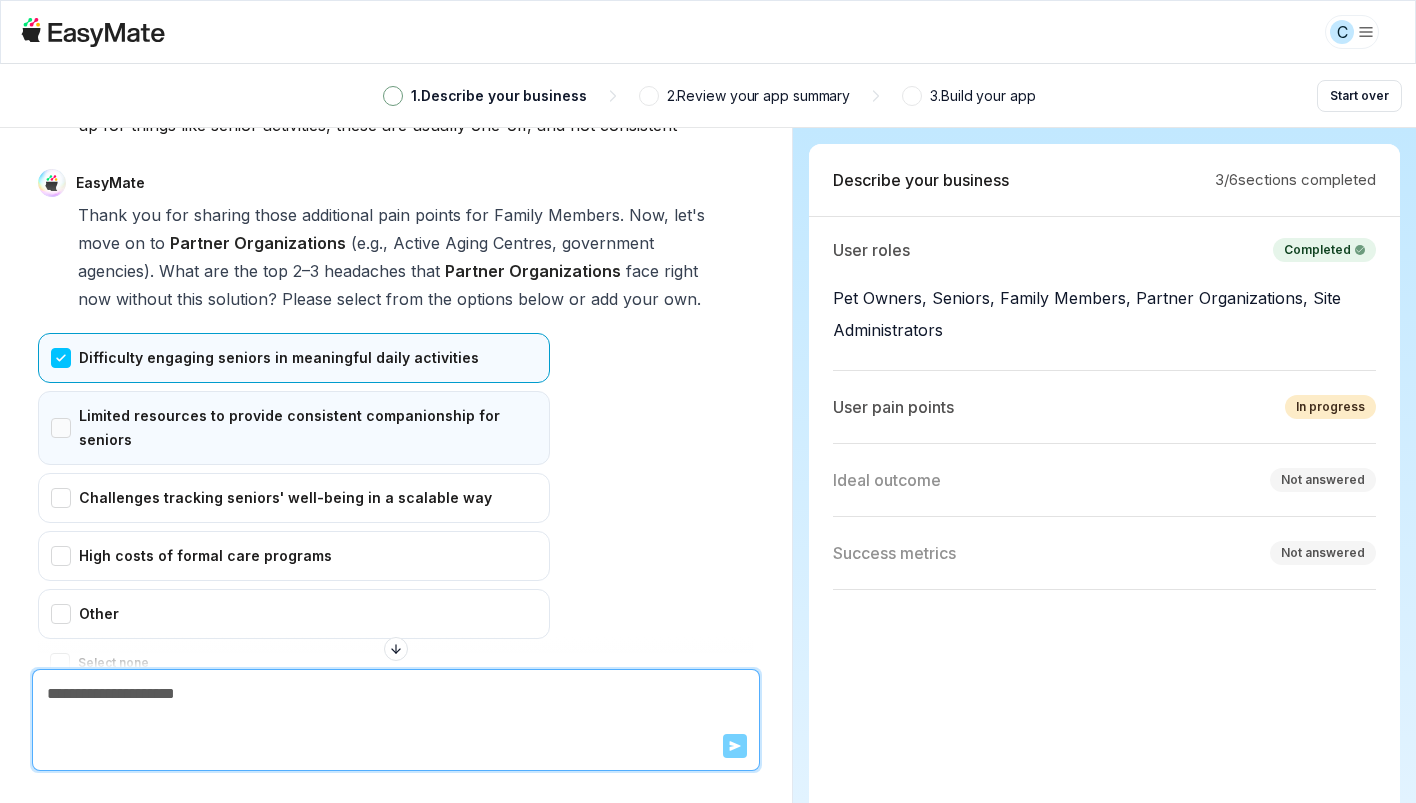 click on "Limited resources to provide consistent companionship for seniors" at bounding box center (294, 428) 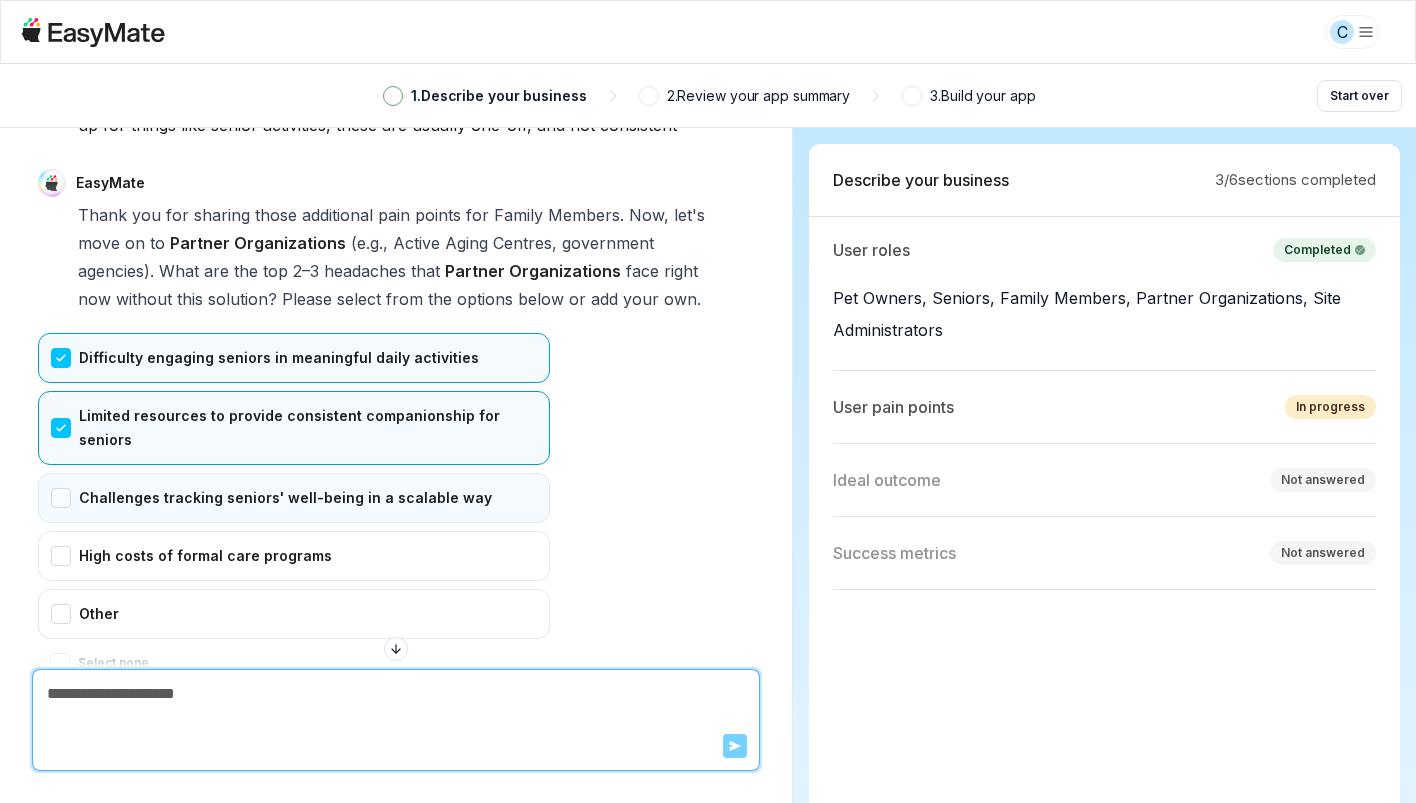 click on "Challenges tracking seniors' well-being in a scalable way" at bounding box center (294, 498) 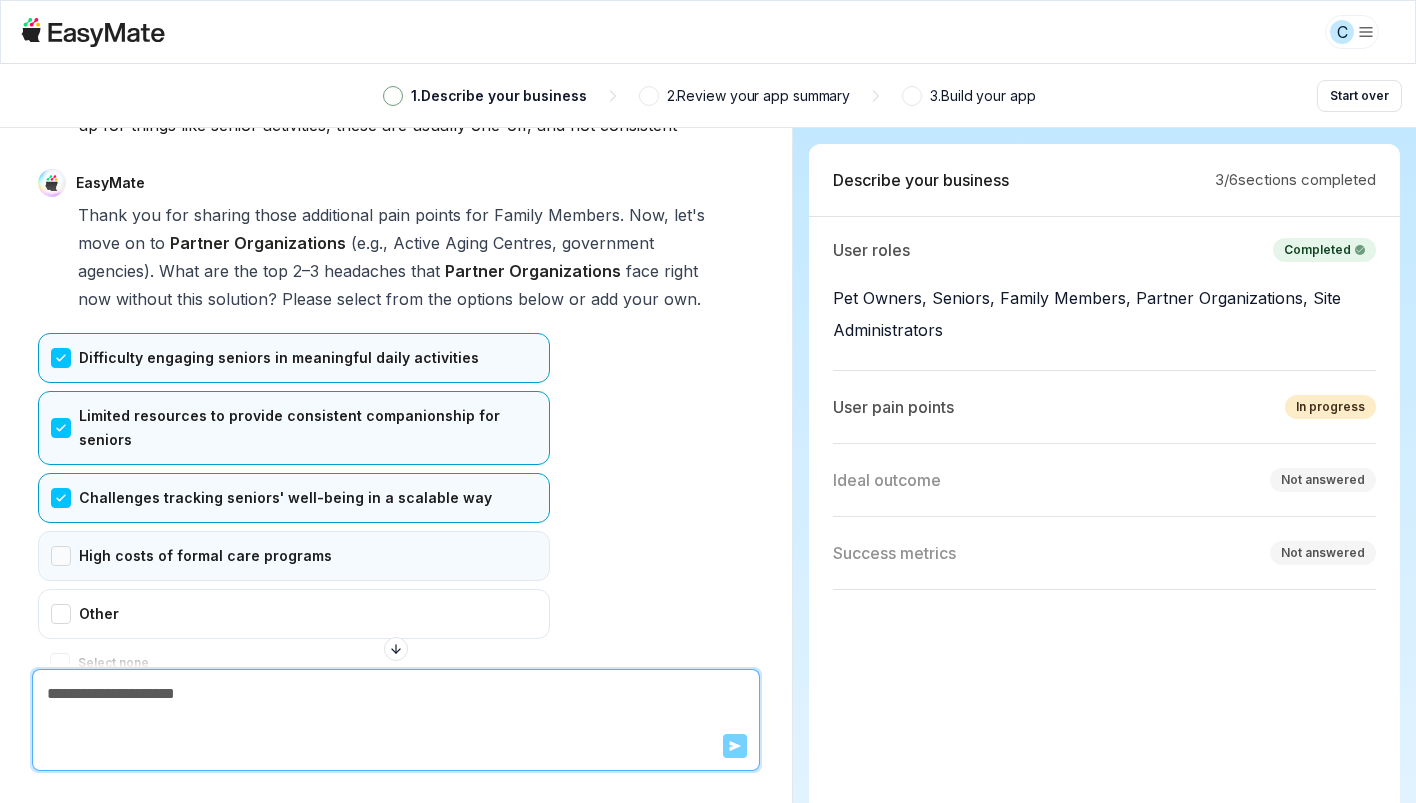 click on "High costs of formal care programs" at bounding box center (294, 556) 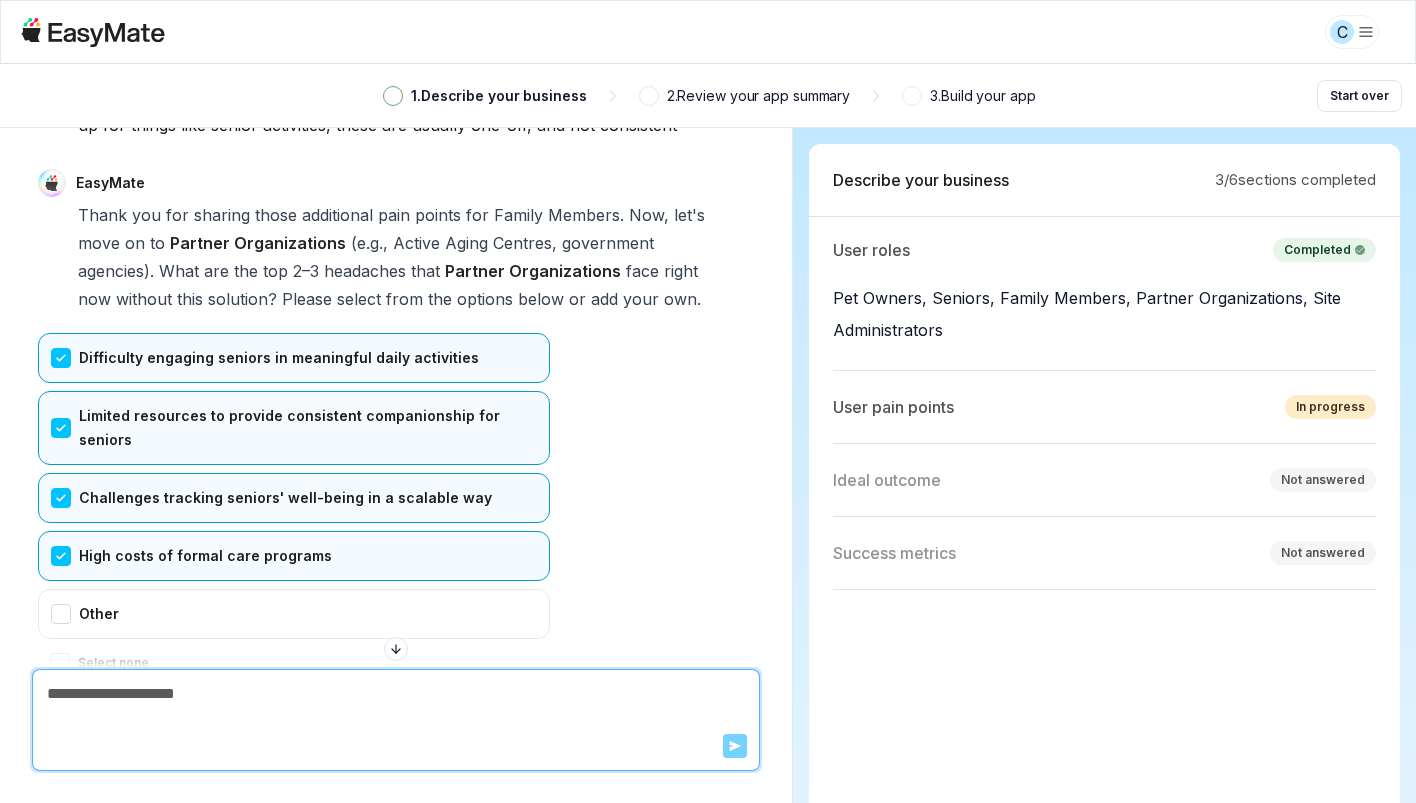 click on "Confirm" at bounding box center [73, 703] 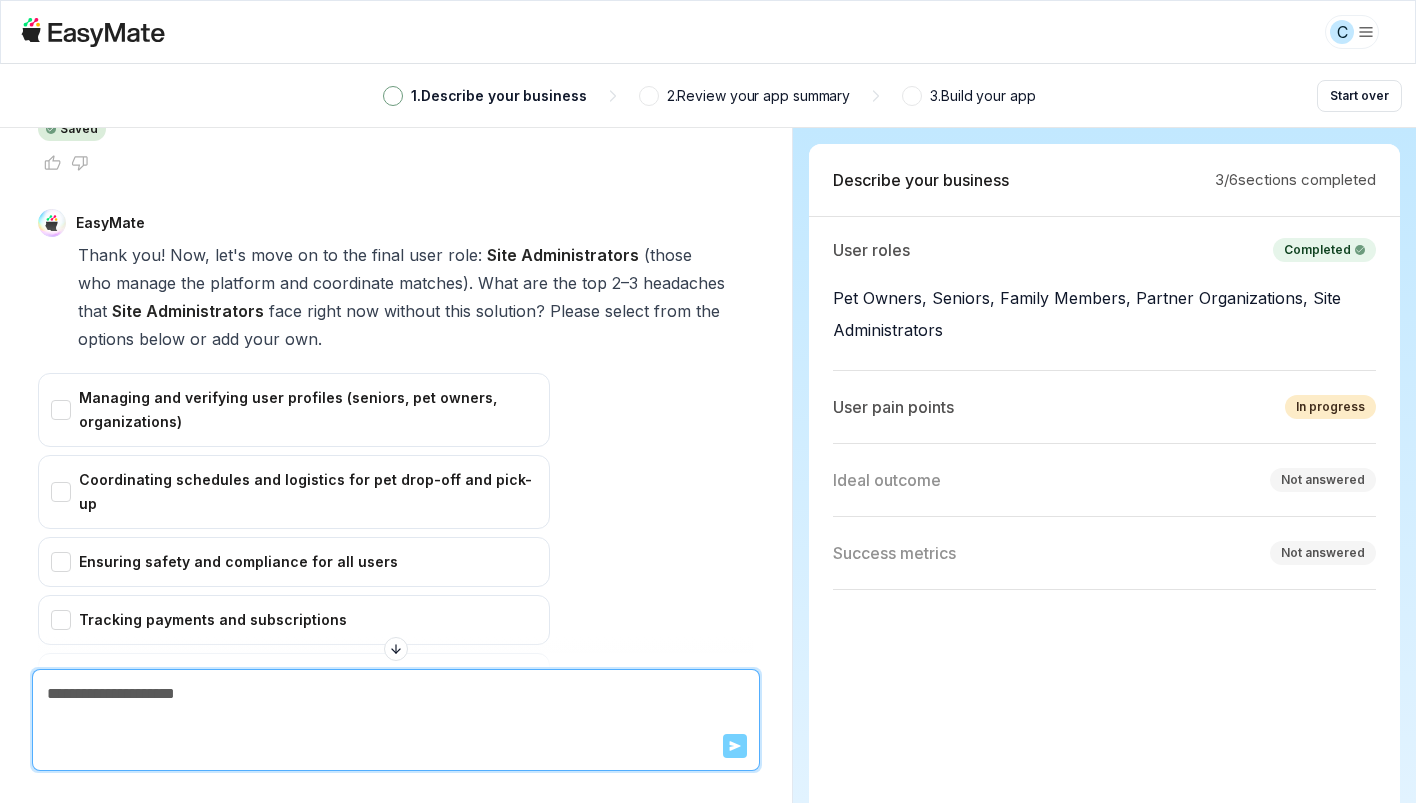 scroll, scrollTop: 7870, scrollLeft: 0, axis: vertical 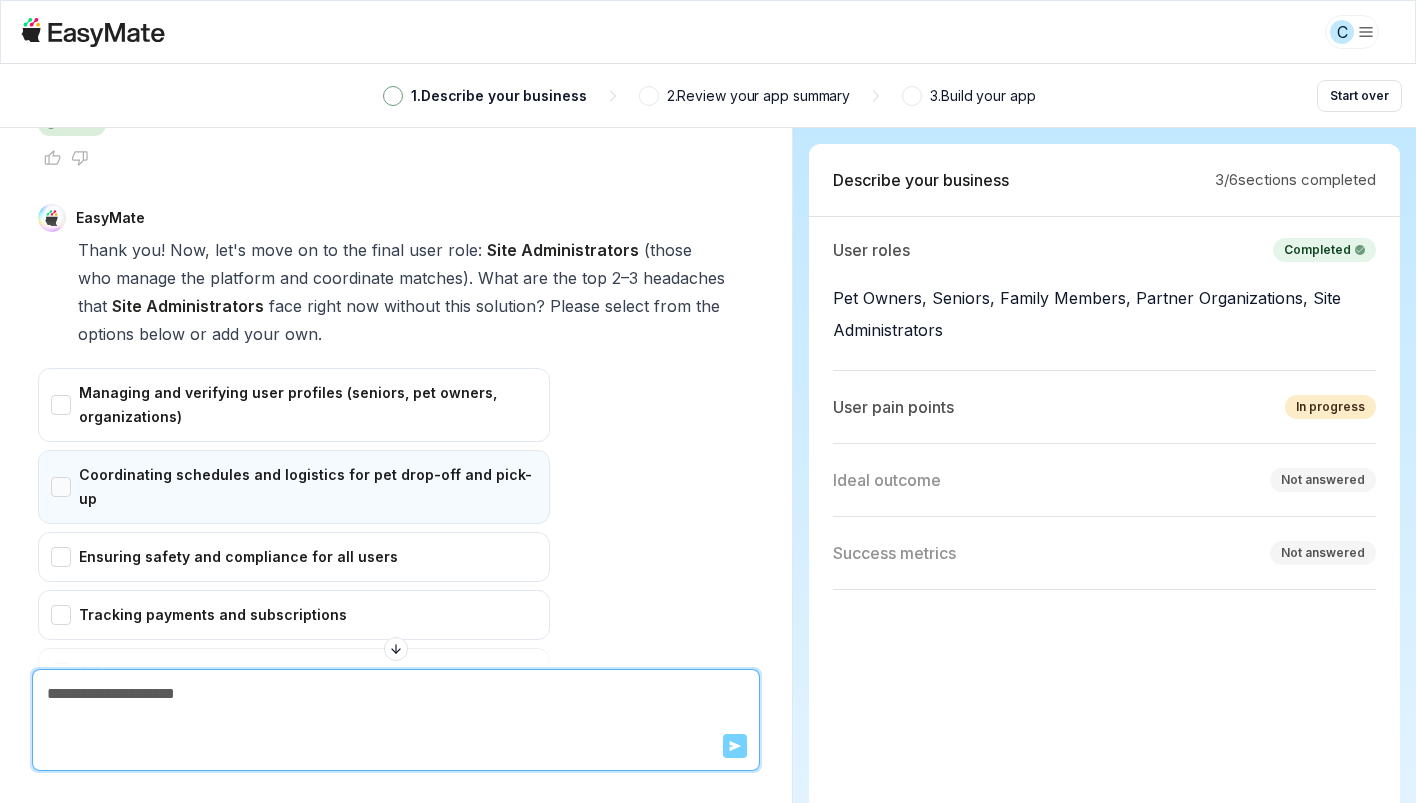 click on "Coordinating schedules and logistics for pet drop-off and pick-up" at bounding box center [294, 487] 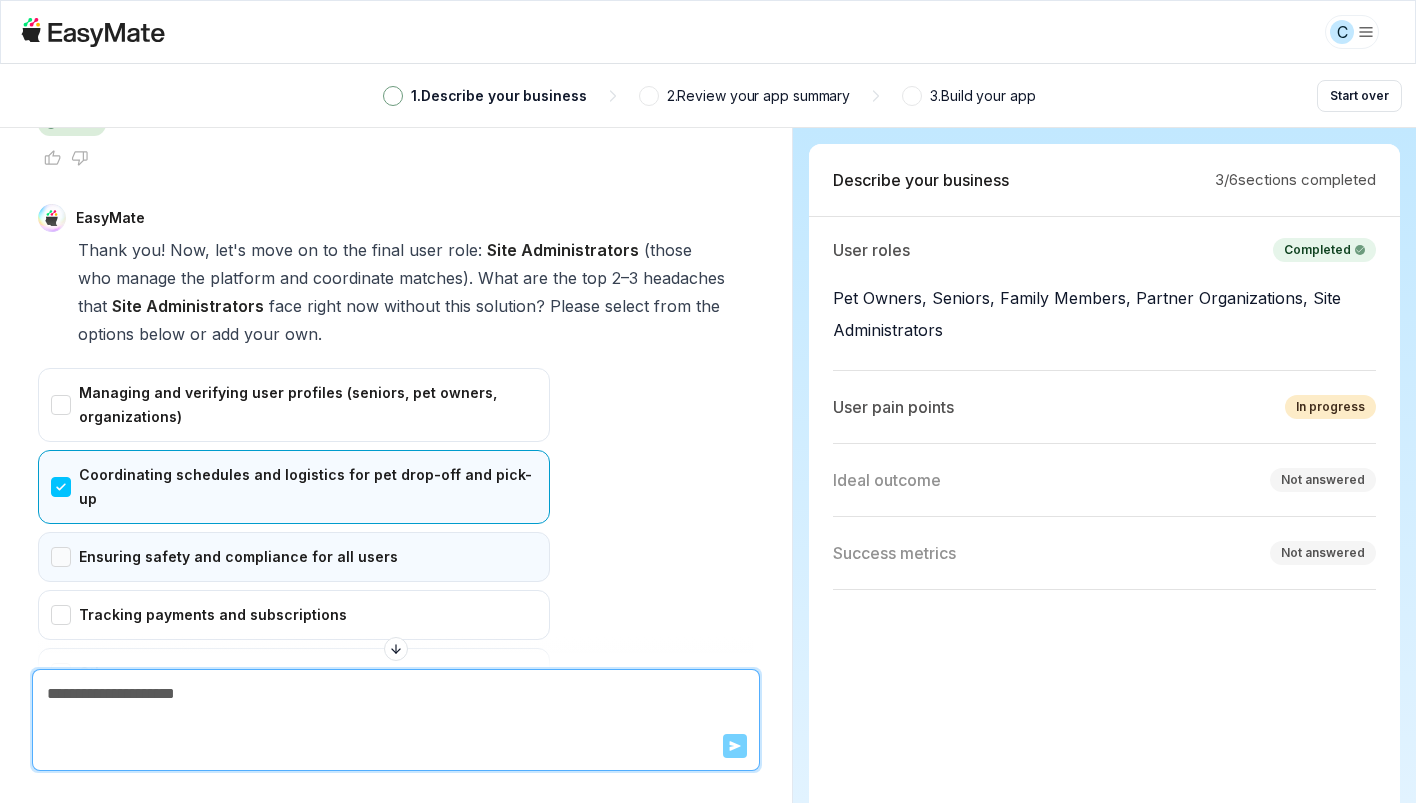 click on "Ensuring safety and compliance for all users" at bounding box center (294, 557) 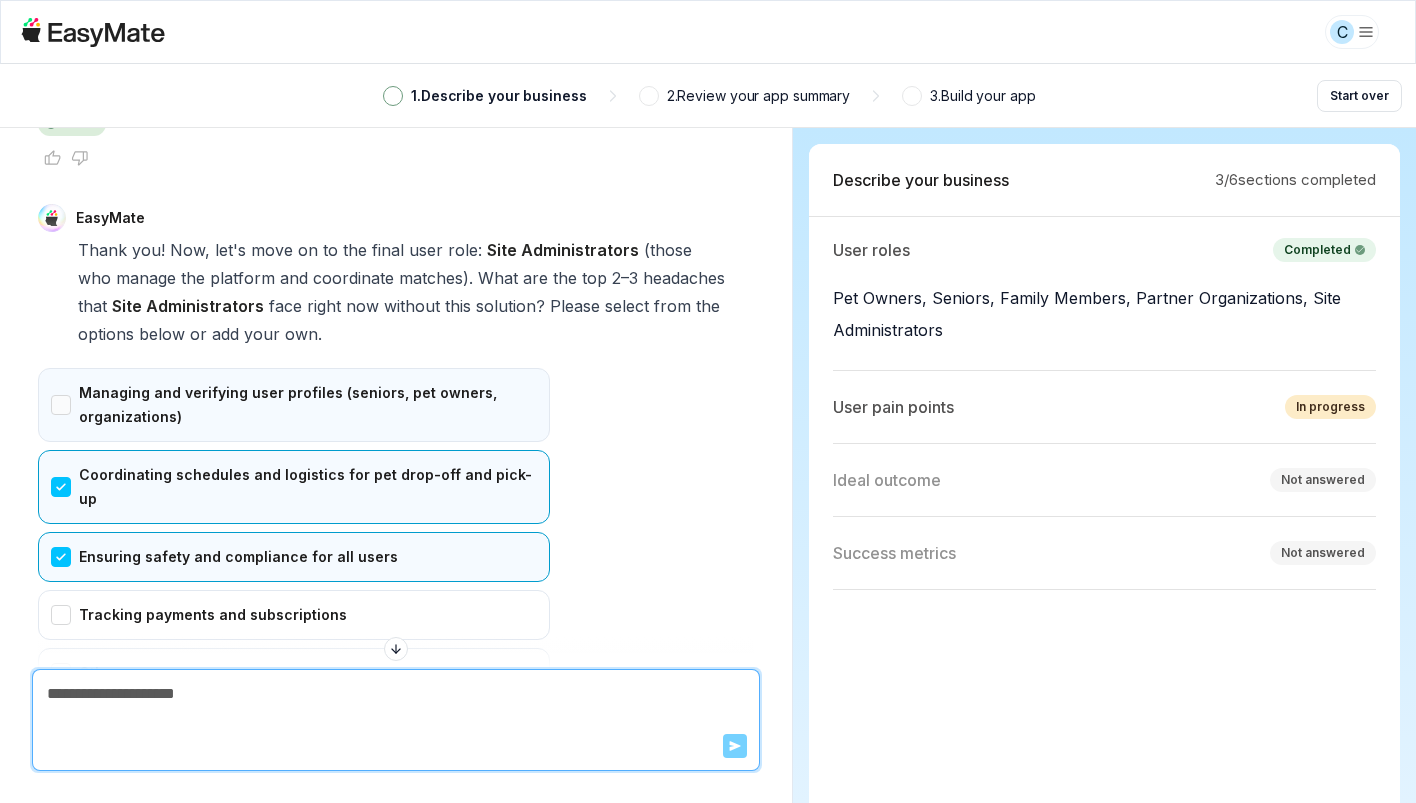 click on "Managing and verifying user profiles (seniors, pet owners, organizations)" at bounding box center [294, 405] 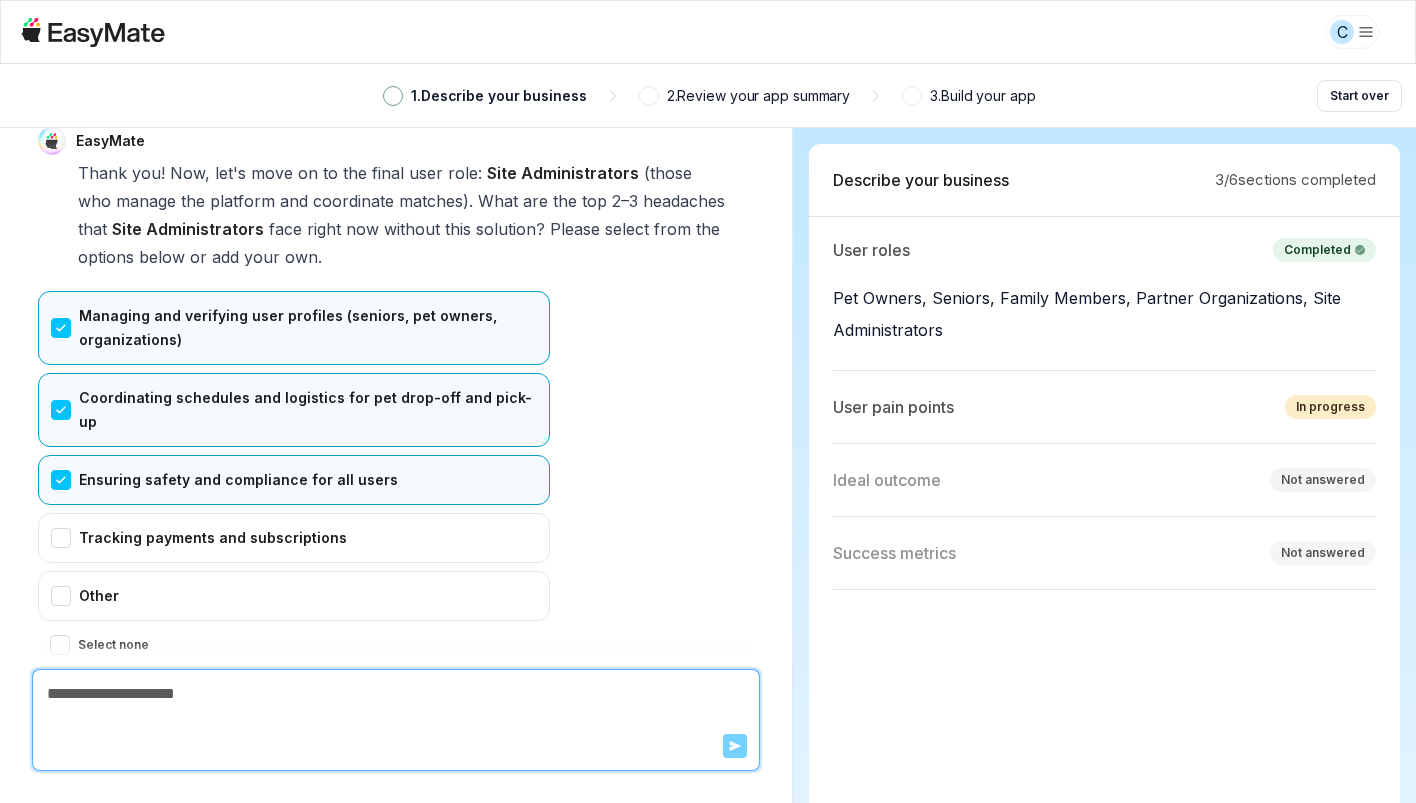 scroll, scrollTop: 7951, scrollLeft: 0, axis: vertical 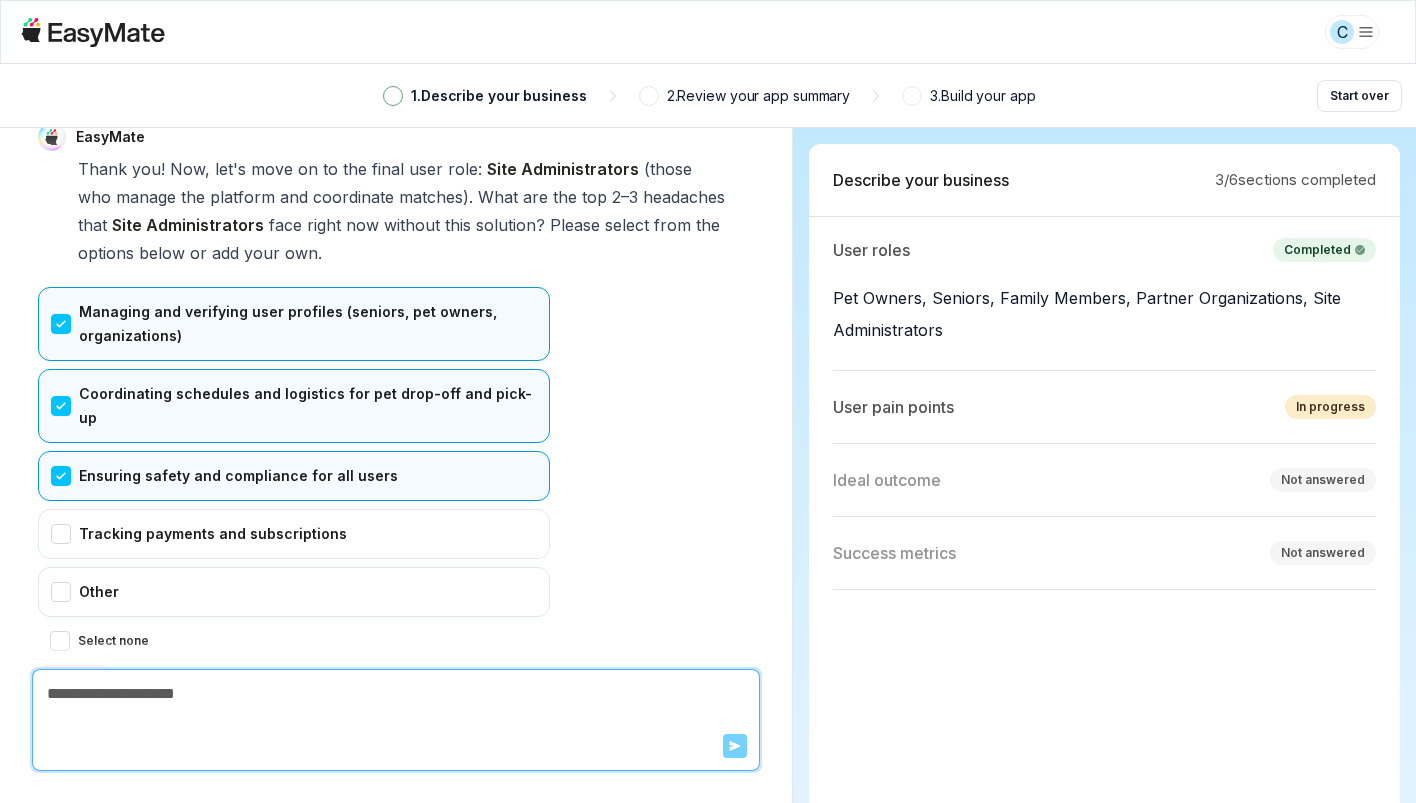 click on "Confirm" at bounding box center [73, 681] 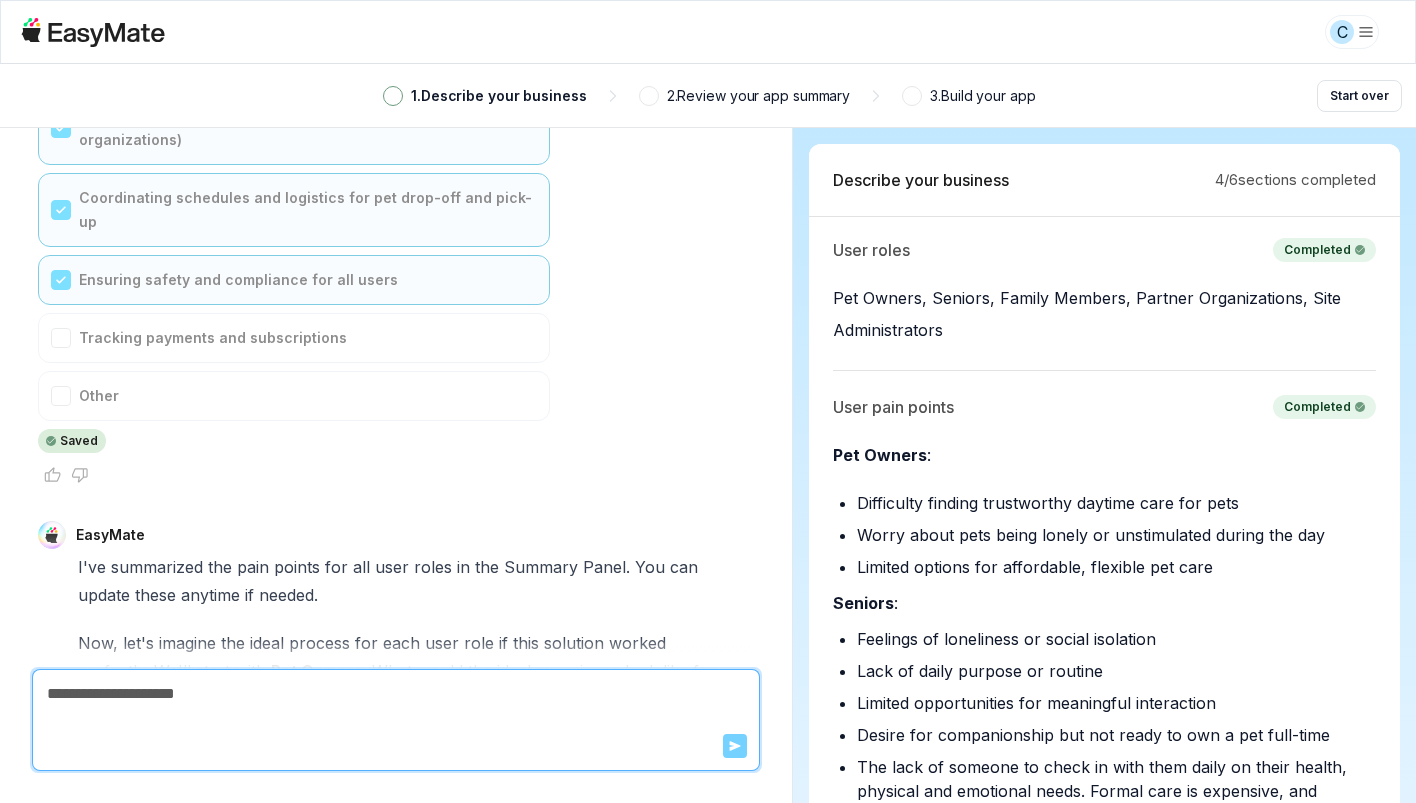 scroll, scrollTop: 8487, scrollLeft: 0, axis: vertical 